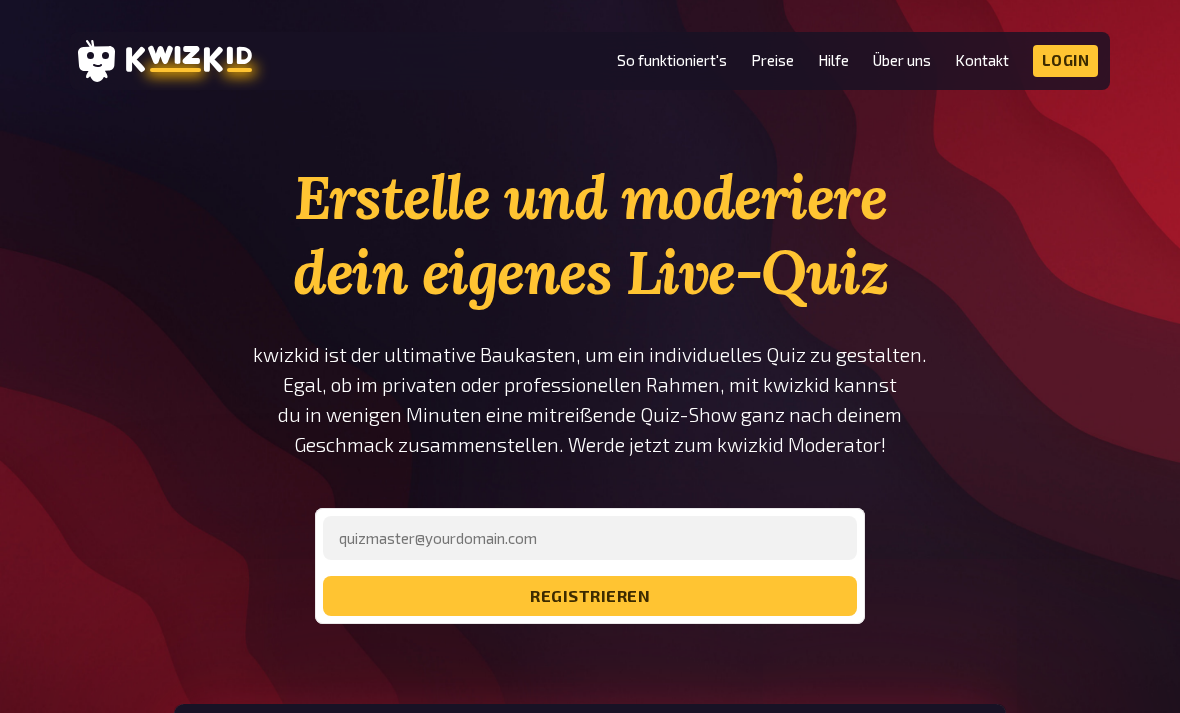 scroll, scrollTop: 393, scrollLeft: 0, axis: vertical 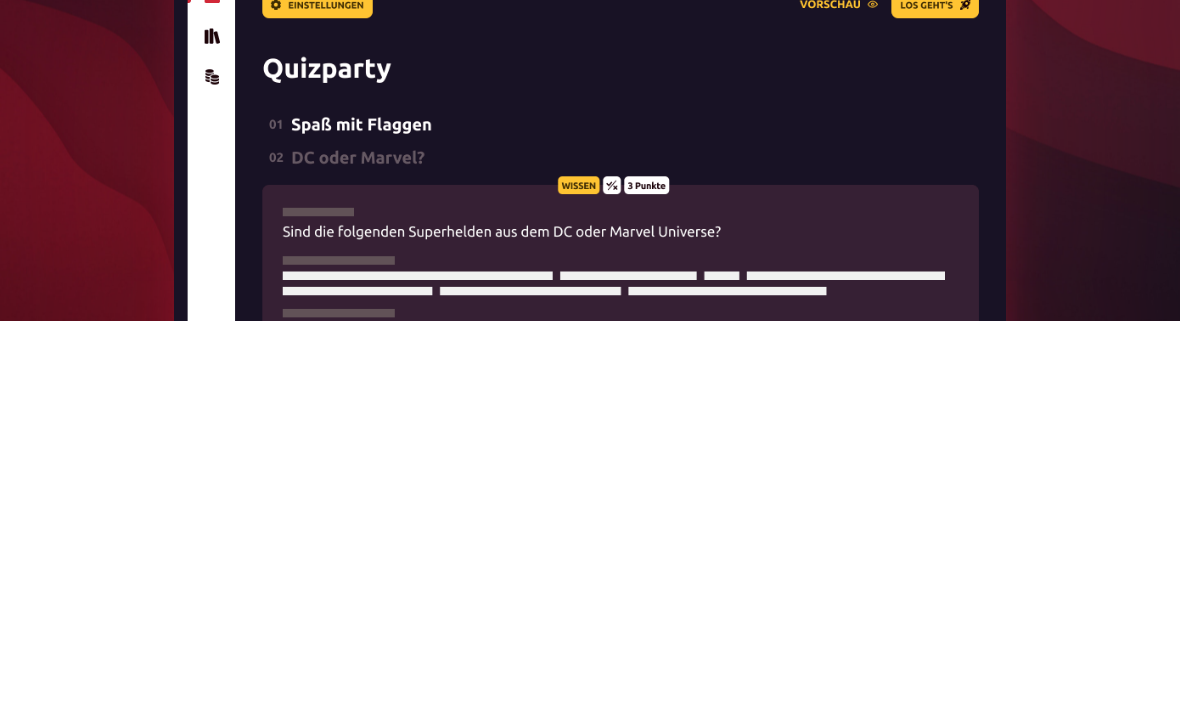 type on "[EMAIL_ADDRESS][DOMAIN_NAME]" 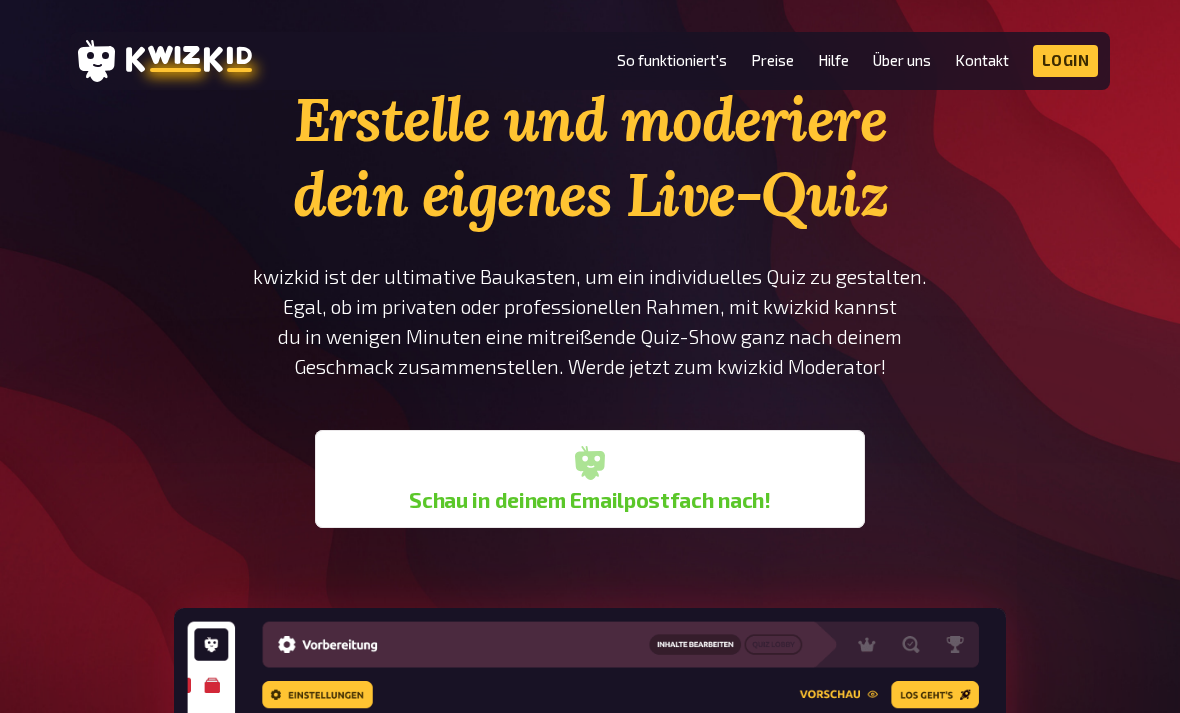 scroll, scrollTop: 40, scrollLeft: 0, axis: vertical 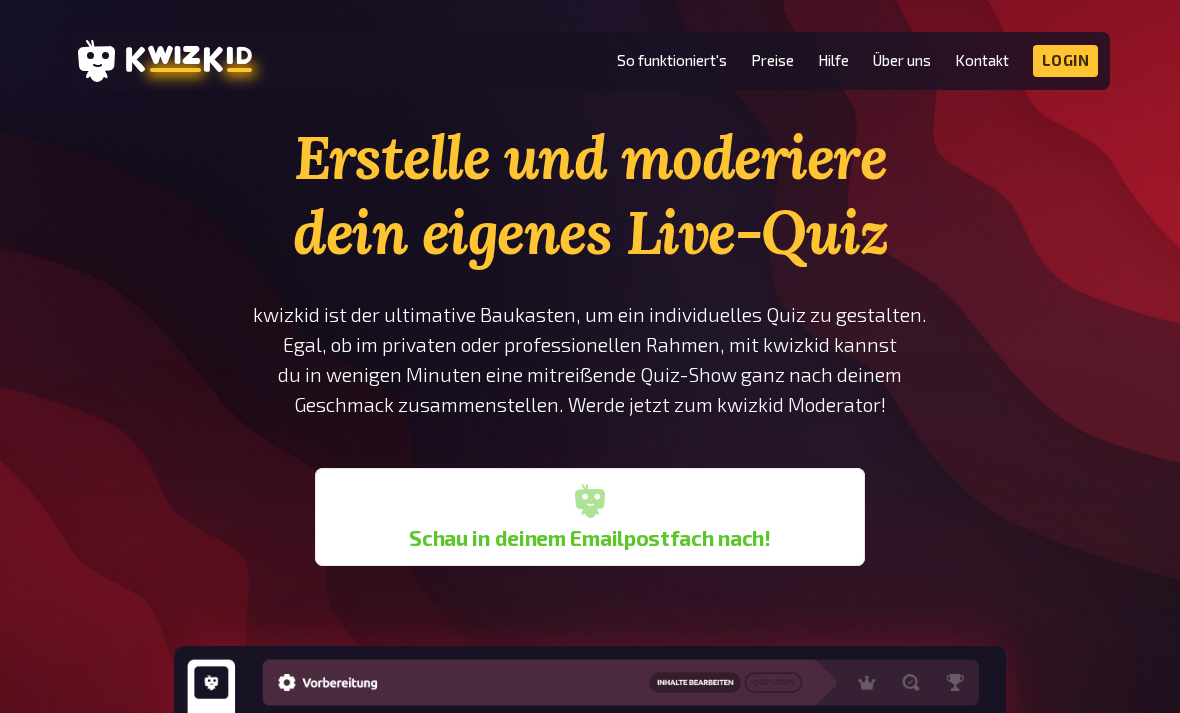 click on "Login" at bounding box center [1066, 61] 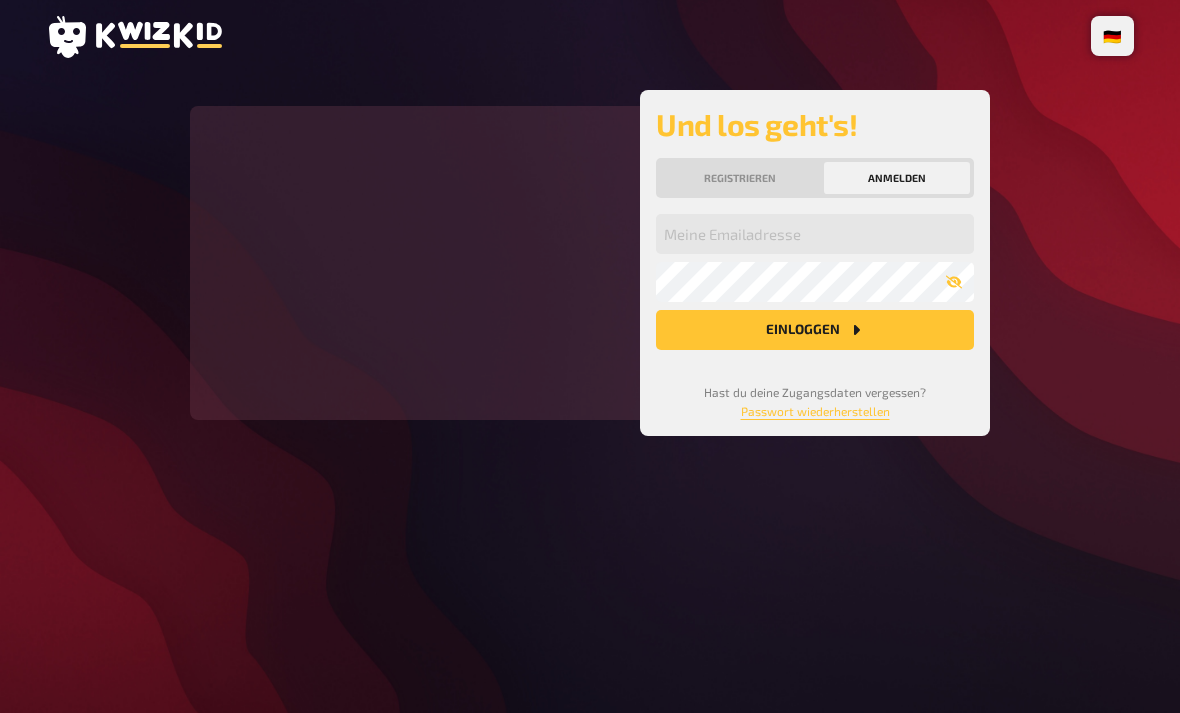 scroll, scrollTop: 0, scrollLeft: 0, axis: both 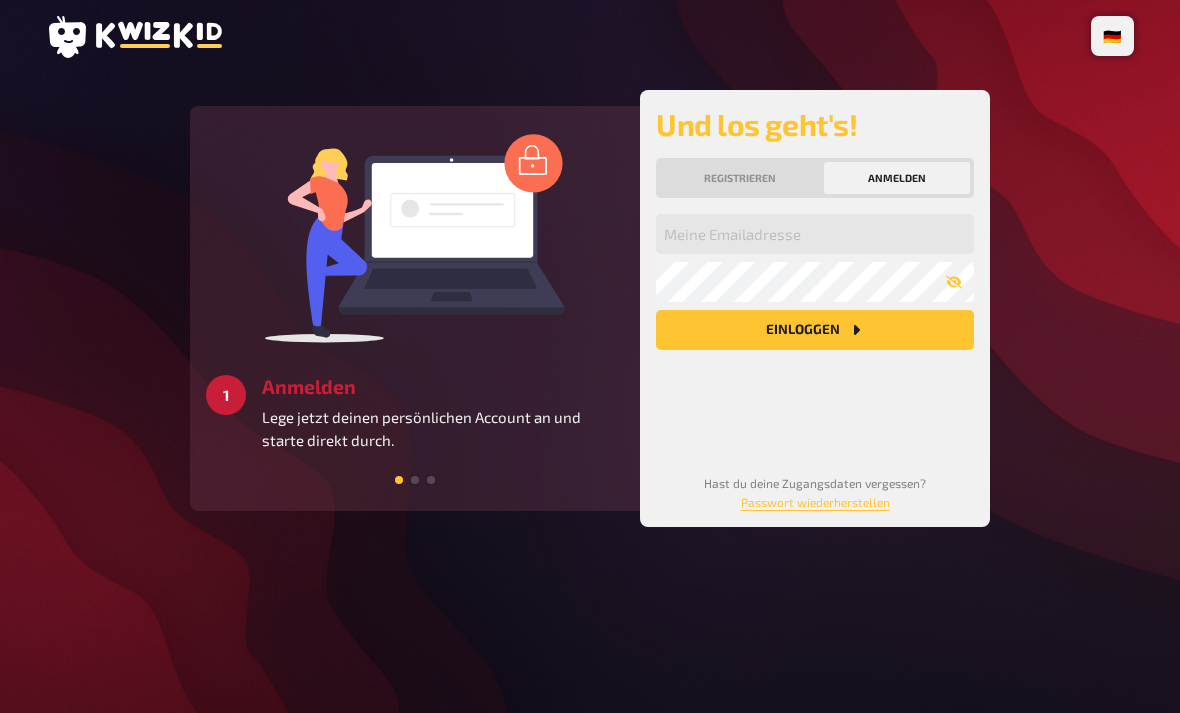 click on "🇩🇪 Deutsch 🇬🇧 English 🇳🇱 Nederlands 3 Starten Schaffe ein besonderes Quizerlebnis für alle Teilnehmer:innen und vergiss das lästige Warten auf die Auswertung. 1 Anmelden Lege jetzt deinen persönlichen Account an und starte direkt durch. 2 Erstellen Erstelle unkompliziert deine eigenen Fragen mit vielen verschiedenen Fragetypen oder suche dir Fragen aus der Datenbank zusammen. Und los geht's! Registrieren Anmelden Meine Emailadresse Mein Passwort Einloggen Hast du deine Zugangsdaten vergessen? Passwort wiederherstellen" at bounding box center (590, 356) 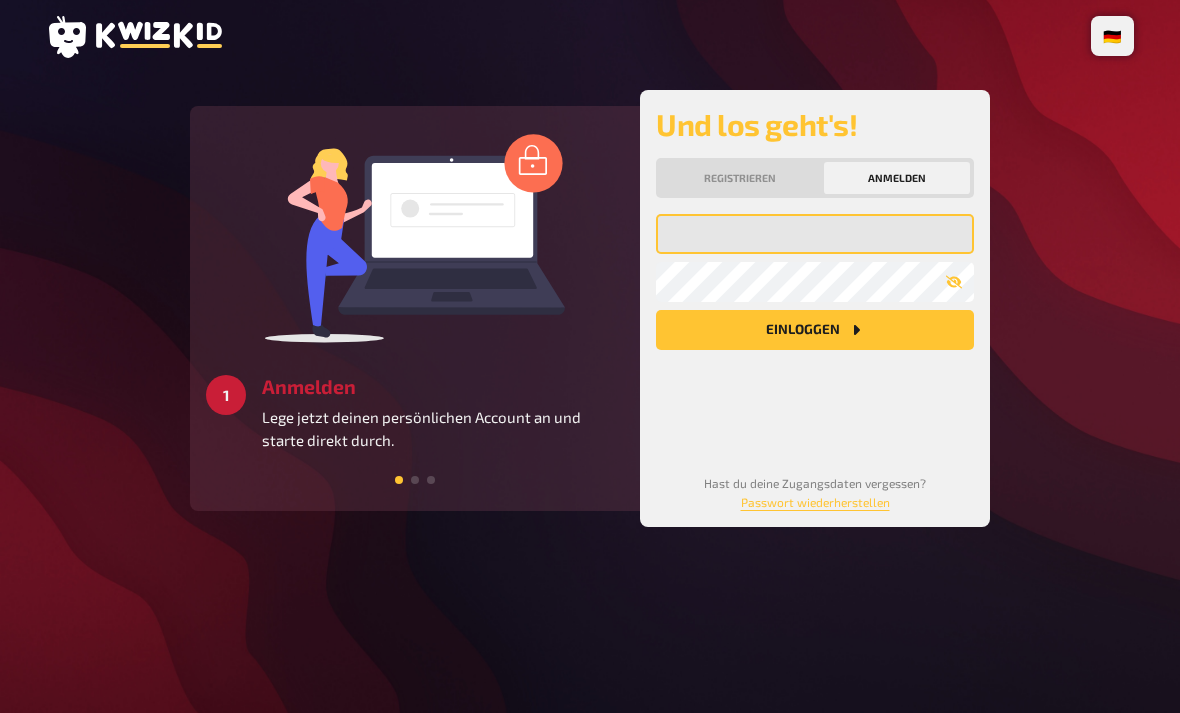click at bounding box center (815, 234) 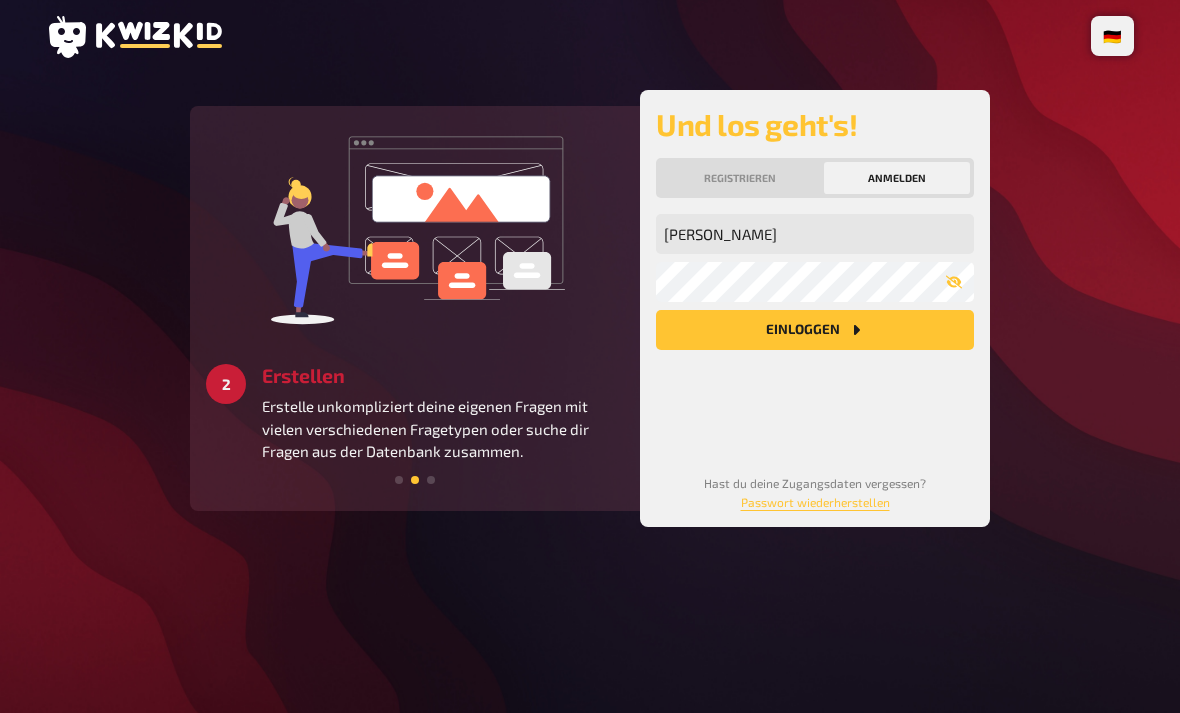 click on "Einloggen" at bounding box center [815, 330] 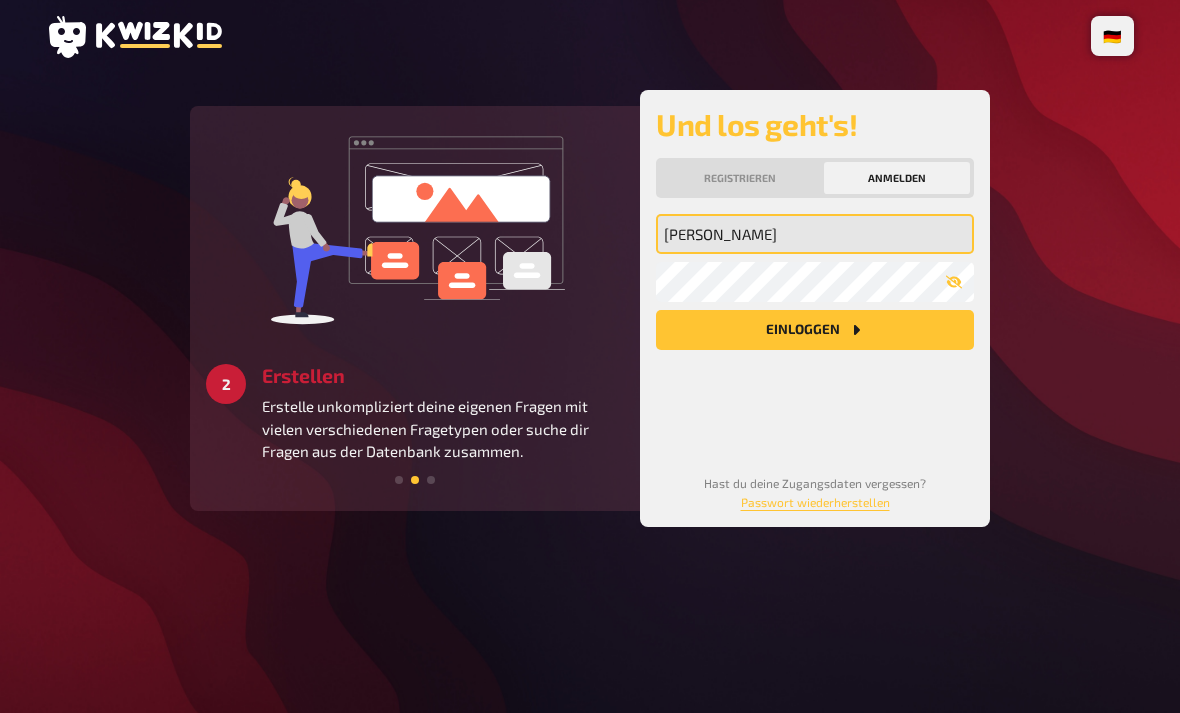 click on "[PERSON_NAME]" at bounding box center (815, 234) 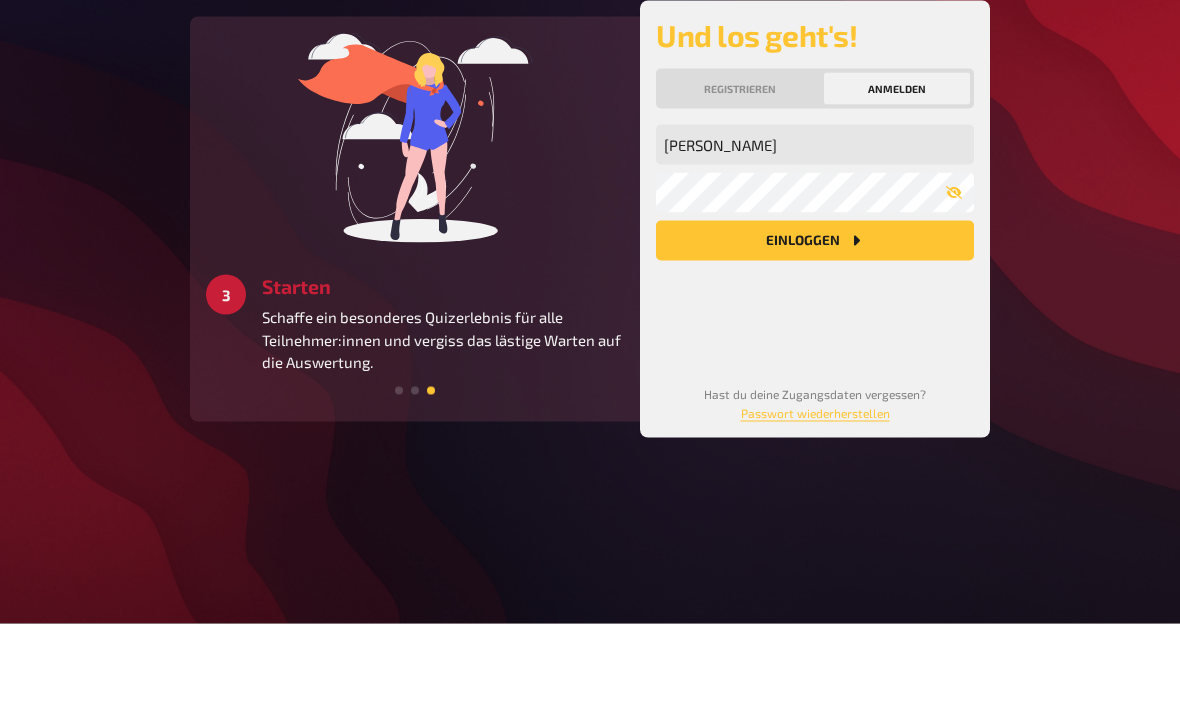 click on "Einloggen" at bounding box center (815, 330) 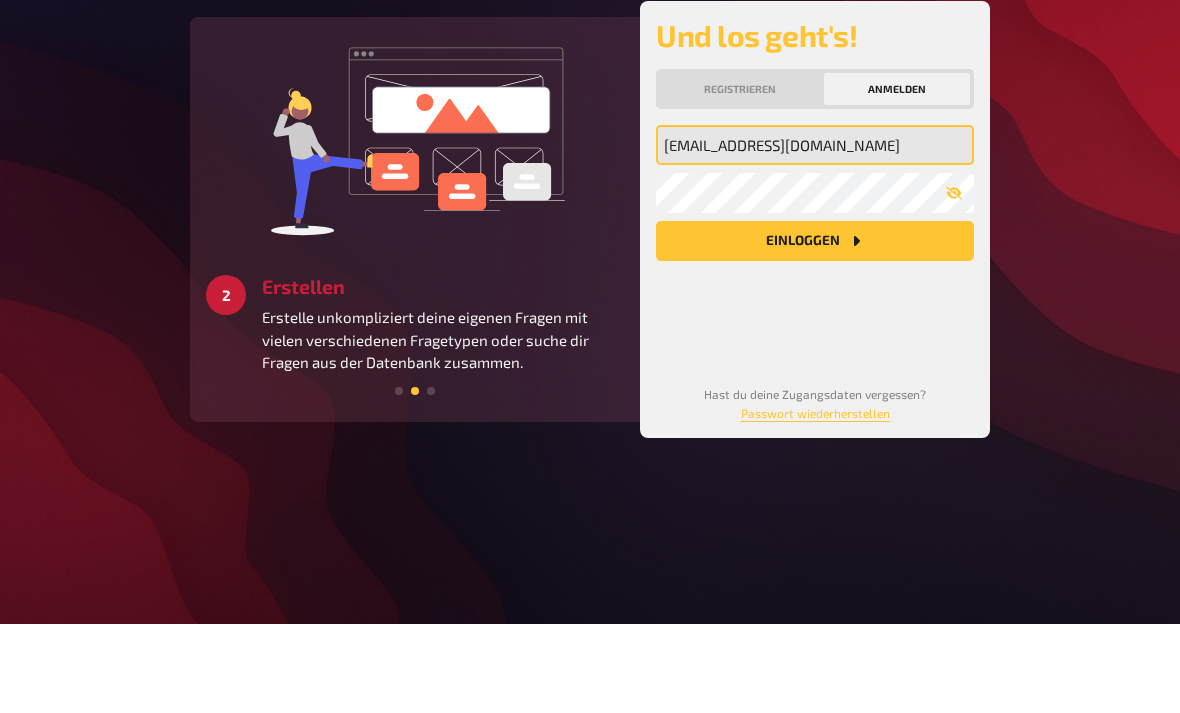 type on "[EMAIL_ADDRESS][DOMAIN_NAME]" 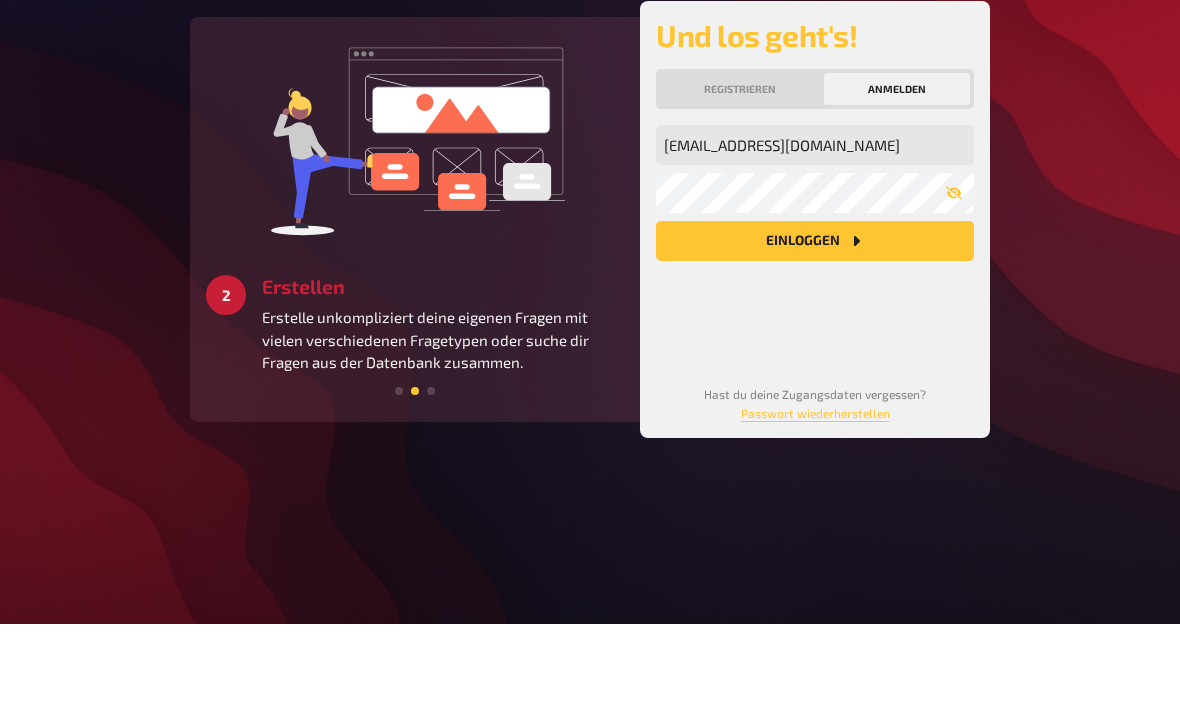 click on "Einloggen" at bounding box center [815, 330] 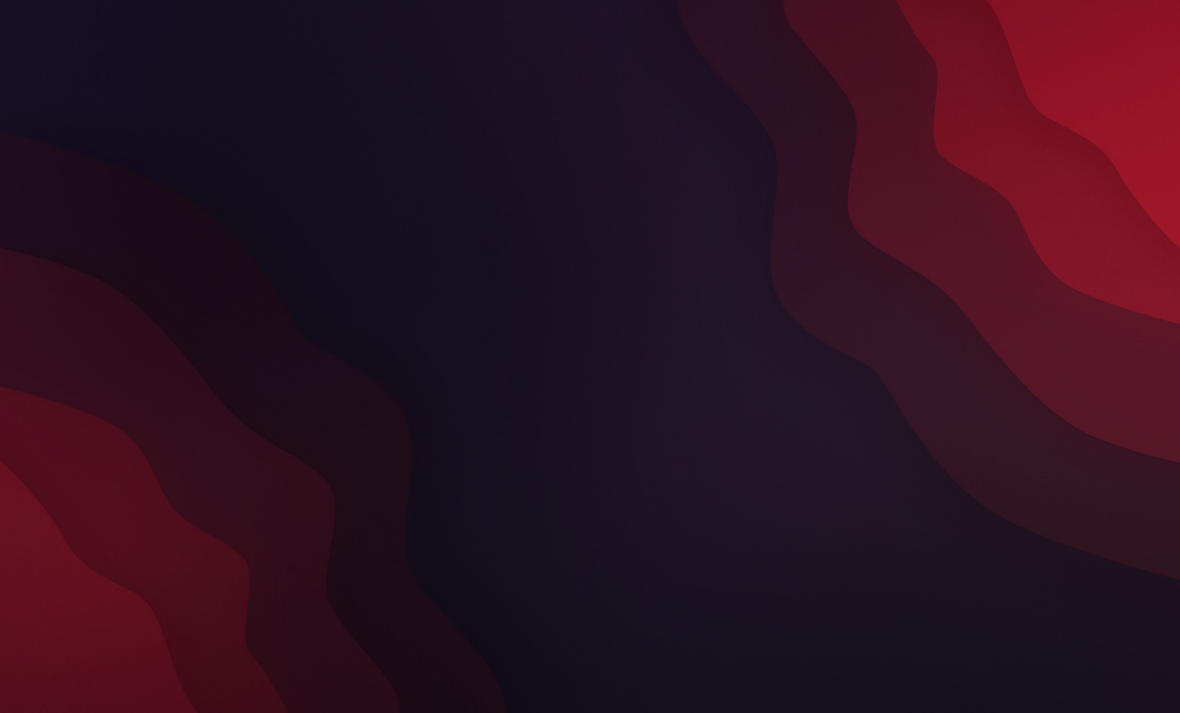 scroll, scrollTop: 0, scrollLeft: 0, axis: both 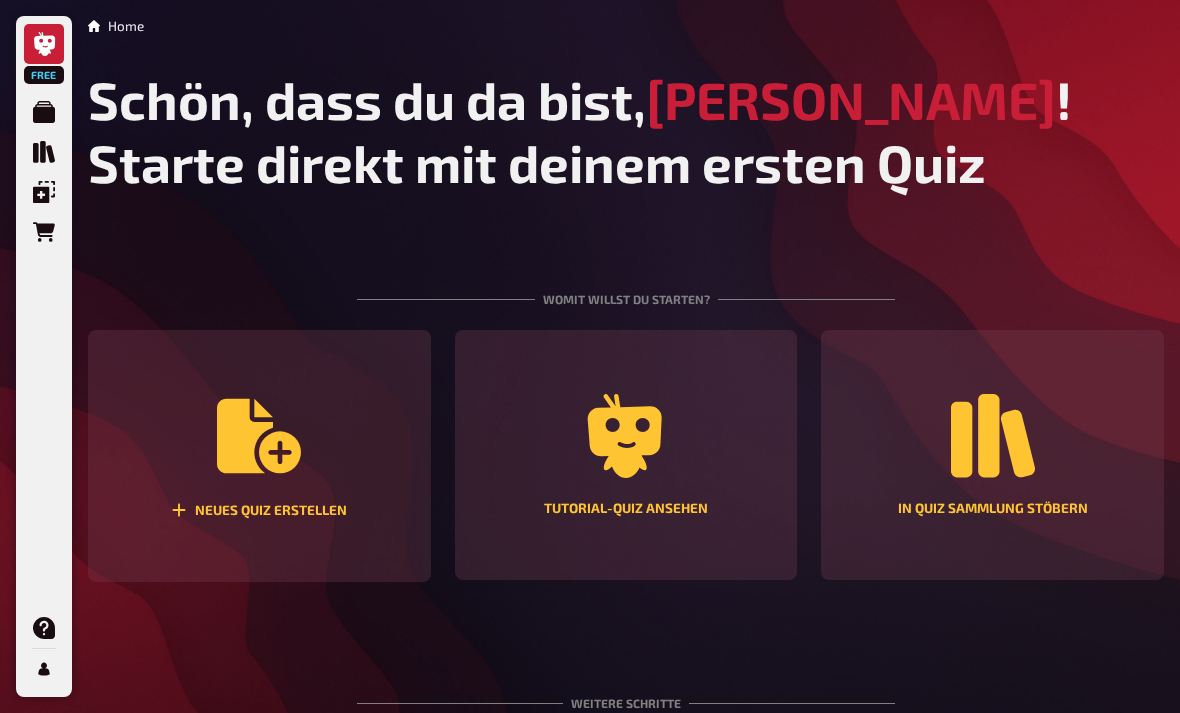click on "Neues Quiz erstellen" at bounding box center [259, 456] 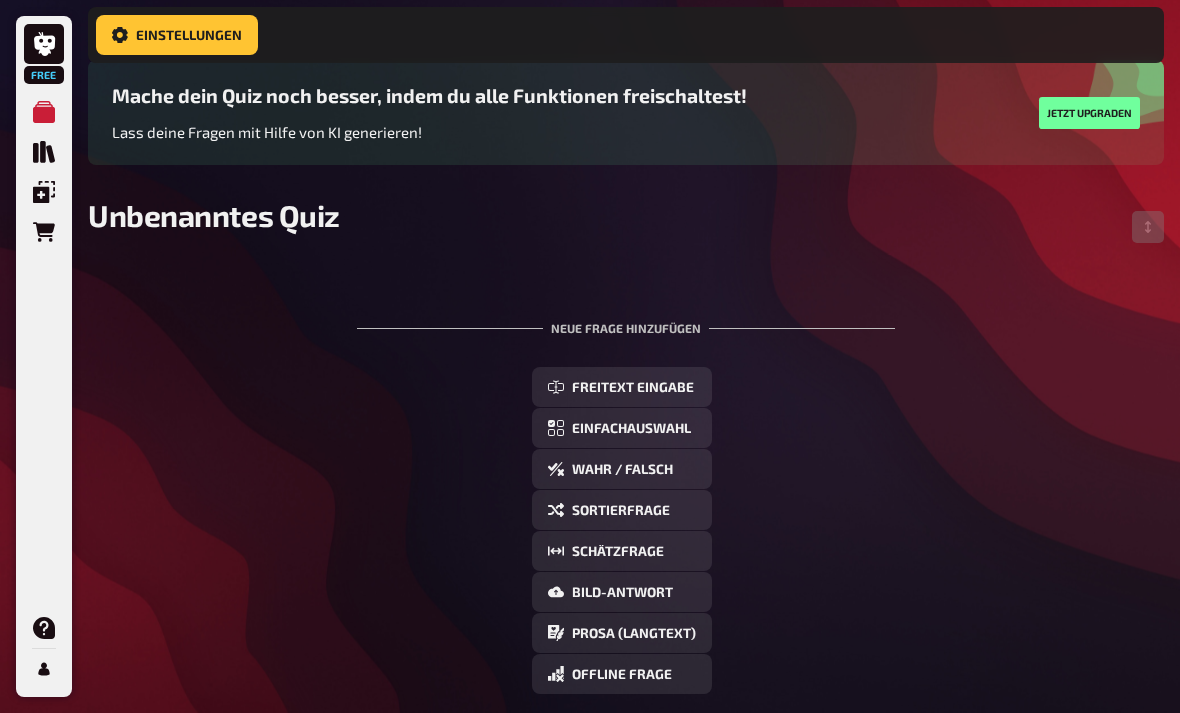 scroll, scrollTop: 151, scrollLeft: 0, axis: vertical 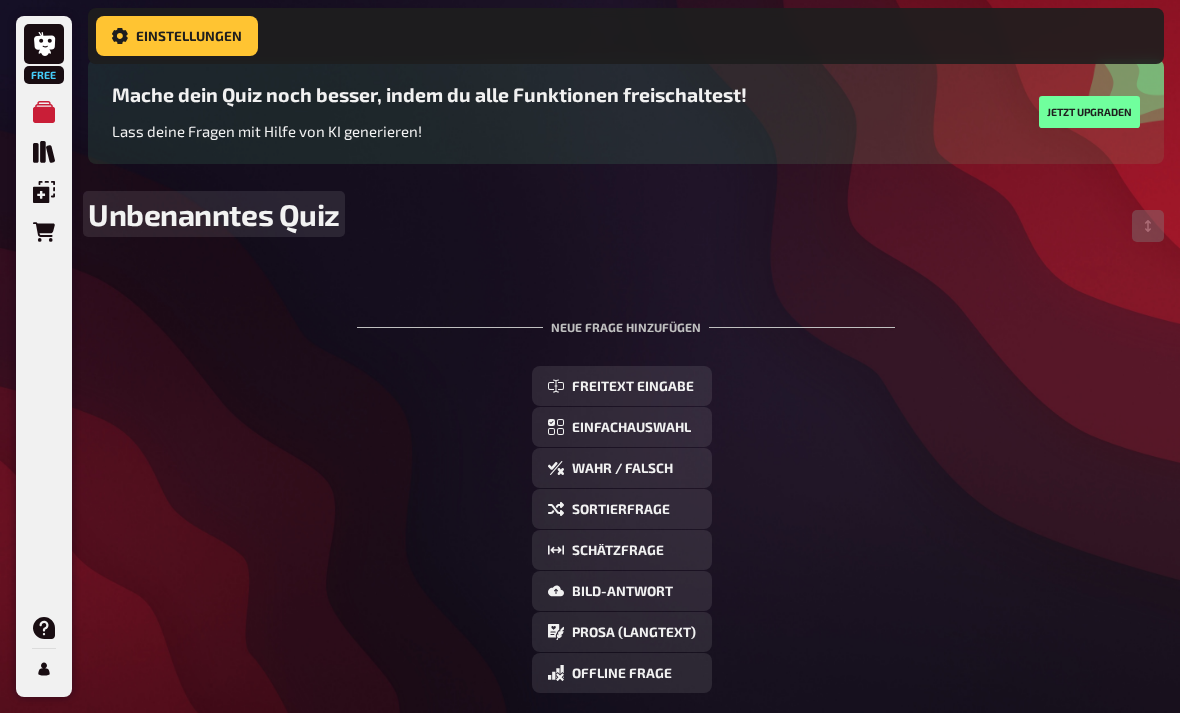 click on "Unbenanntes Quiz" at bounding box center [214, 214] 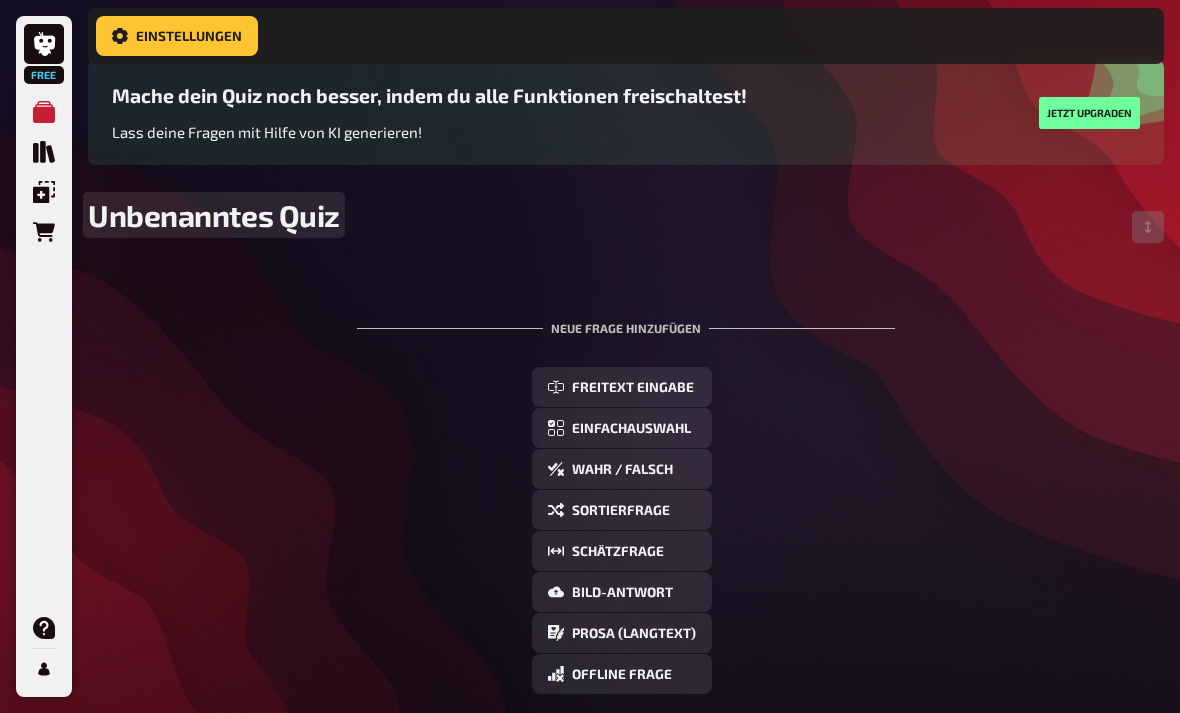 type 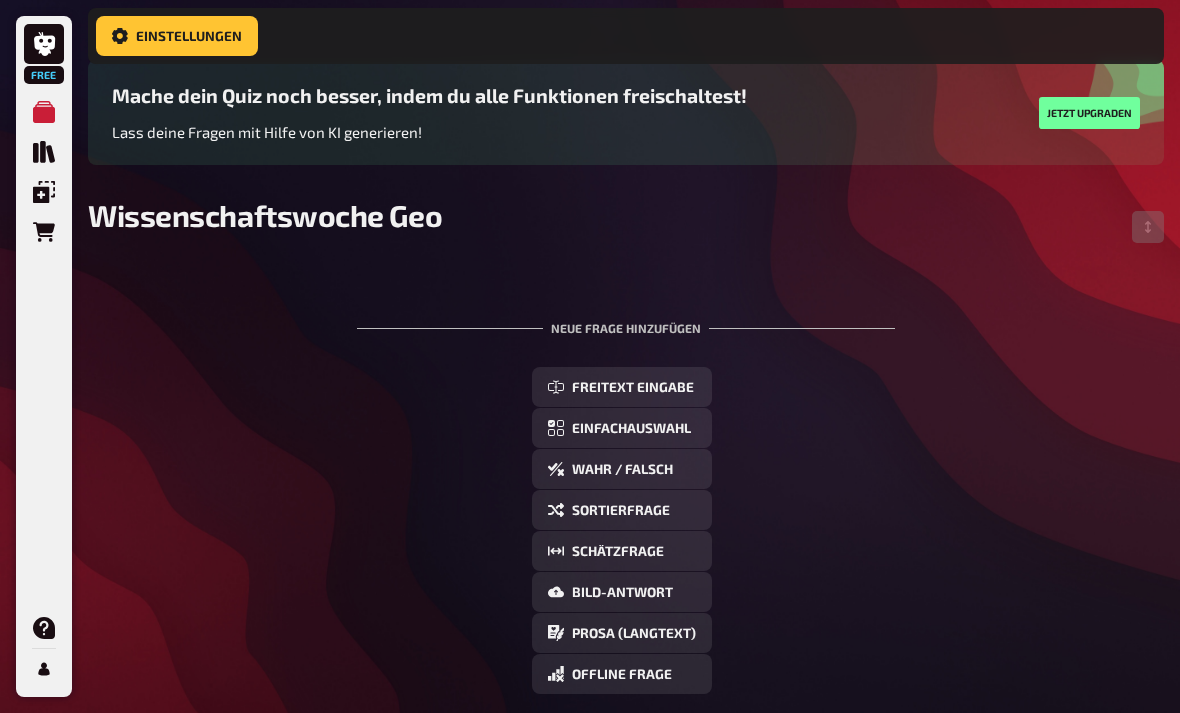 click on "To pick up a draggable item, press the space bar.
While dragging, use the arrow keys to move the item.
Press space again to drop the item in its new position, or press escape to cancel.
Neue Frage hinzufügen   Freitext Eingabe Einfachauswahl Wahr / Falsch Sortierfrage Schätzfrage Bild-Antwort Prosa (Langtext) Offline Frage Mit KI erstellen Selbst schreiben" at bounding box center (626, 491) 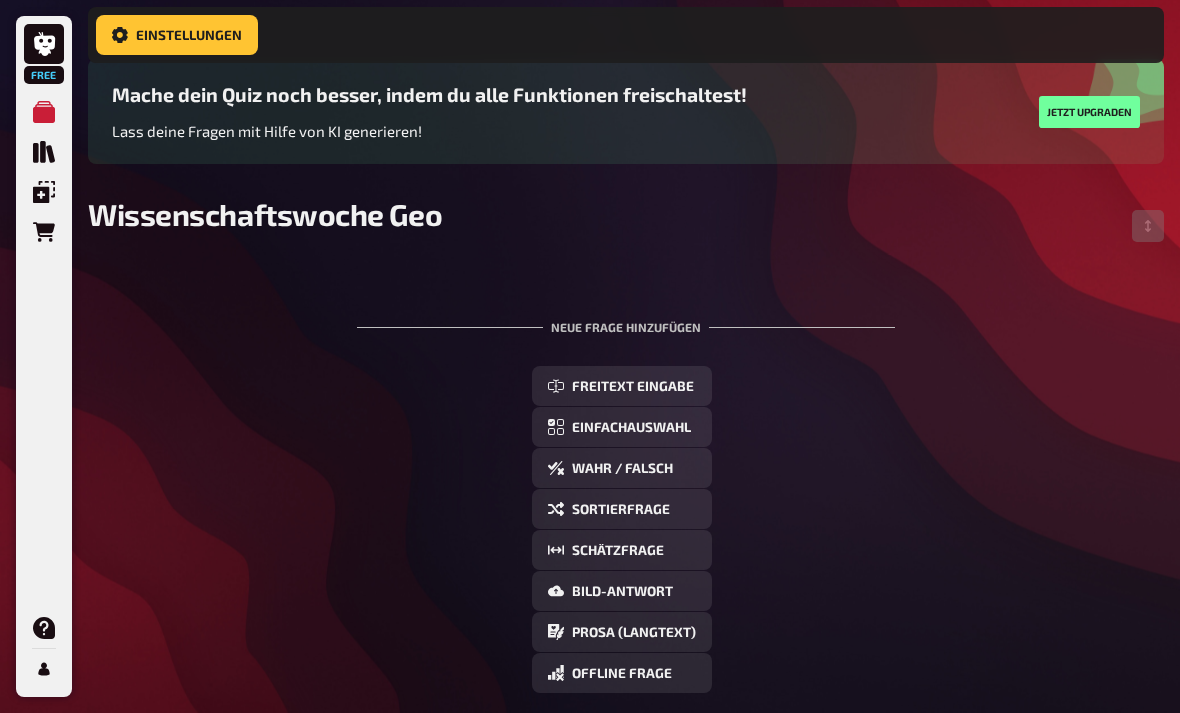 click on "Freitext Eingabe" at bounding box center (622, 387) 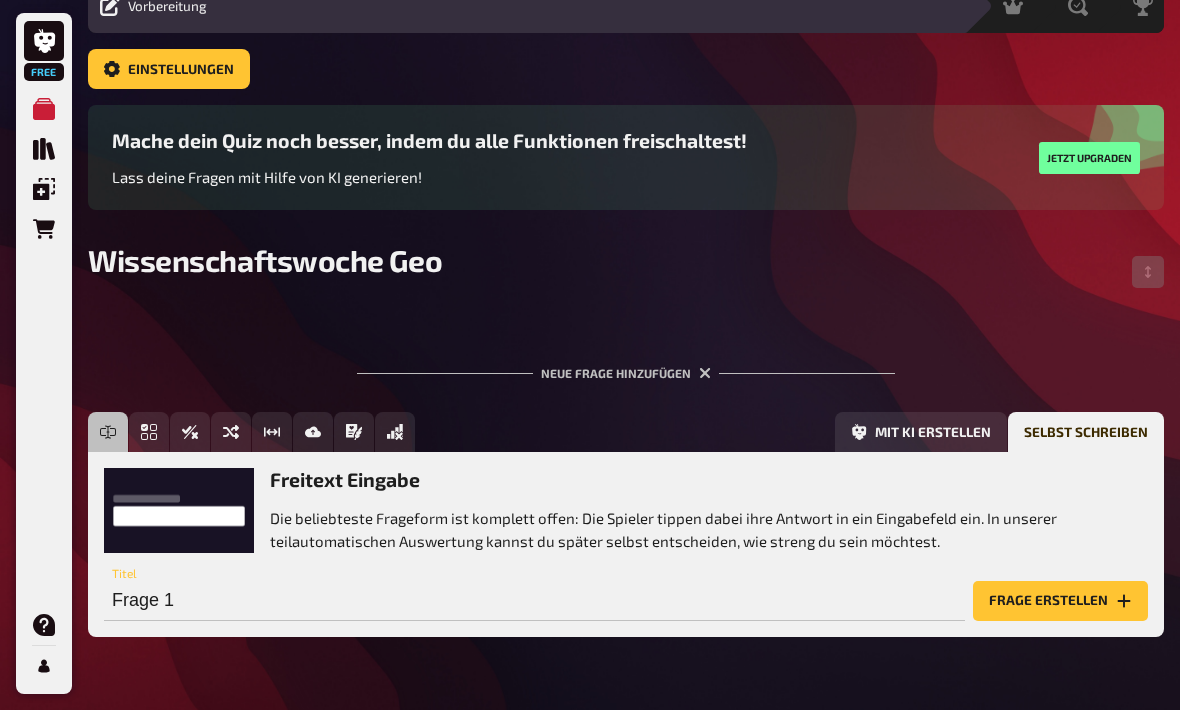 scroll, scrollTop: 80, scrollLeft: 0, axis: vertical 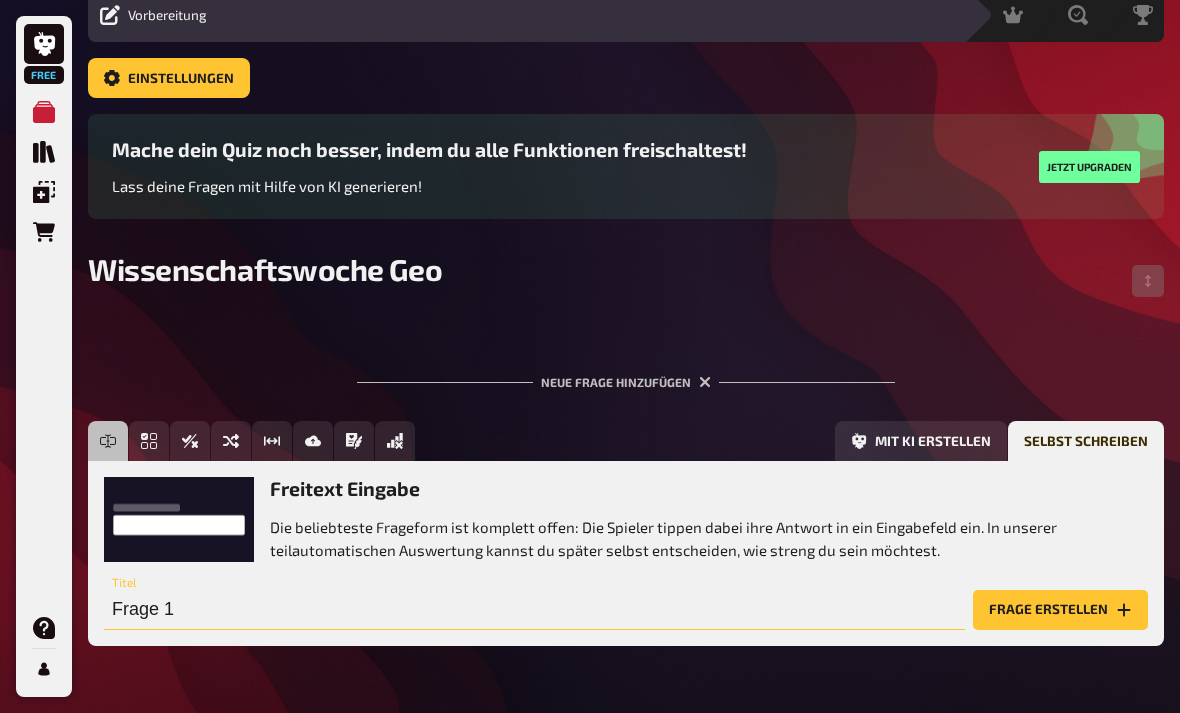 click on "Frage 1" at bounding box center [534, 610] 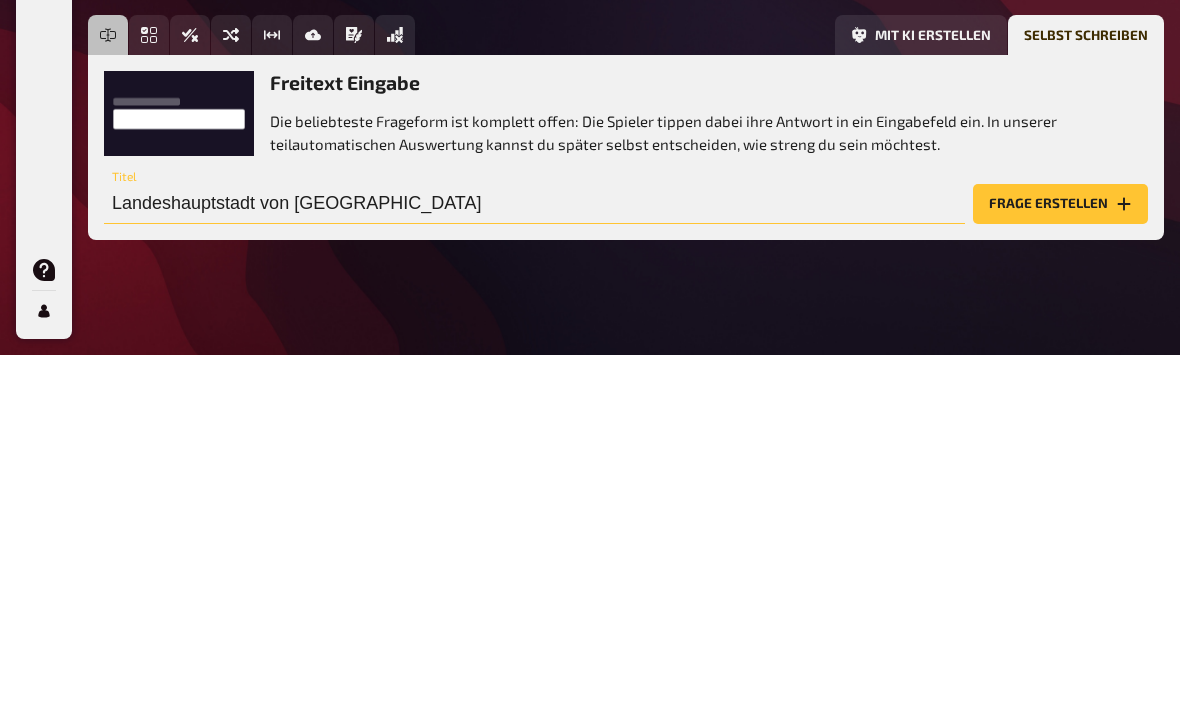 type on "Landeshauptstadt von [GEOGRAPHIC_DATA]" 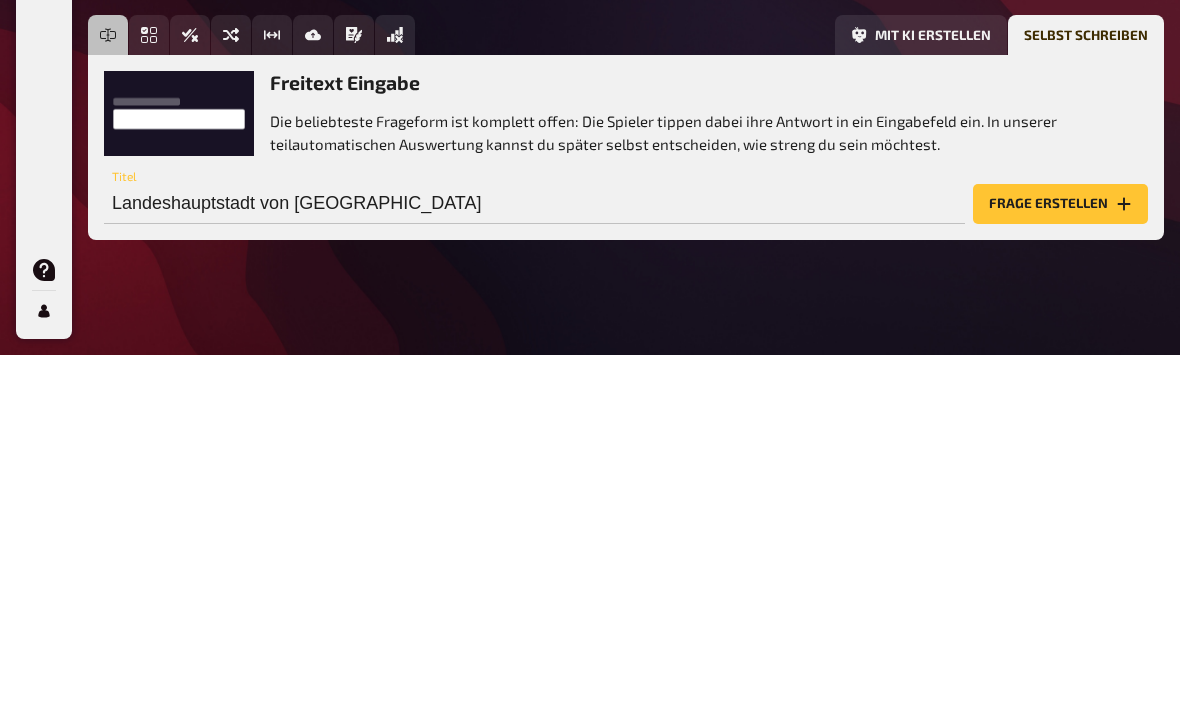 click on "Frage erstellen" at bounding box center [1060, 562] 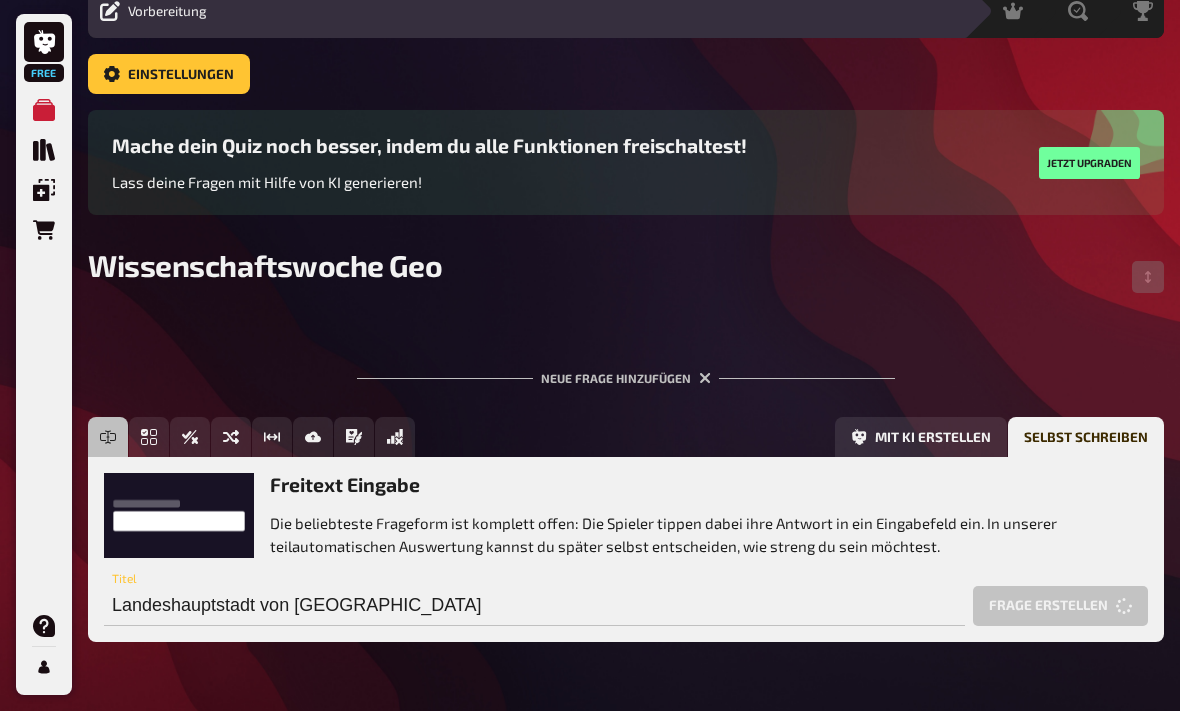 scroll, scrollTop: 80, scrollLeft: 0, axis: vertical 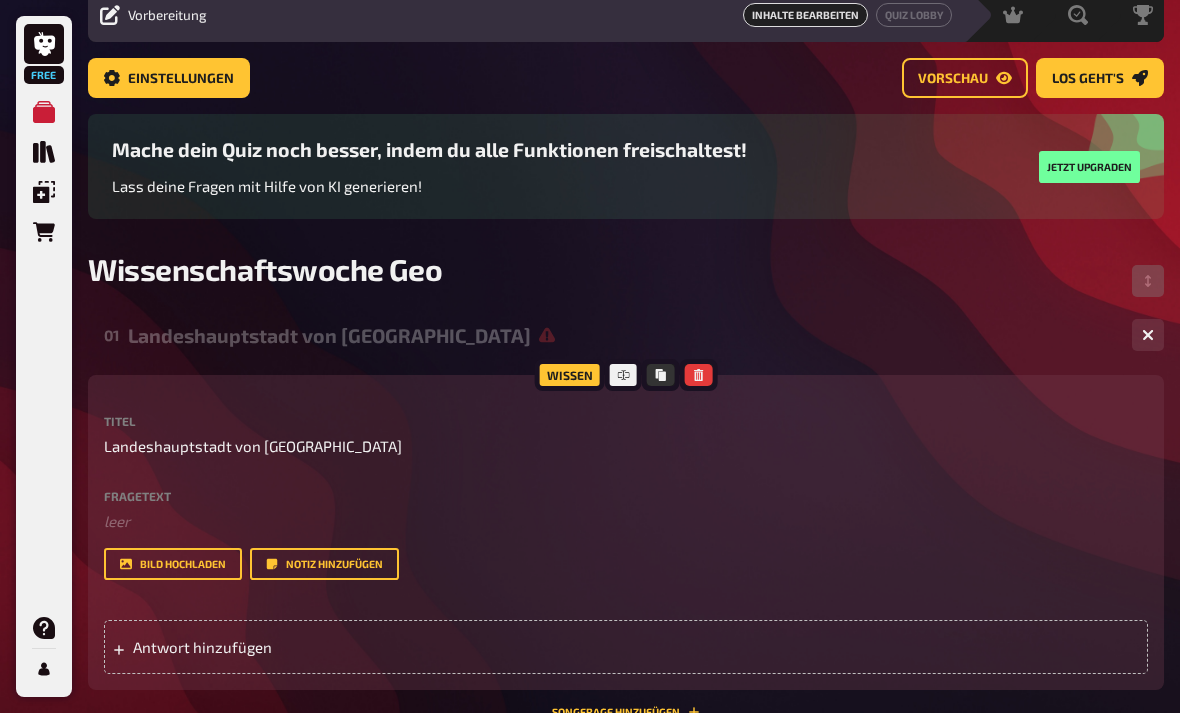 click on "Antwort hinzufügen" at bounding box center [626, 647] 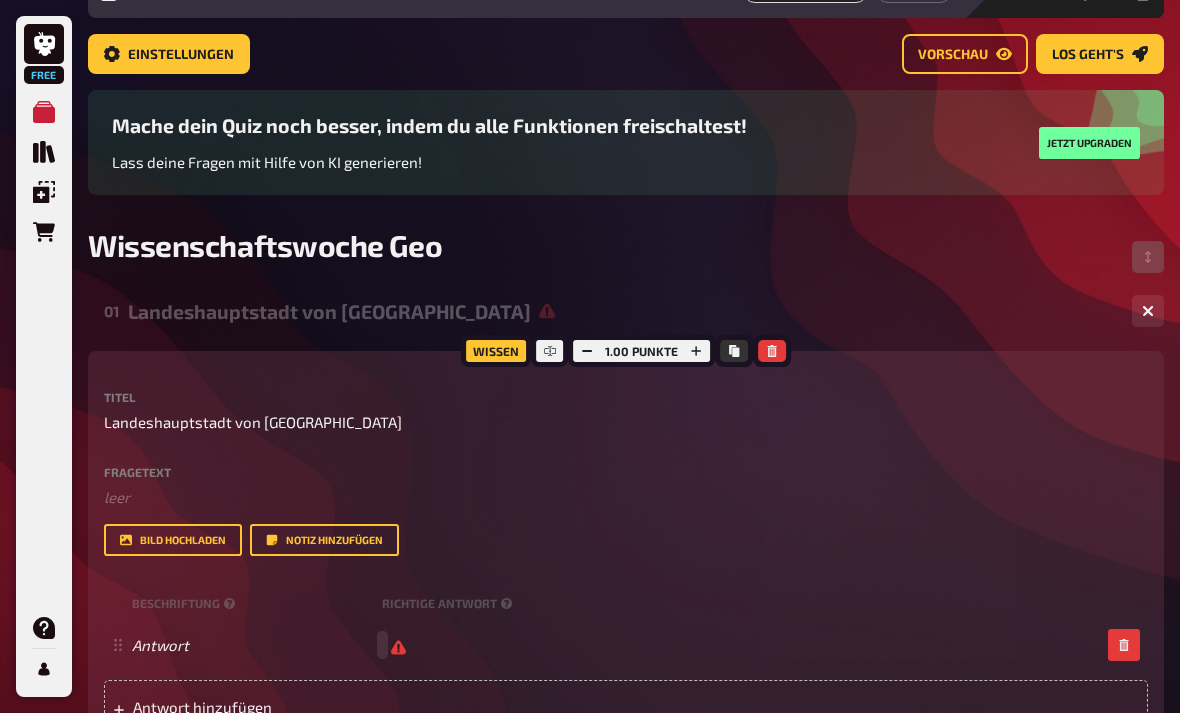 scroll, scrollTop: 106, scrollLeft: 0, axis: vertical 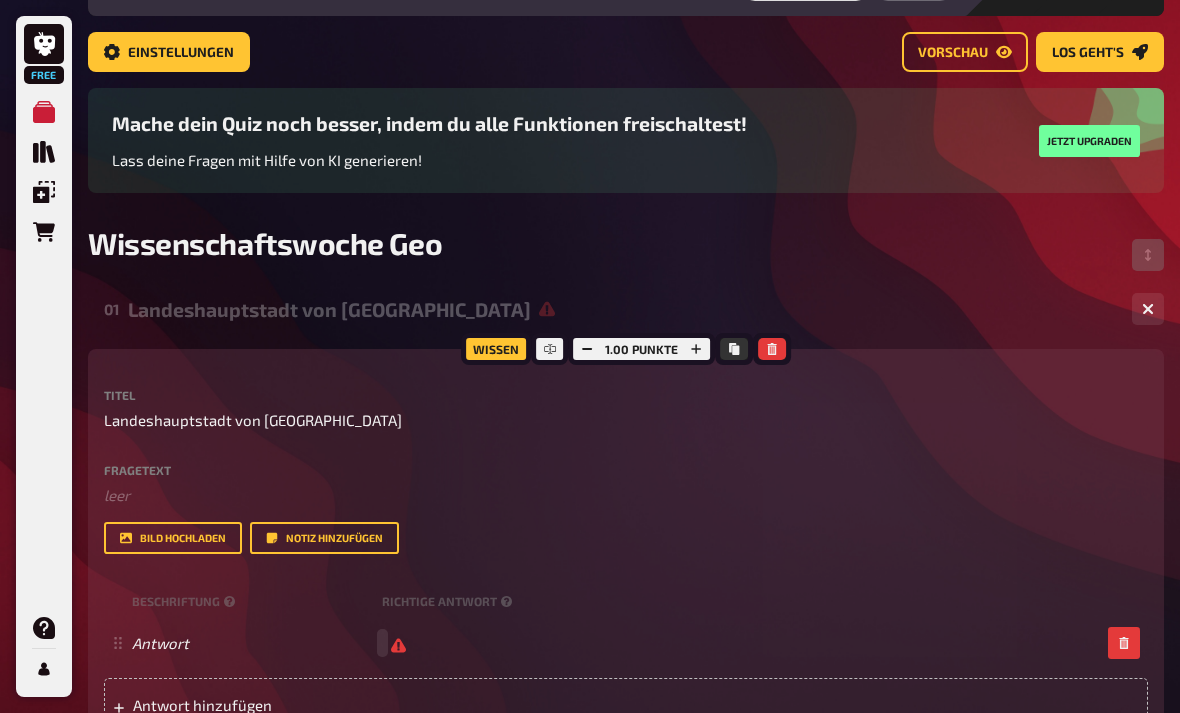 click on "Antwort" at bounding box center (626, 643) 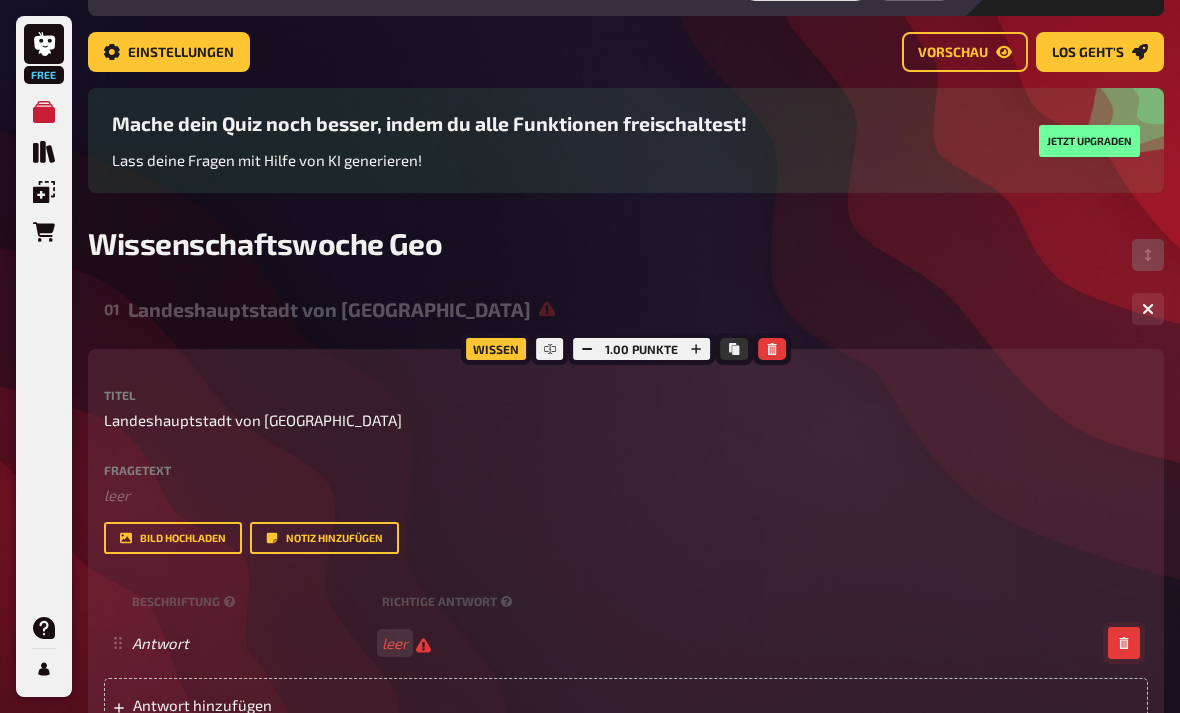 click at bounding box center (1124, 643) 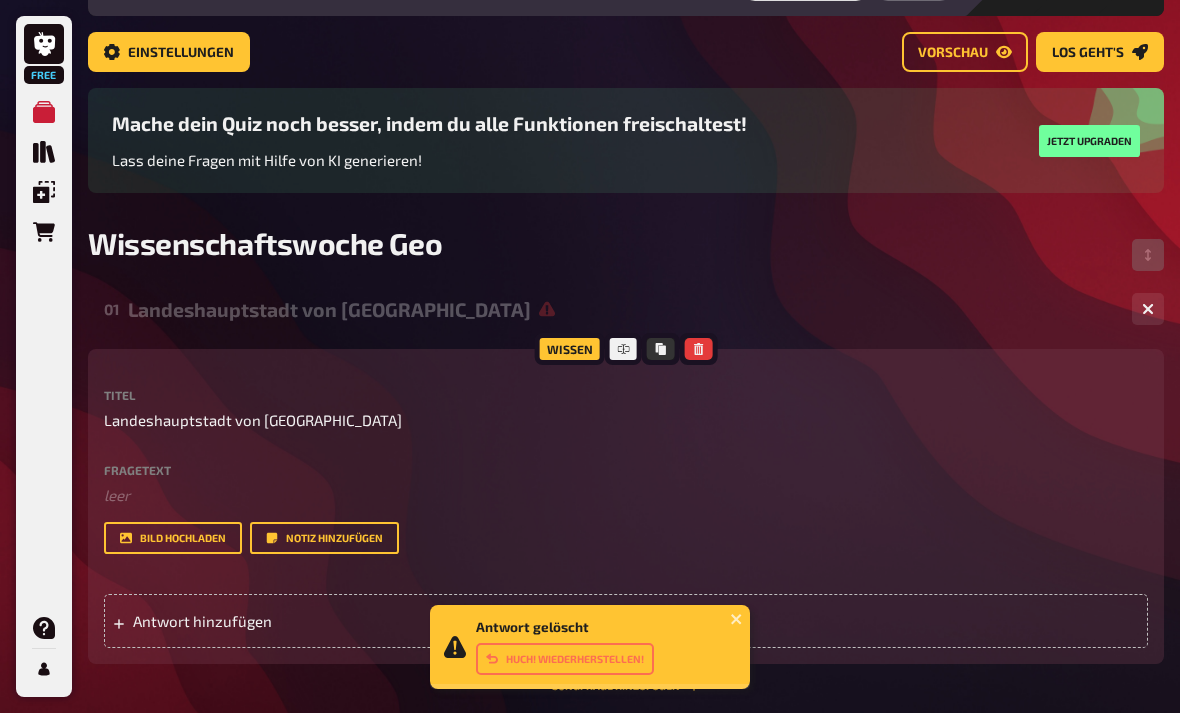 click on "Antwort hinzufügen" at bounding box center (287, 621) 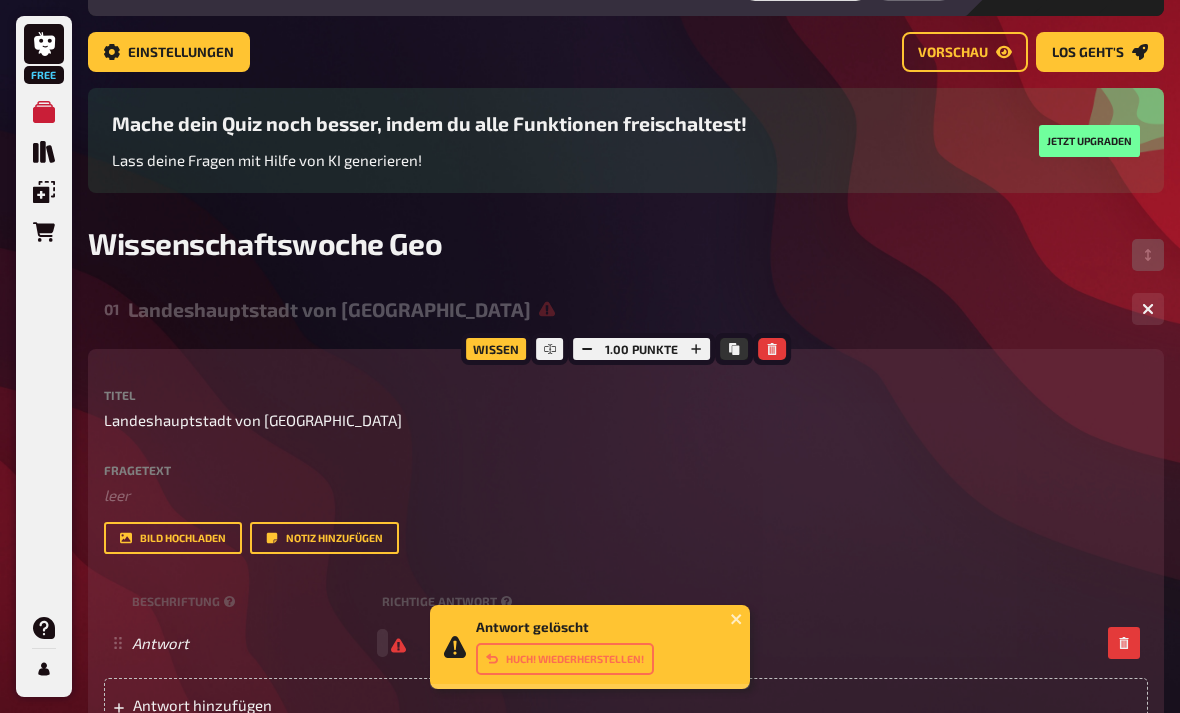 click 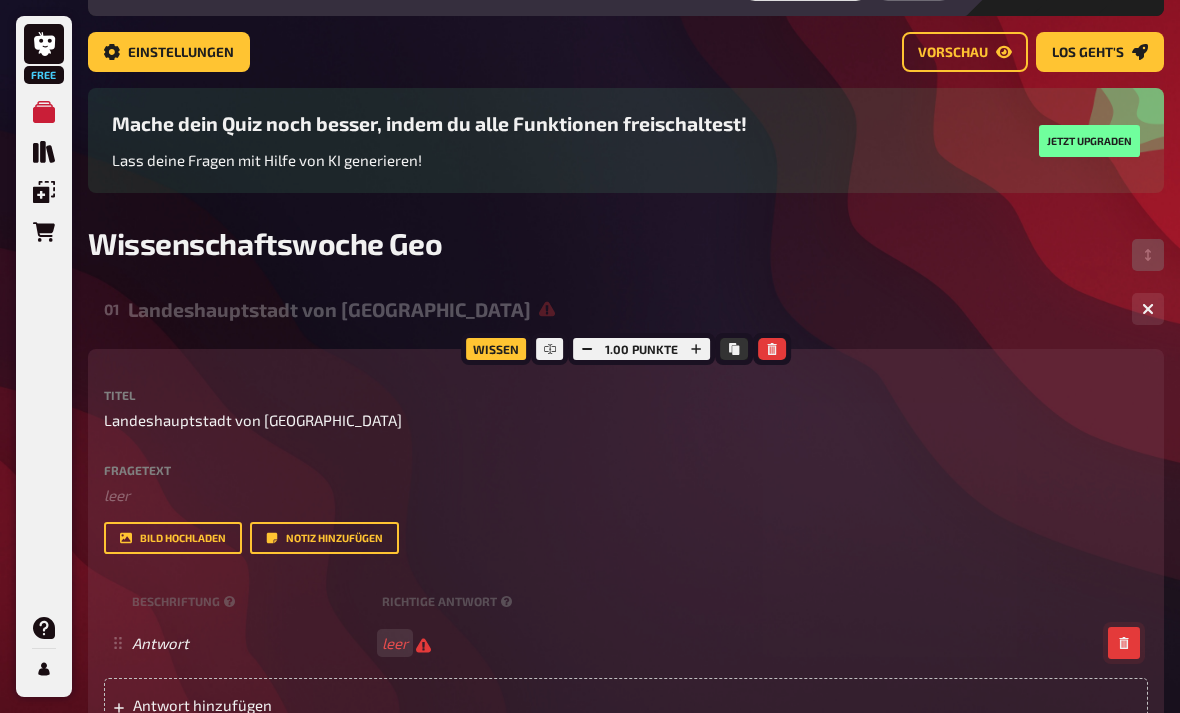 click 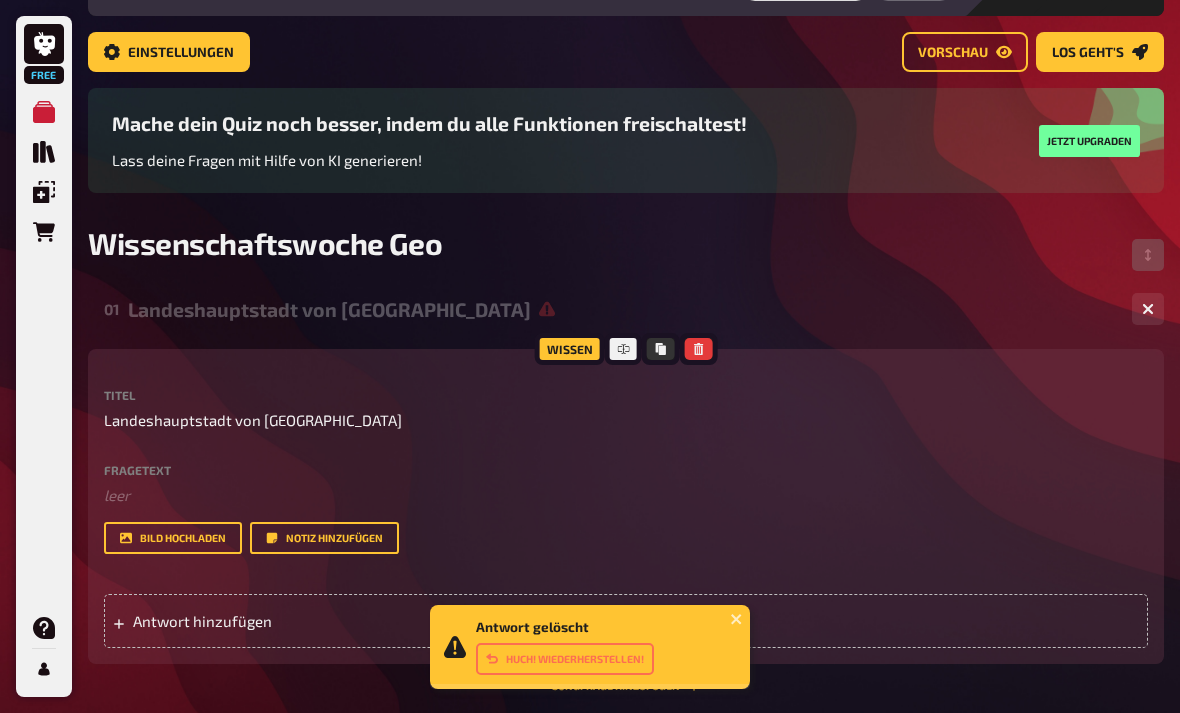 click on "Antwort hinzufügen" at bounding box center [626, 621] 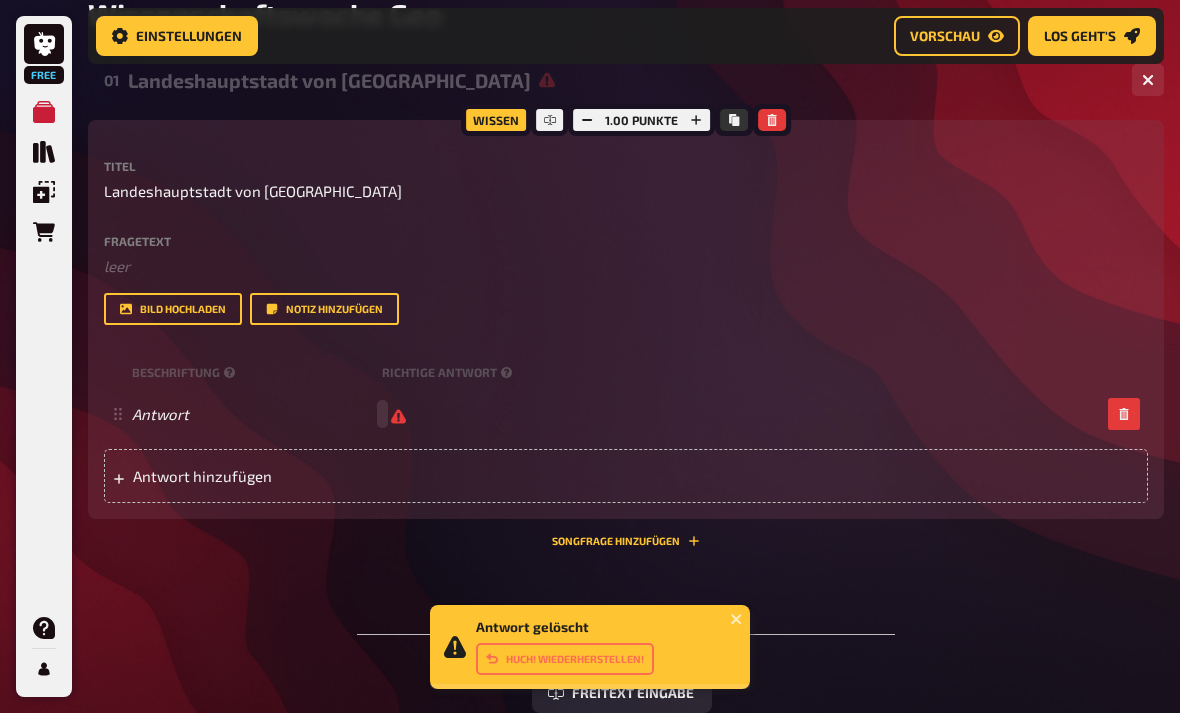 scroll, scrollTop: 349, scrollLeft: 0, axis: vertical 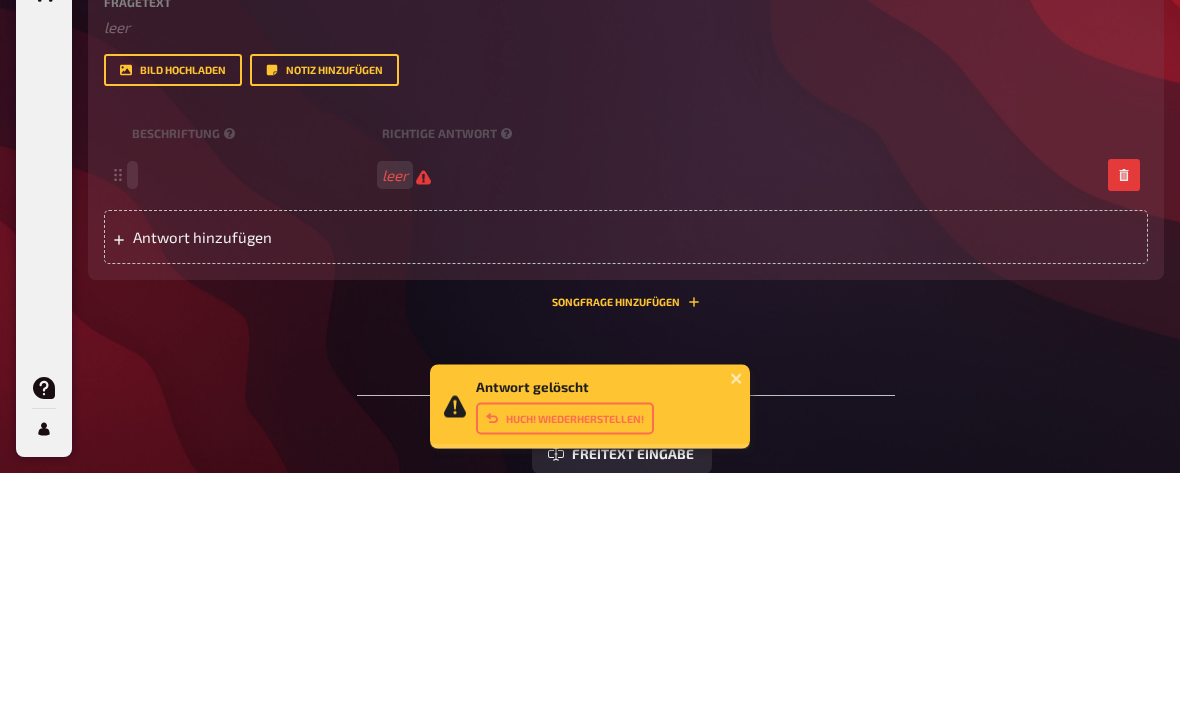 type 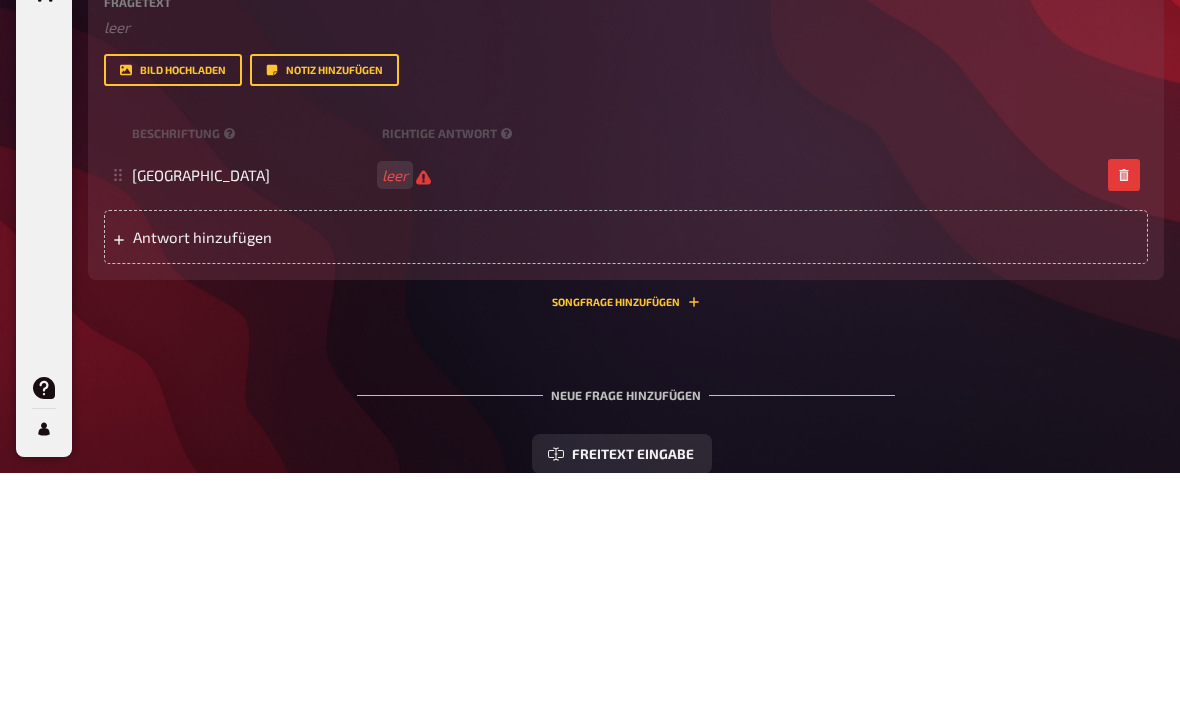 click on "Bild hochladen   Notiz hinzufügen" at bounding box center (626, 311) 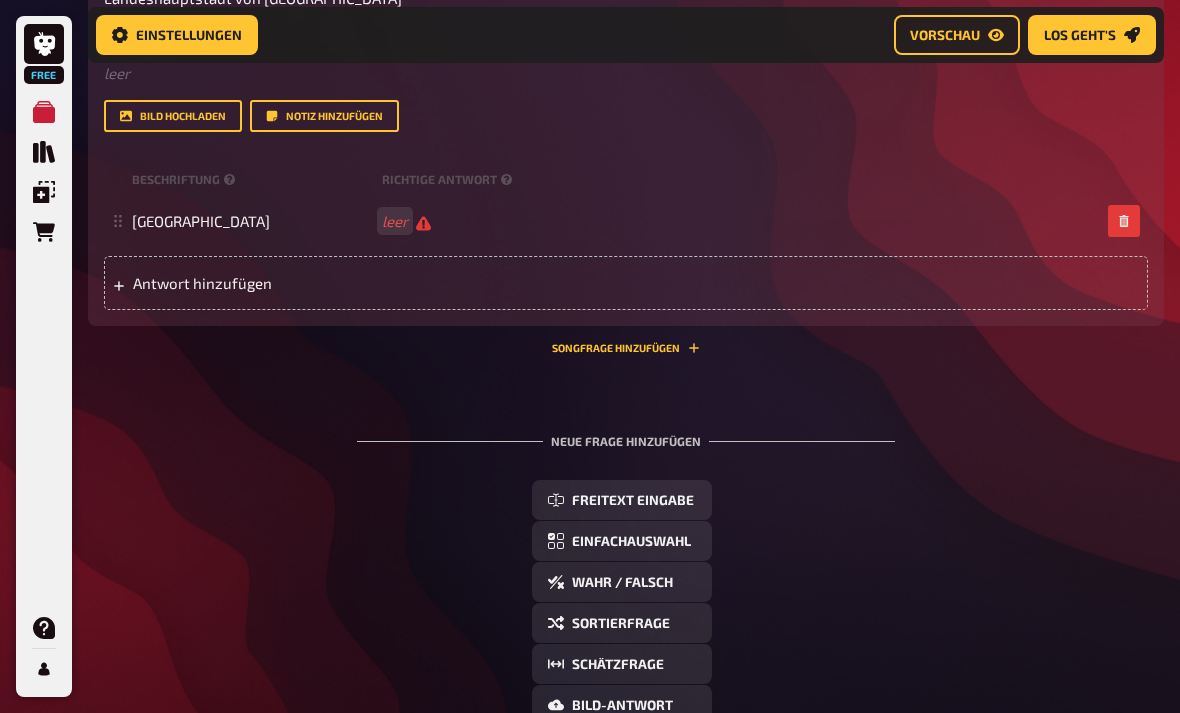 scroll, scrollTop: 540, scrollLeft: 0, axis: vertical 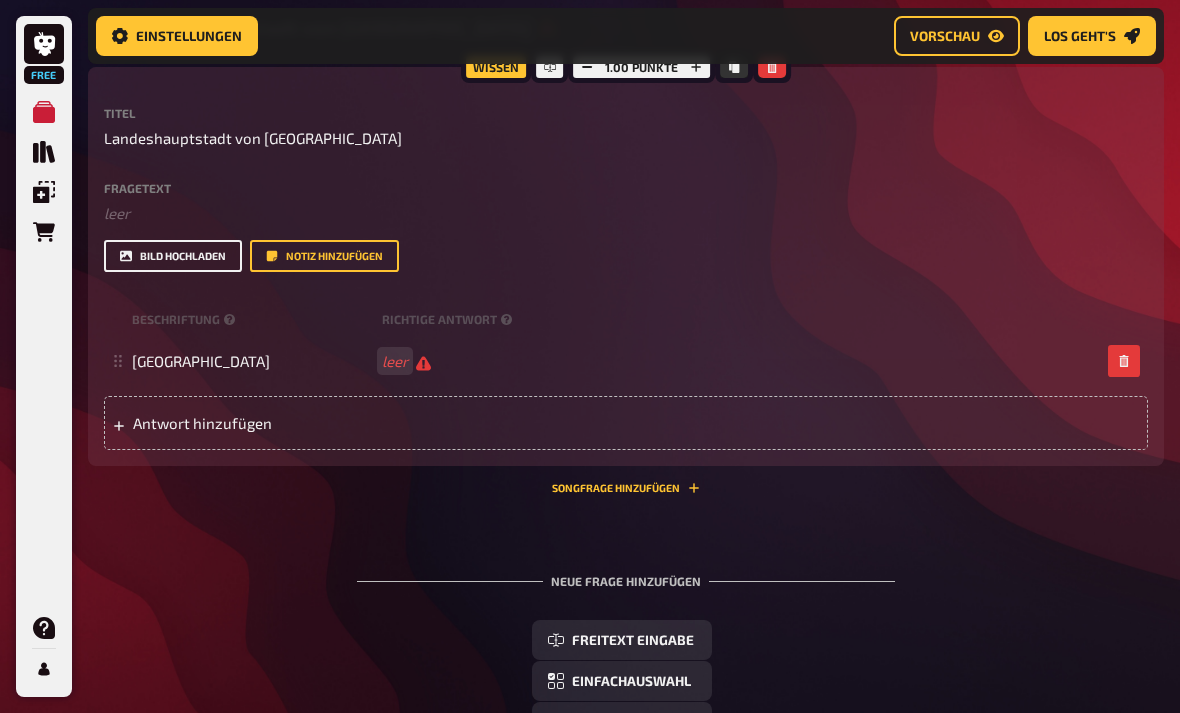 click on "Bild hochladen" at bounding box center (173, 256) 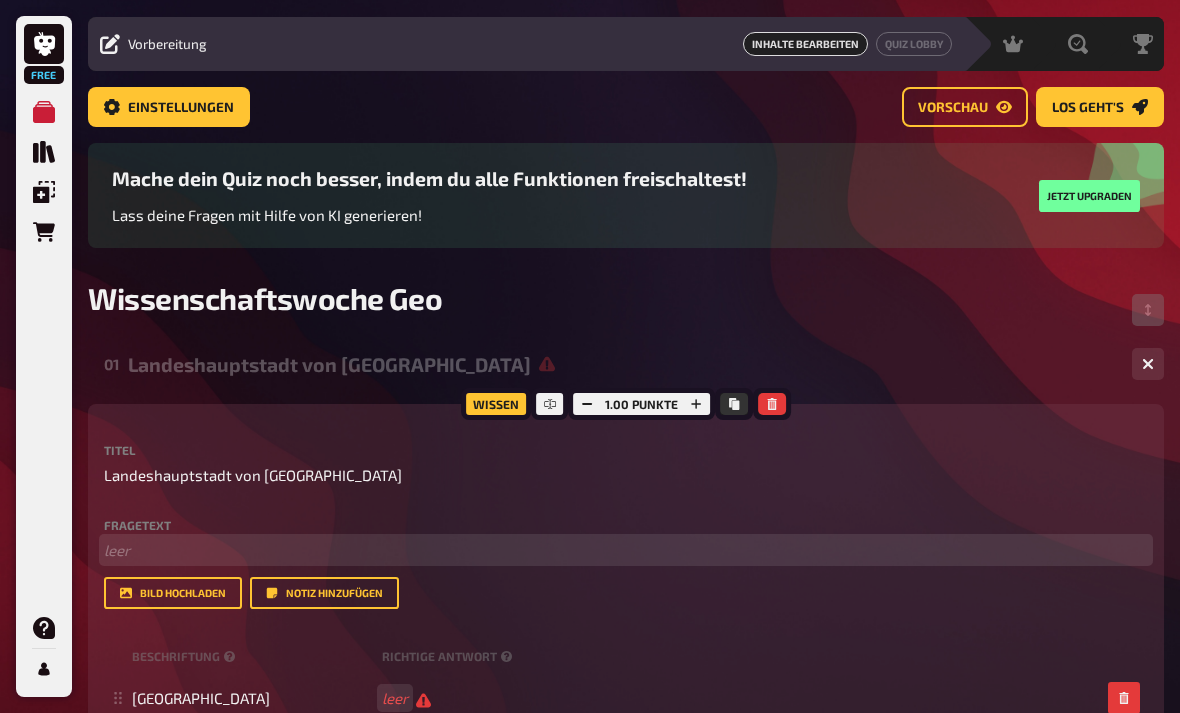 scroll, scrollTop: 0, scrollLeft: 0, axis: both 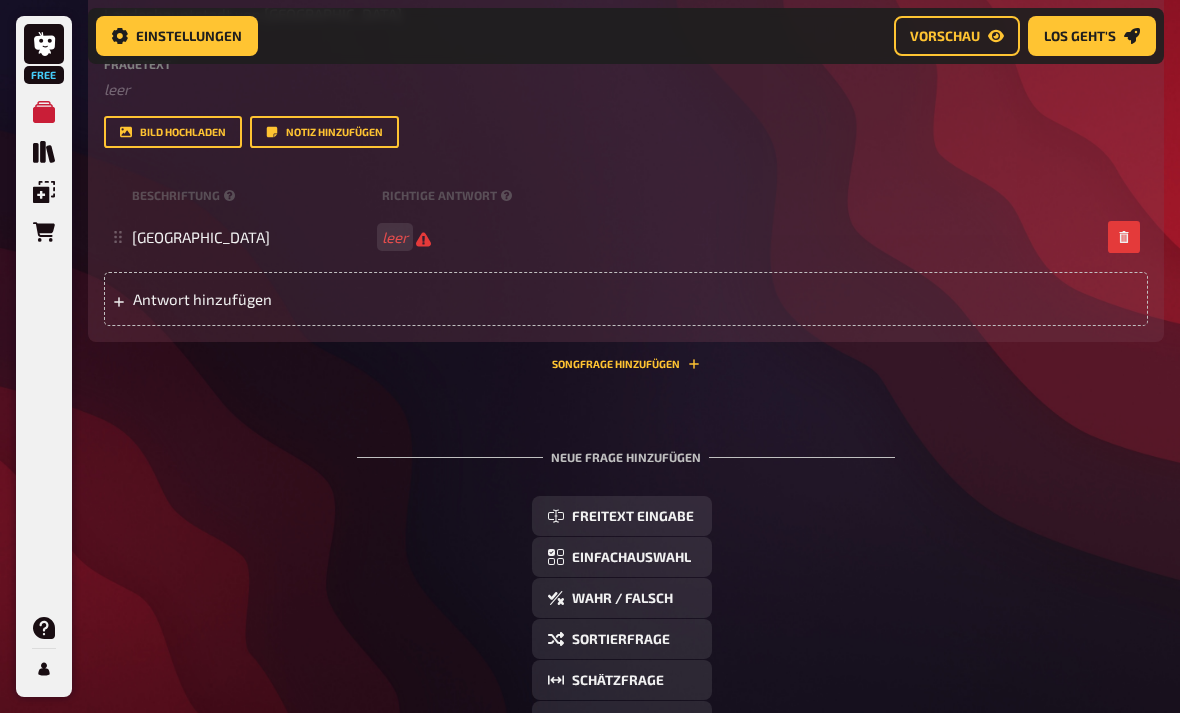 click on "Einfachauswahl" at bounding box center (631, 558) 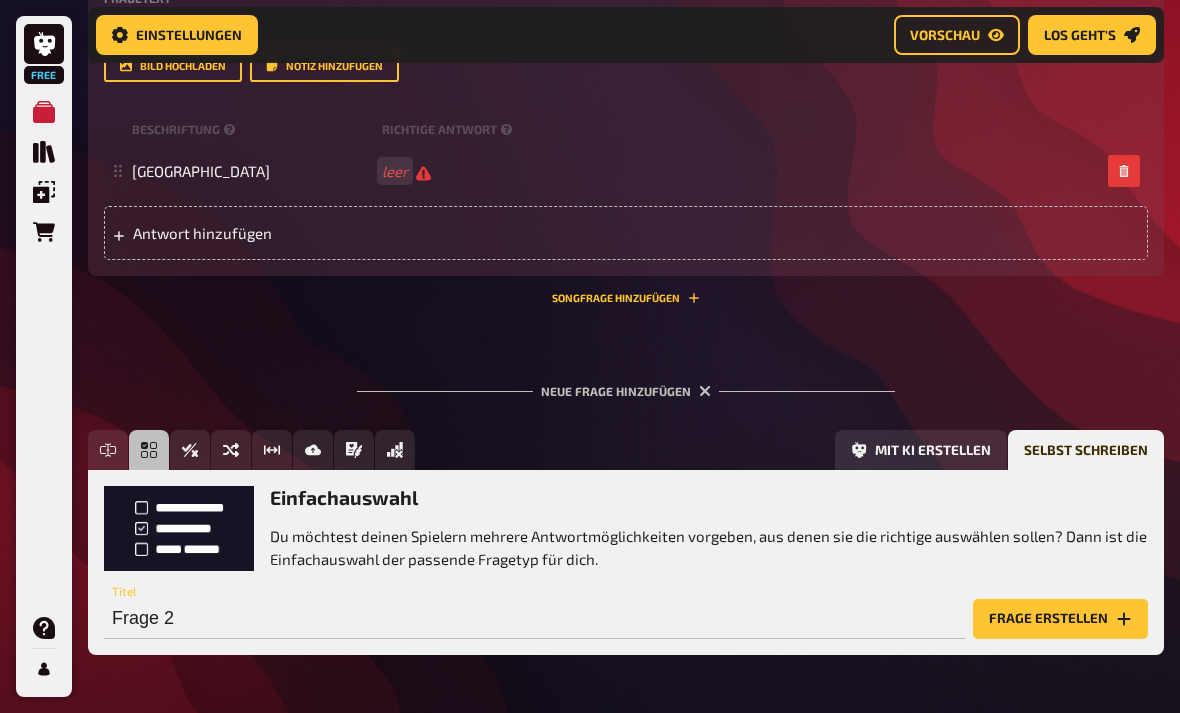 scroll, scrollTop: 602, scrollLeft: 0, axis: vertical 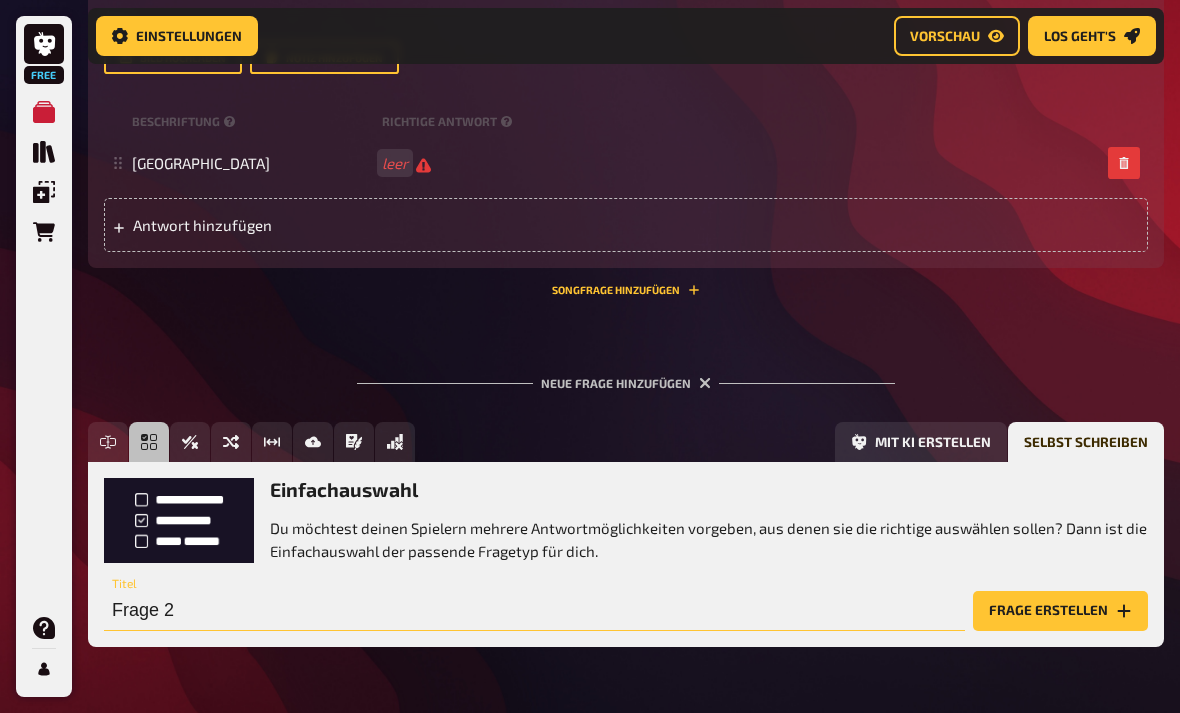 click on "Frage 2" at bounding box center (534, 611) 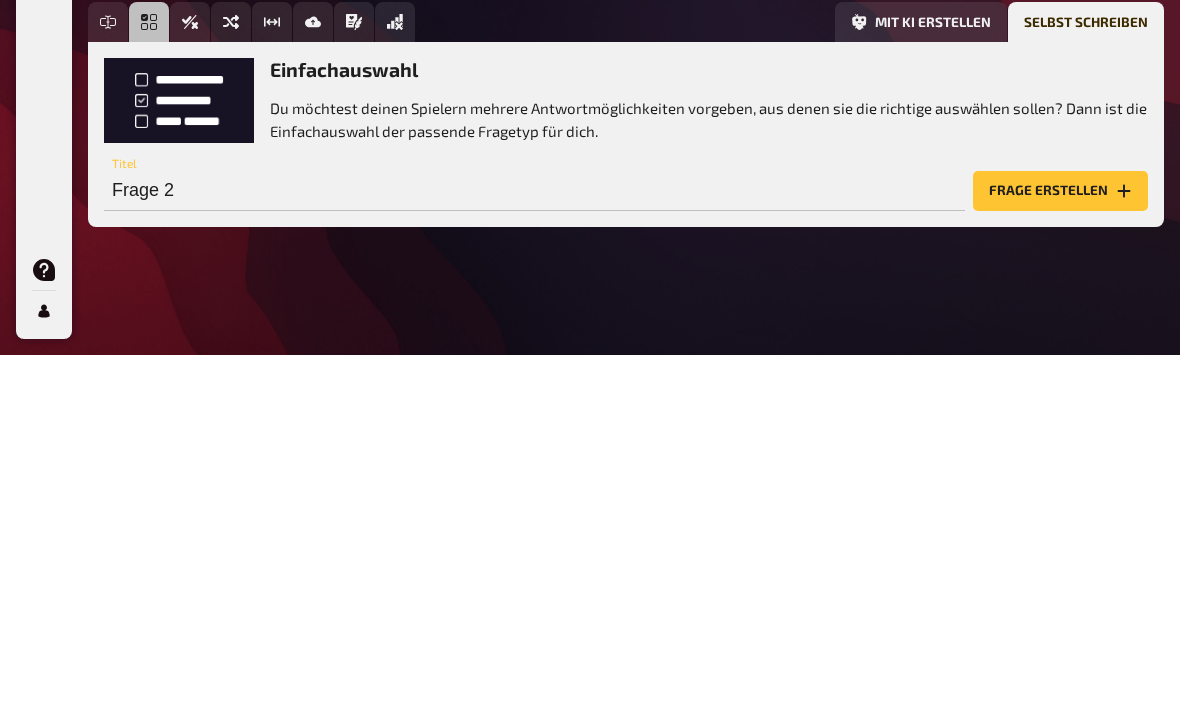 click on "Home Meine Quizze Wissenschaftswoche Geo Vorbereitung Vorbereitung Inhalte Bearbeiten Quiz Lobby Moderation undefined Auswertung Siegerehrung Einstellungen Vorschau Los geht's Los geht's Mache dein Quiz noch besser, indem du alle Funktionen freischaltest! Lass deine Fragen mit Hilfe von KI generieren! Jetzt upgraden Wissenschaftswoche Geo 01 Landeshauptstadt von Bayern 1 Wissen 1.00 Punkte Titel Landeshauptstadt von Bayern Fragetext ﻿ leer Hier hinziehen für Dateiupload Bild hochladen   Notiz hinzufügen Beschriftung Richtige Antwort München leer
To pick up a draggable item, press the space bar.
While dragging, use the arrow keys to move the item.
Press space again to drop the item in its new position, or press escape to cancel.
Antwort hinzufügen Songfrage hinzufügen
To pick up a draggable item, press the space bar.
While dragging, use the arrow keys to move the item.
Press space again to drop the item in its new position, or press escape to cancel.
Freitext Eingabe" at bounding box center [626, 24] 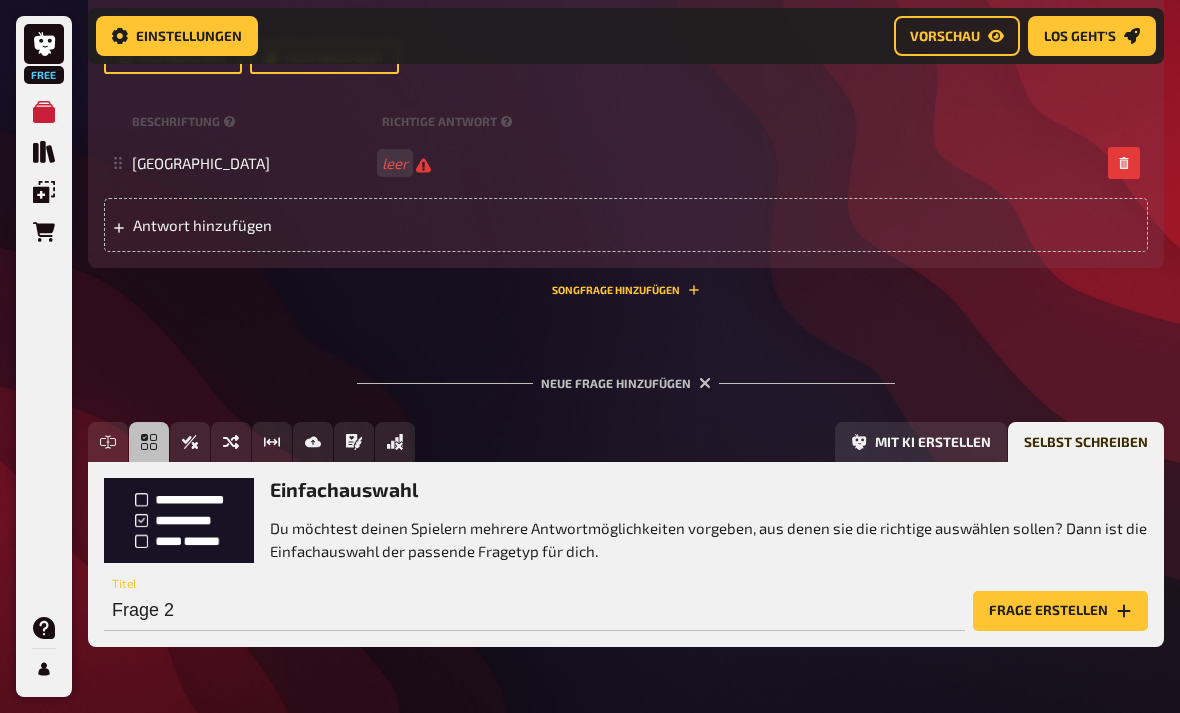 click on "Frage erstellen" at bounding box center [1060, 611] 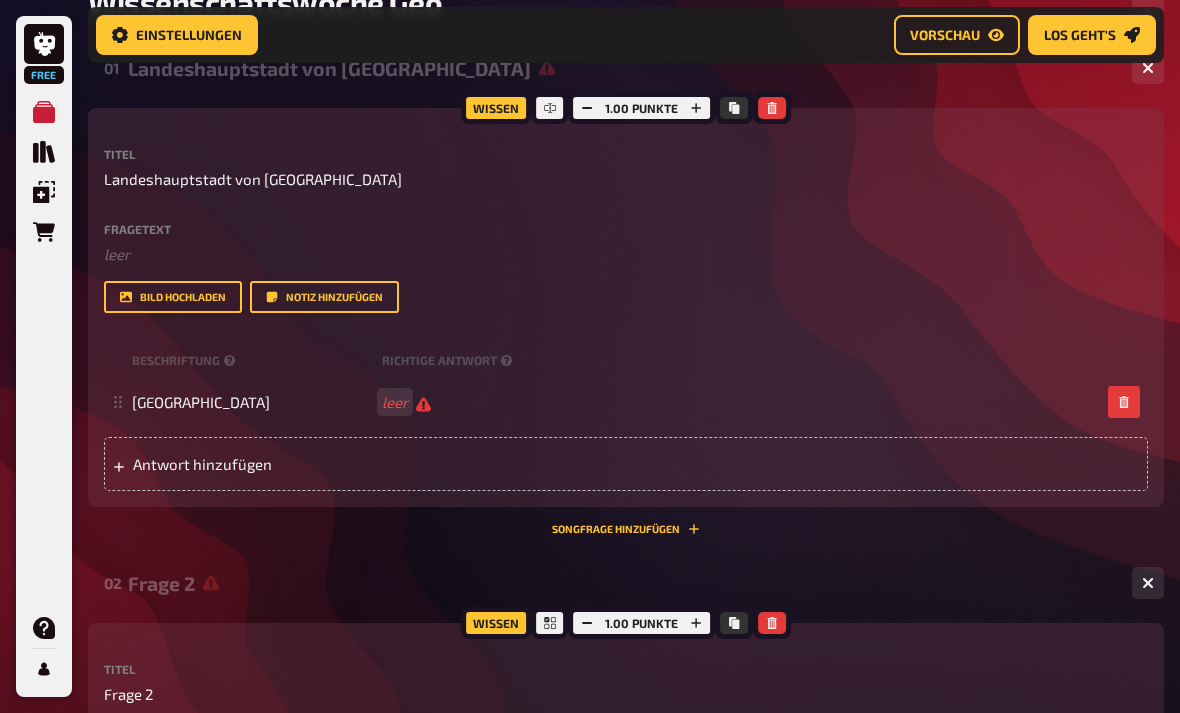 scroll, scrollTop: 341, scrollLeft: 0, axis: vertical 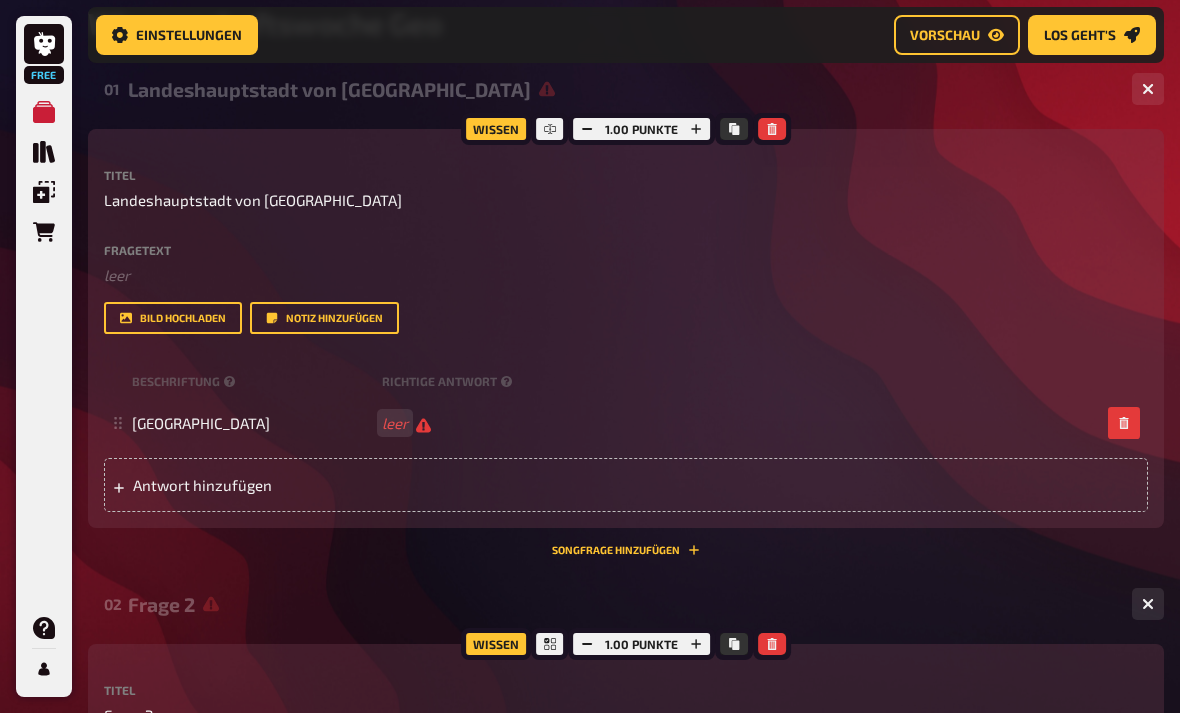 click on "Fragetext ﻿ leer Hier hinziehen für Dateiupload" at bounding box center (626, 266) 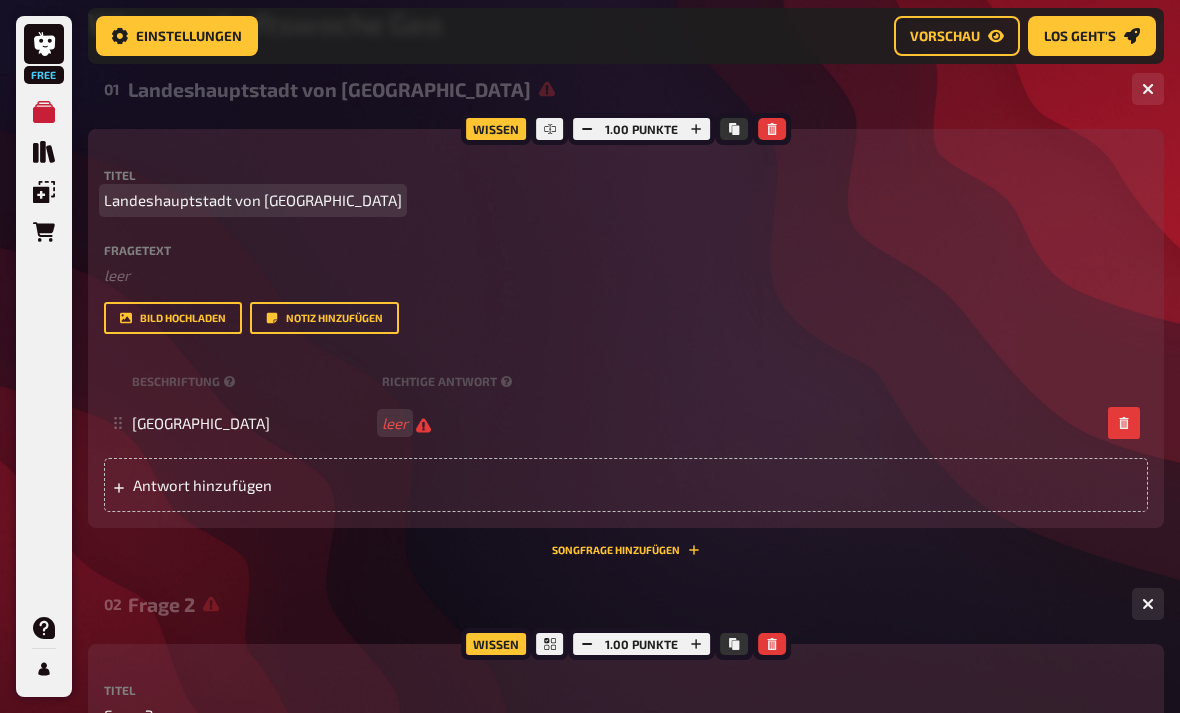 click on "Landeshauptstadt von [GEOGRAPHIC_DATA]" at bounding box center (253, 200) 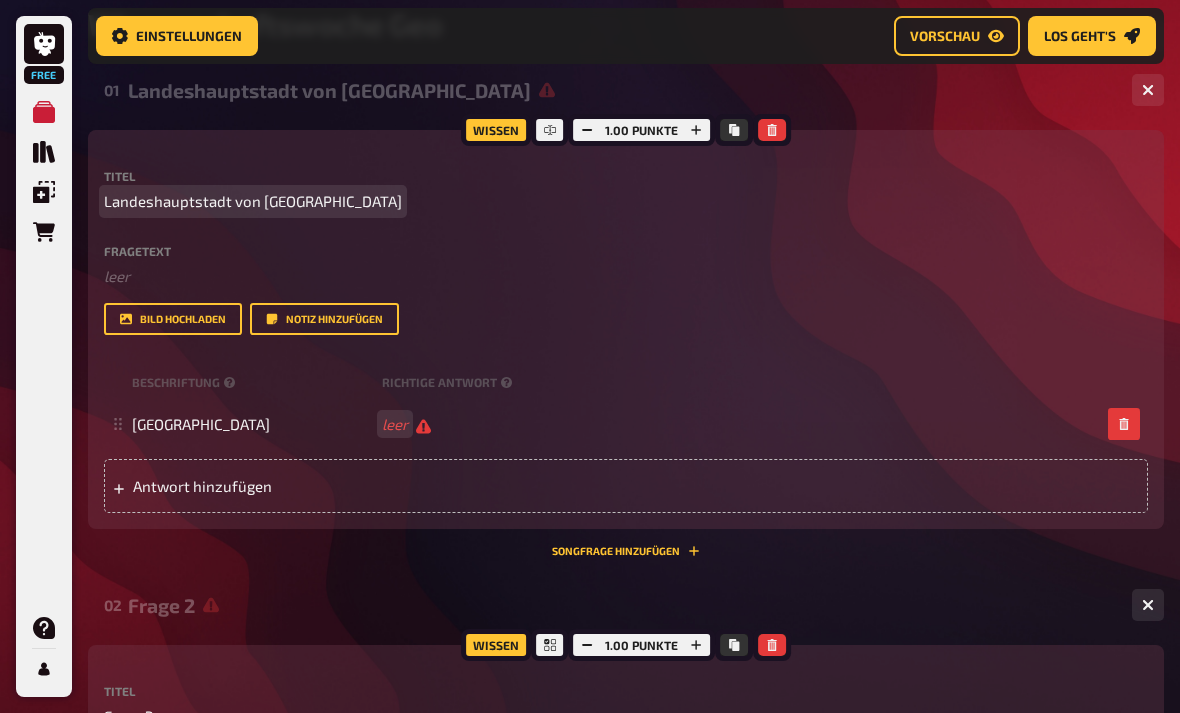 type 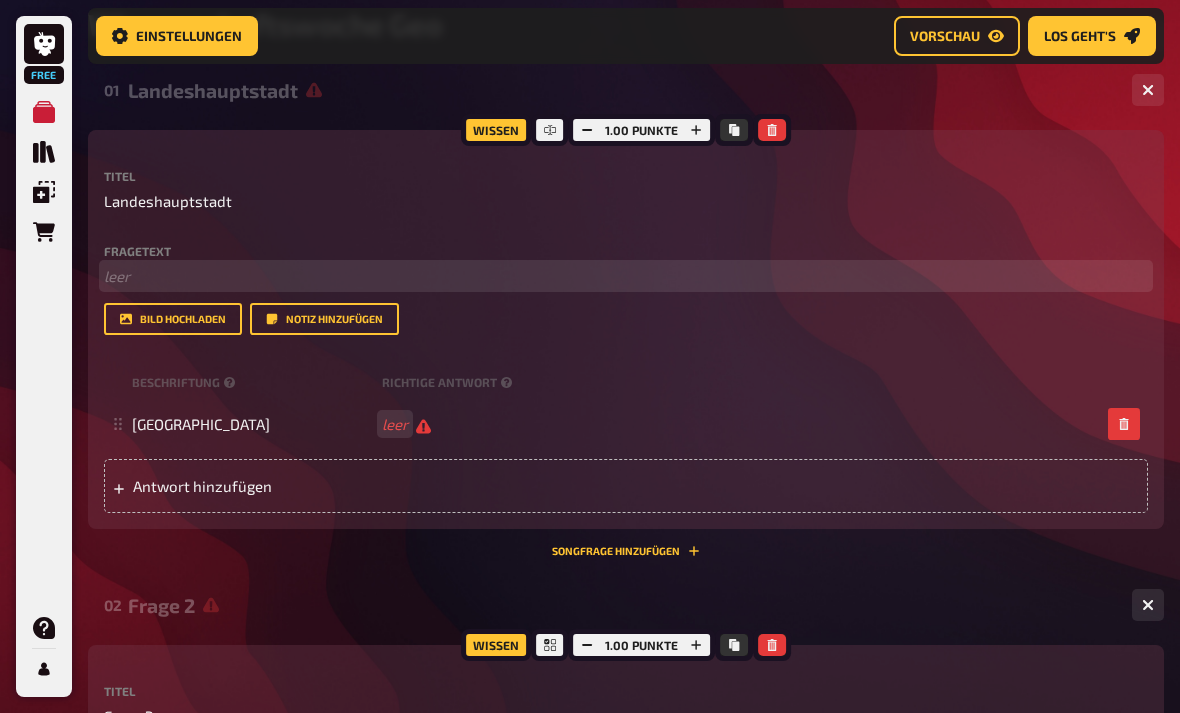 click on "﻿ leer" at bounding box center [626, 276] 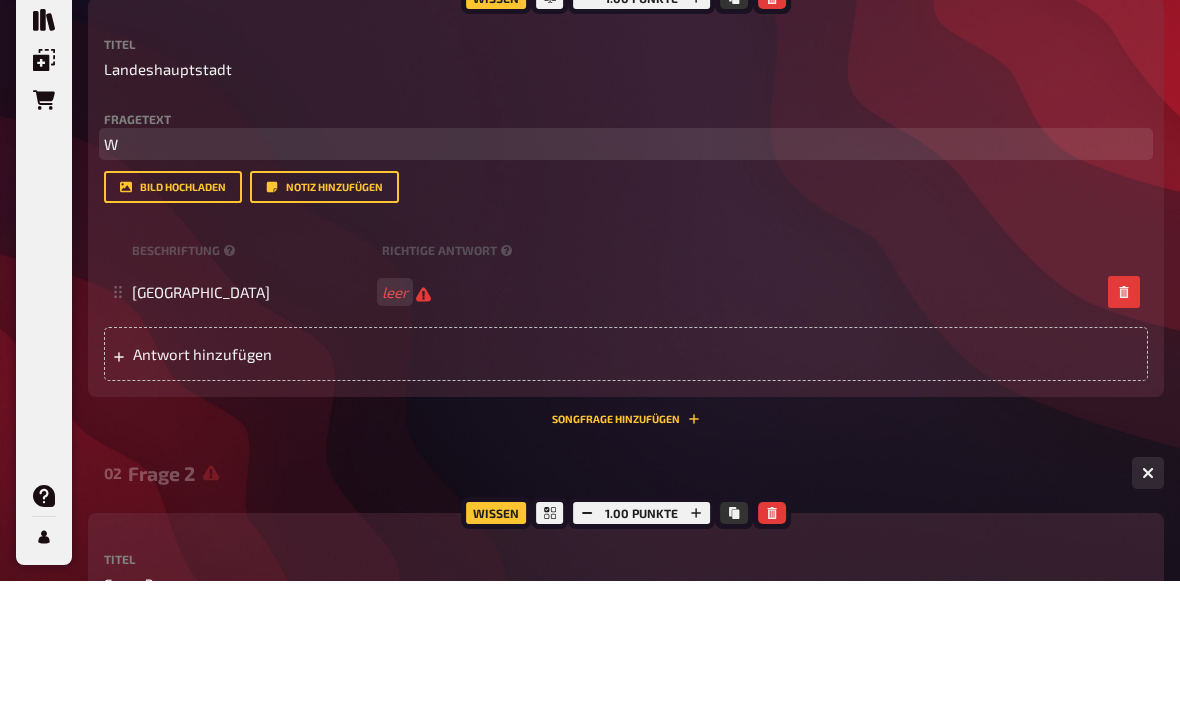 type 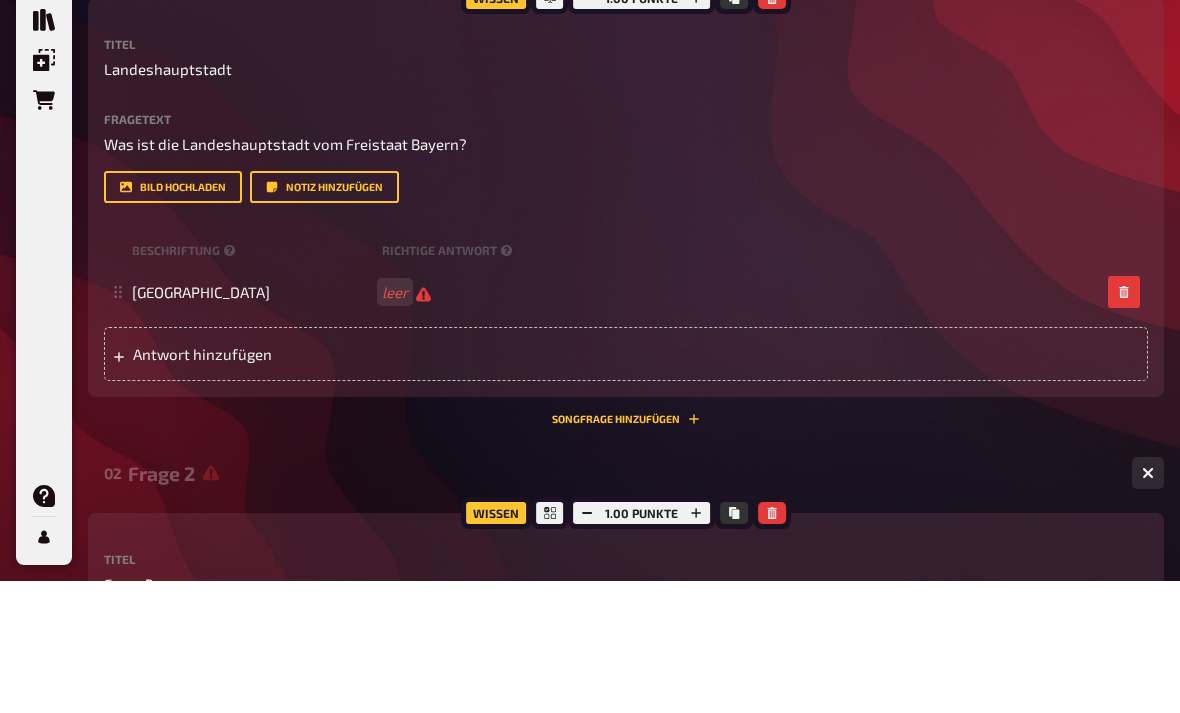 click on "Titel Landeshauptstadt  Fragetext Was ist die Landeshauptstadt vom Freistaat Bayern? Hier hinziehen für Dateiupload Bild hochladen   Notiz hinzufügen Beschriftung Richtige Antwort München leer
To pick up a draggable item, press the space bar.
While dragging, use the arrow keys to move the item.
Press space again to drop the item in its new position, or press escape to cancel.
Antwort hinzufügen" at bounding box center [626, 341] 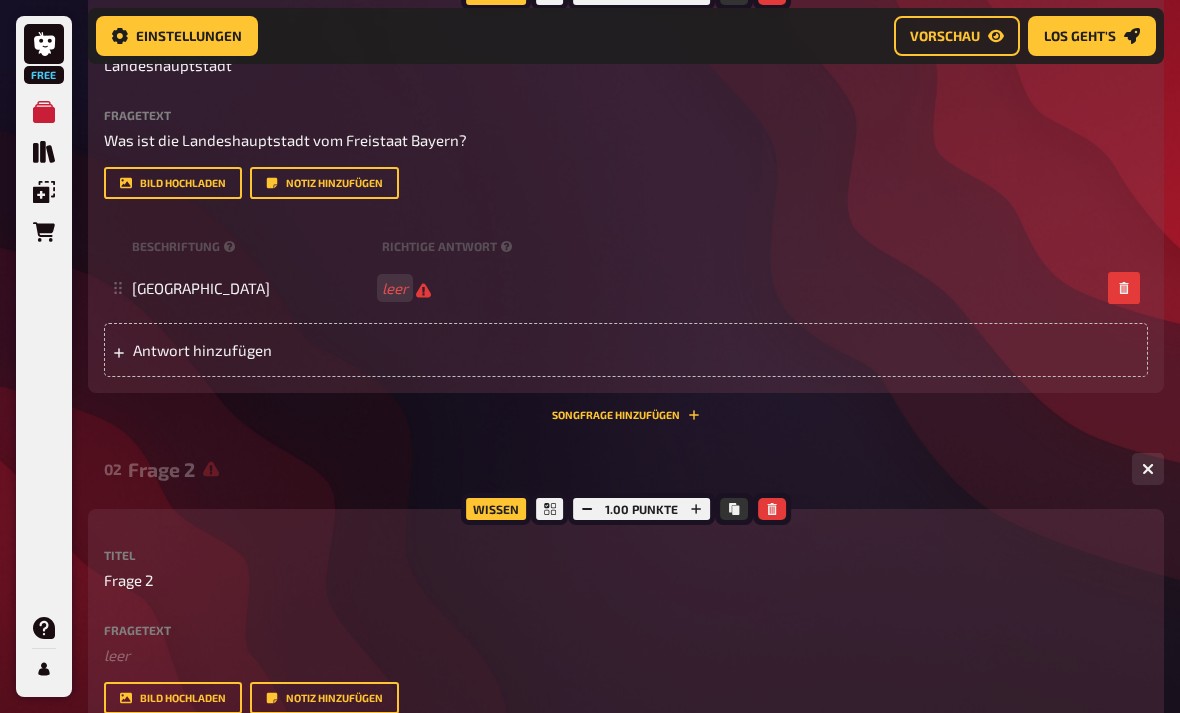 scroll, scrollTop: 475, scrollLeft: 0, axis: vertical 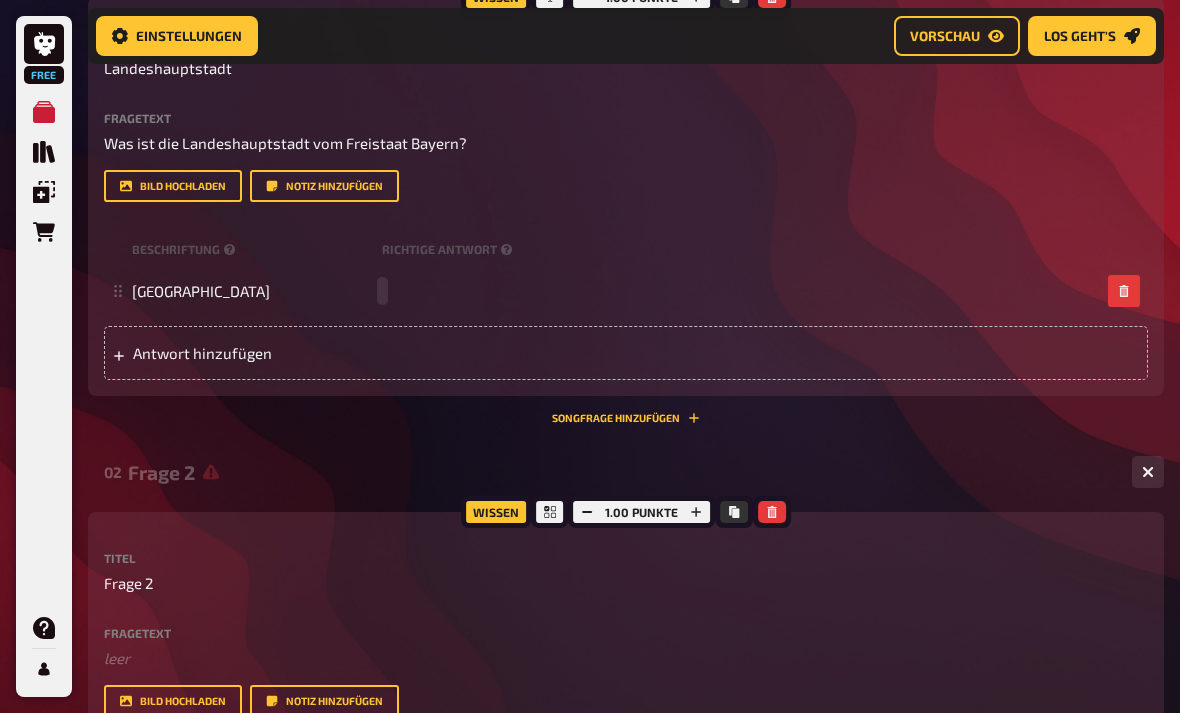 type 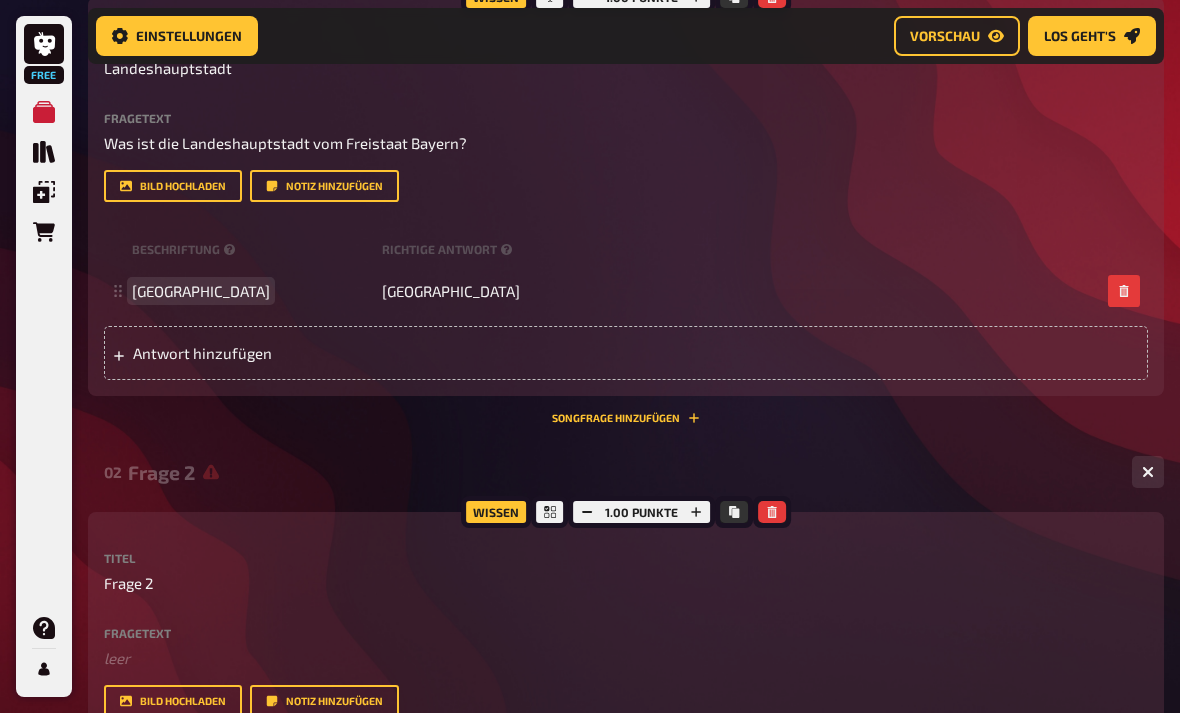 click on "[GEOGRAPHIC_DATA]" at bounding box center [201, 291] 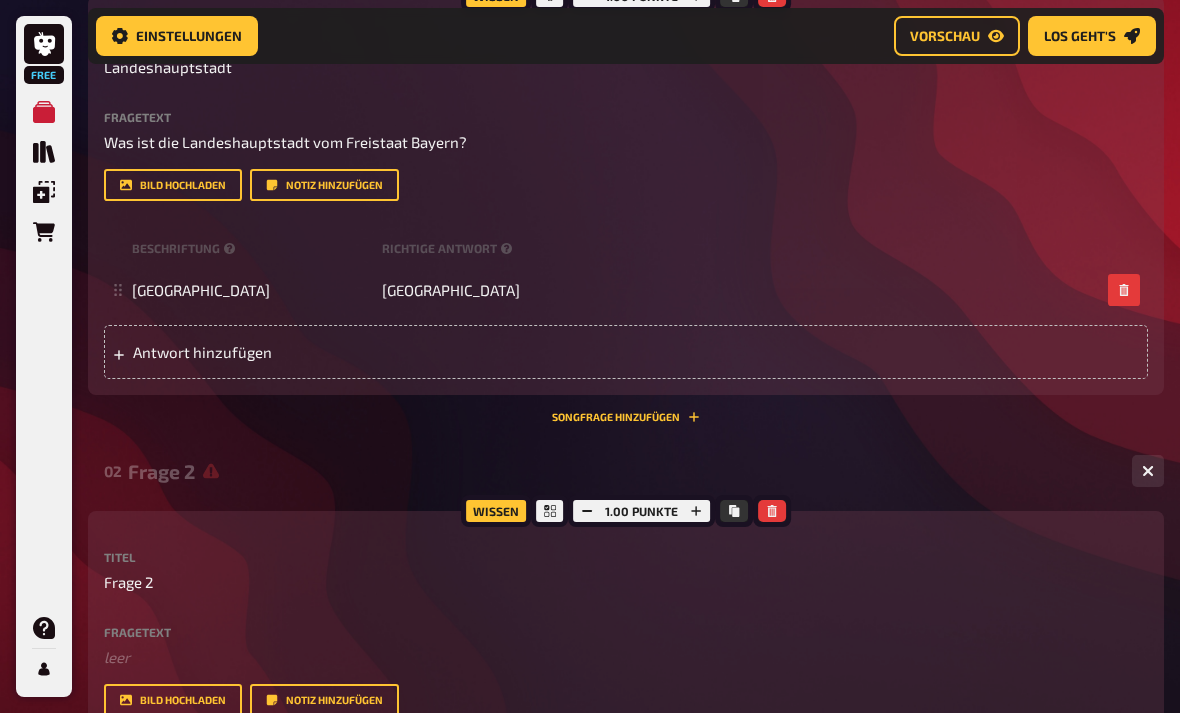 click on "02 Frage 2 0" at bounding box center [626, 471] 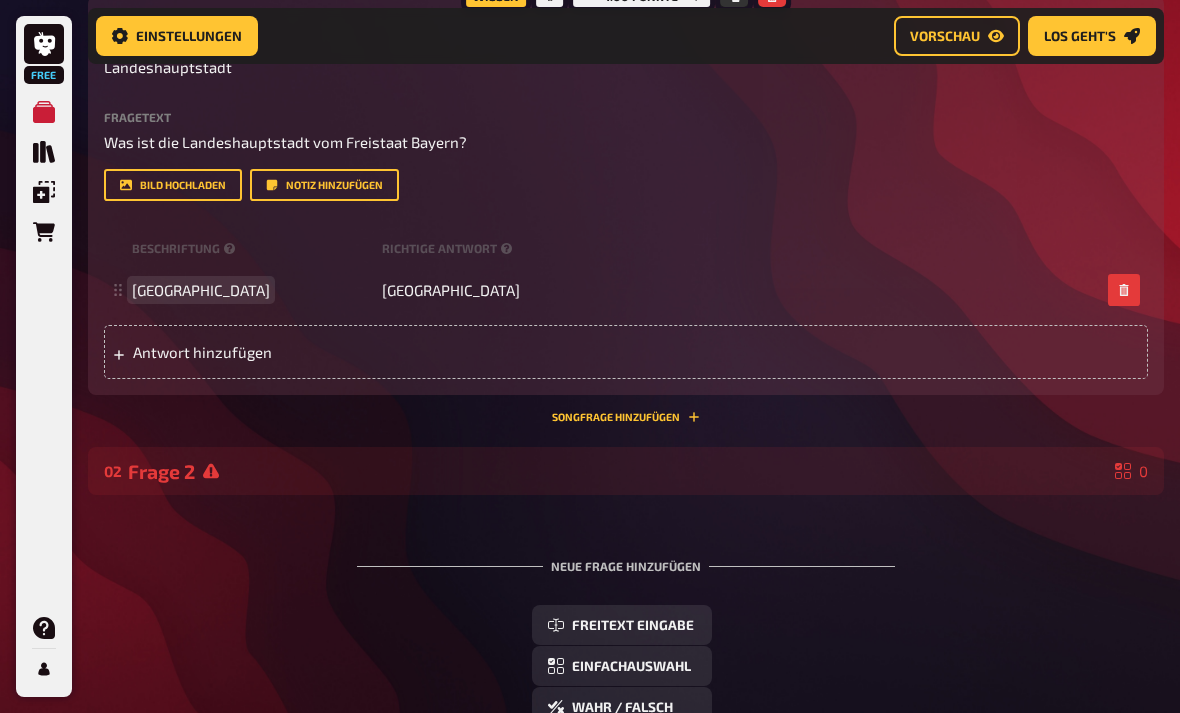 click on "[GEOGRAPHIC_DATA]" at bounding box center [201, 290] 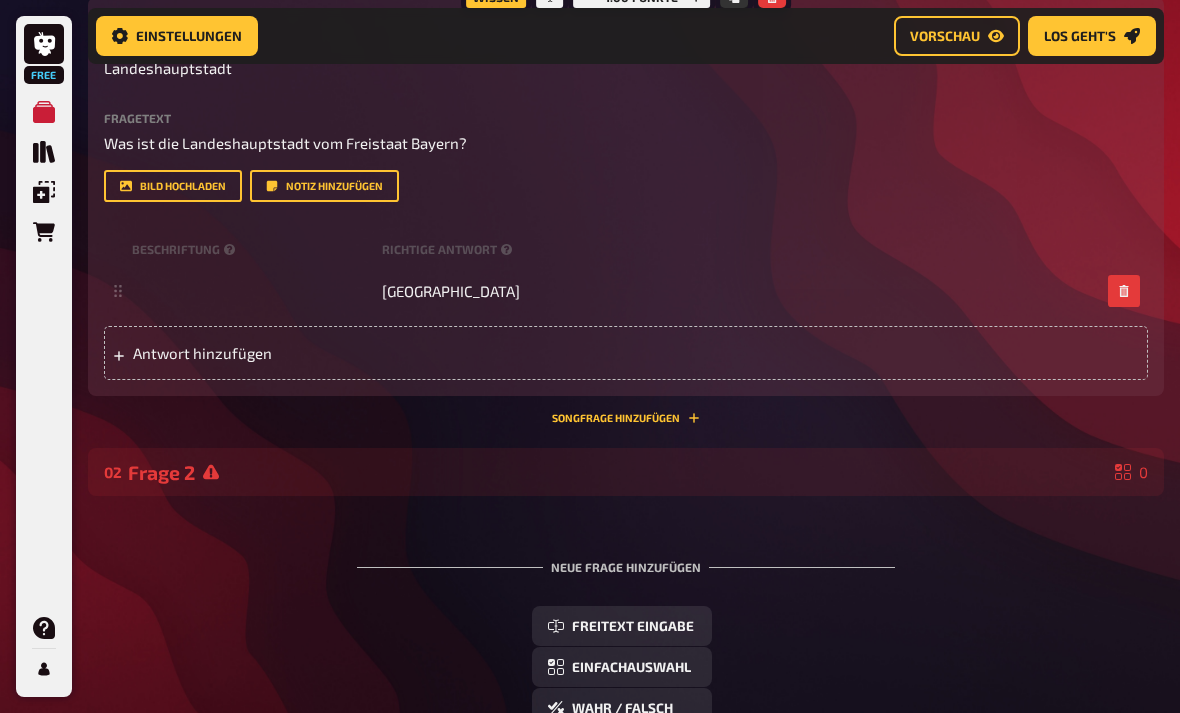 click on "Bild hochladen   Notiz hinzufügen" at bounding box center (626, 186) 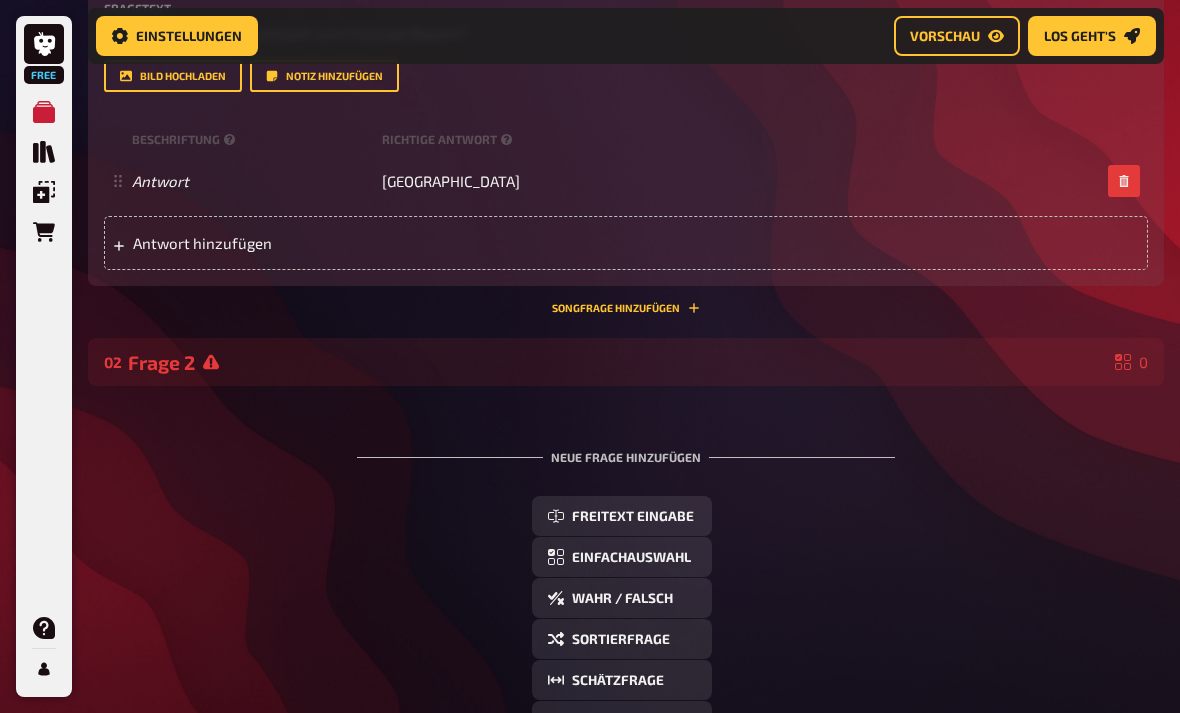 scroll, scrollTop: 598, scrollLeft: 0, axis: vertical 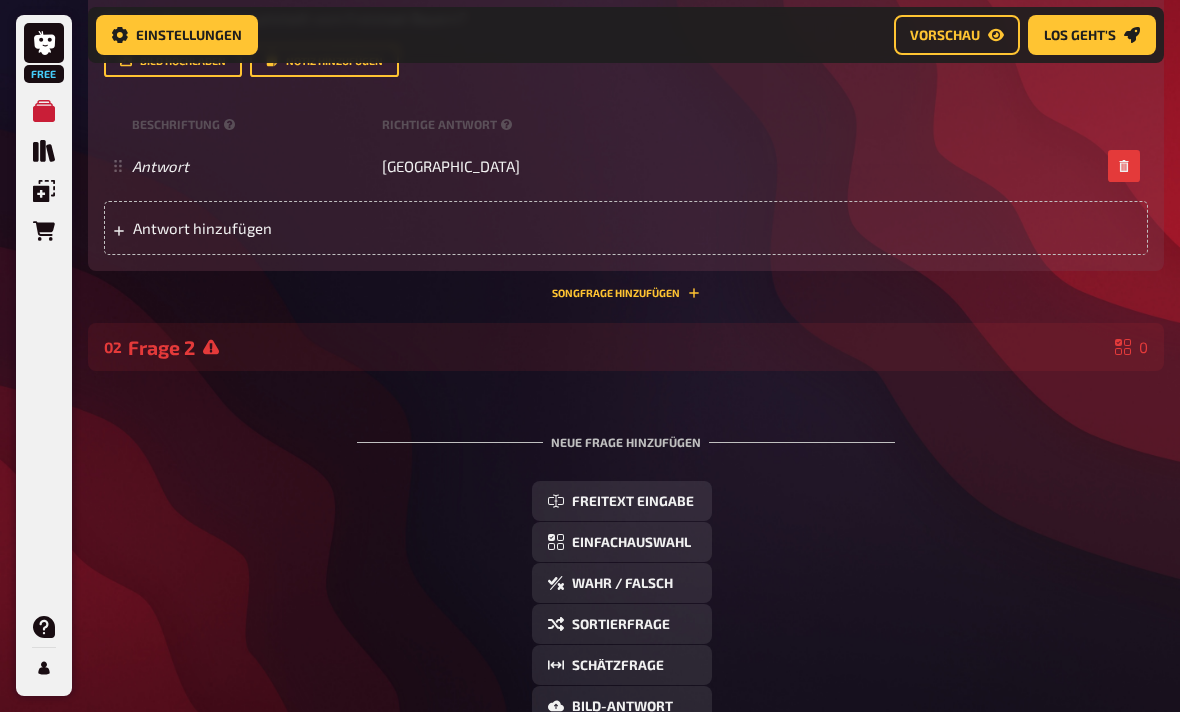 click on "Frage 2" at bounding box center [617, 348] 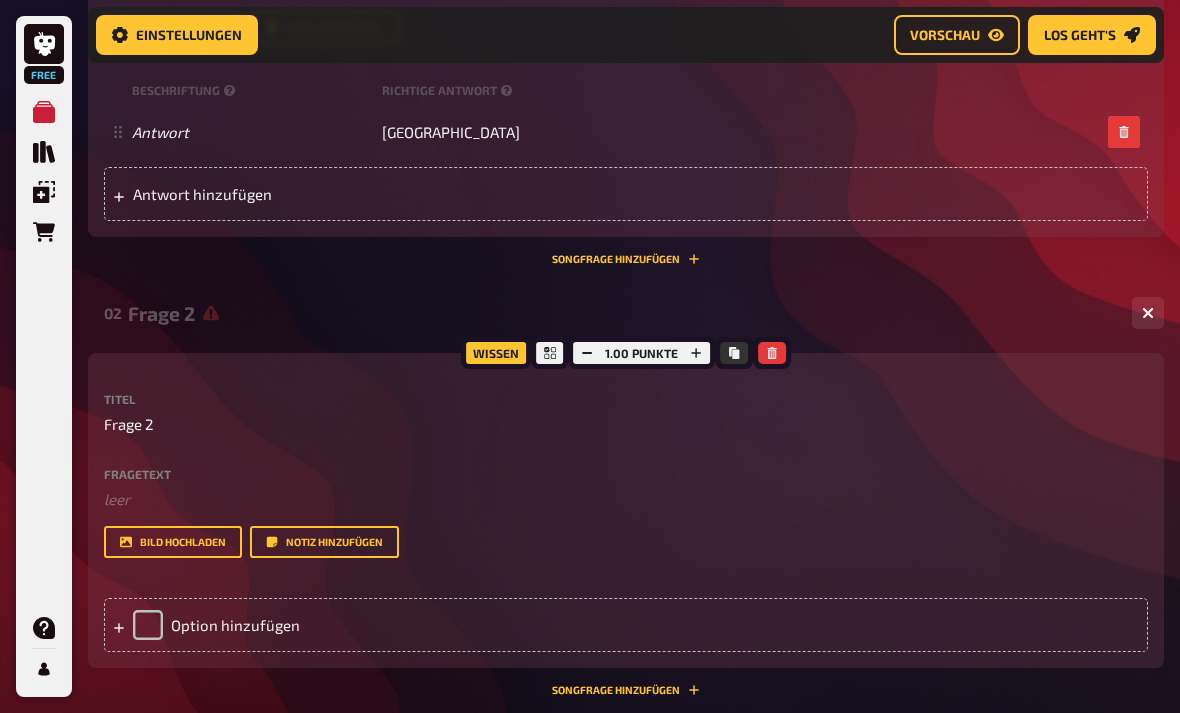 scroll, scrollTop: 633, scrollLeft: 0, axis: vertical 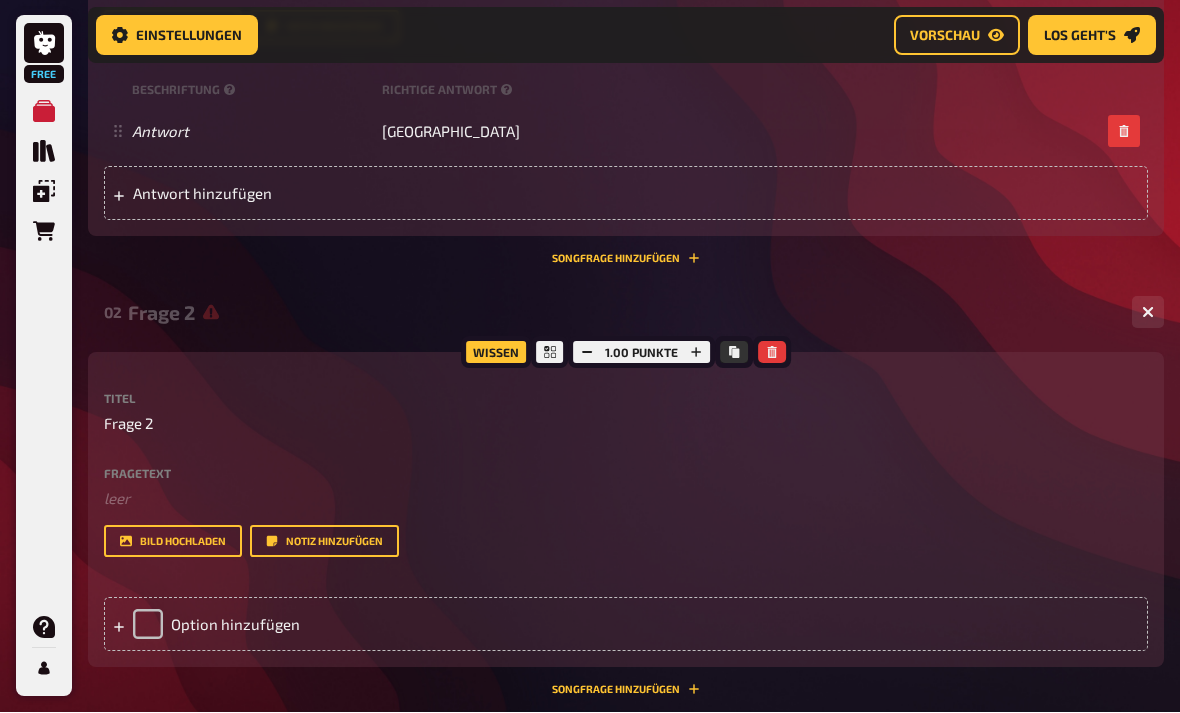 click on "Titel Frage 2 Fragetext ﻿ leer Hier hinziehen für Dateiupload Bild hochladen   Notiz hinzufügen" at bounding box center (626, 475) 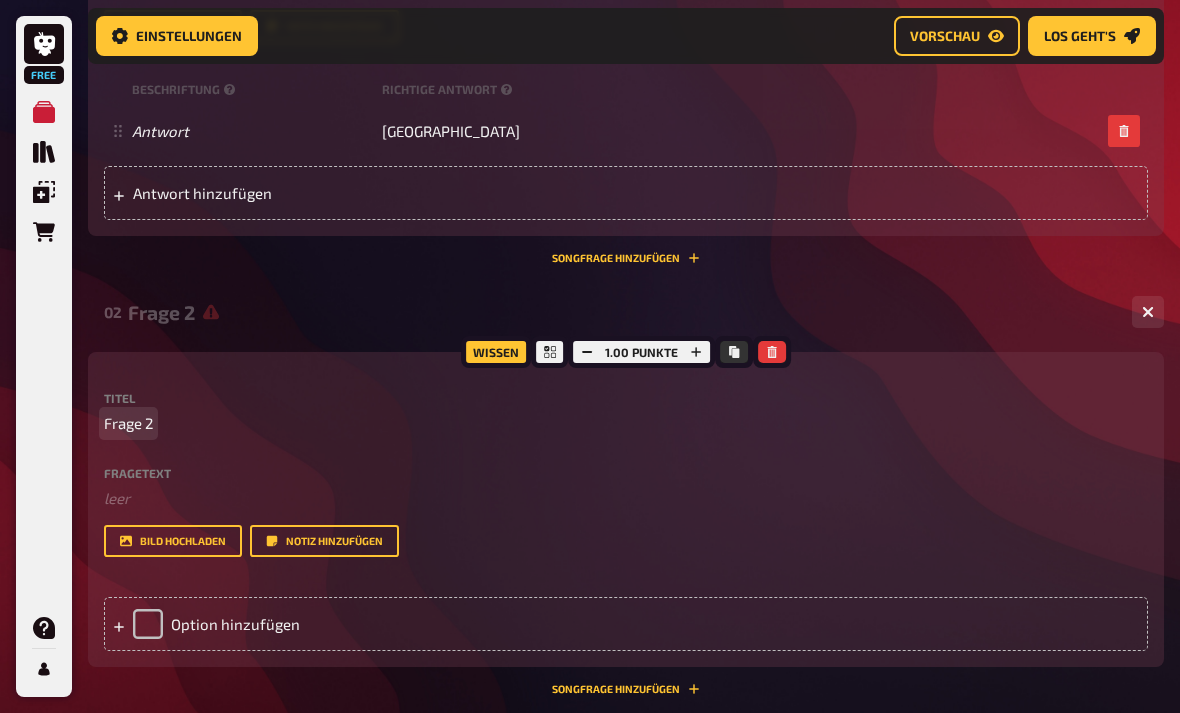 click on "Frage 2" at bounding box center [128, 423] 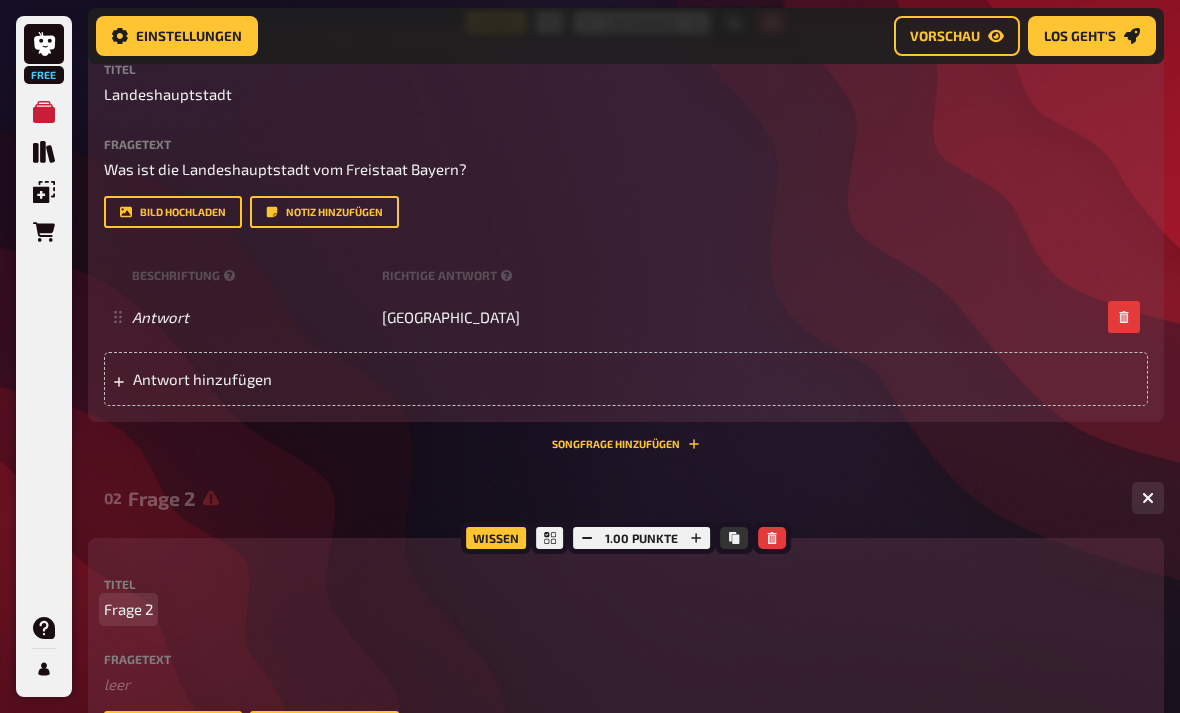 scroll, scrollTop: 422, scrollLeft: 0, axis: vertical 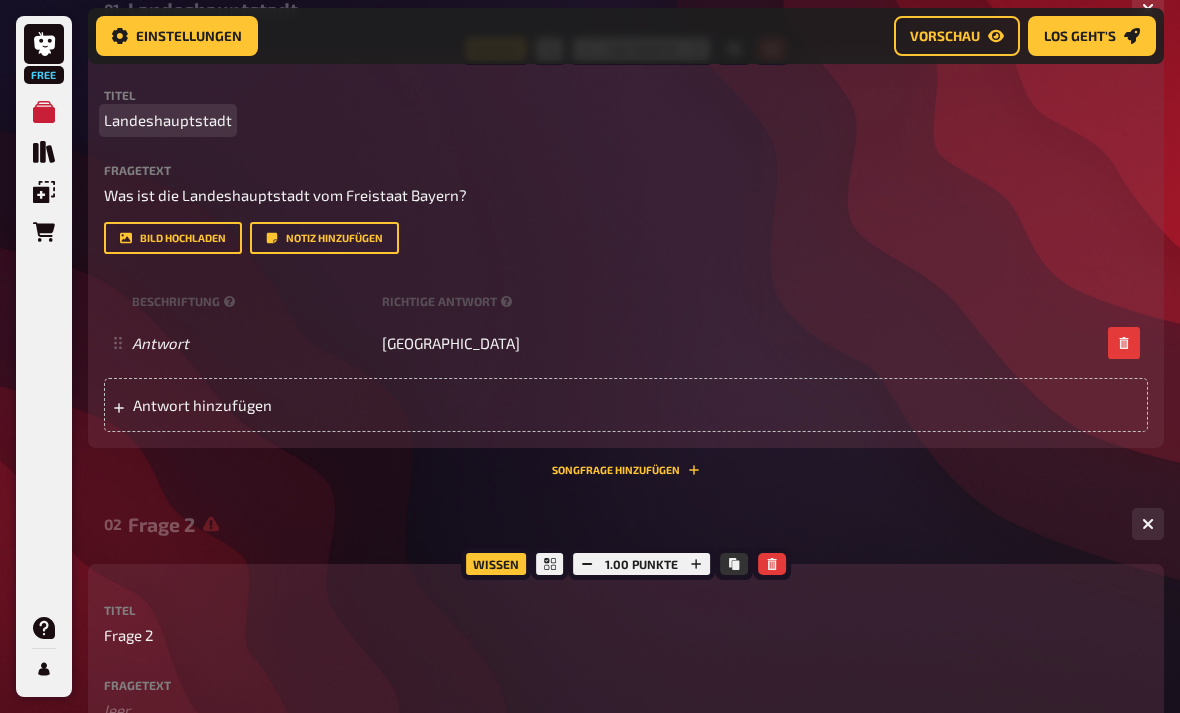 click on "Landeshauptstadt" at bounding box center [168, 120] 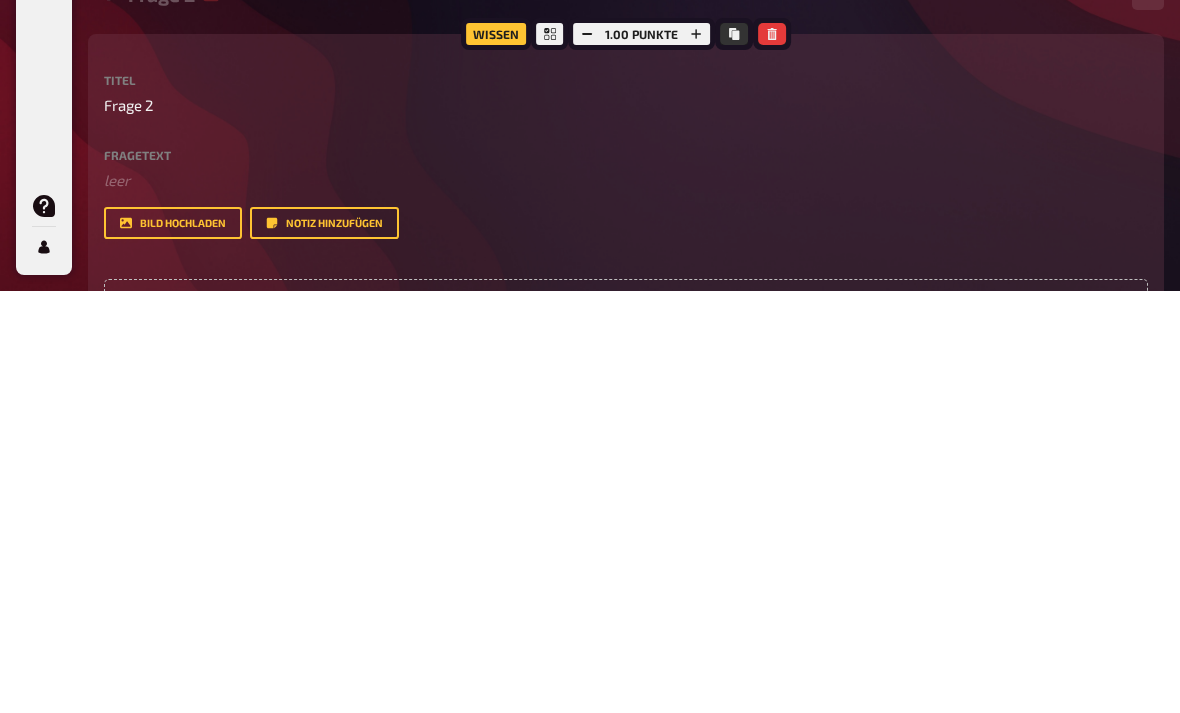 scroll, scrollTop: 546, scrollLeft: 0, axis: vertical 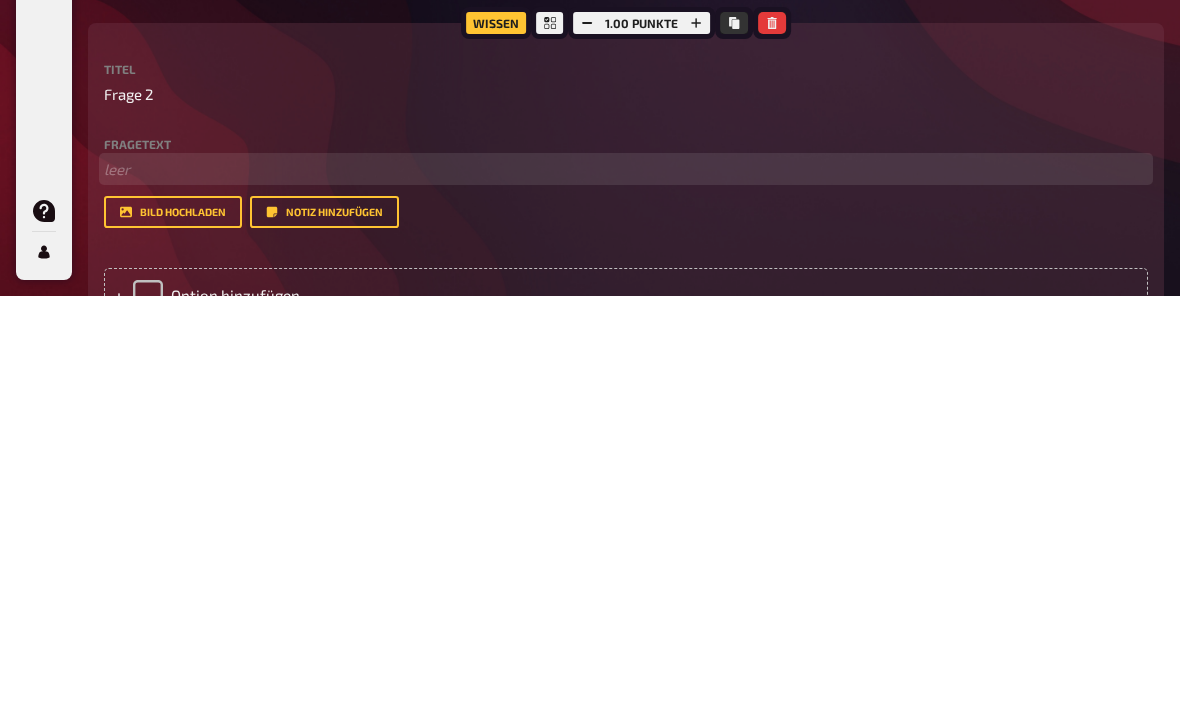 click on "﻿ leer" at bounding box center [626, 586] 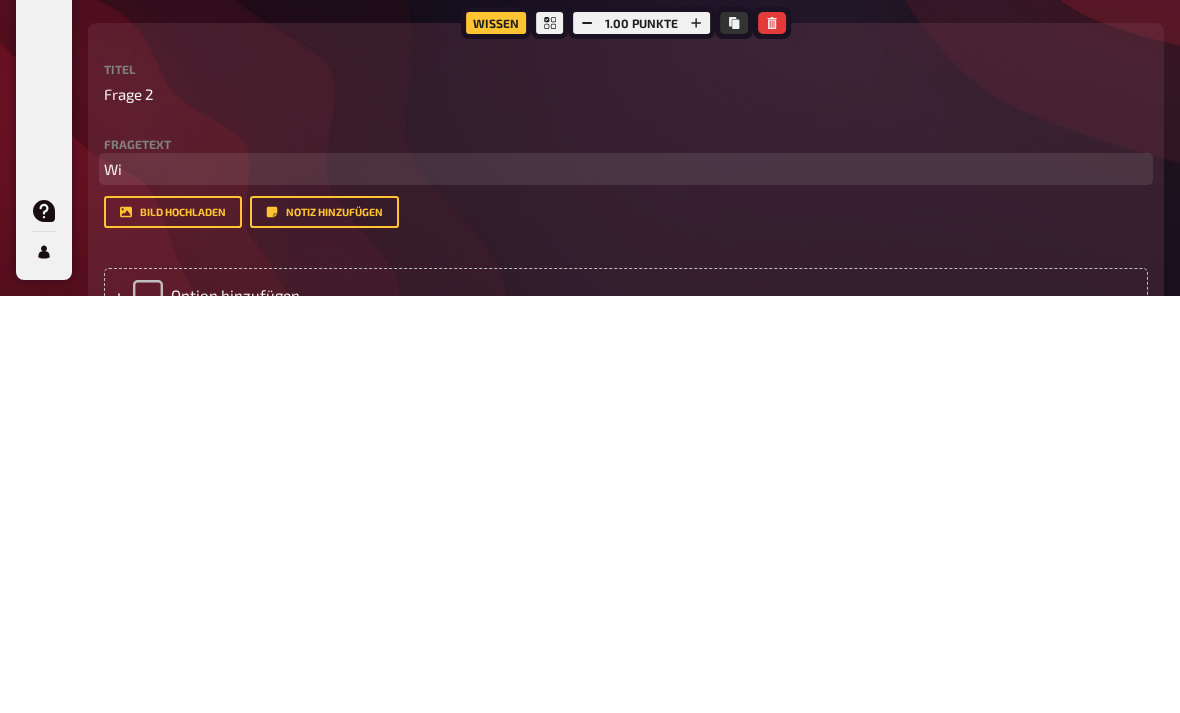 type 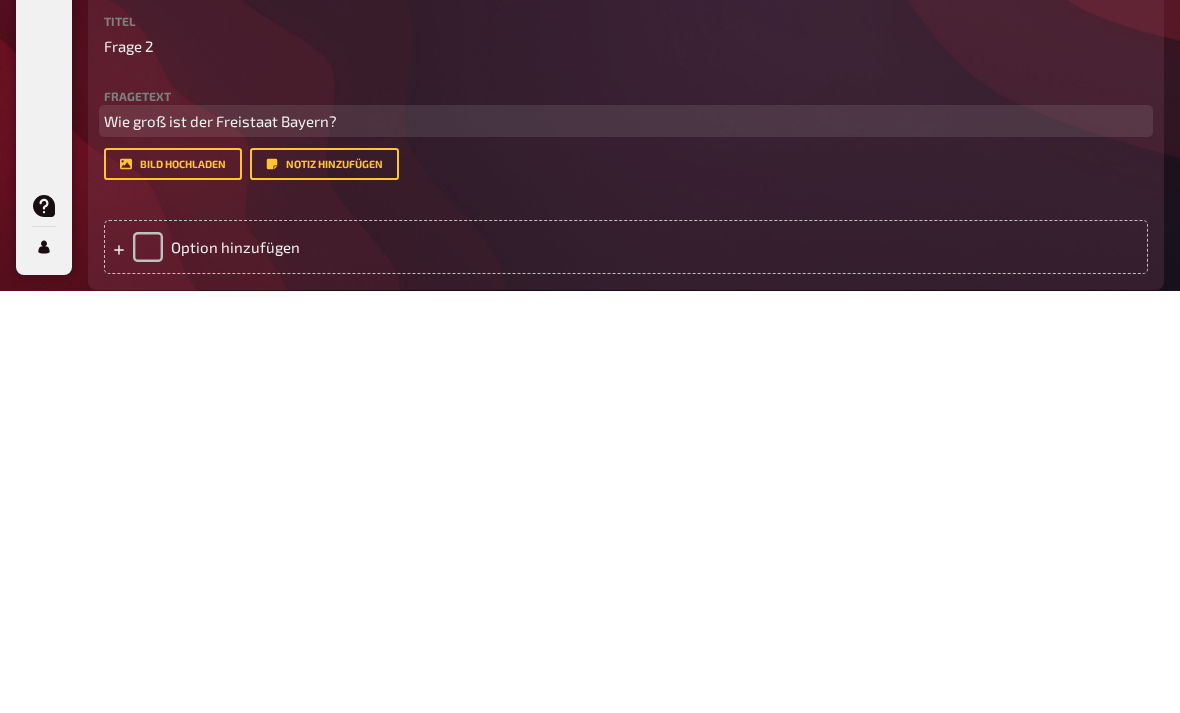 scroll, scrollTop: 590, scrollLeft: 0, axis: vertical 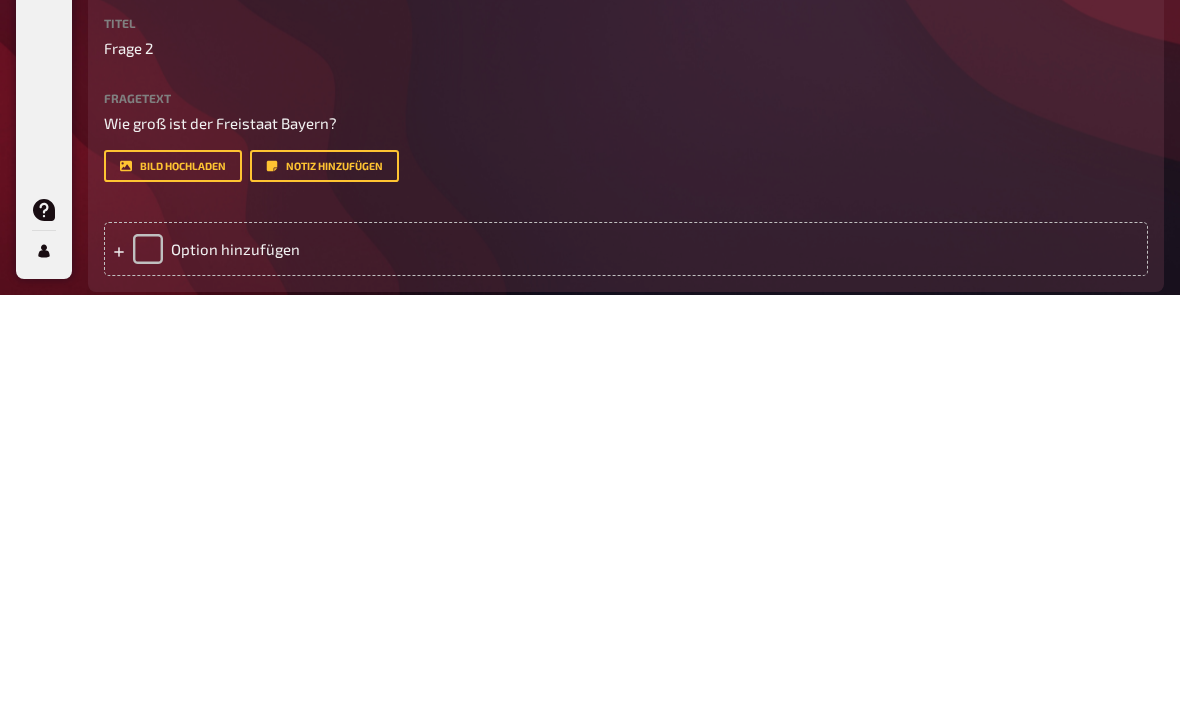 click 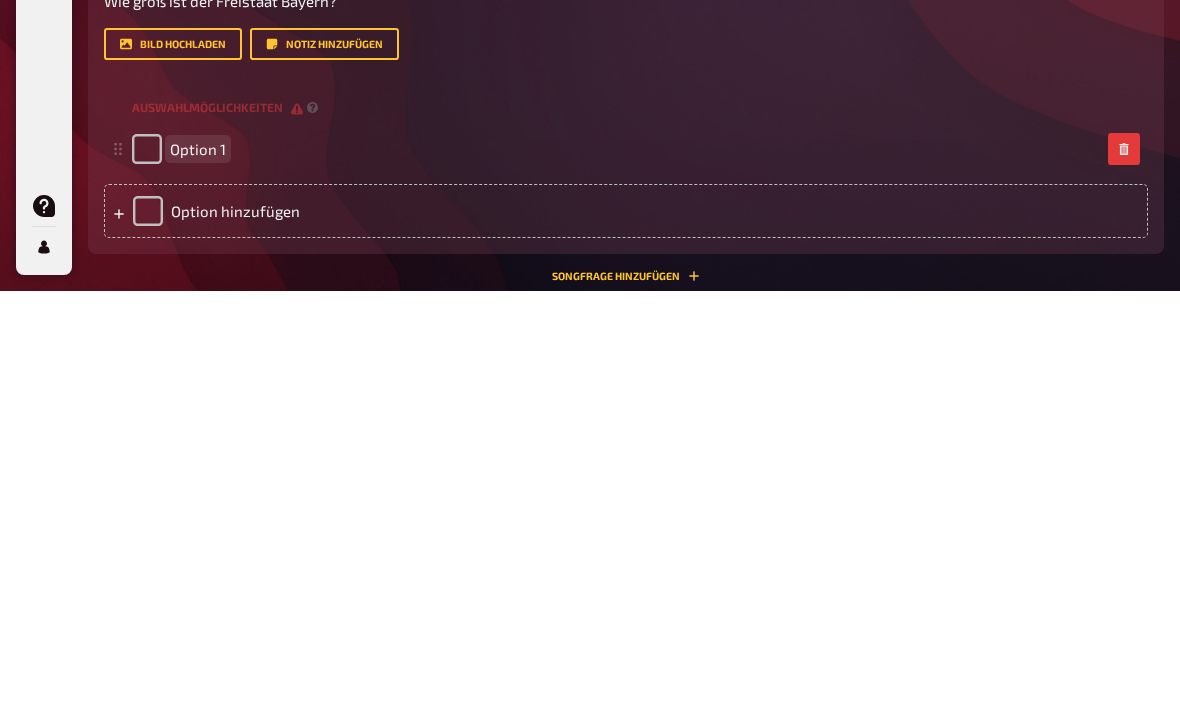 scroll, scrollTop: 764, scrollLeft: 0, axis: vertical 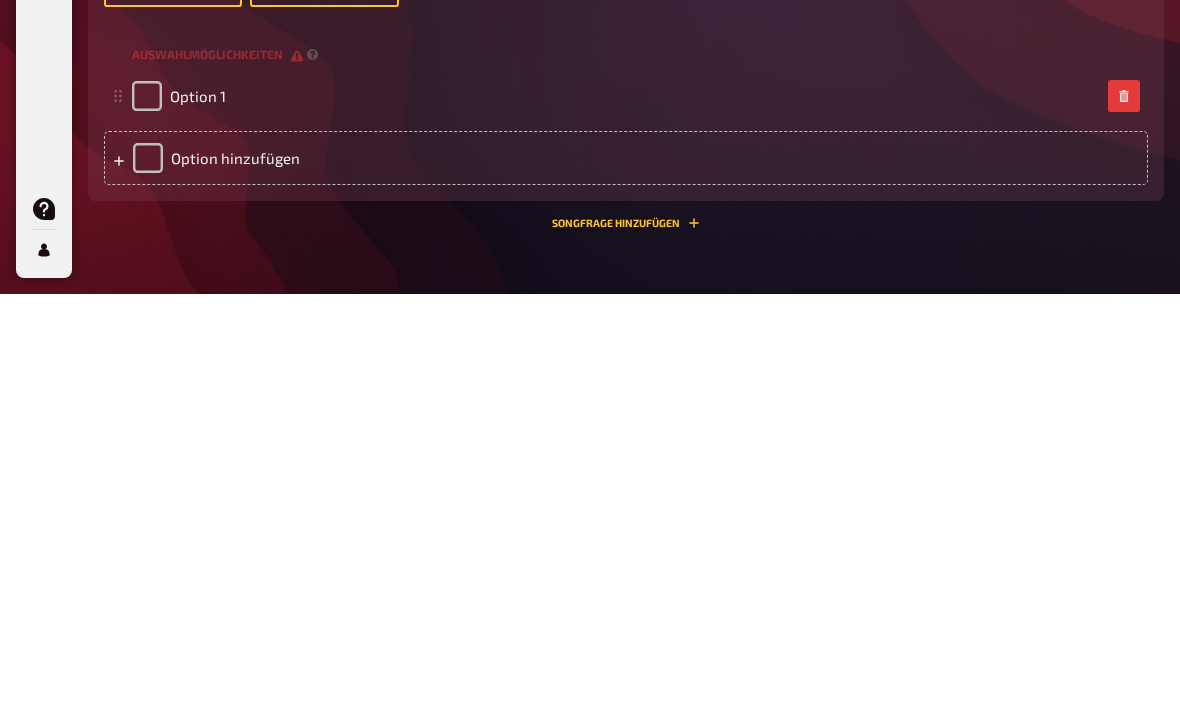 click on "Option hinzufügen" at bounding box center [626, 578] 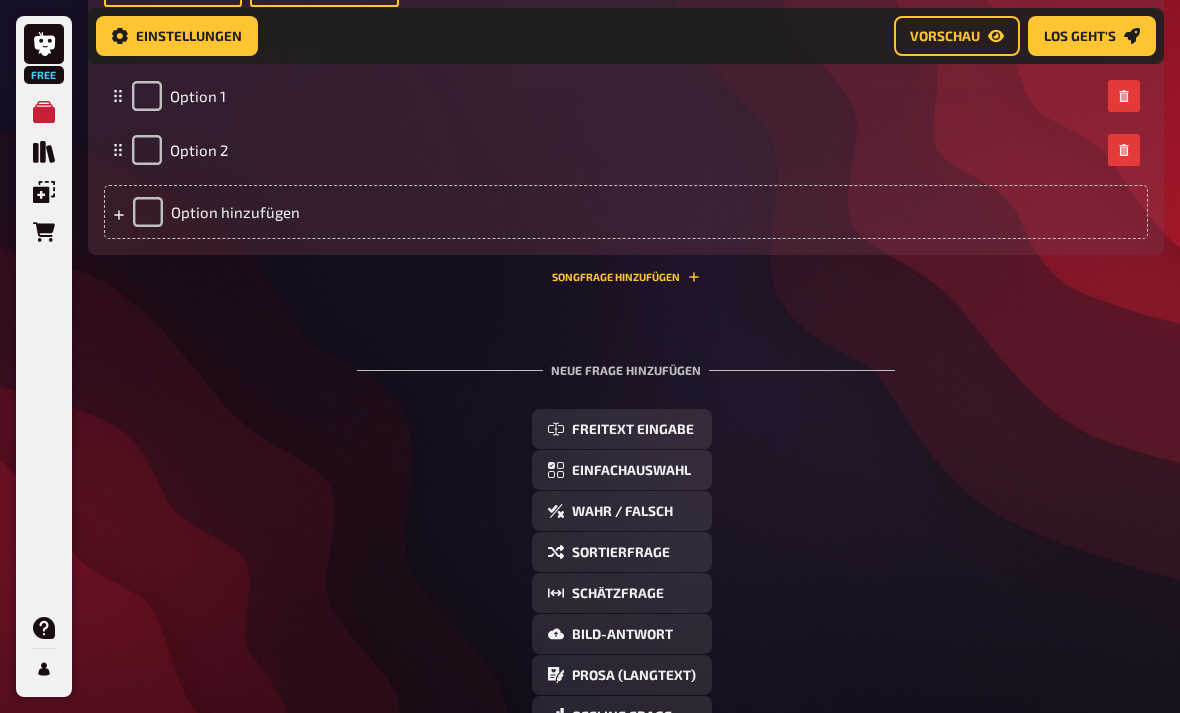 click 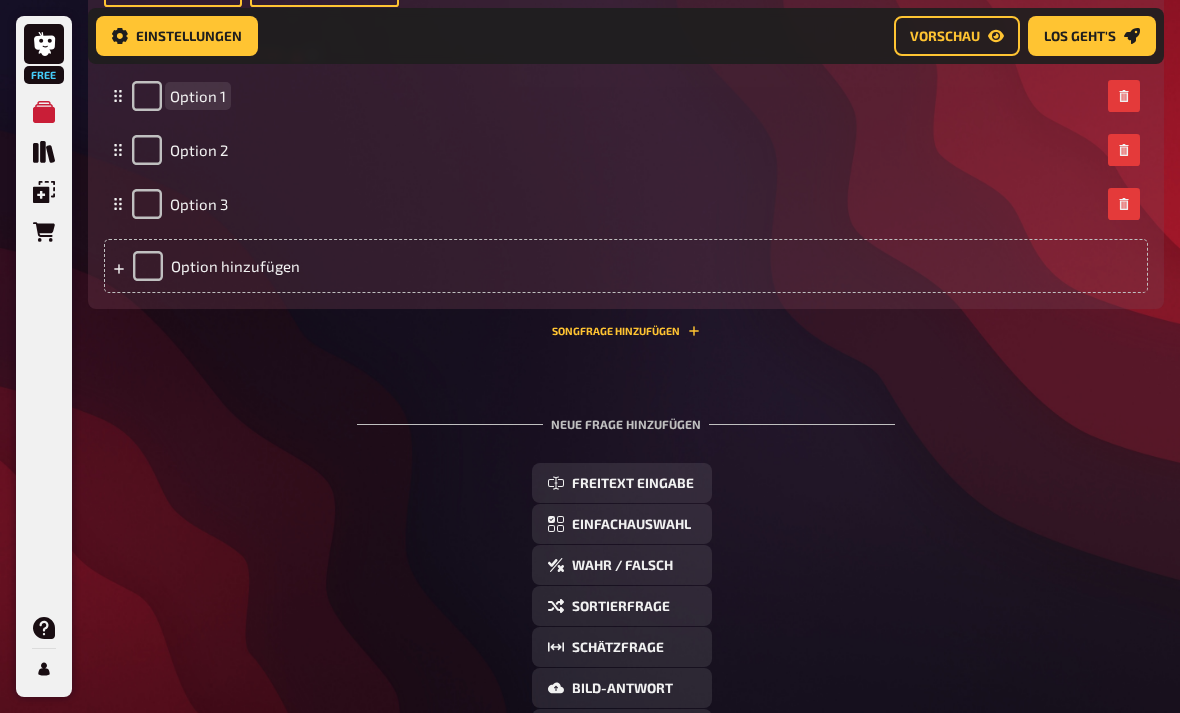 click on "Option 1" at bounding box center [198, 96] 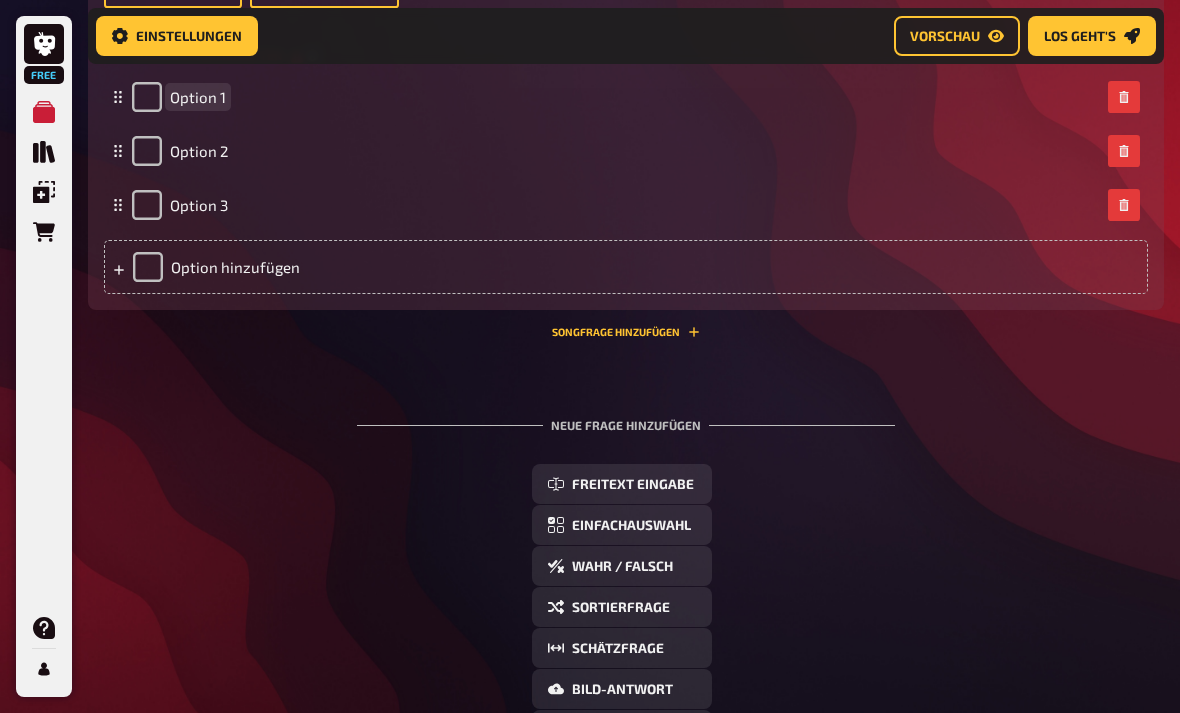 type 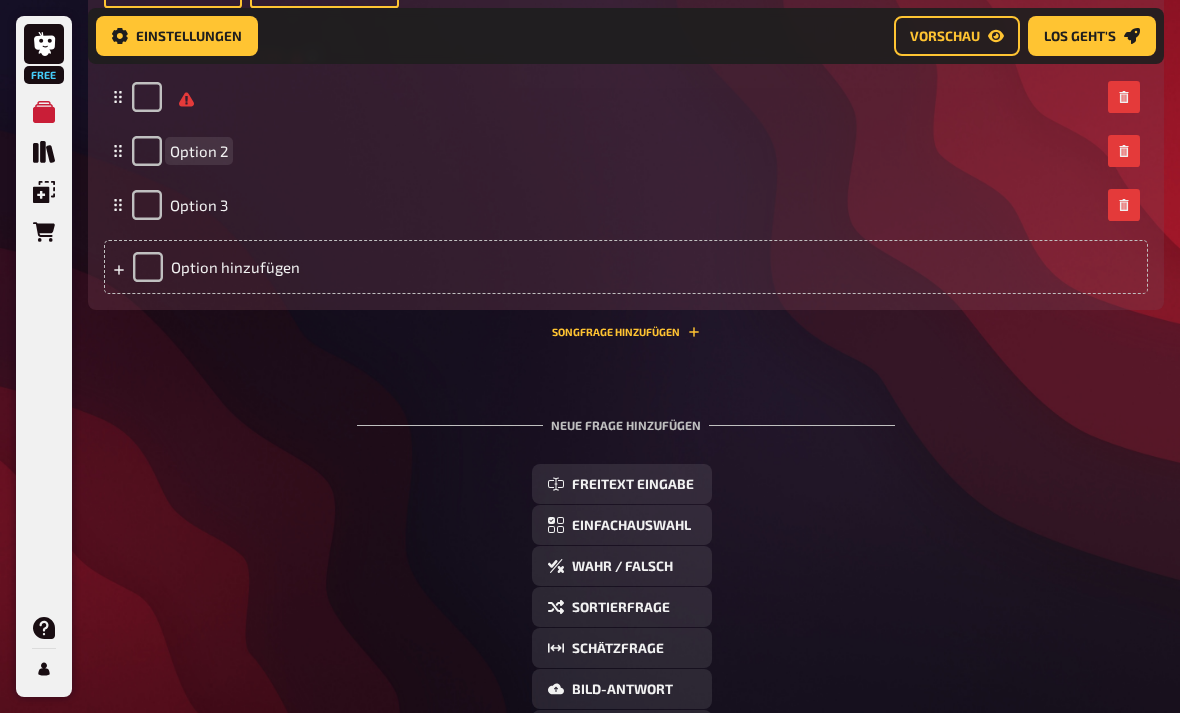 click on "Option 2" at bounding box center (199, 151) 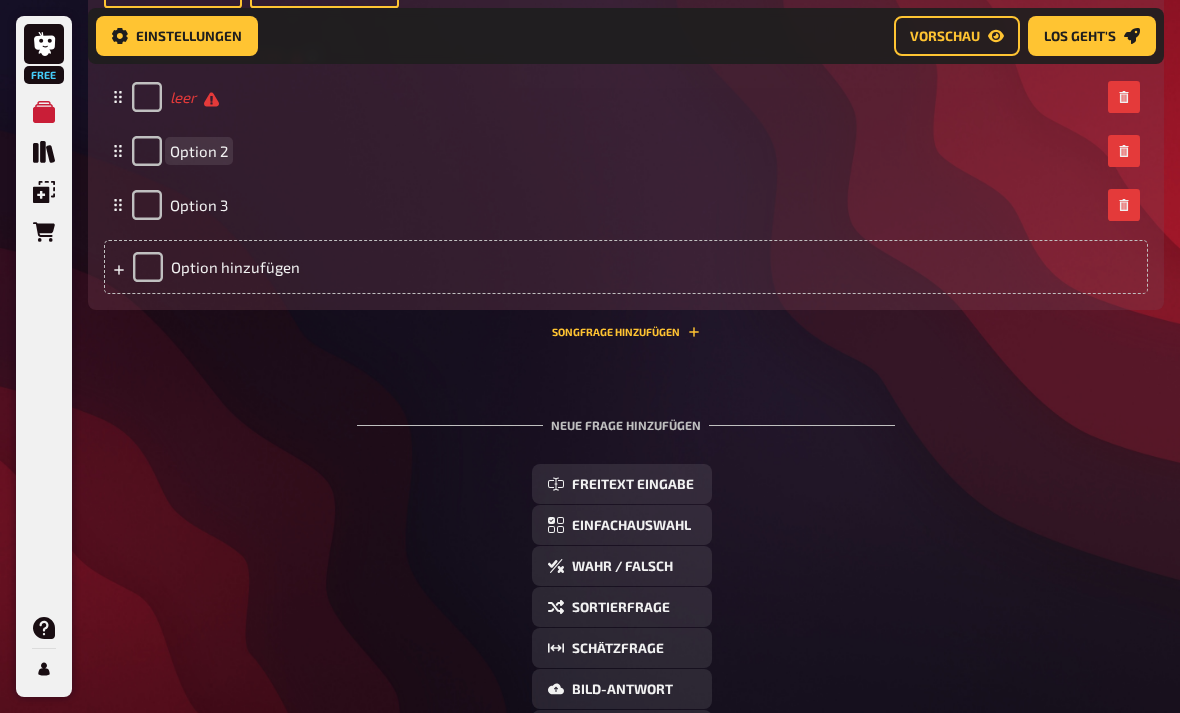 type 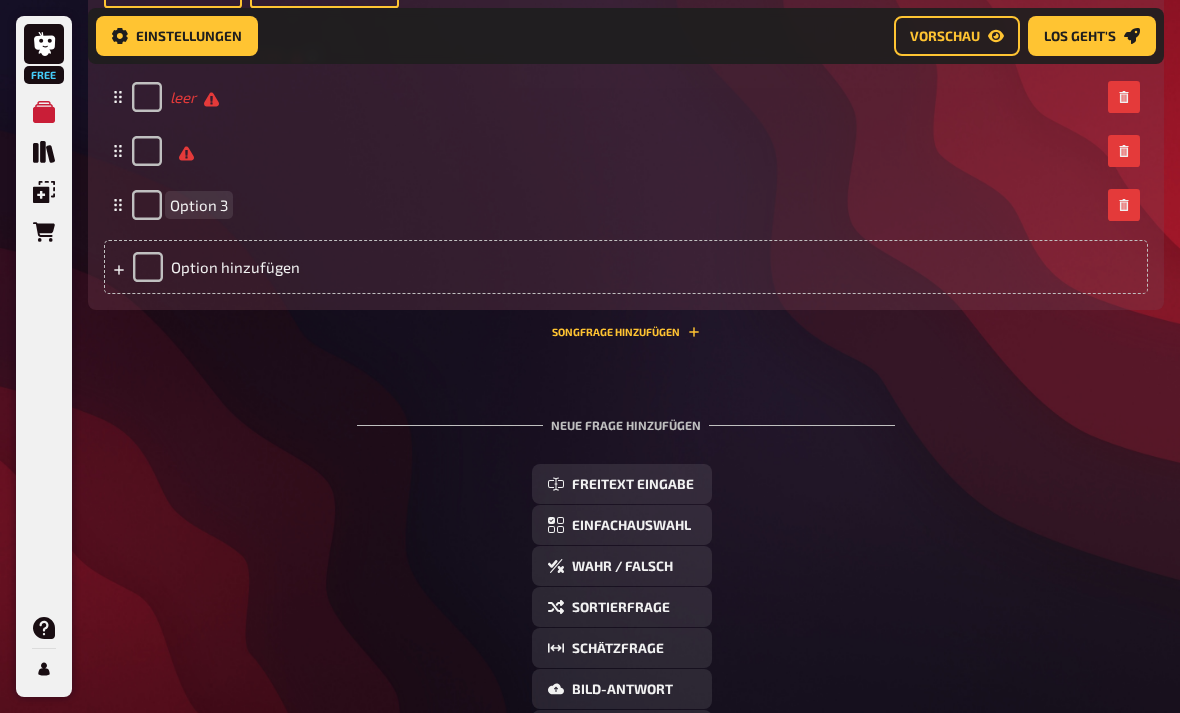 click on "Option 3" at bounding box center [199, 205] 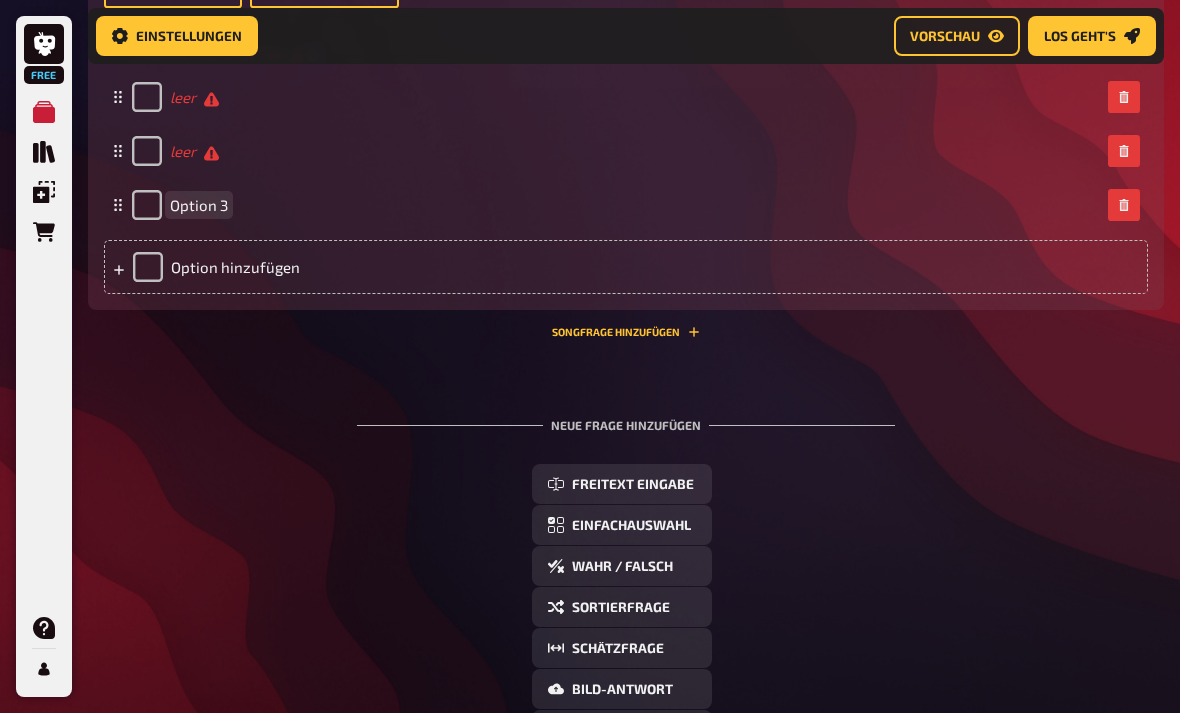 type 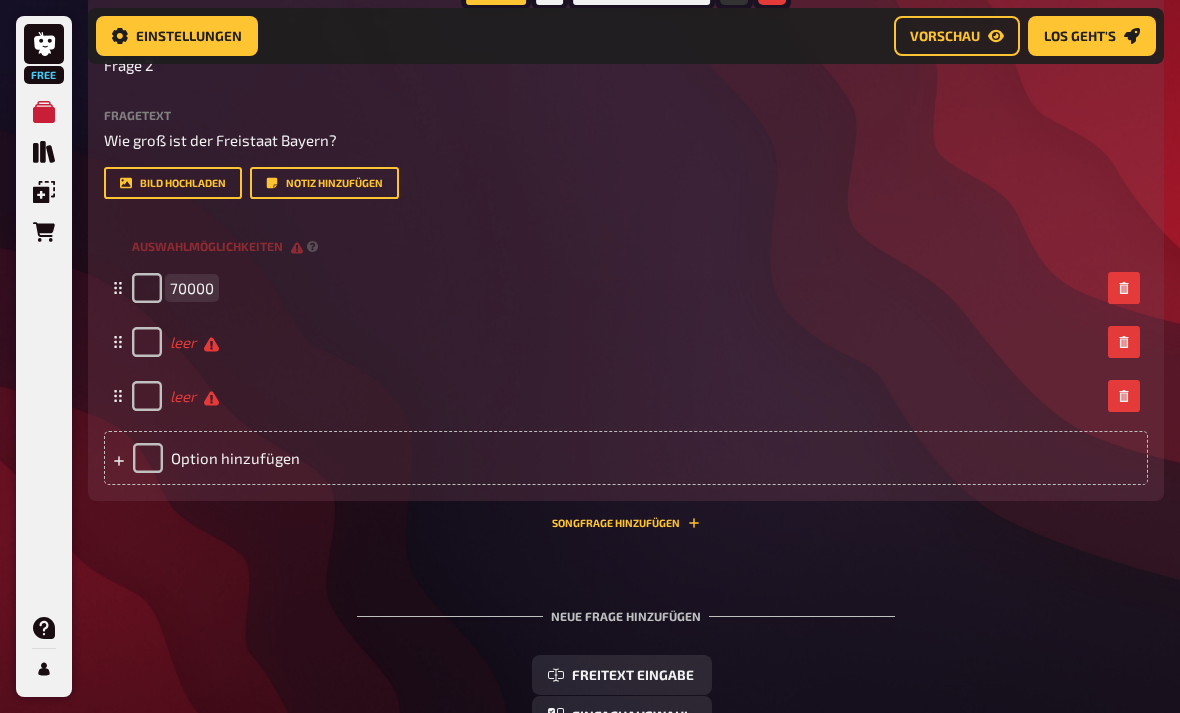 scroll, scrollTop: 986, scrollLeft: 0, axis: vertical 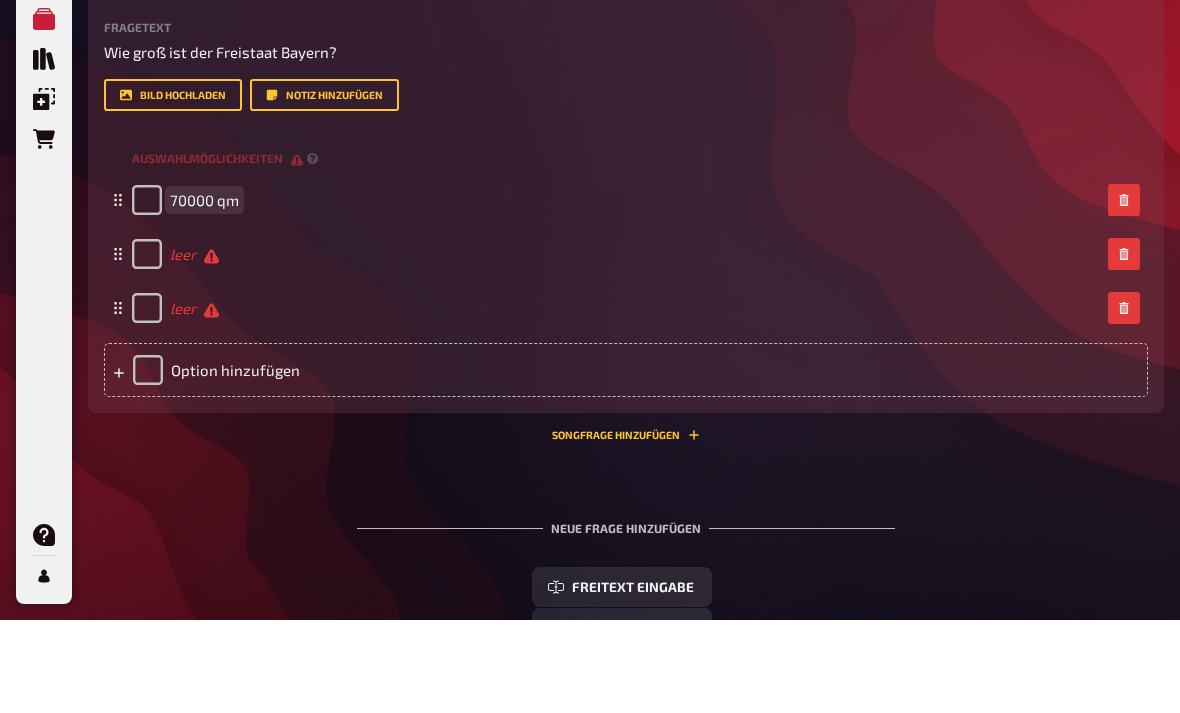 click on "70000 qm" at bounding box center [204, 294] 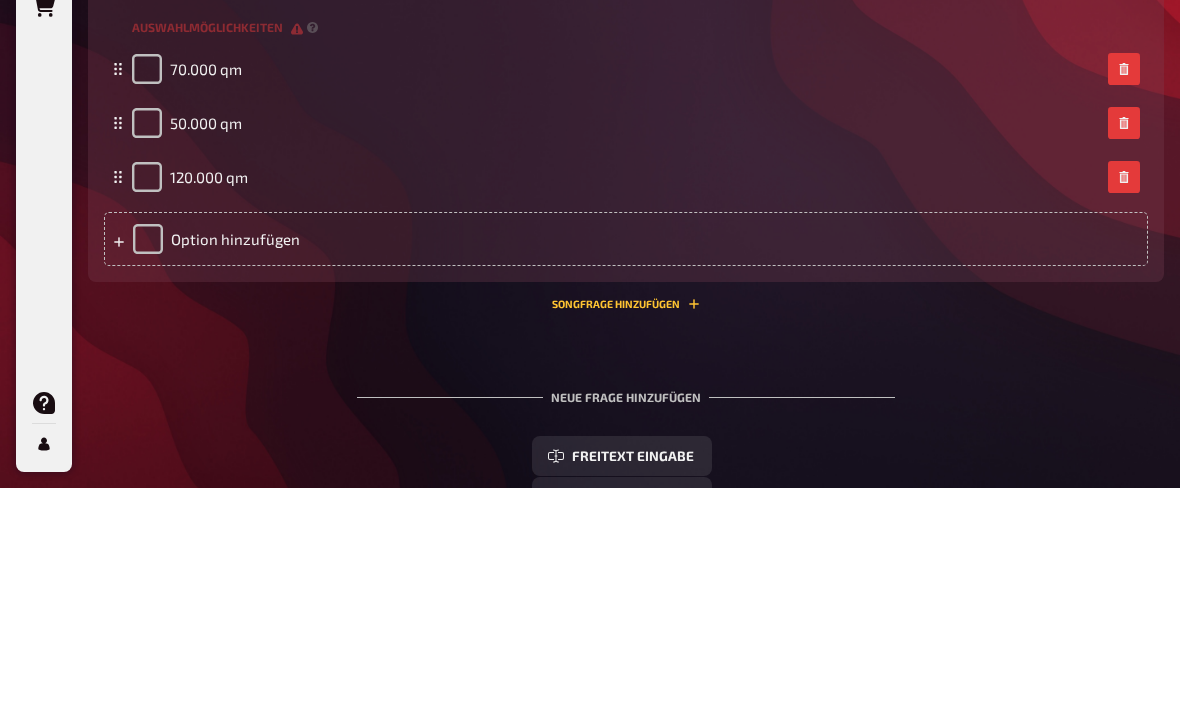 click on "Option hinzufügen" at bounding box center (626, 464) 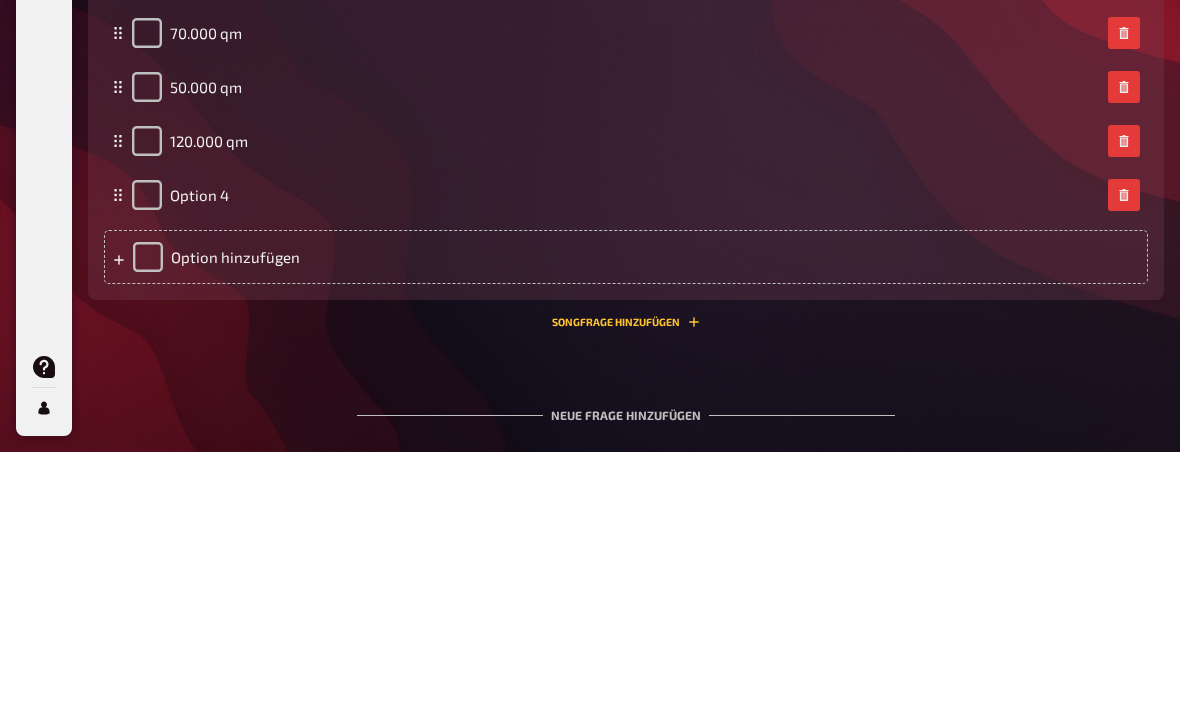 type 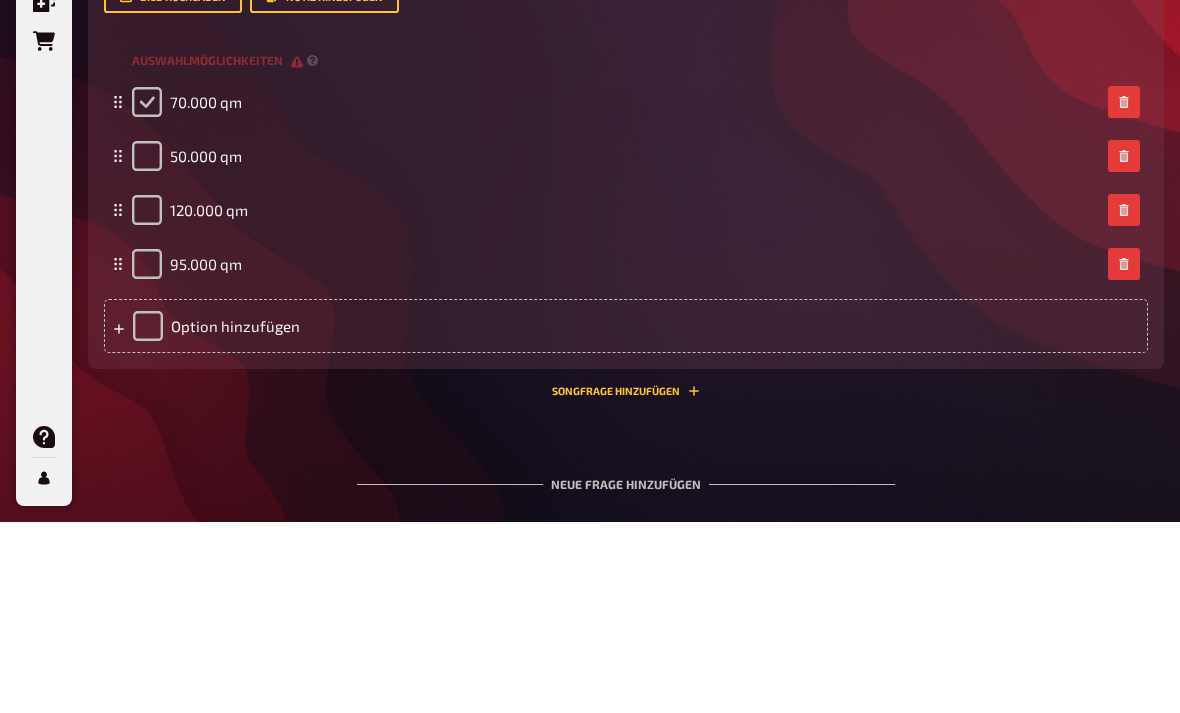 click at bounding box center [147, 294] 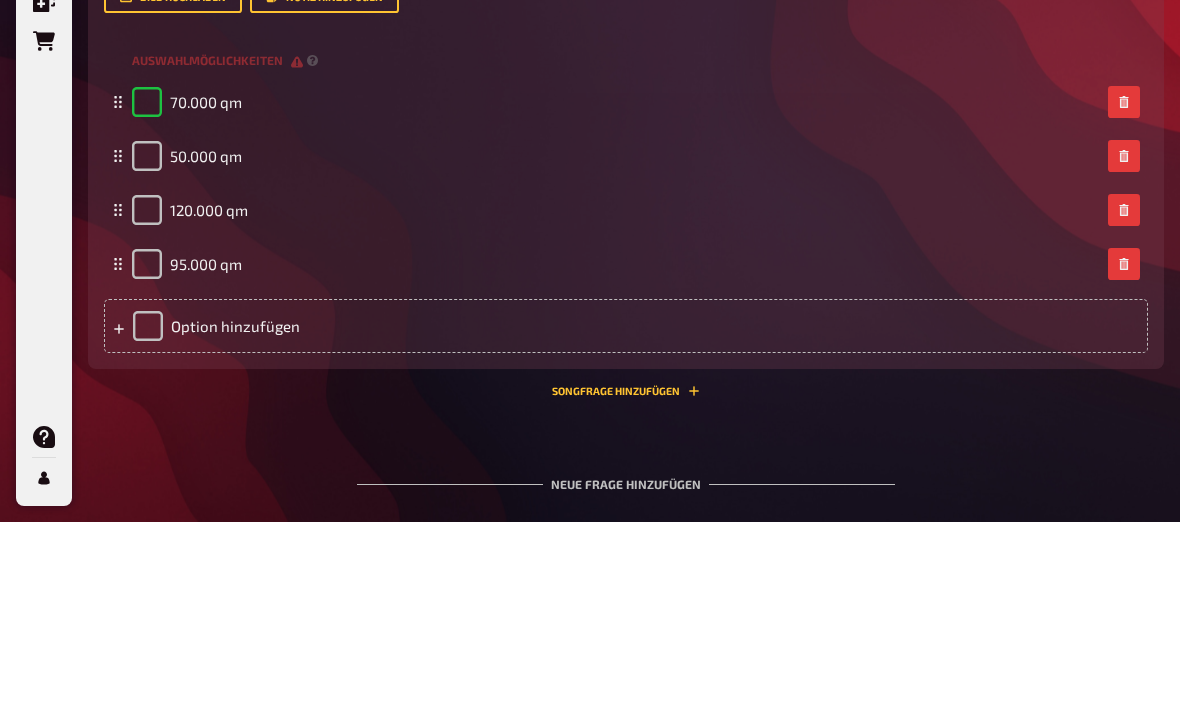 checkbox on "true" 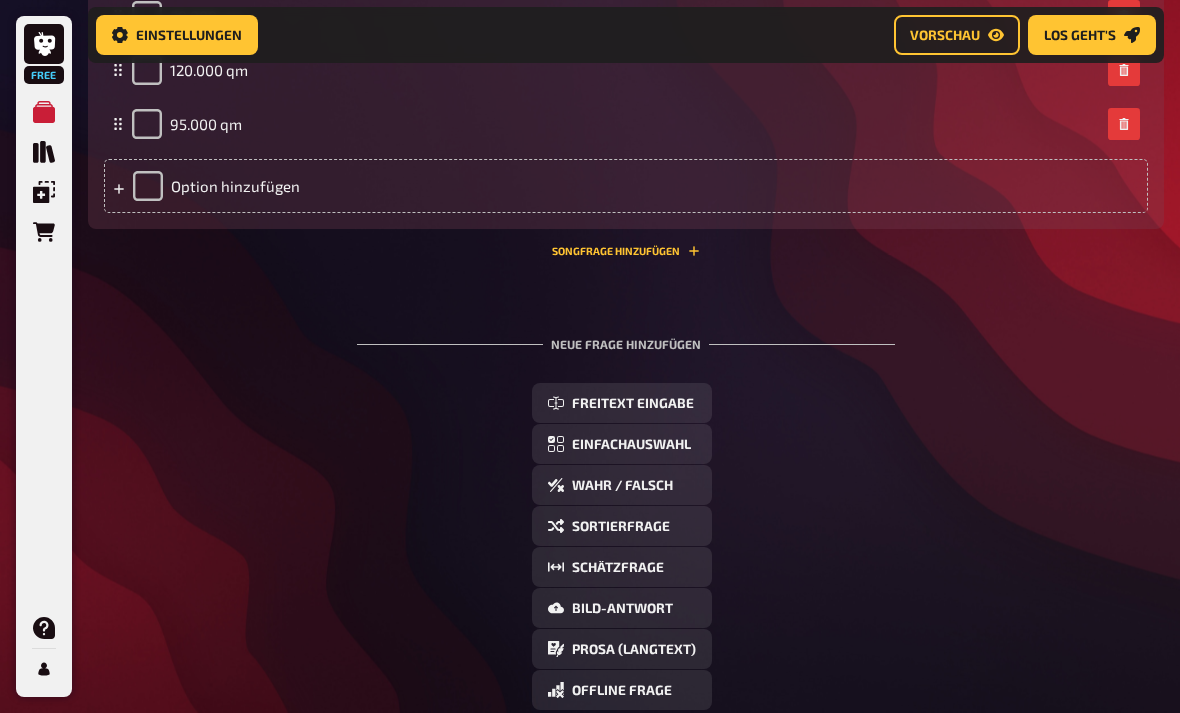 scroll, scrollTop: 1317, scrollLeft: 0, axis: vertical 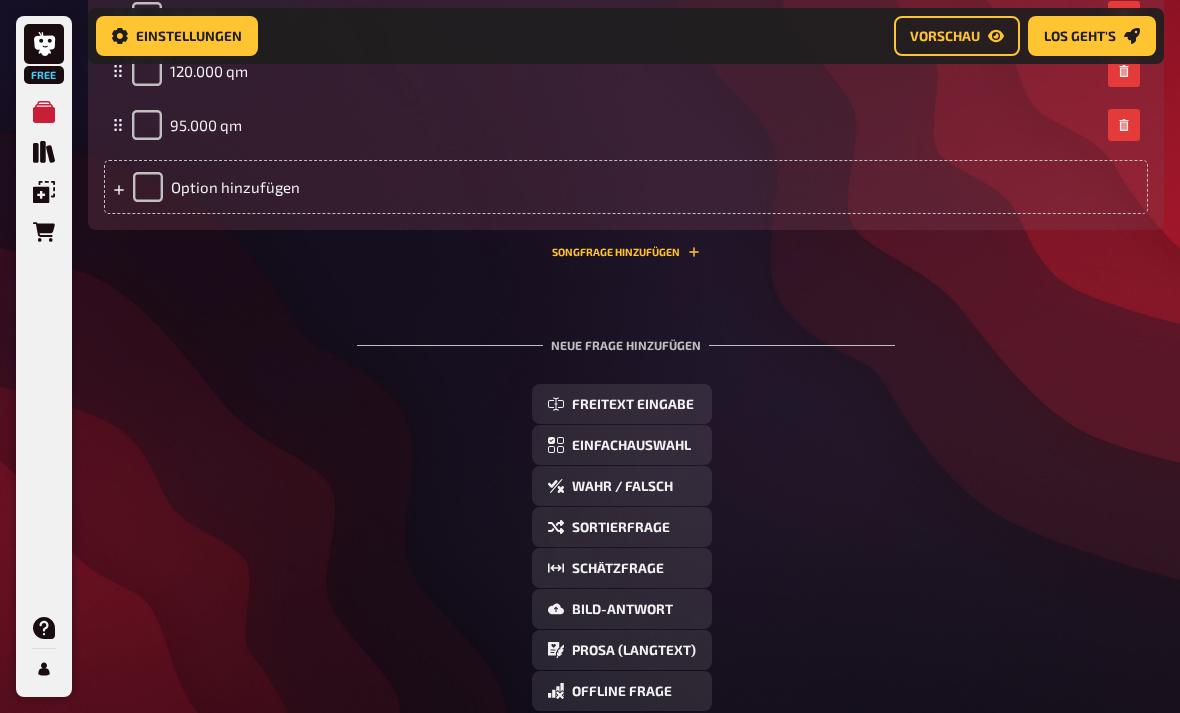 click on "Prosa (Langtext)" at bounding box center (622, 650) 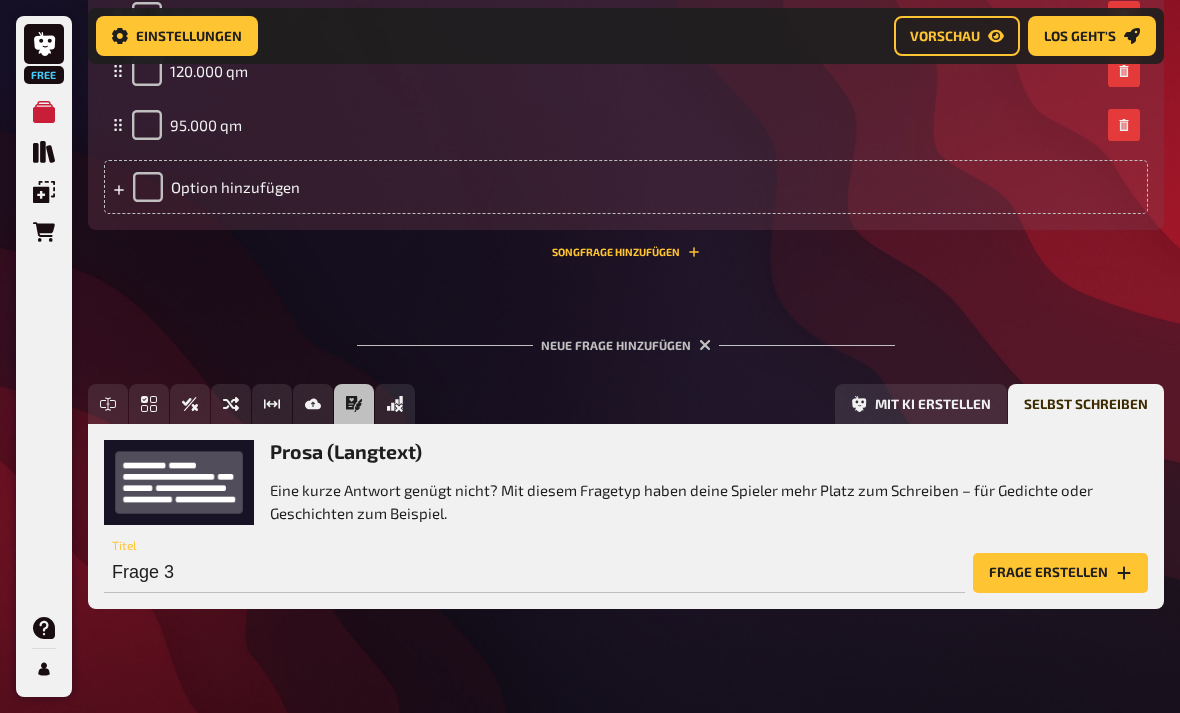scroll, scrollTop: 1278, scrollLeft: 0, axis: vertical 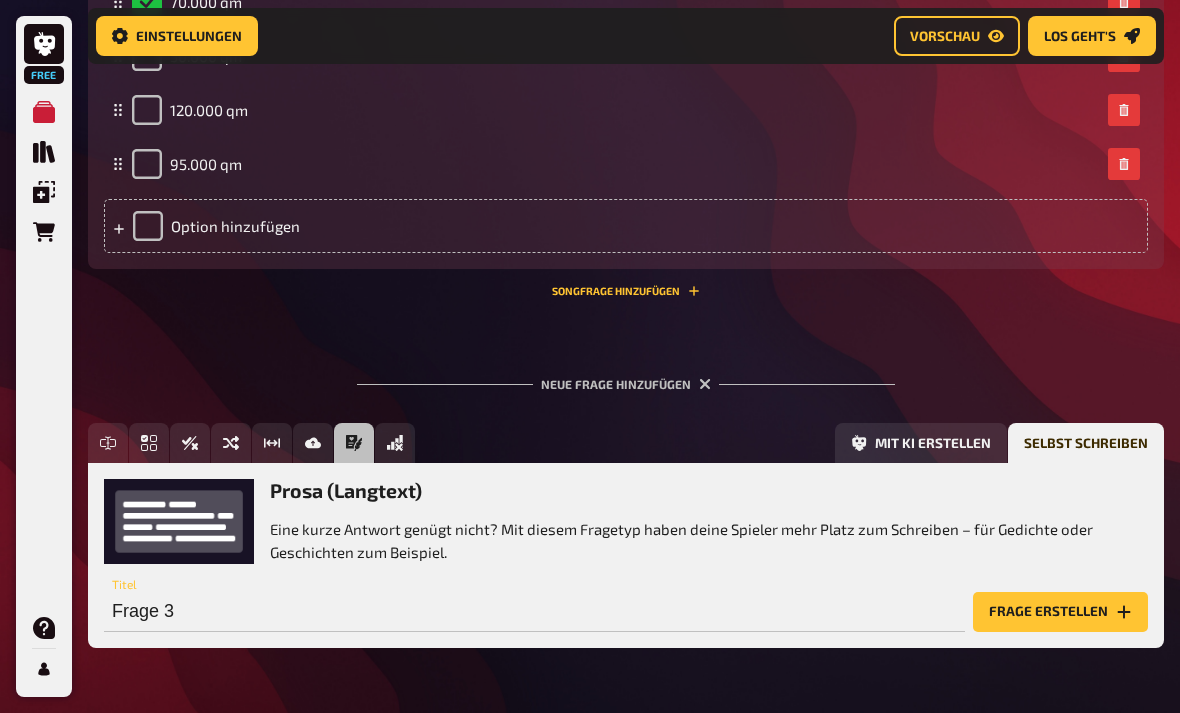 click on "Bild-Antwort" at bounding box center [313, 443] 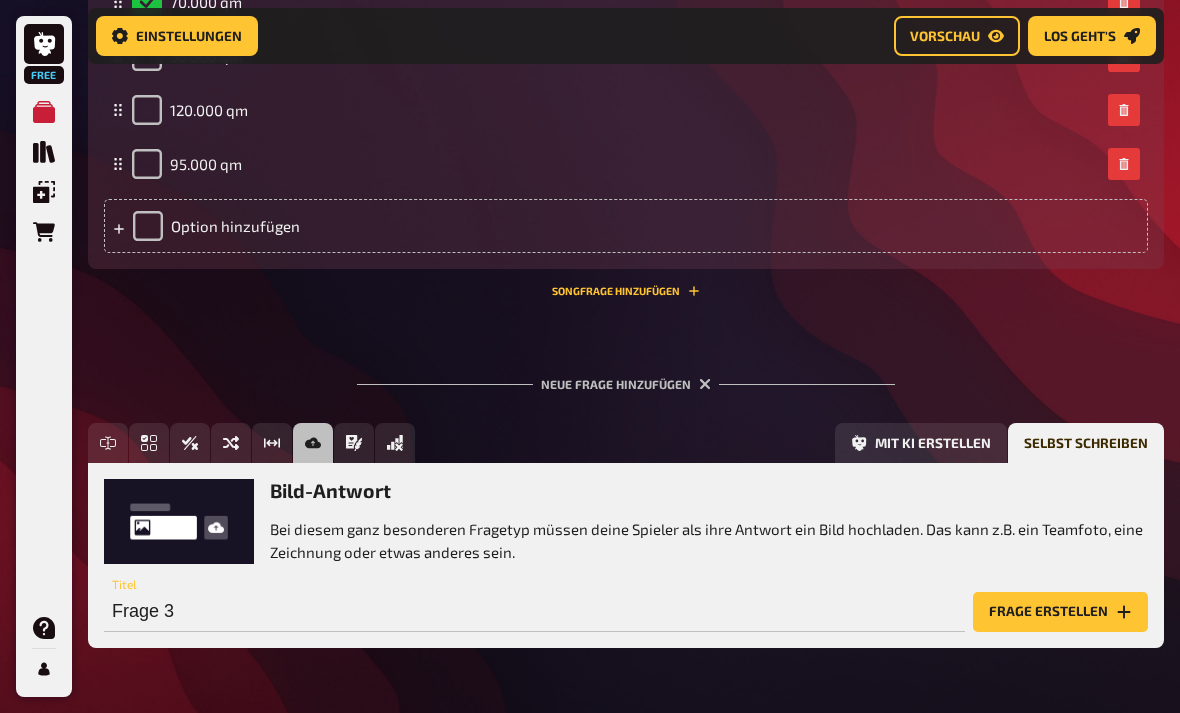 click on "Neue Frage hinzufügen   Freitext Eingabe Einfachauswahl Wahr / Falsch Sortierfrage Schätzfrage Bild-Antwort Prosa (Langtext) Offline Frage Mit KI erstellen Selbst schreiben Bild-Antwort Bei diesem ganz besonderen Fragetyp müssen deine Spieler als ihre Antwort ein Bild hochladen. Das kann z.B. ein Teamfoto, eine Zeichnung oder etwas anderes sein. Frage 3 Titel Frage erstellen" at bounding box center (626, 512) 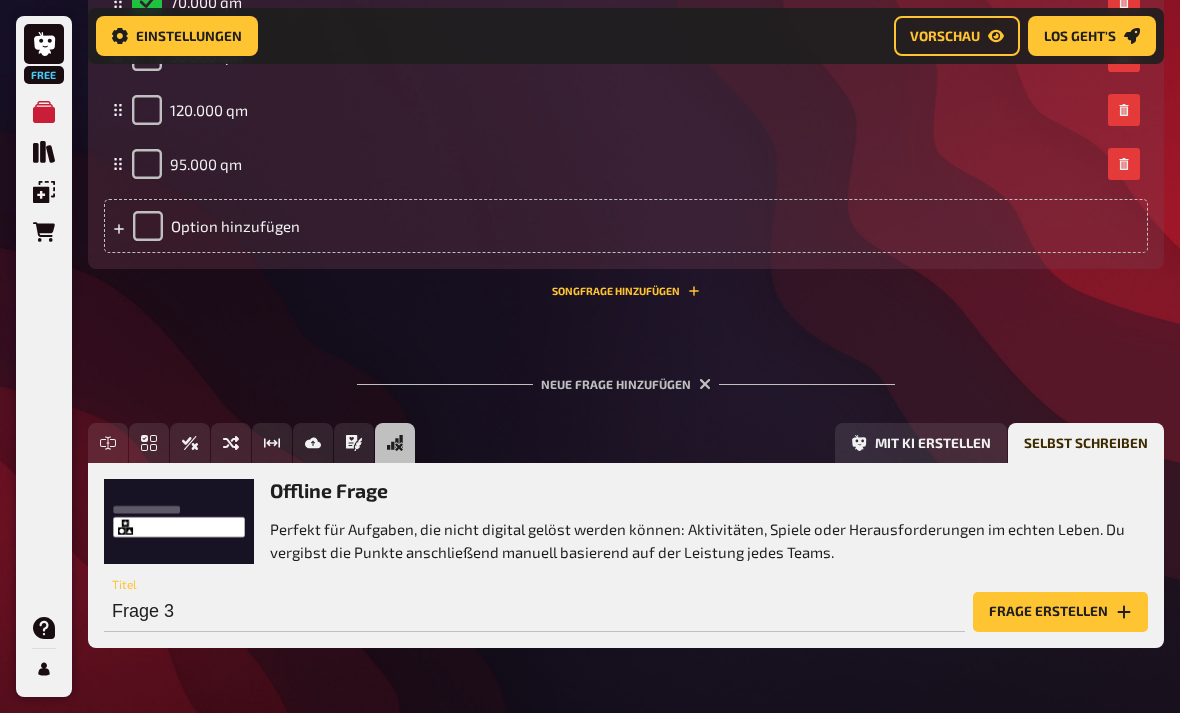 click on "Sortierfrage" at bounding box center (231, 443) 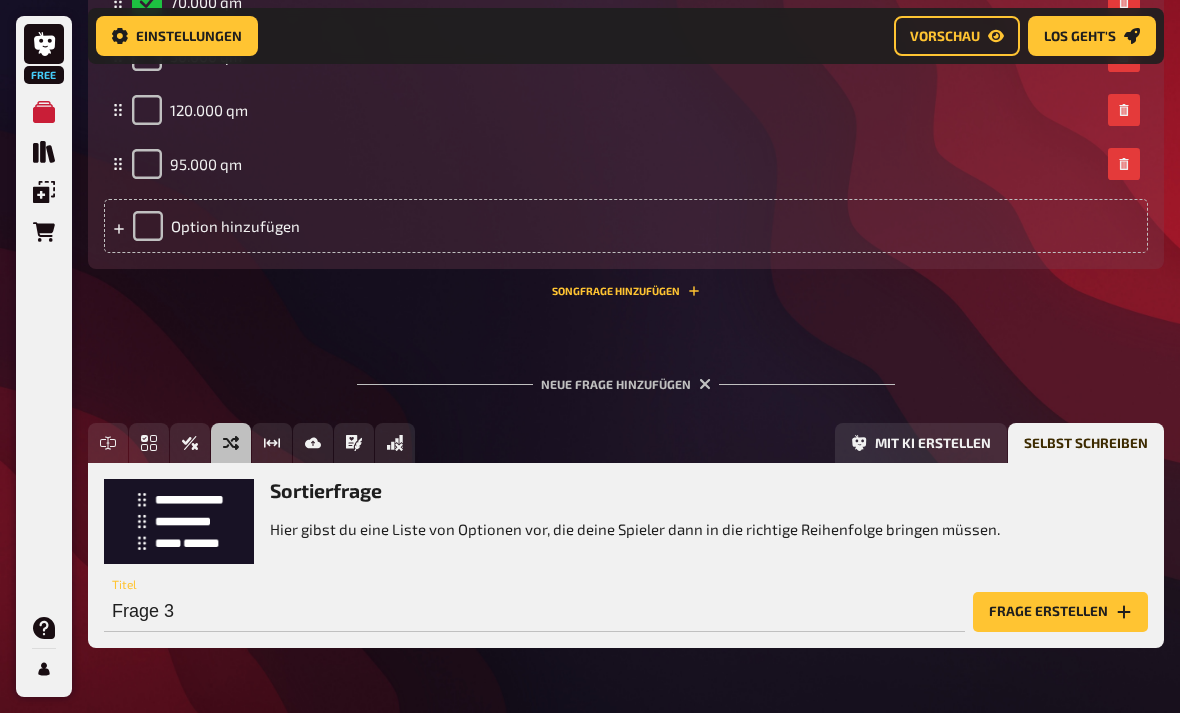 click on "Frage erstellen" at bounding box center [1060, 612] 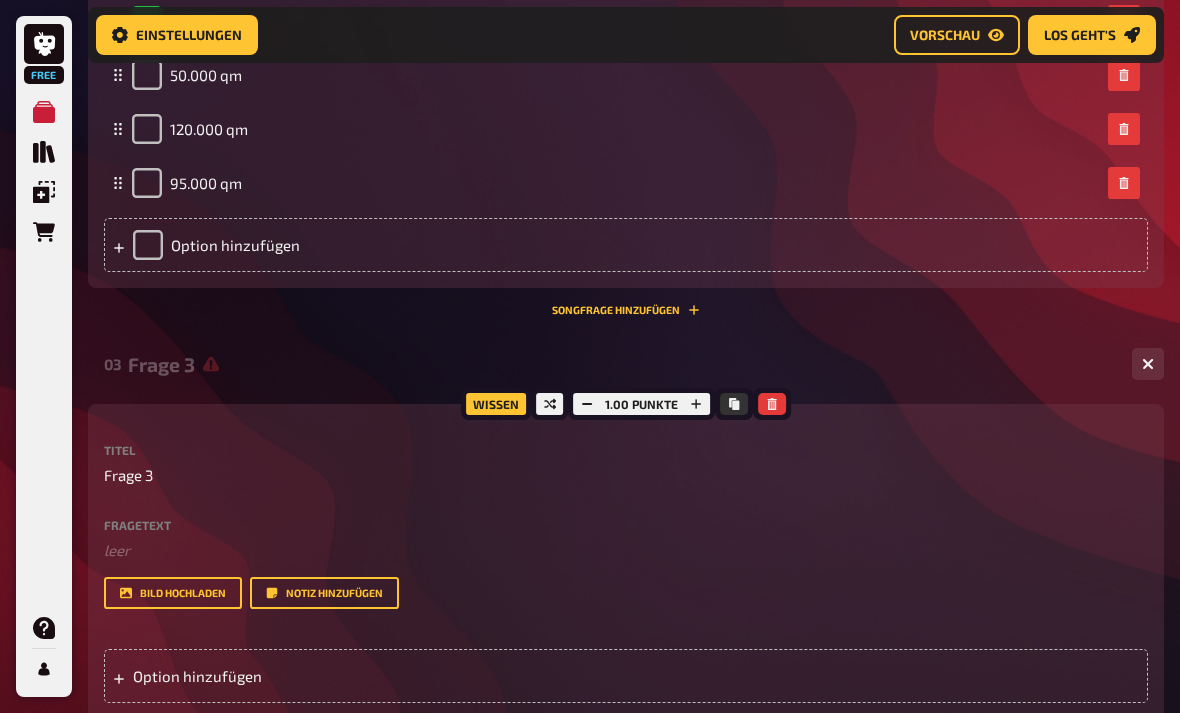 scroll, scrollTop: 1259, scrollLeft: 0, axis: vertical 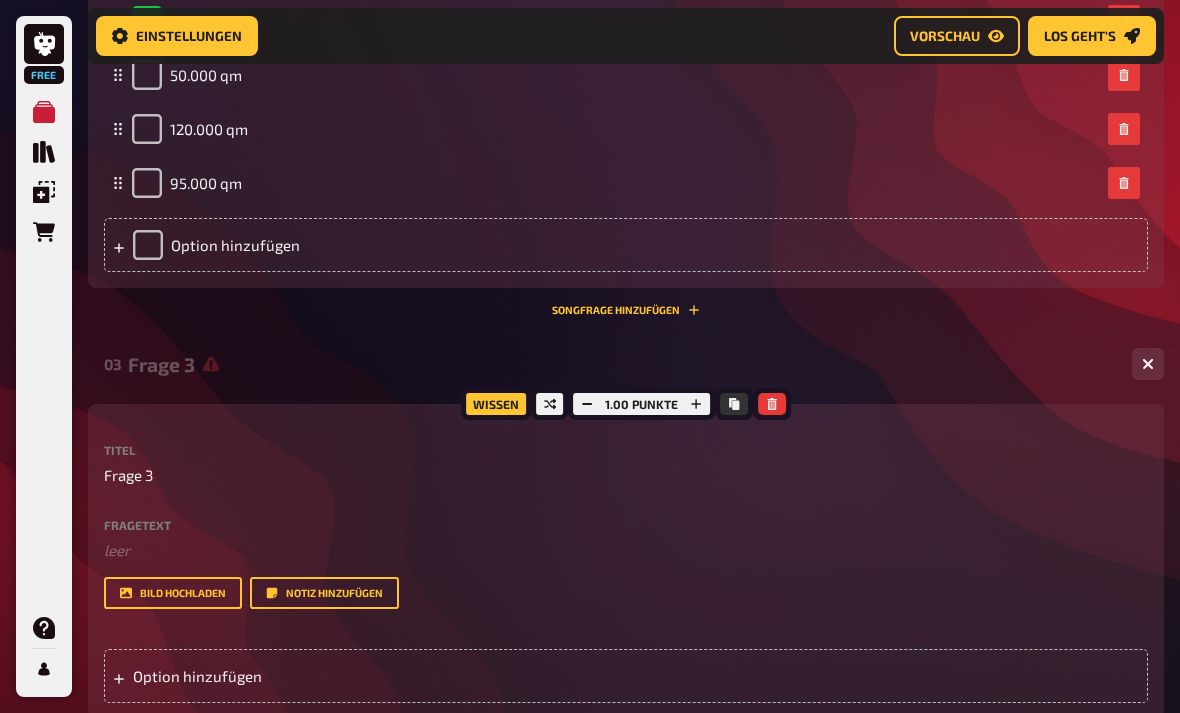 click on "Fragetext" at bounding box center [626, 525] 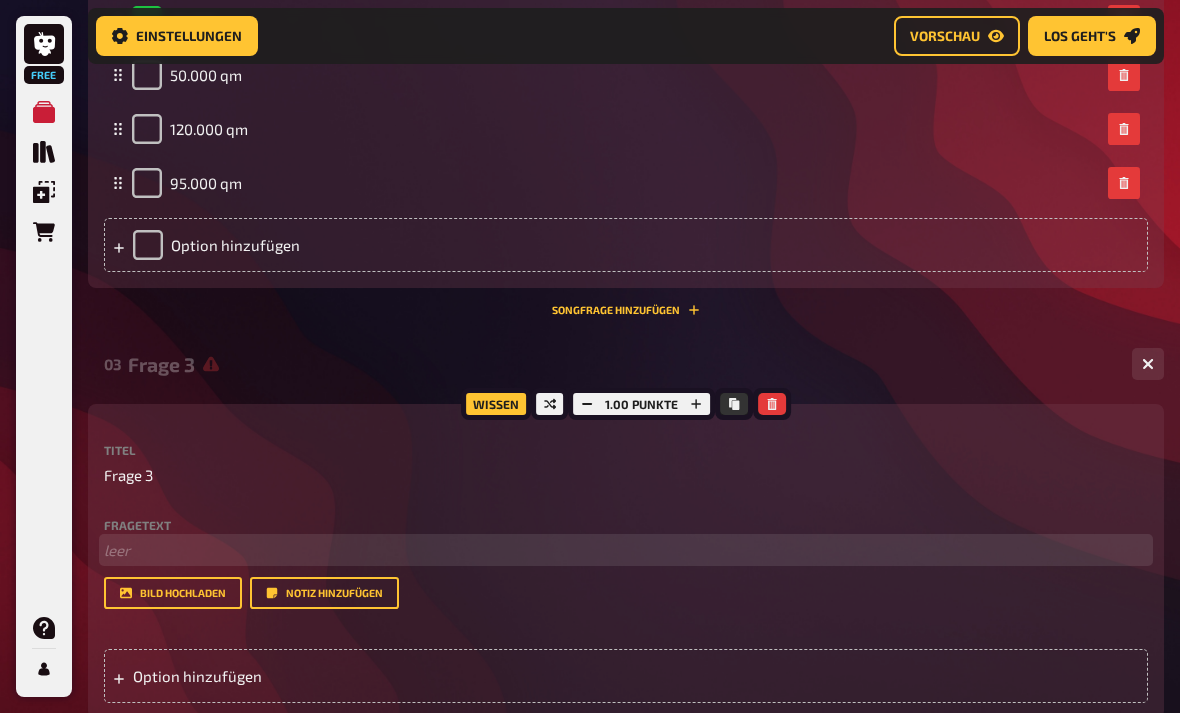 click on "﻿ leer" at bounding box center [626, 550] 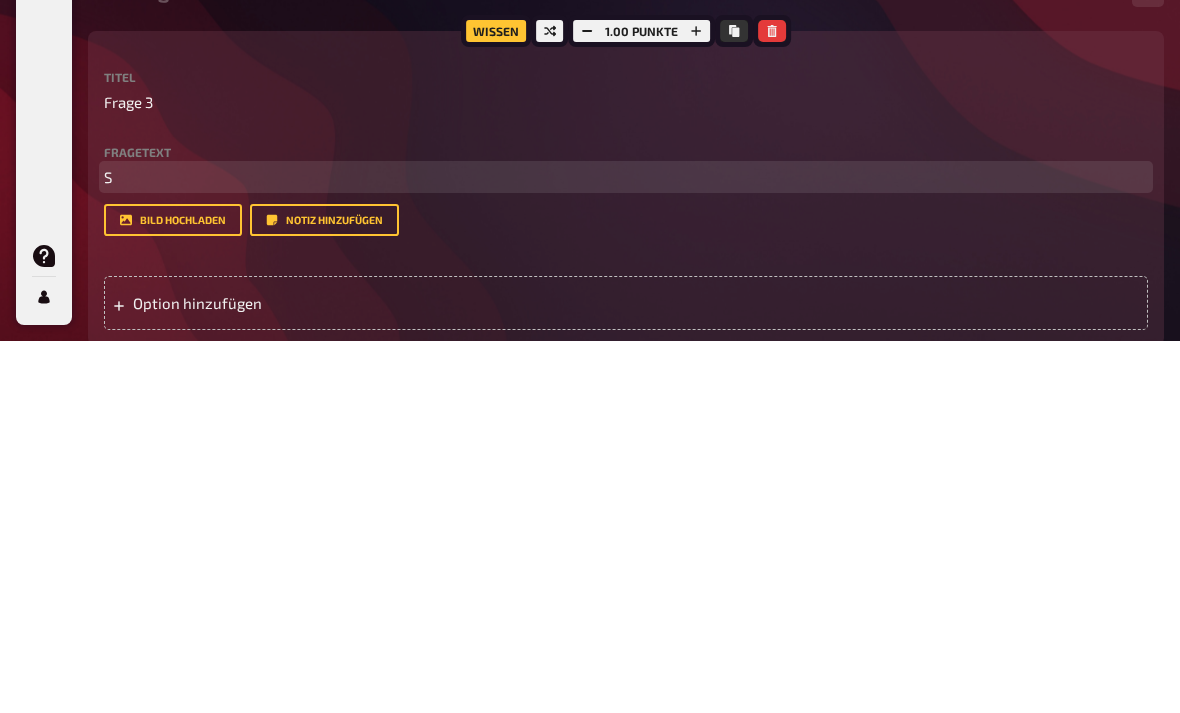 type 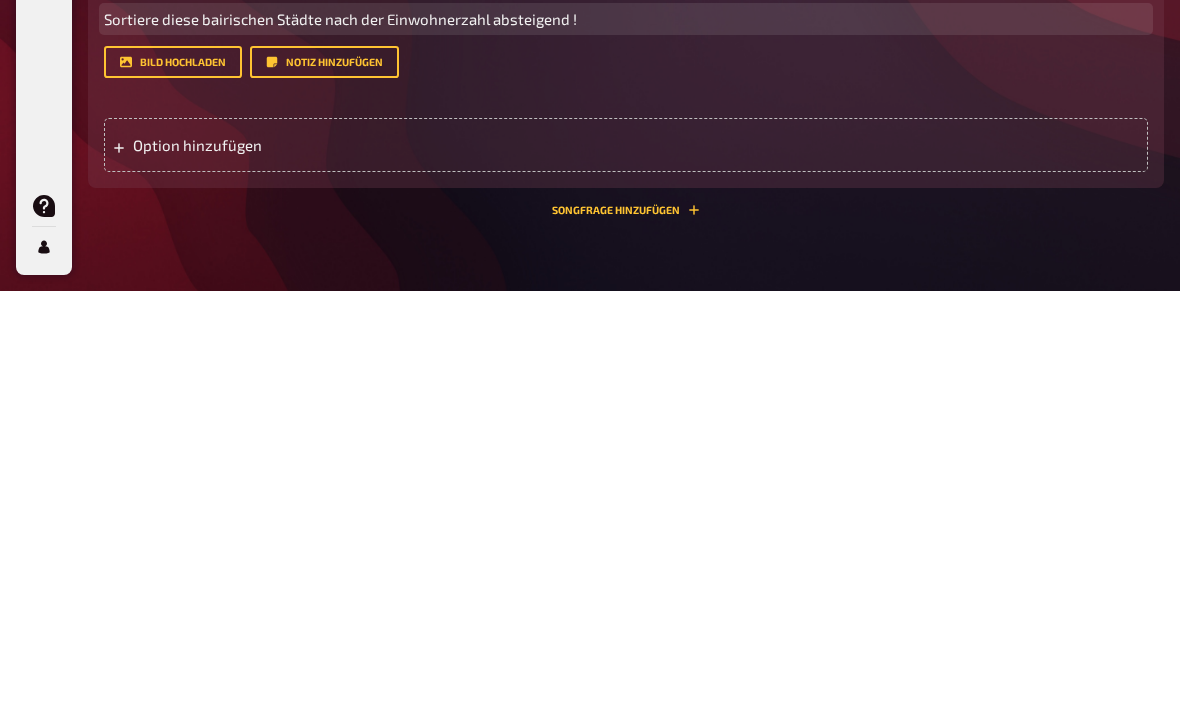 scroll, scrollTop: 1374, scrollLeft: 0, axis: vertical 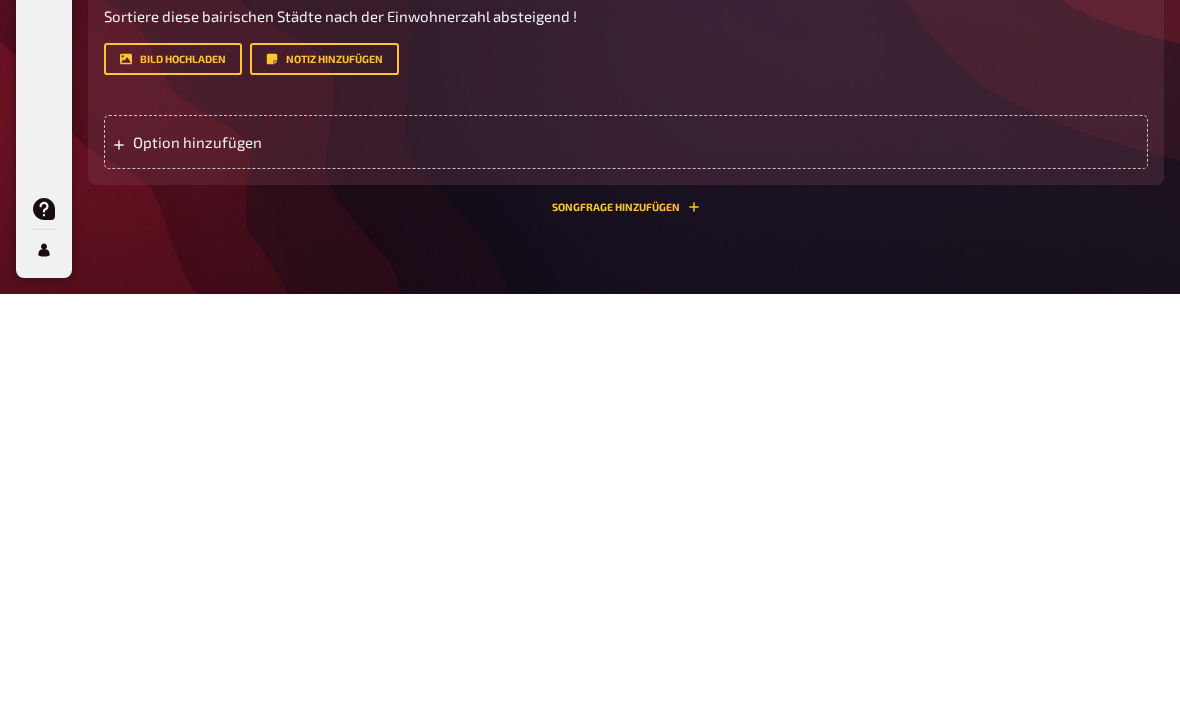 click at bounding box center (119, 561) 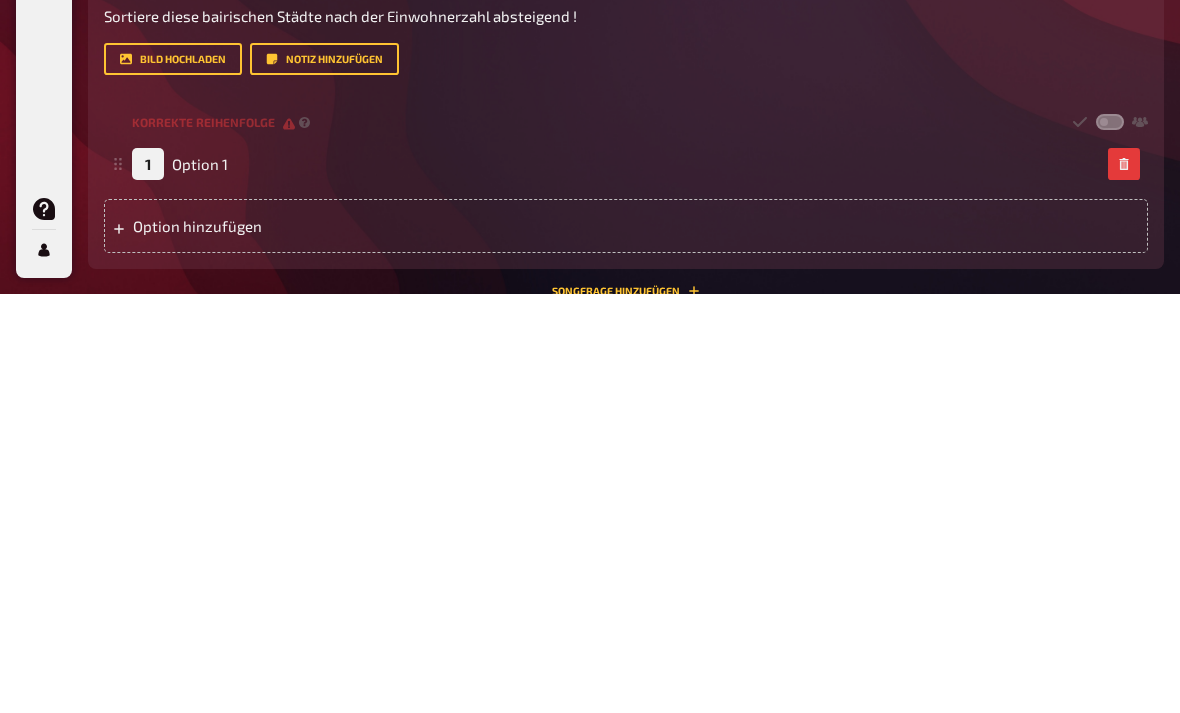 click 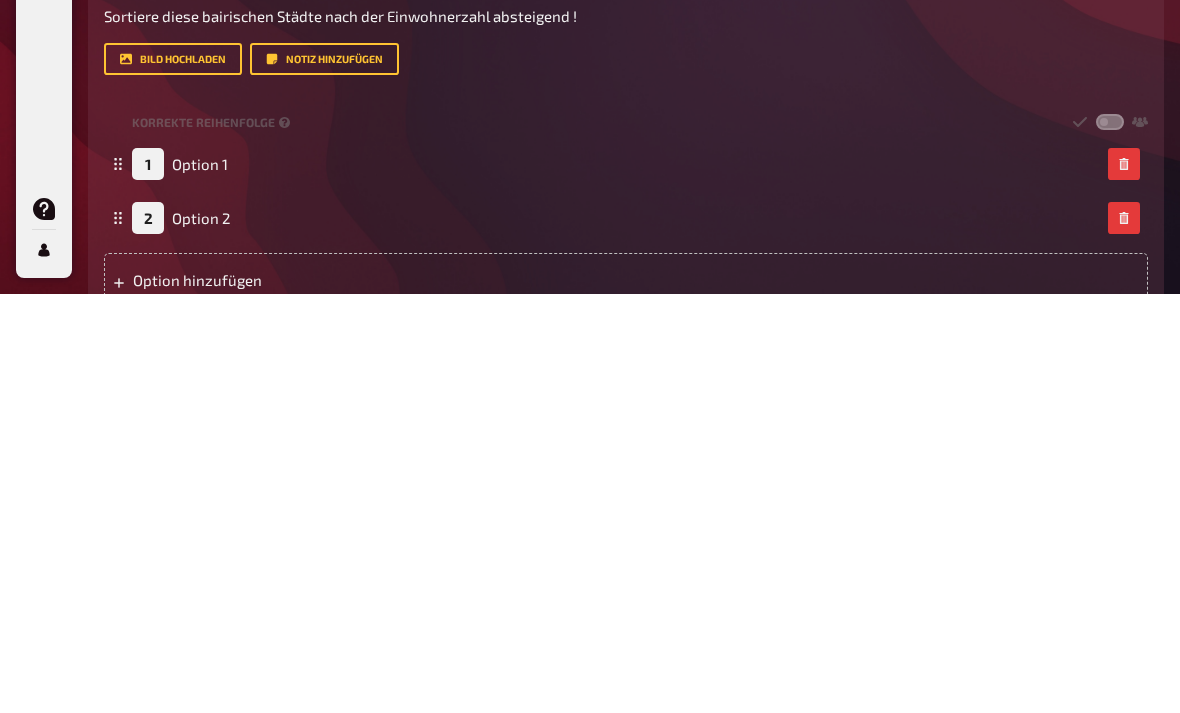 click on "Option hinzufügen" at bounding box center (626, 699) 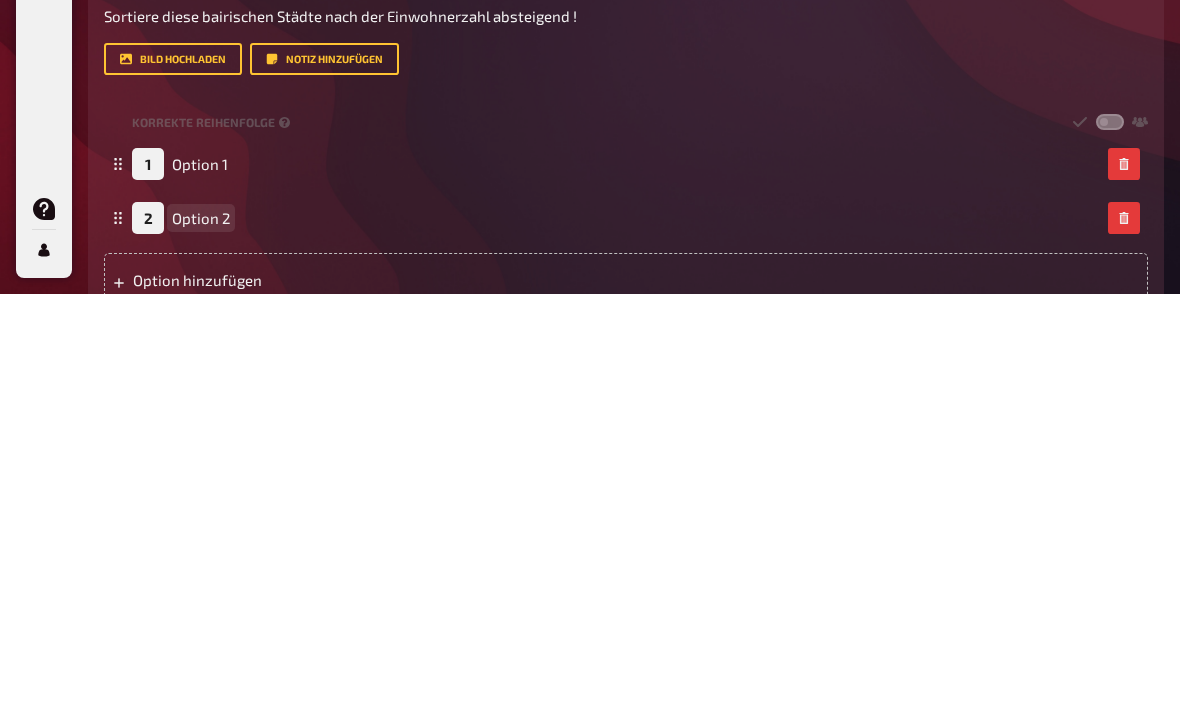 scroll, scrollTop: 1793, scrollLeft: 0, axis: vertical 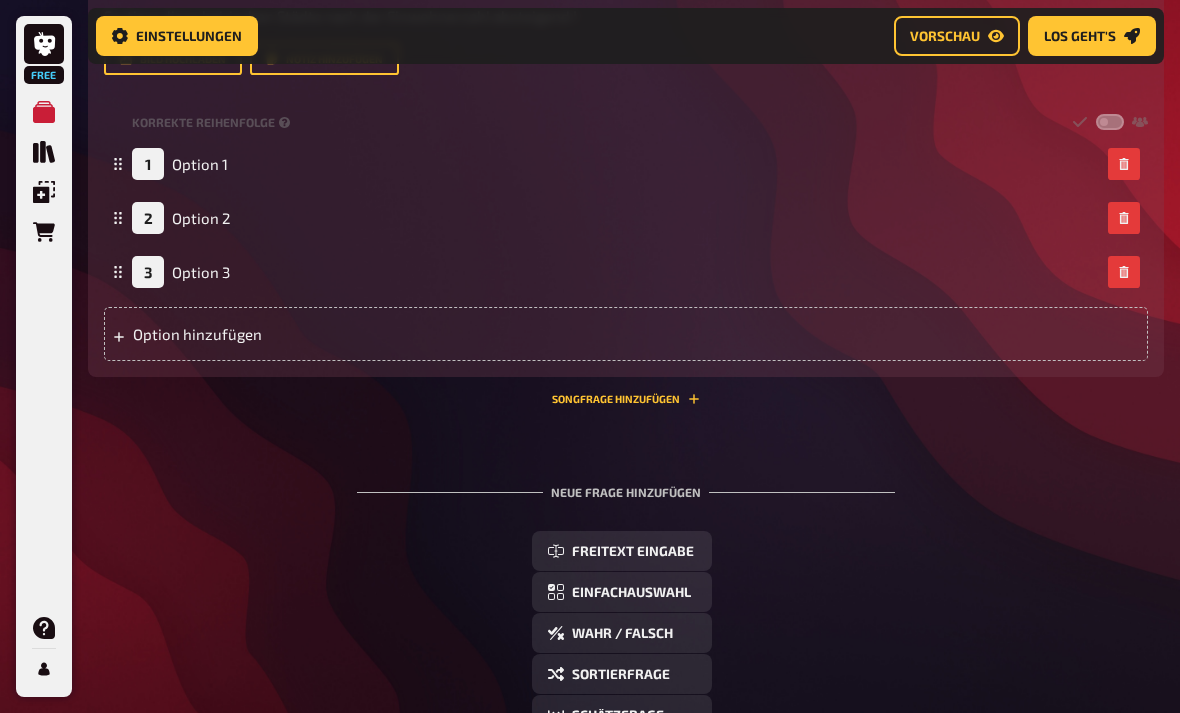 click 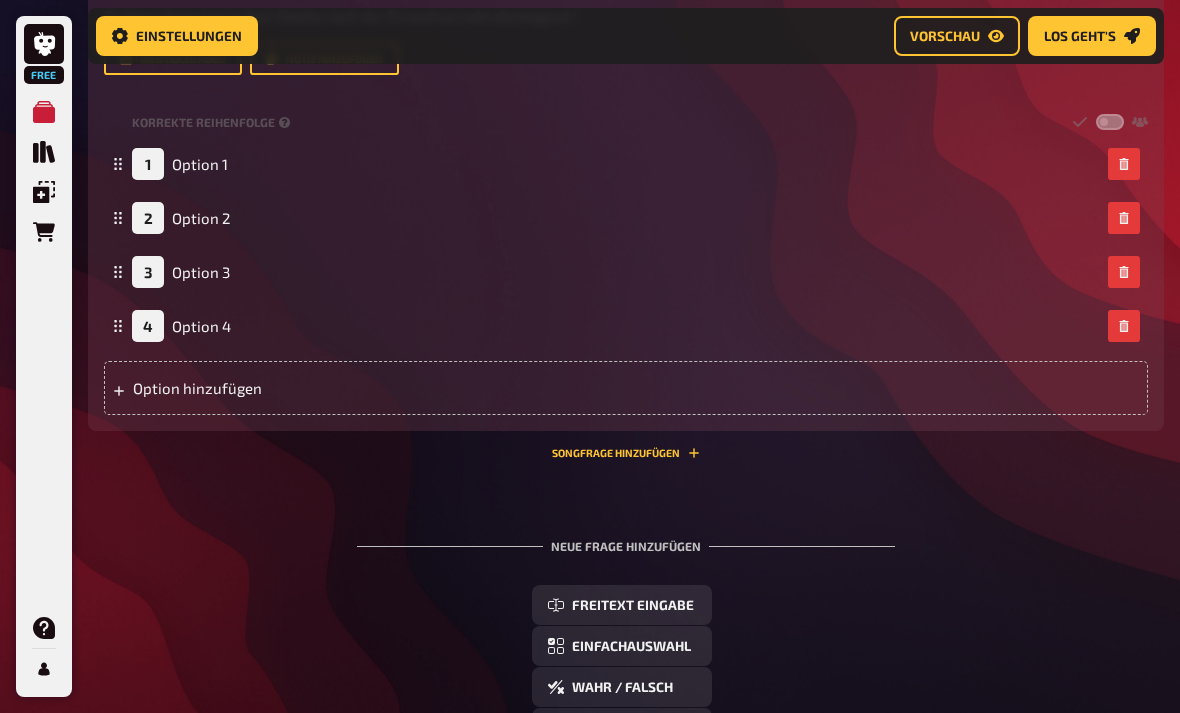 click on "Option hinzufügen" at bounding box center [626, 388] 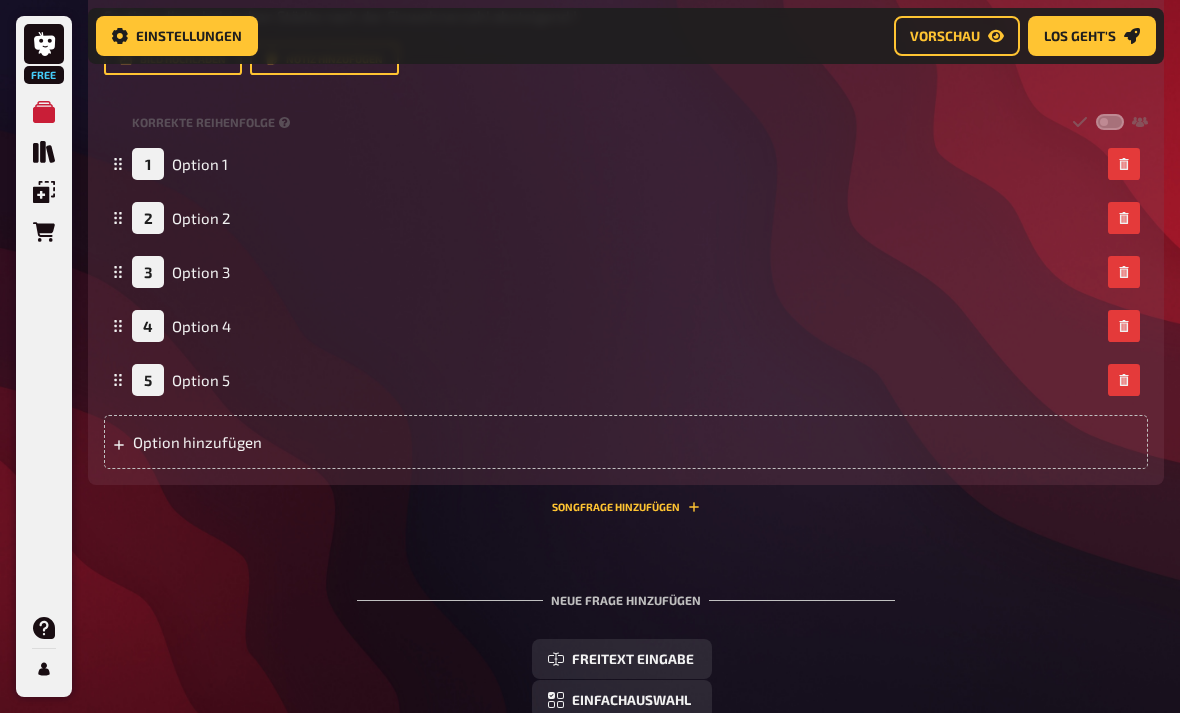 click at bounding box center [119, 442] 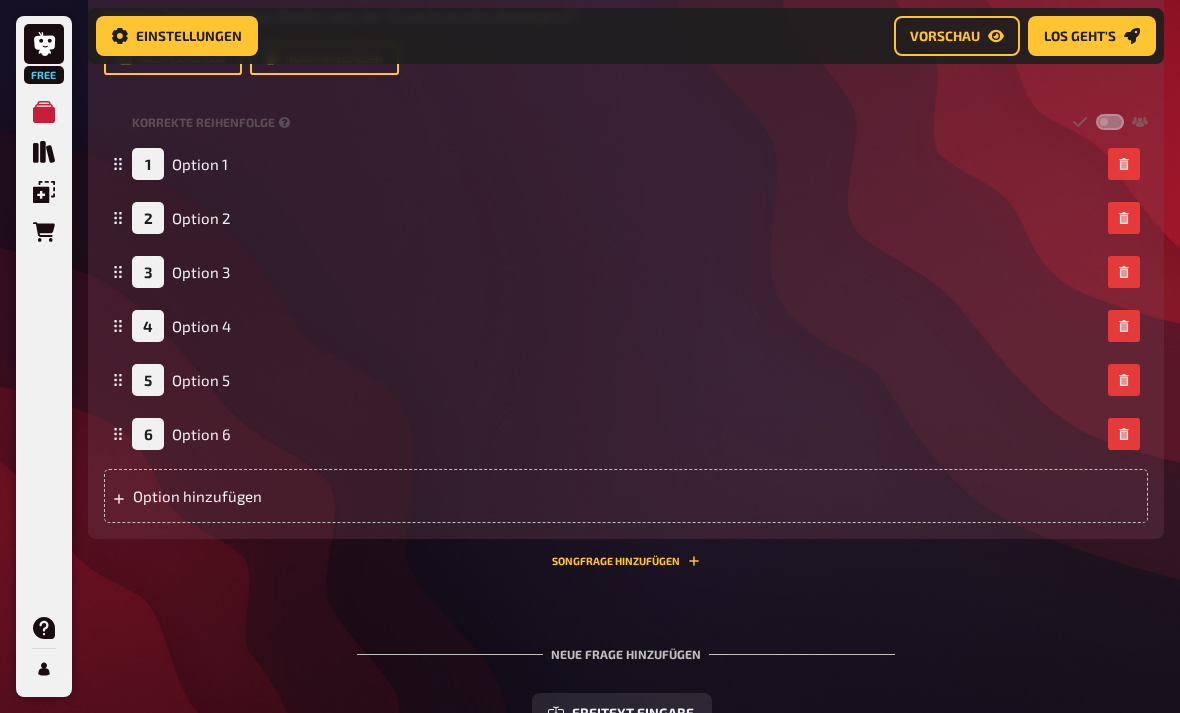 click at bounding box center (1124, 434) 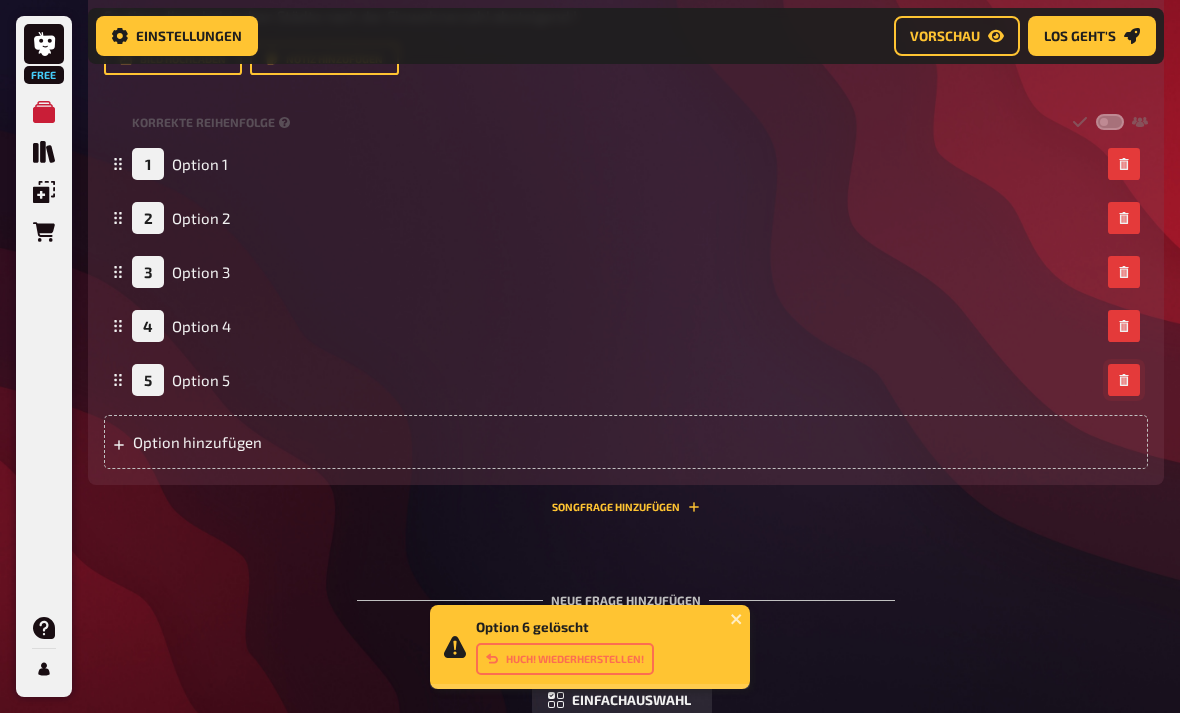 click at bounding box center [1124, 380] 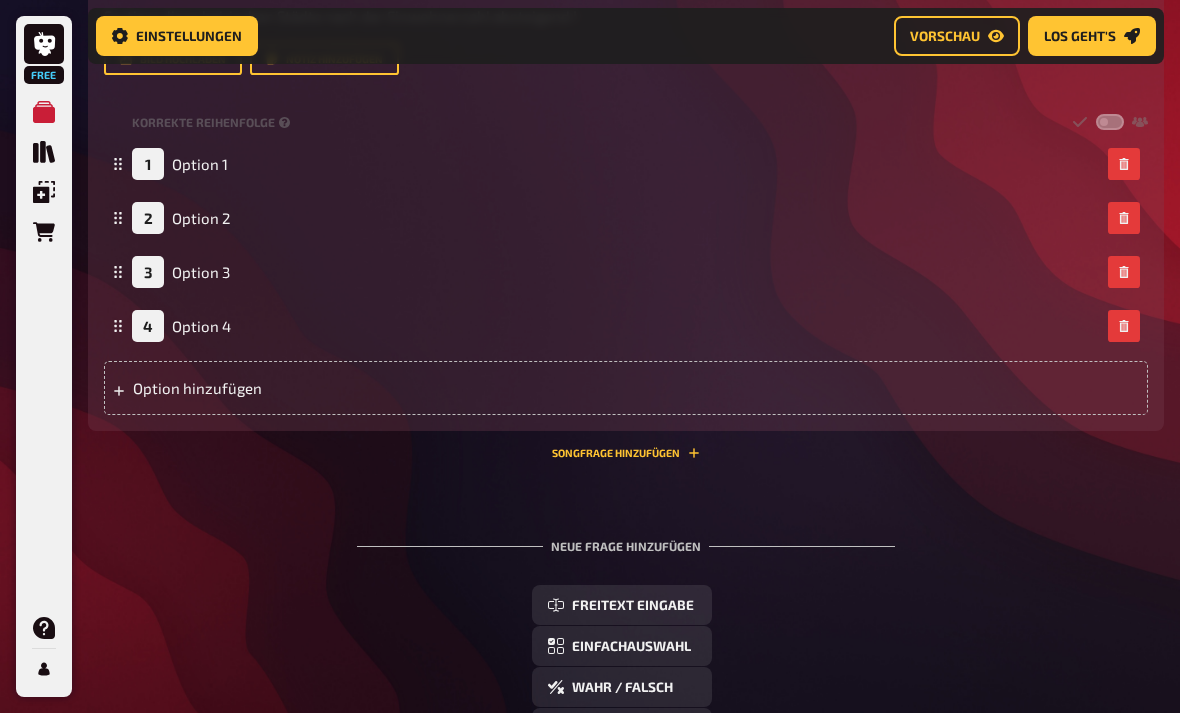 click on "Korrekte Reihenfolge" at bounding box center (203, 122) 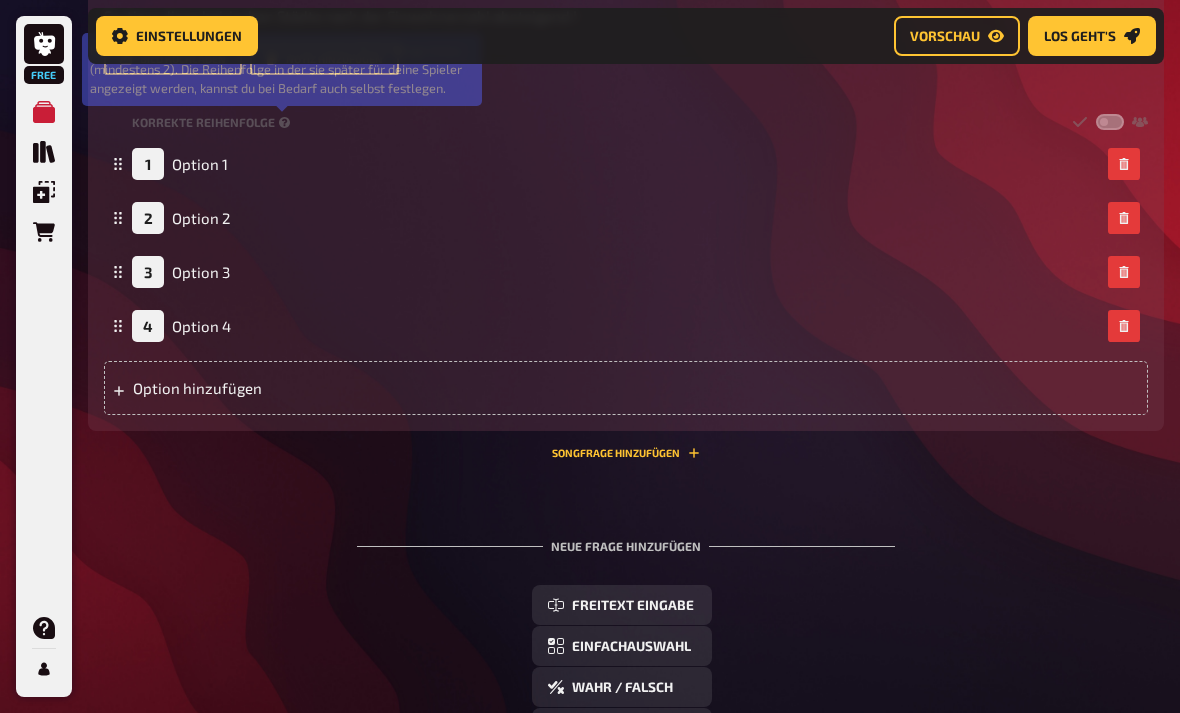 click 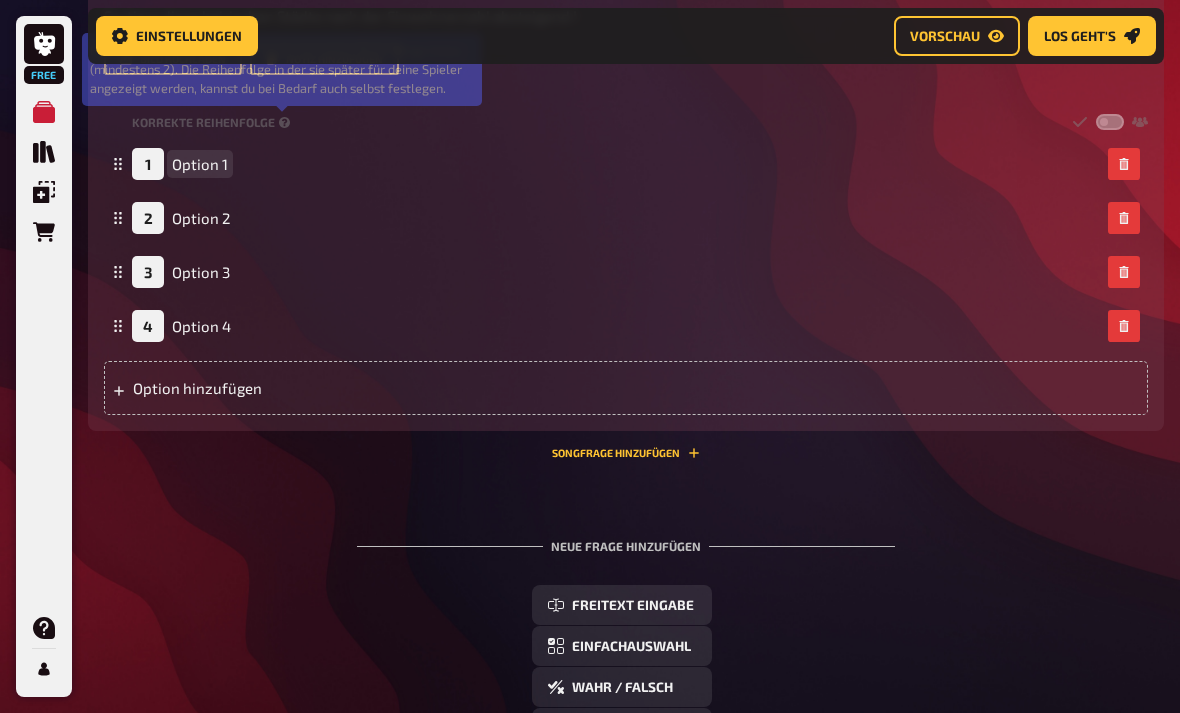click on "Option 1" at bounding box center [200, 164] 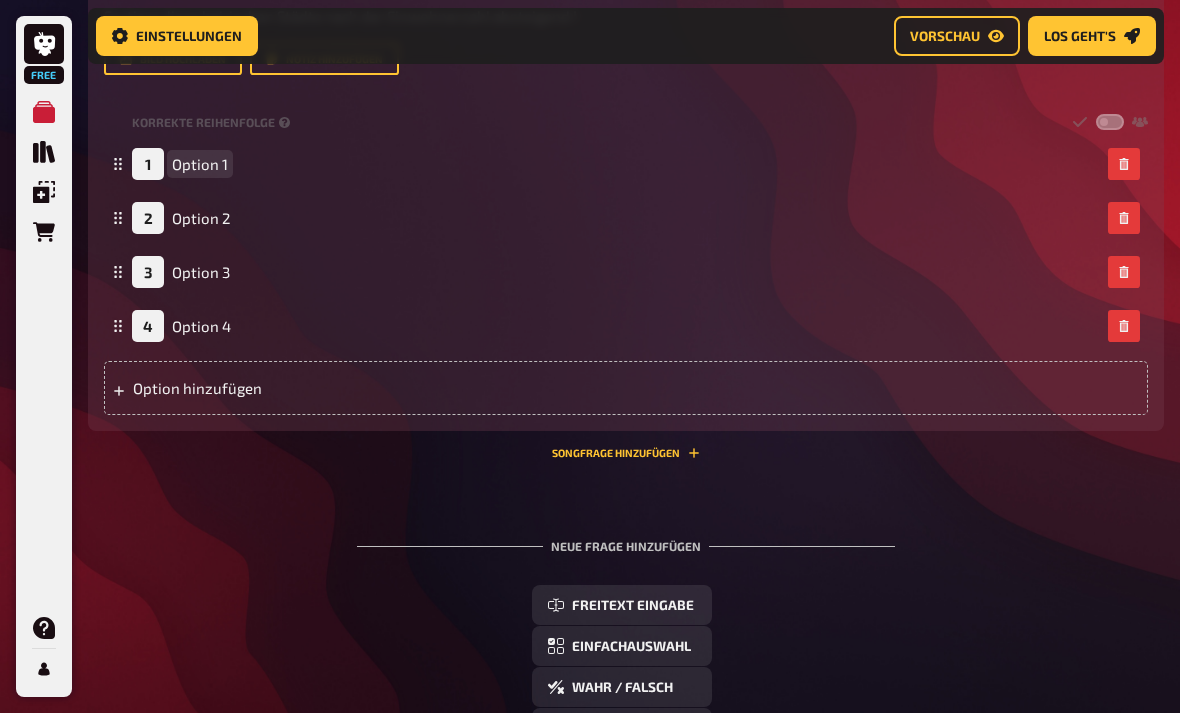 type 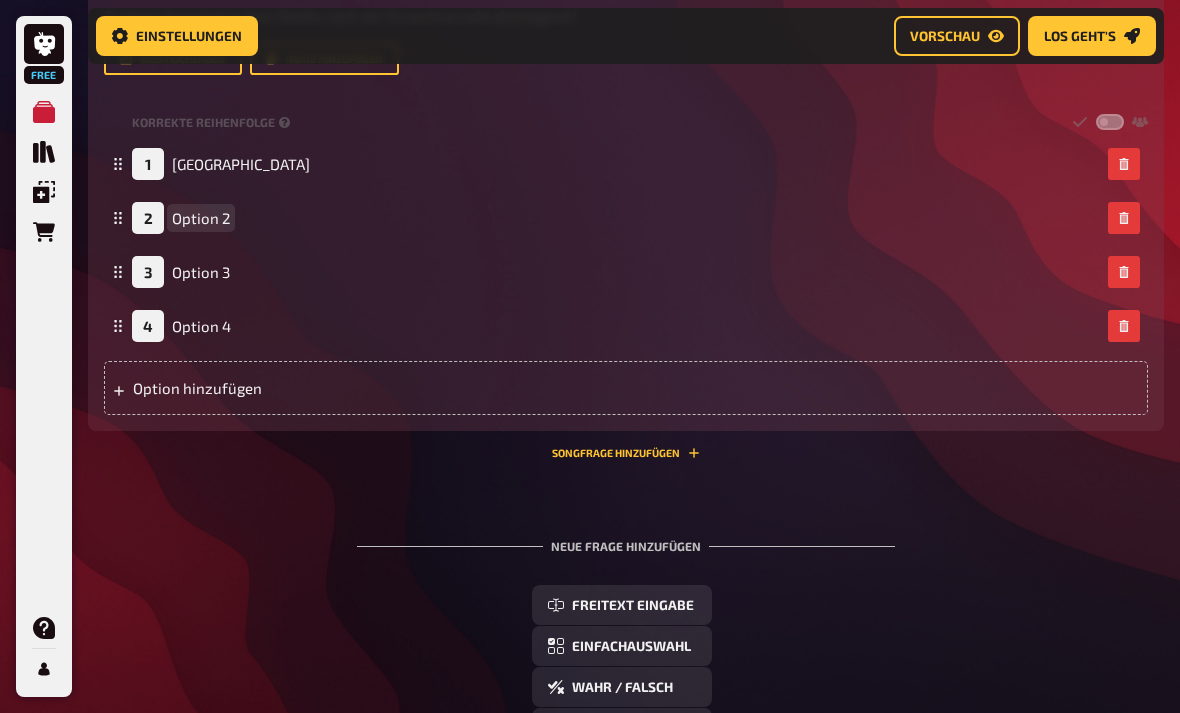 click on "Option 2" at bounding box center [201, 218] 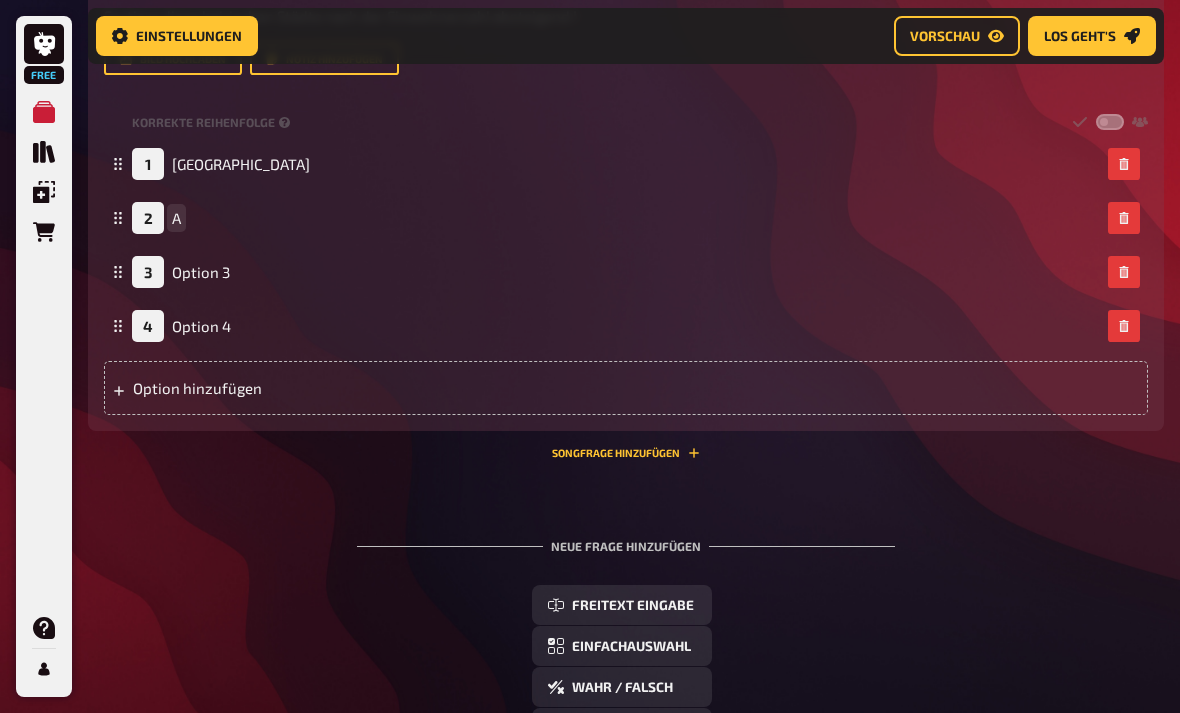 type 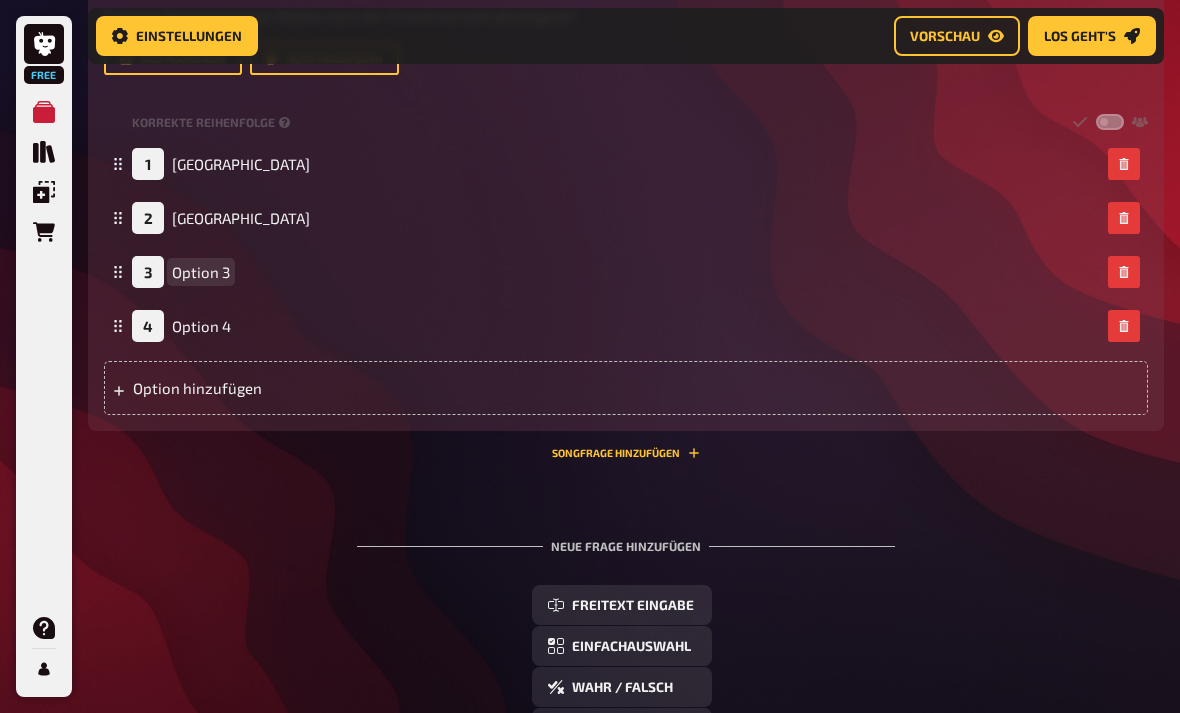 click on "Option 3" at bounding box center (201, 272) 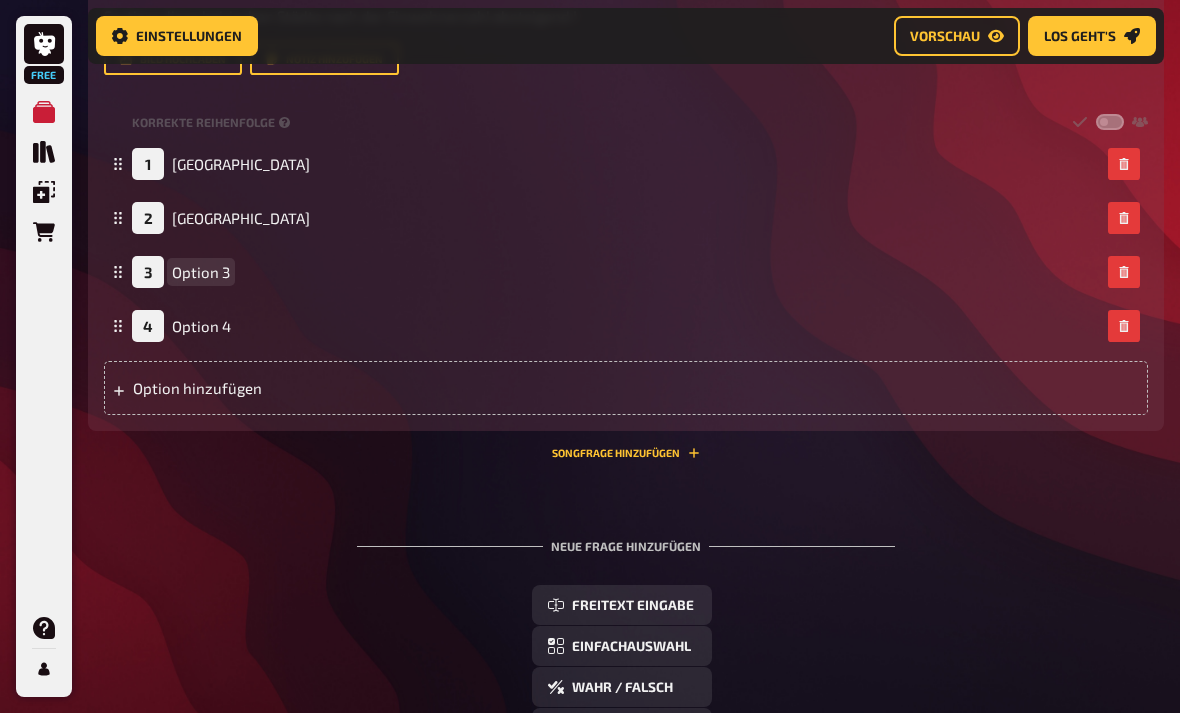 type 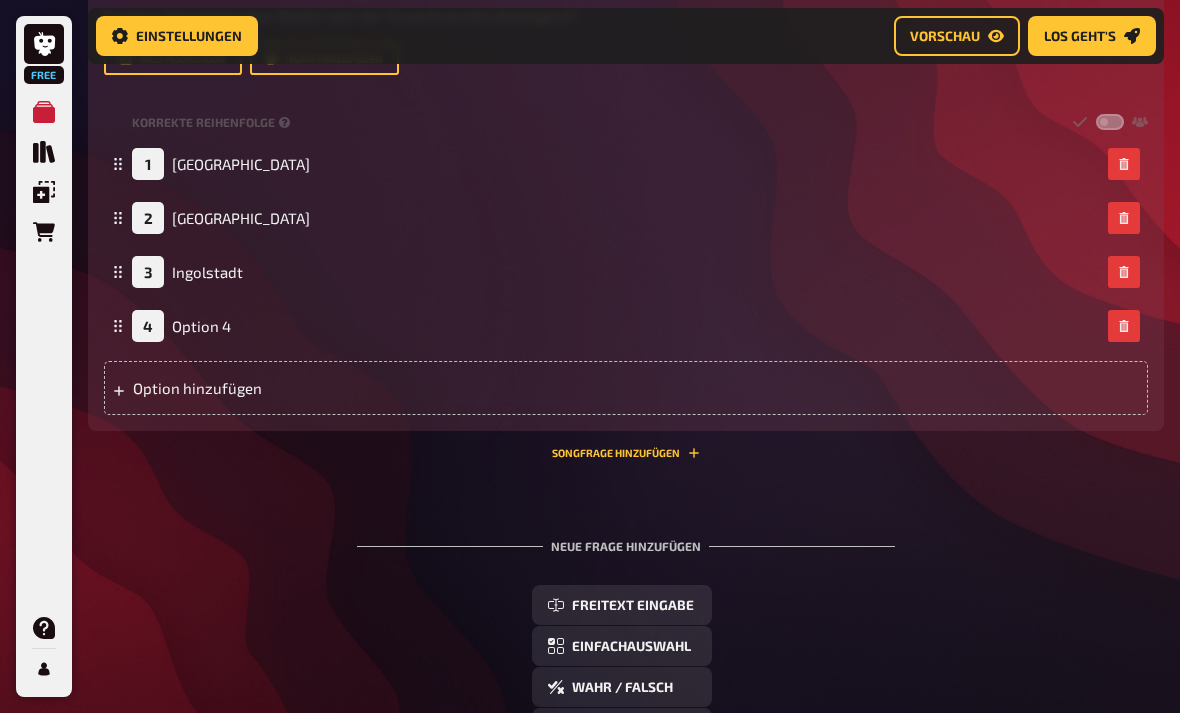 click on "4 Option 4" at bounding box center (626, 326) 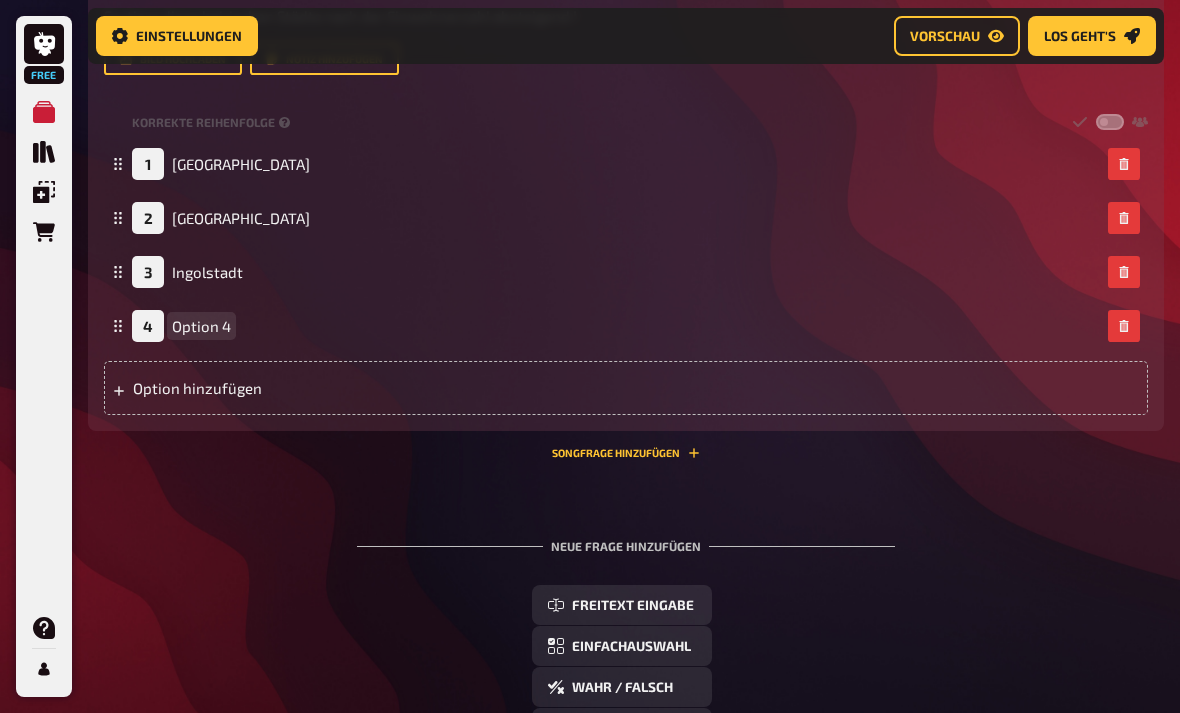 click on "Option 4" at bounding box center (201, 326) 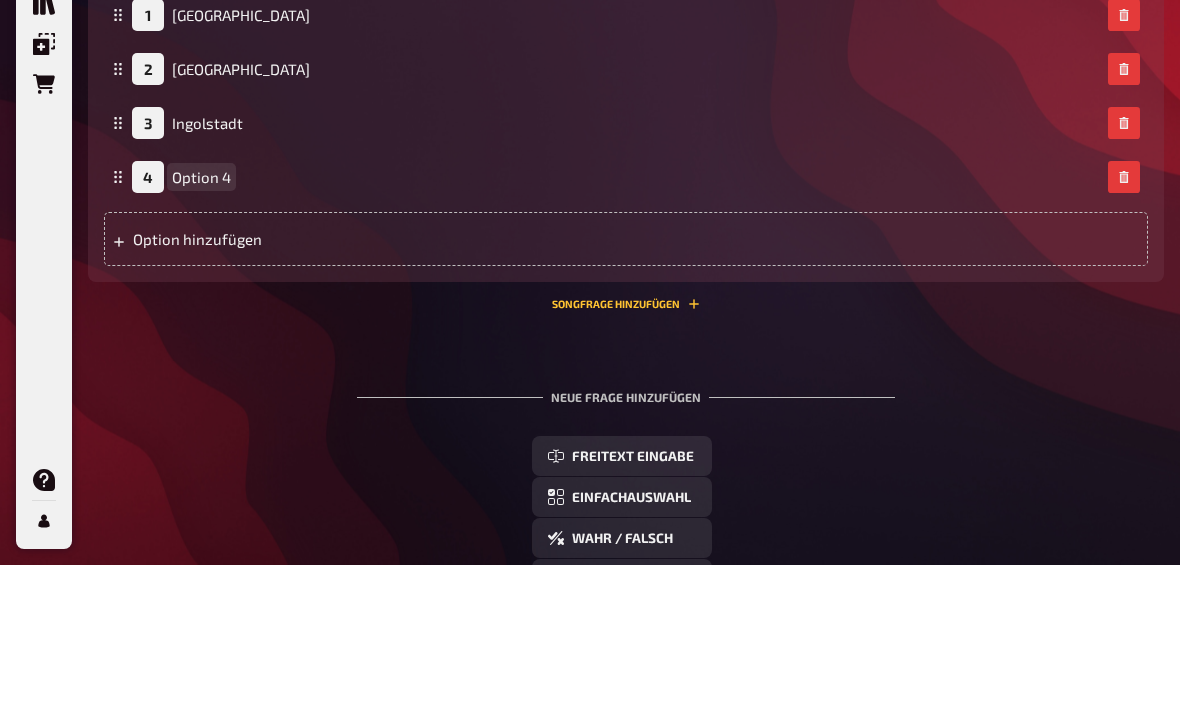 type 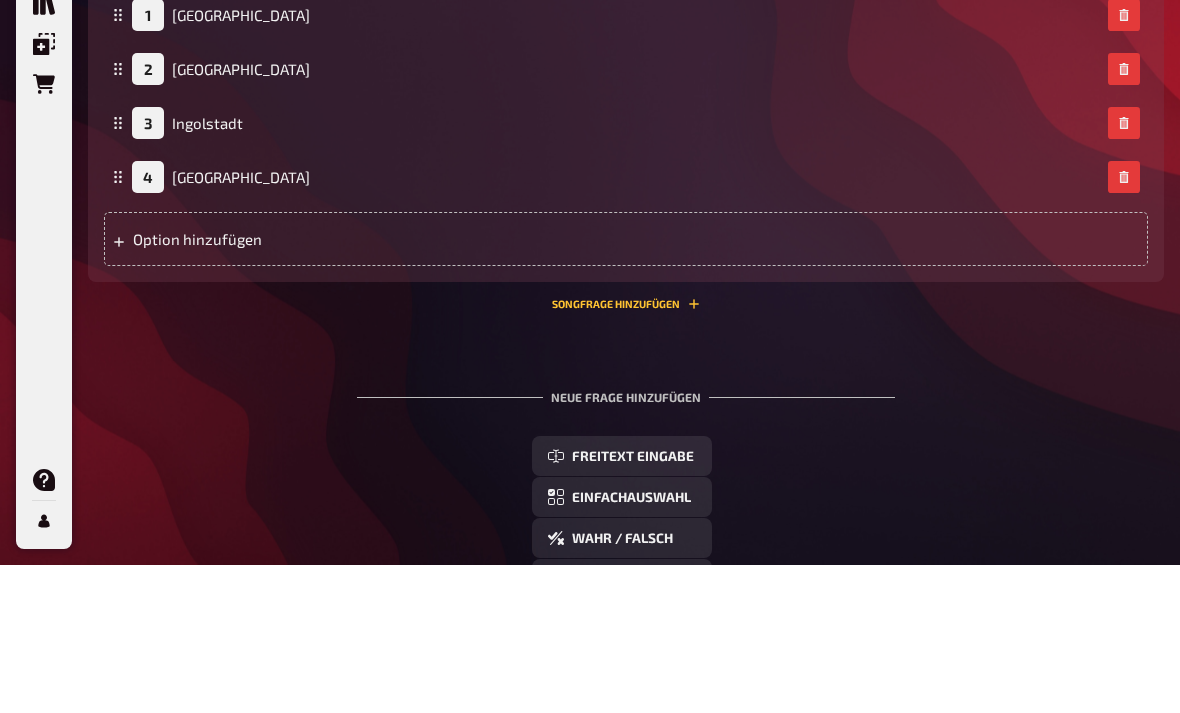 click on "Songfrage hinzufügen" at bounding box center [626, 453] 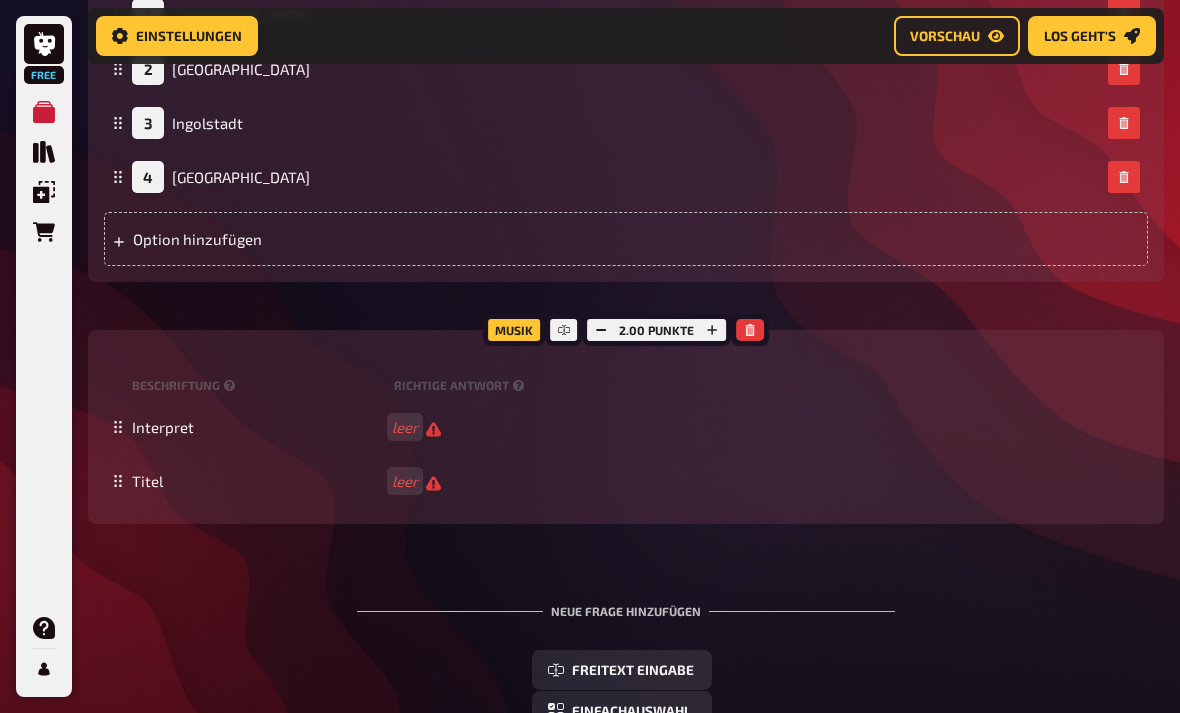 click at bounding box center (750, 330) 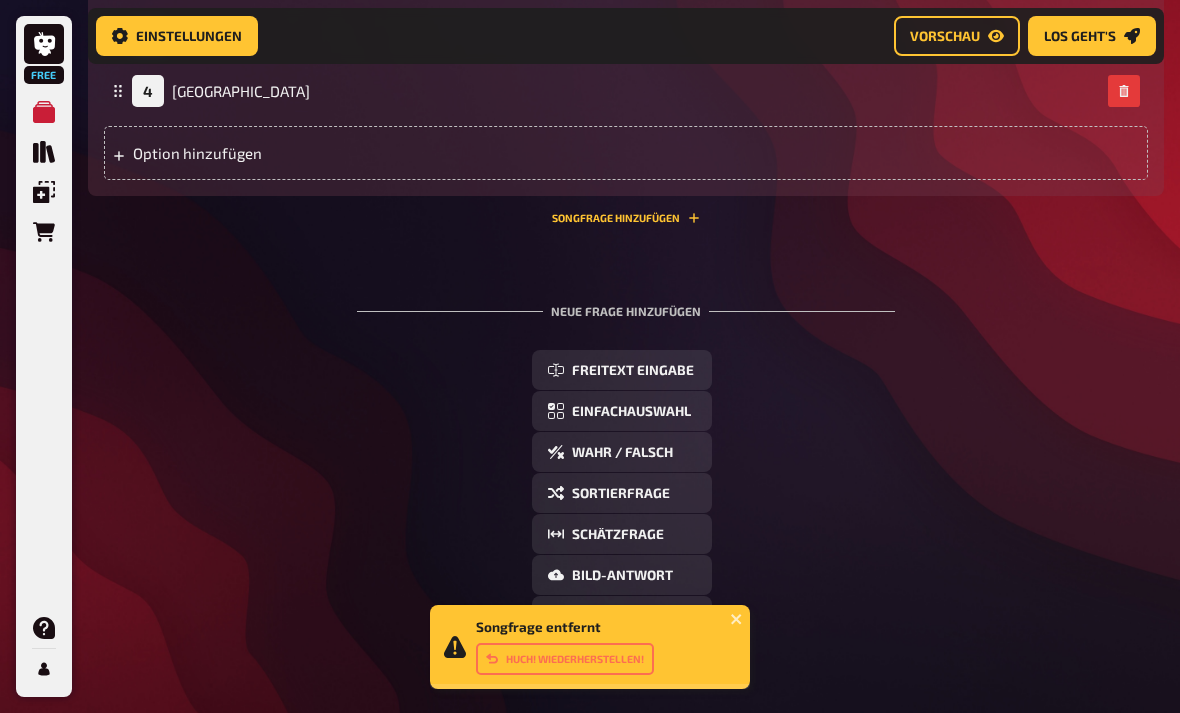 scroll, scrollTop: 2029, scrollLeft: 0, axis: vertical 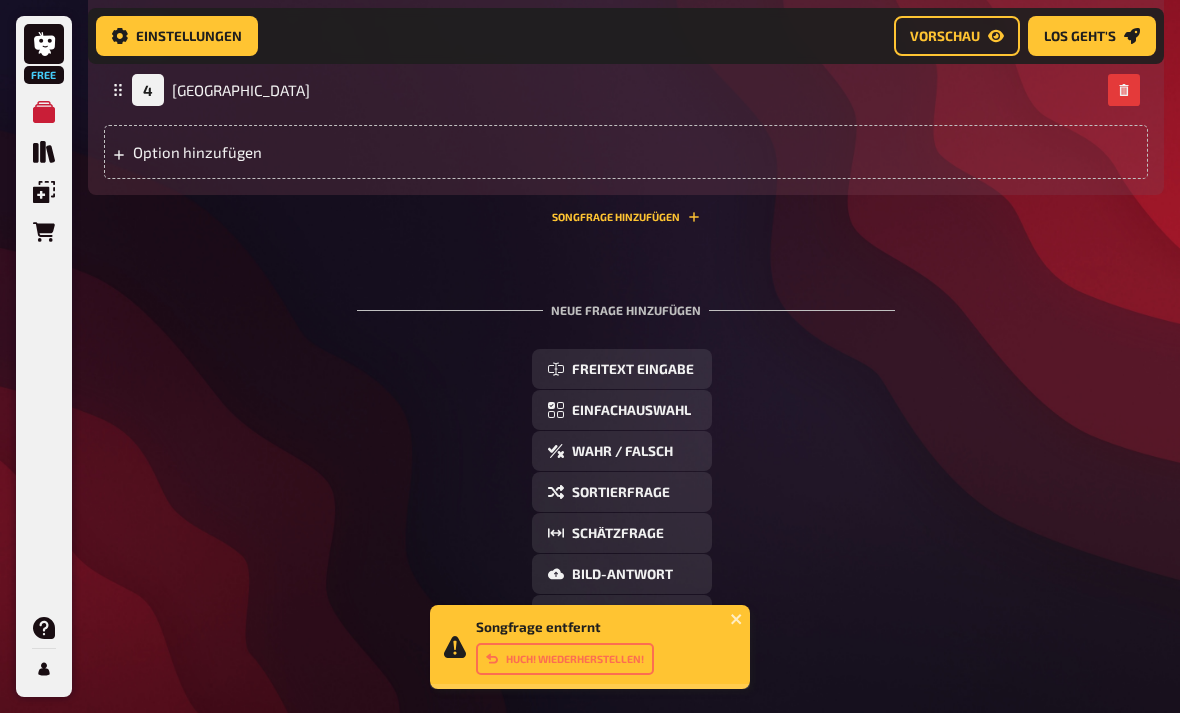 click on "Schätzfrage" at bounding box center (622, 533) 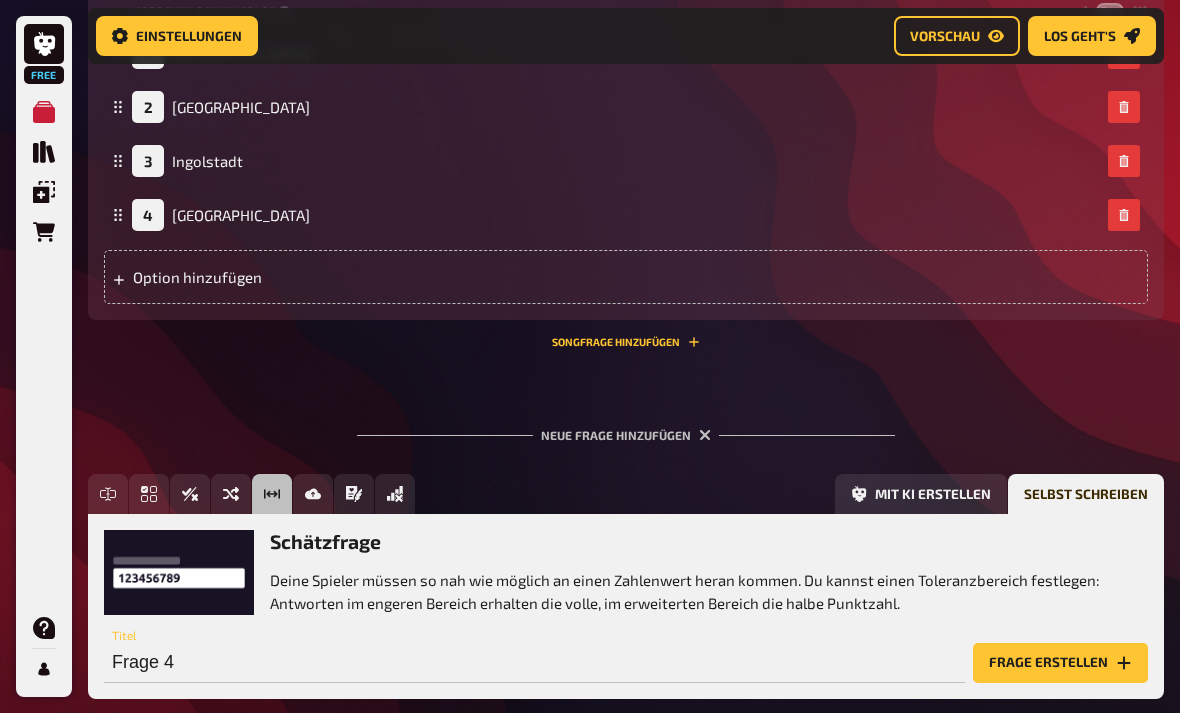 scroll, scrollTop: 1954, scrollLeft: 0, axis: vertical 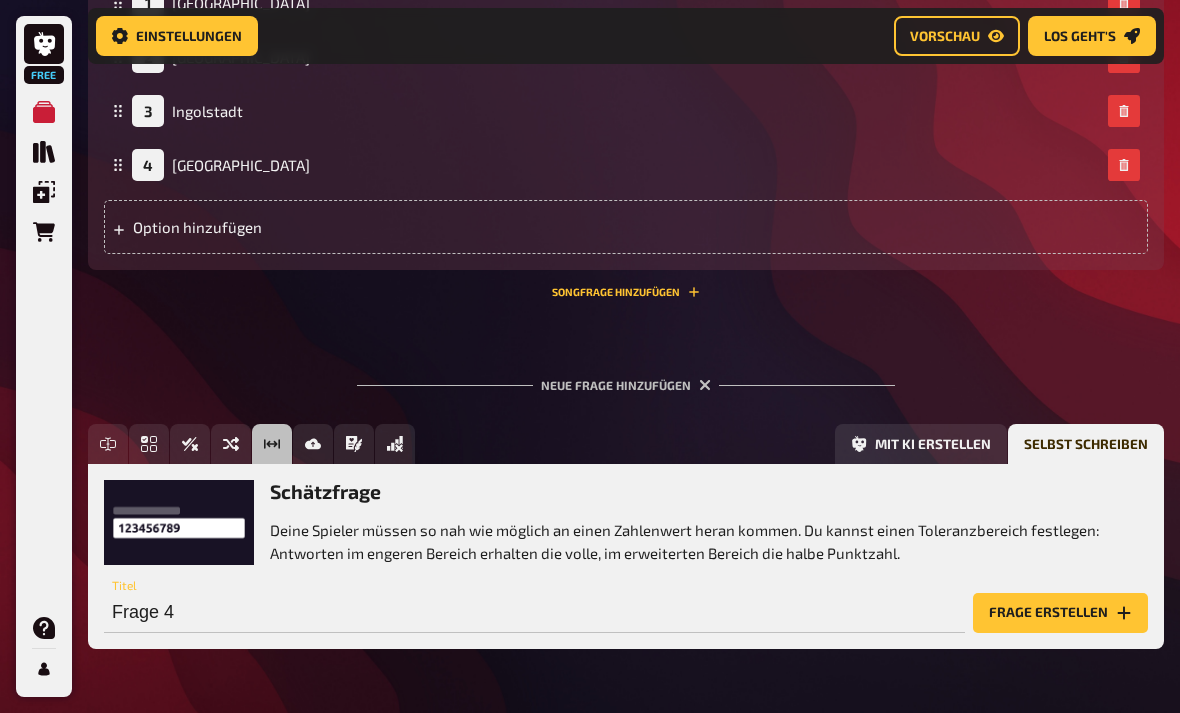 click on "Frage erstellen" at bounding box center [1060, 613] 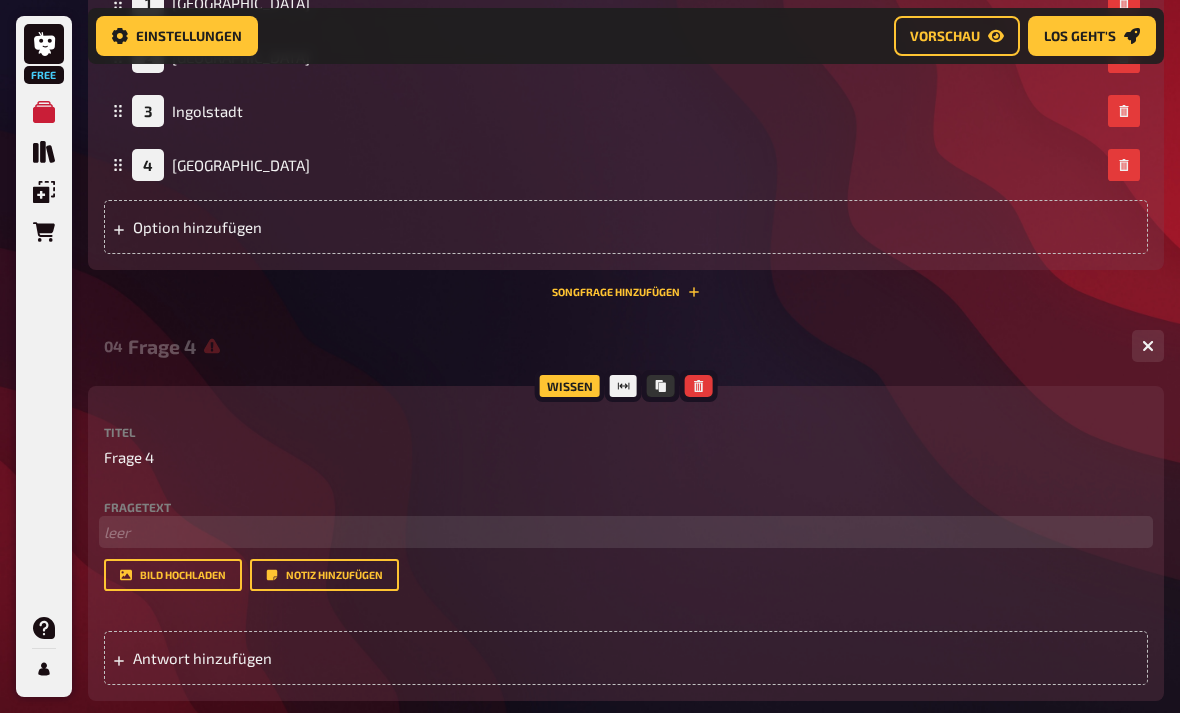 click on "﻿ leer" at bounding box center [626, 532] 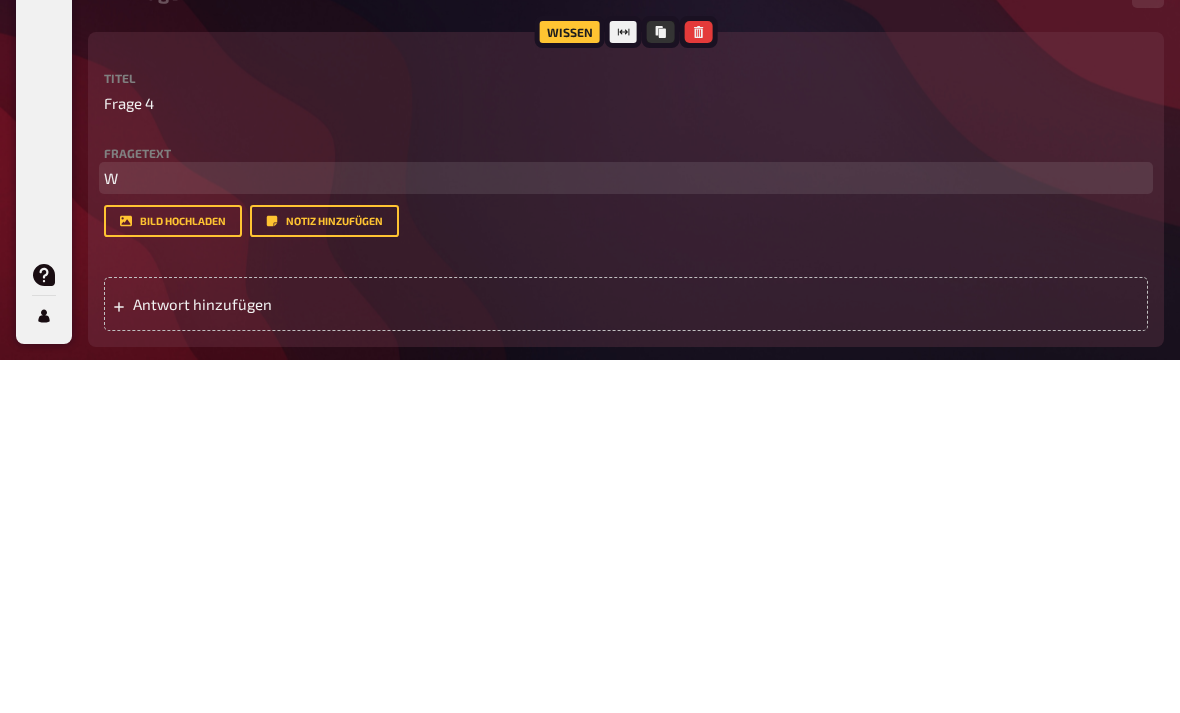 type 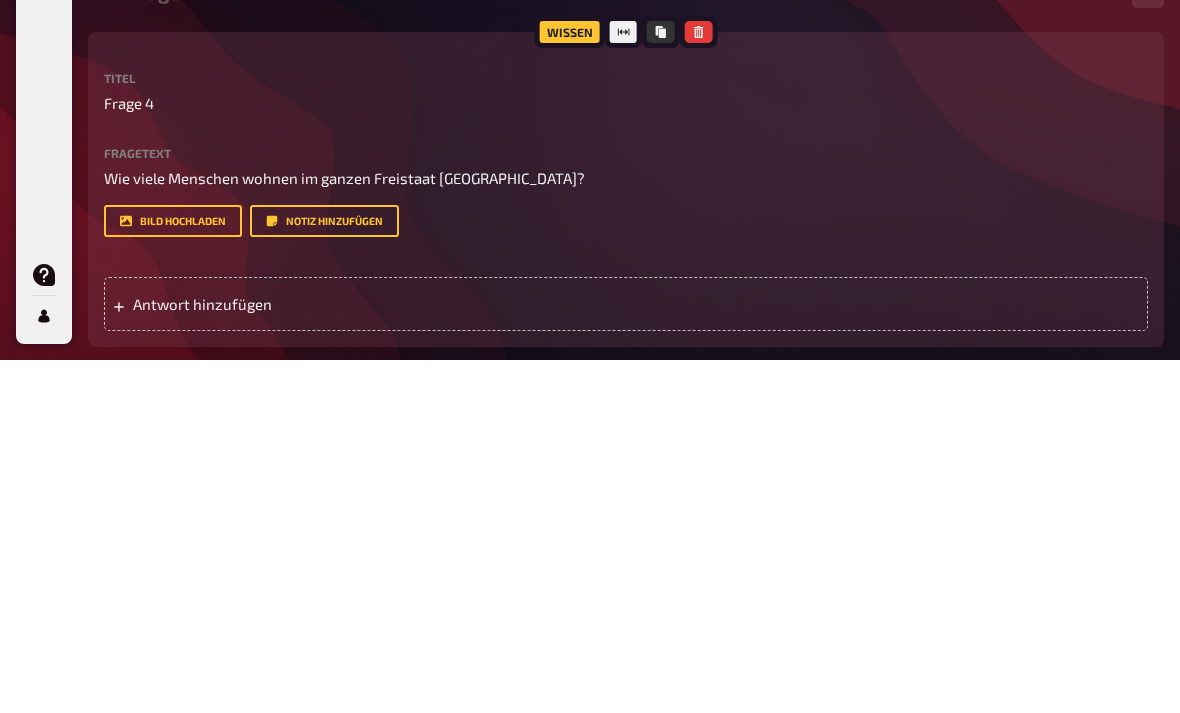 click on "Antwort hinzufügen" at bounding box center [626, 658] 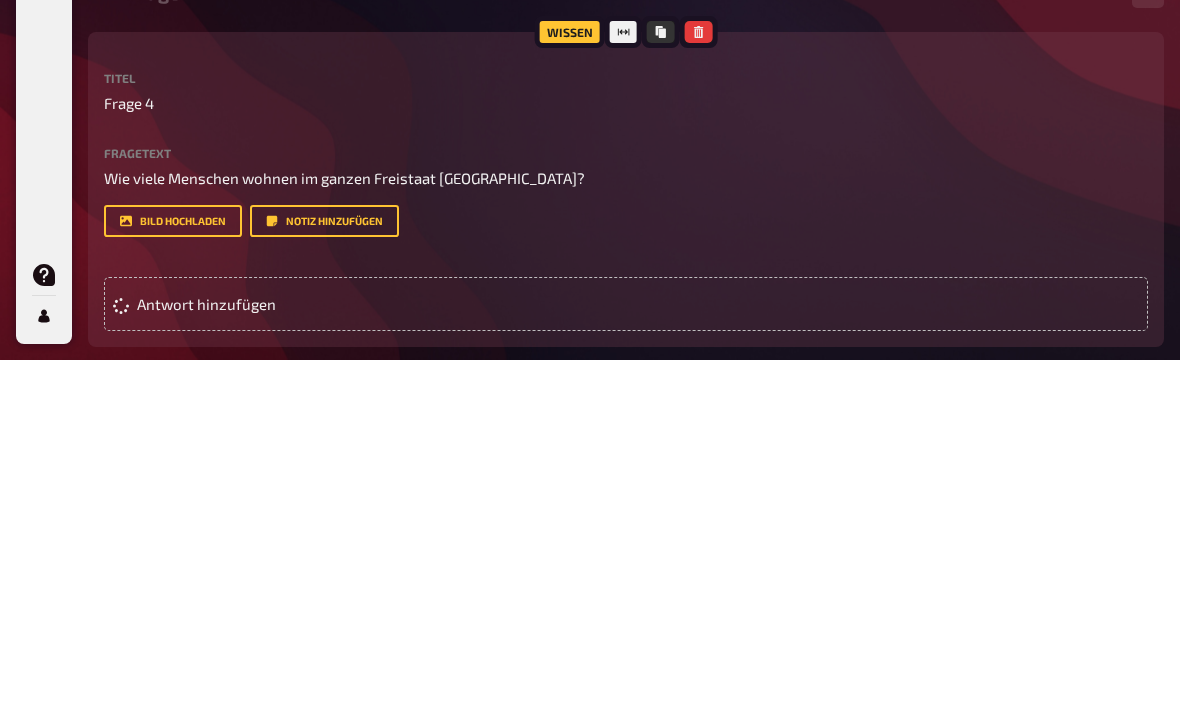 scroll, scrollTop: 2308, scrollLeft: 0, axis: vertical 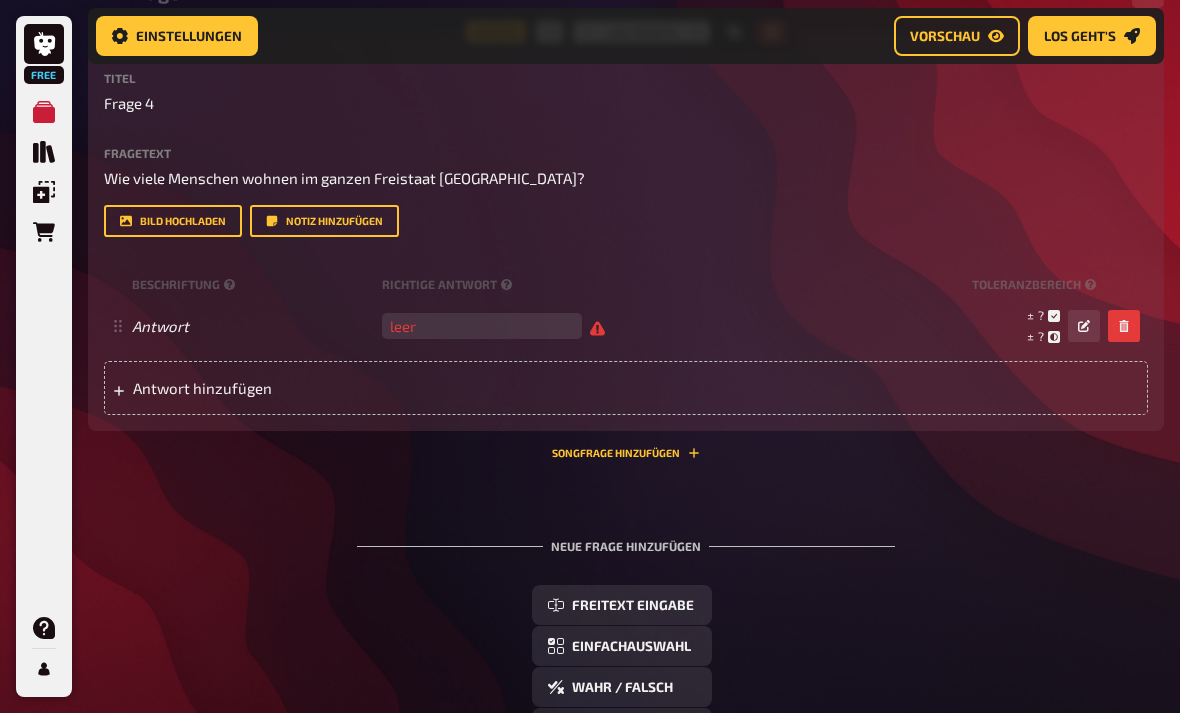 click at bounding box center [482, 326] 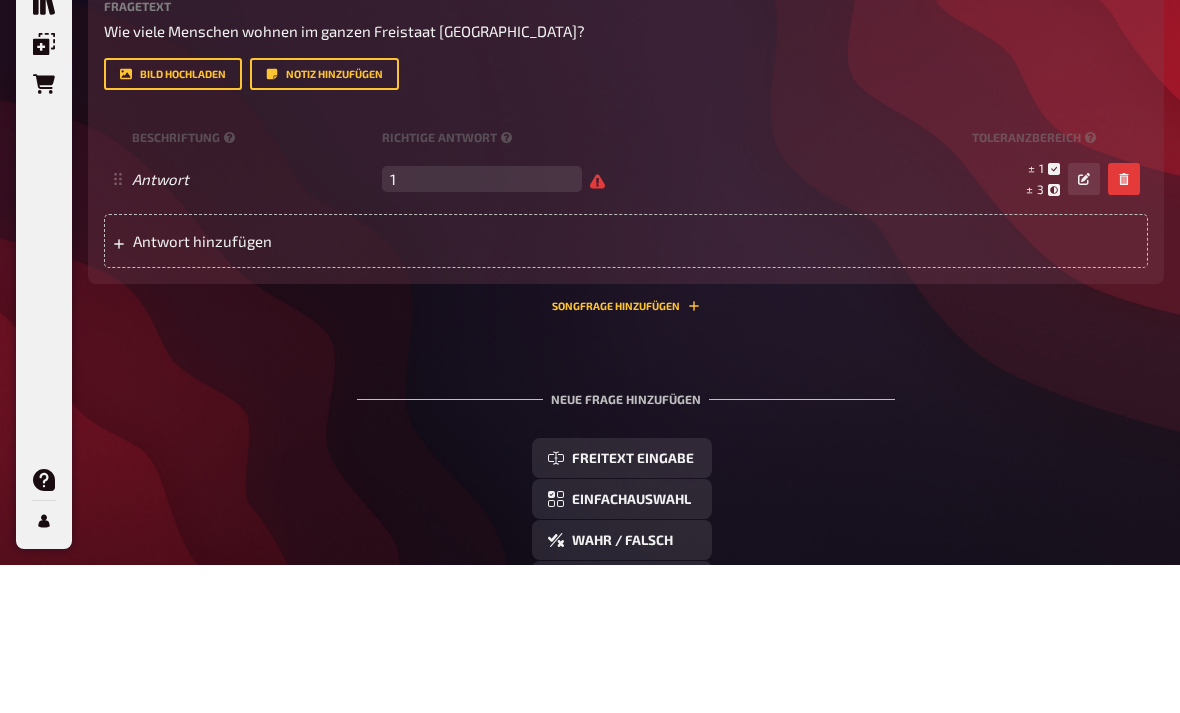 type on "13" 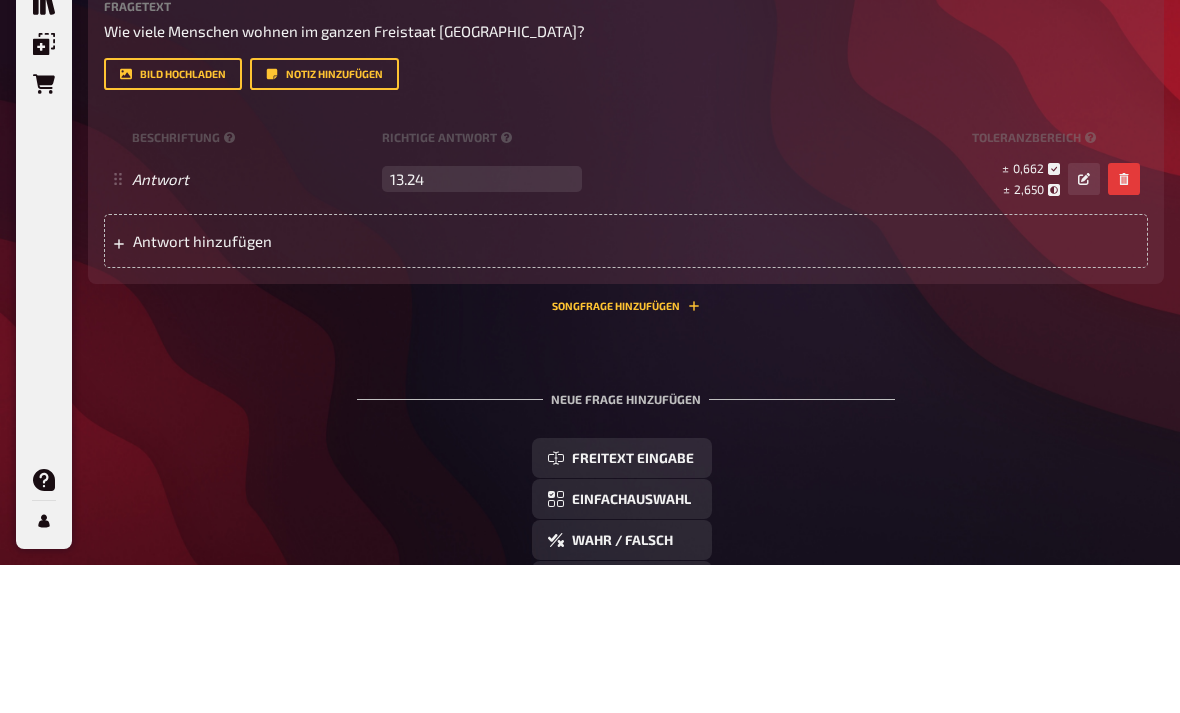 type on "13.2" 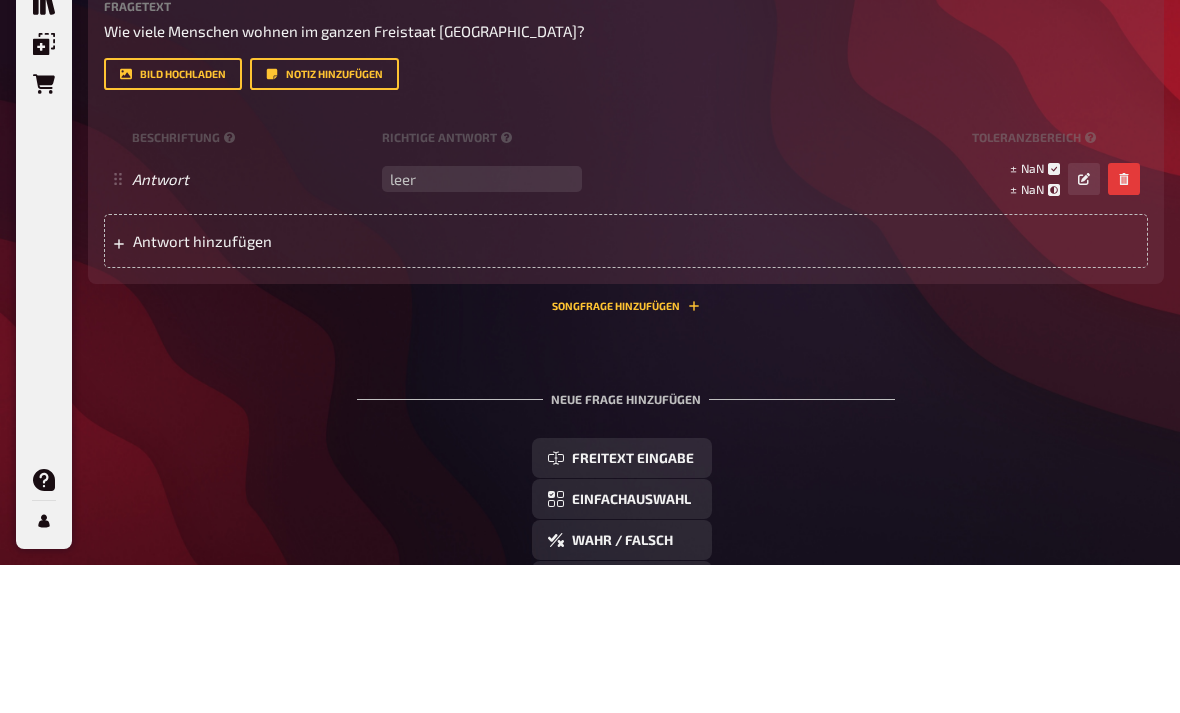 type on "13" 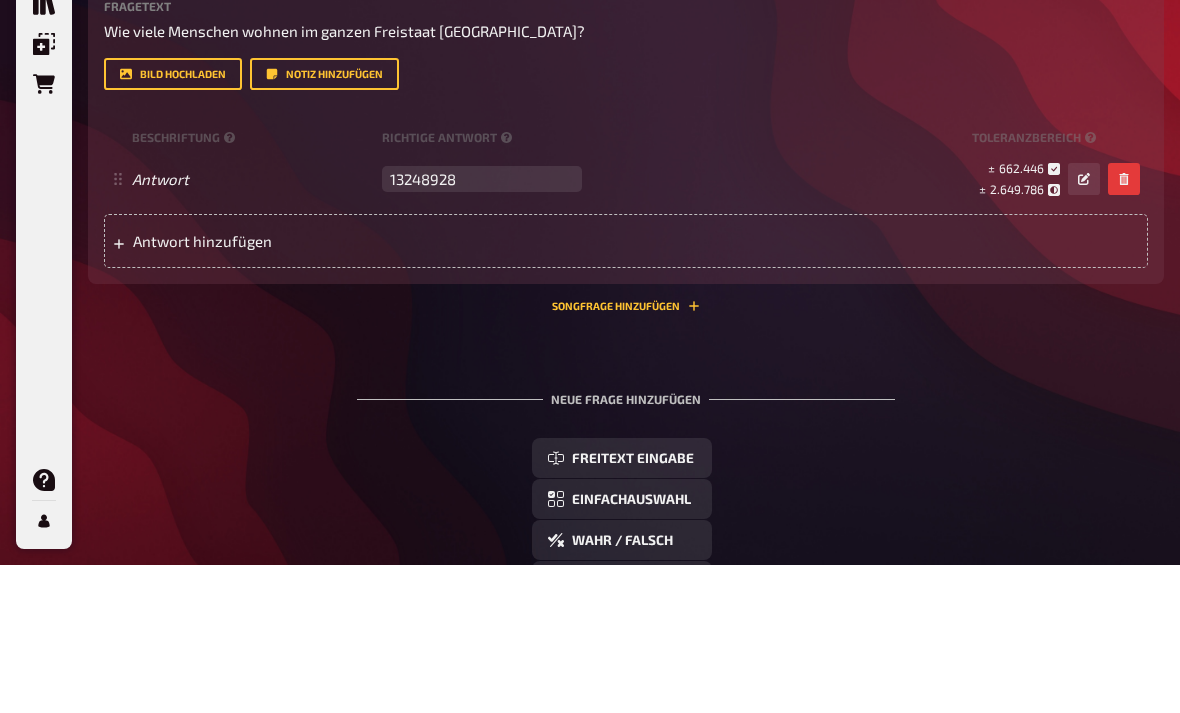 type on "13248928" 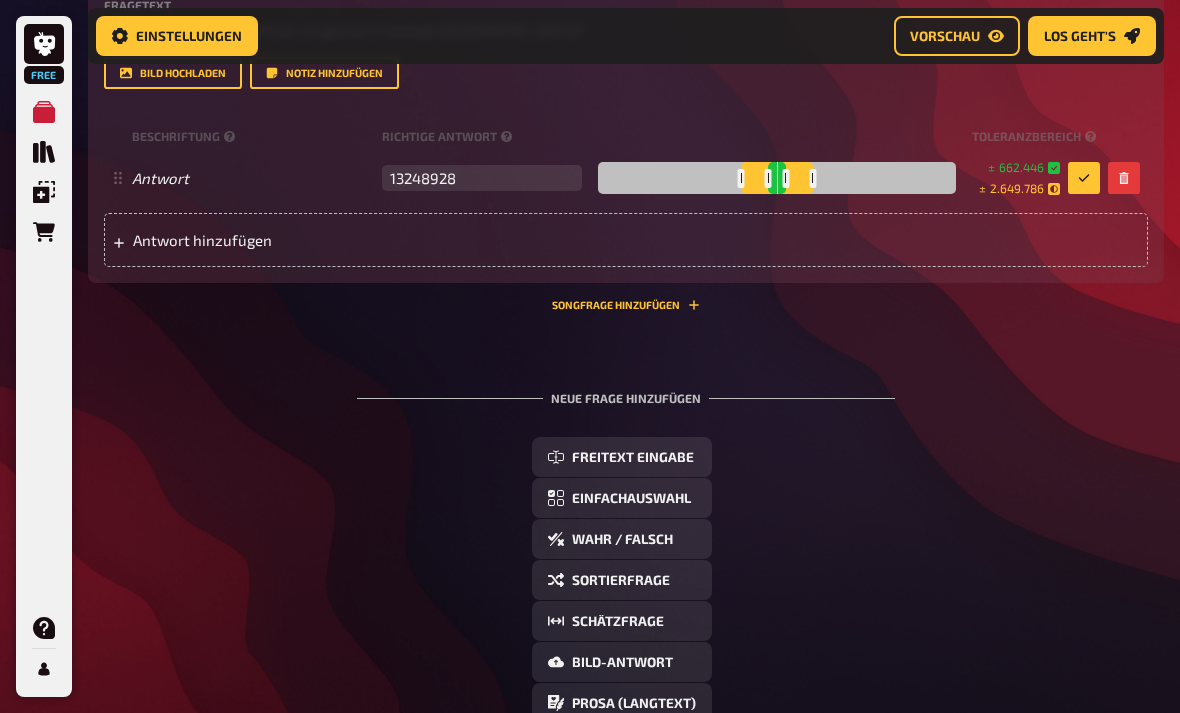 scroll, scrollTop: 2454, scrollLeft: 0, axis: vertical 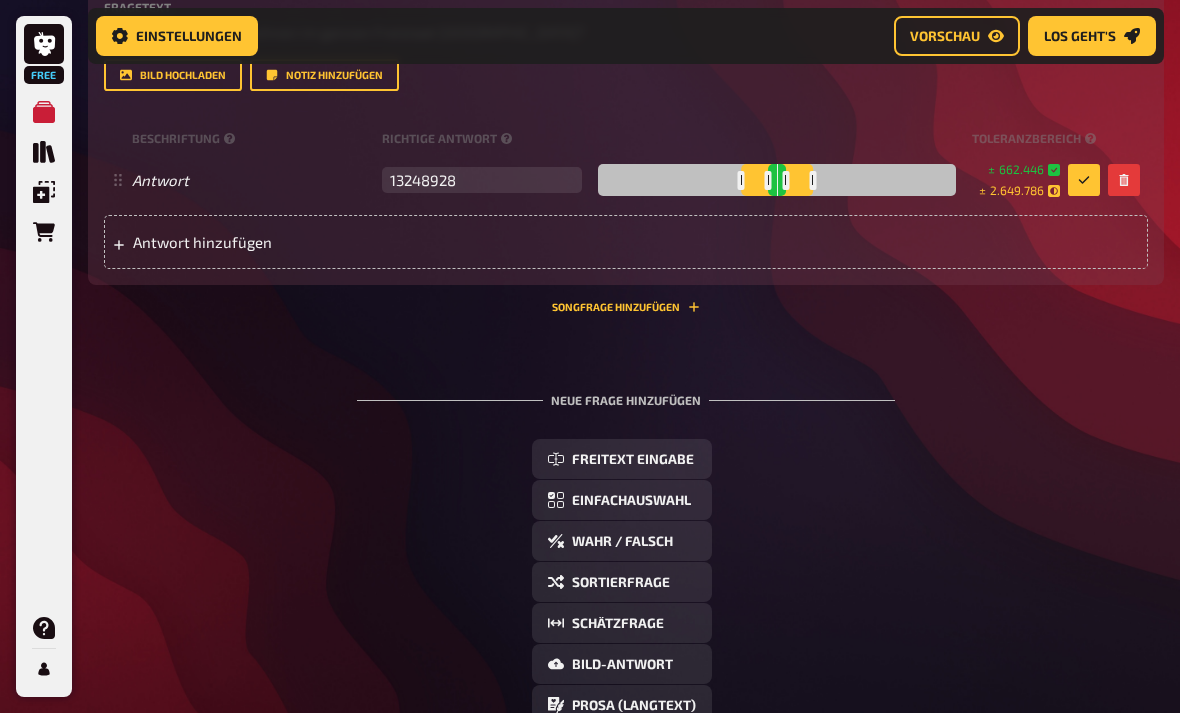click at bounding box center [812, 180] 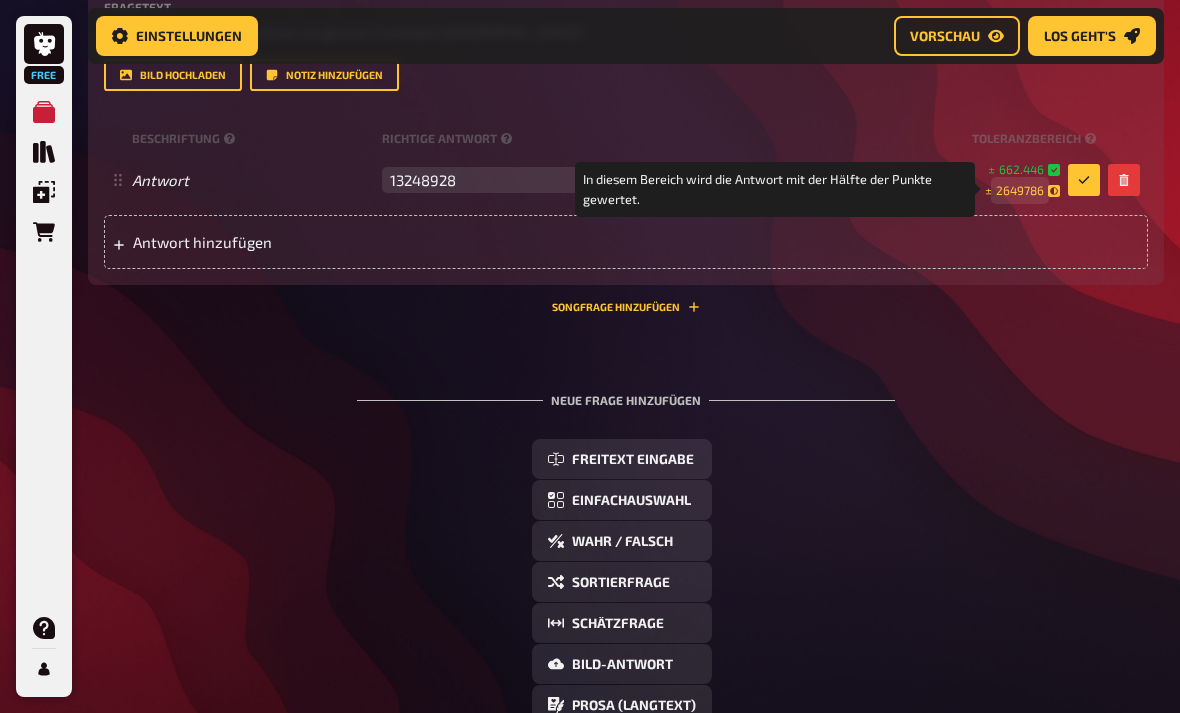 click on "2649786" at bounding box center [1020, 190] 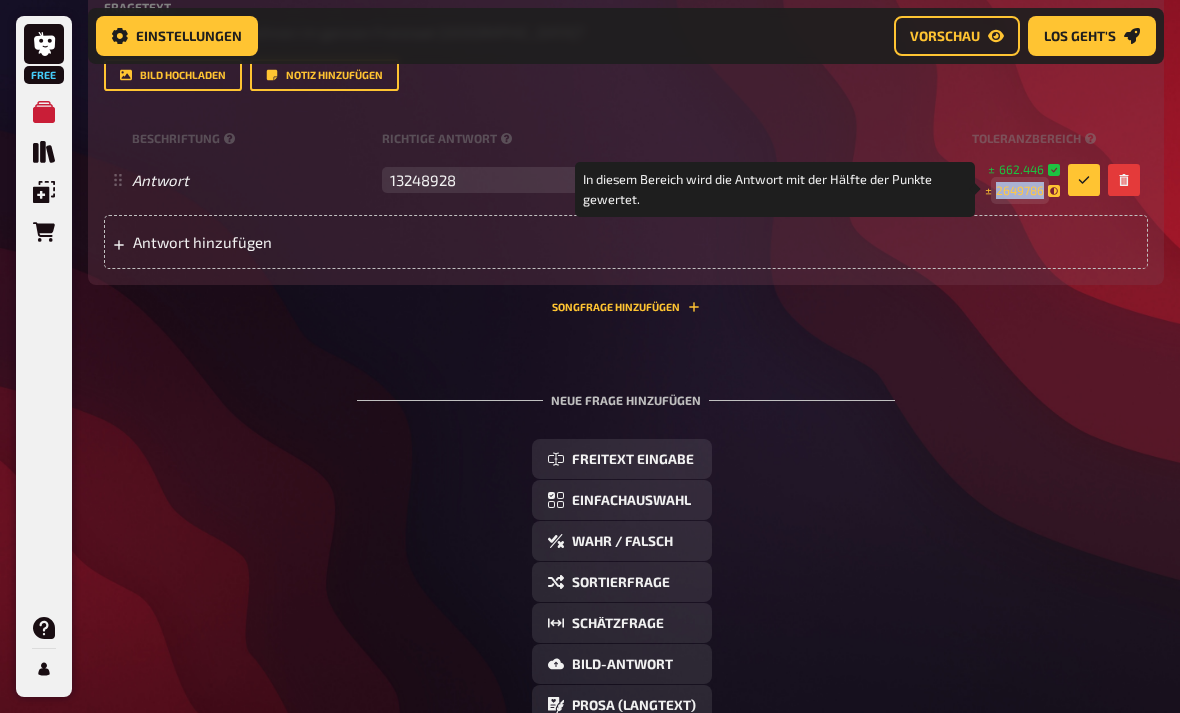type 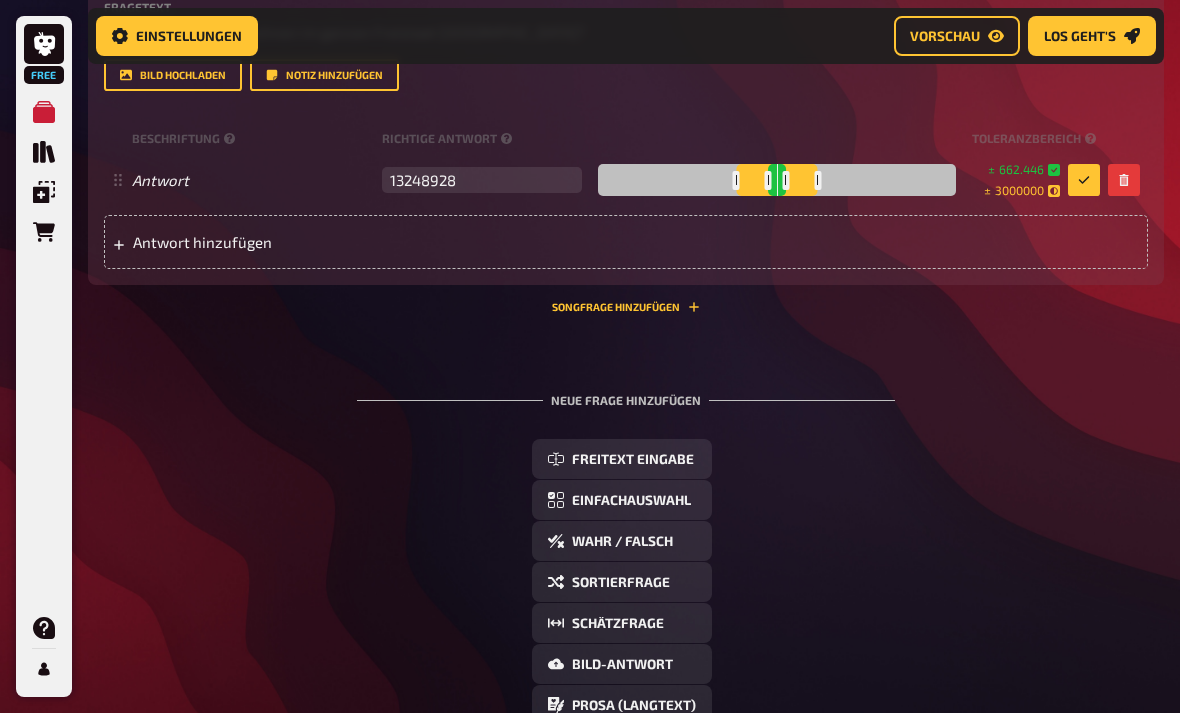 click on "Neue Frage hinzufügen   Freitext Eingabe Einfachauswahl Wahr / Falsch Sortierfrage Schätzfrage Bild-Antwort Prosa (Langtext) Offline Frage Mit KI erstellen Selbst schreiben" at bounding box center [626, 579] 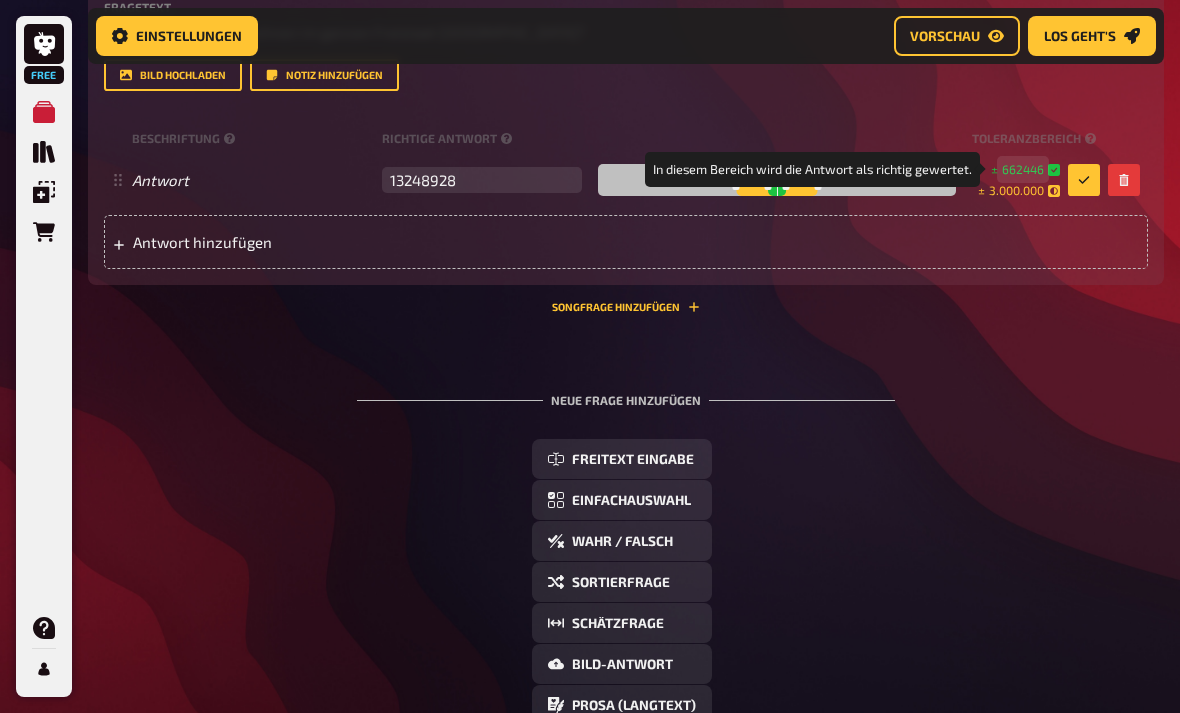 type 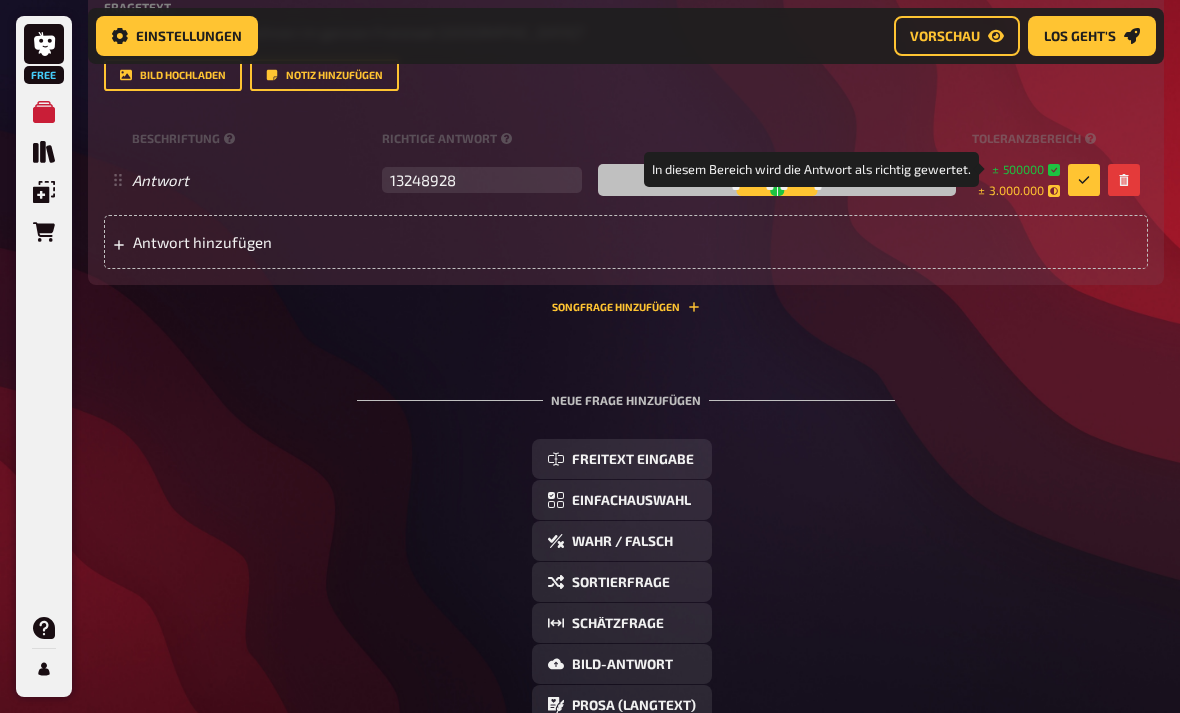 click on "01 Frage 1 1 Wissen 1.00 Punkte Titel Frage 1 Fragetext Was ist die Landeshauptstadt vom Freistaat Bayern? Hier hinziehen für Dateiupload Bild hochladen   Notiz hinzufügen Beschriftung Richtige Antwort Antwort München
To pick up a draggable item, press the space bar.
While dragging, use the arrow keys to move the item.
Press space again to drop the item in its new position, or press escape to cancel.
Antwort hinzufügen Songfrage hinzufügen   02 Frage 2 4 Wissen 1.00 Punkte Titel Frage 2 Fragetext Wie groß ist der Freistaat Bayern? Hier hinziehen für Dateiupload Bild hochladen   Notiz hinzufügen Auswahlmöglichkeiten 70.000 qm 50.000 qm 120.000 qm 95.000 qm
To pick up a draggable item, press the space bar.
While dragging, use the arrow keys to move the item.
Press space again to drop the item in its new position, or press escape to cancel.
Option hinzufügen Songfrage hinzufügen   03 Frage 3 4 Wissen 1.00 Punkte Titel Frage 3 Fragetext Hier hinziehen für Dateiupload" at bounding box center (626, -625) 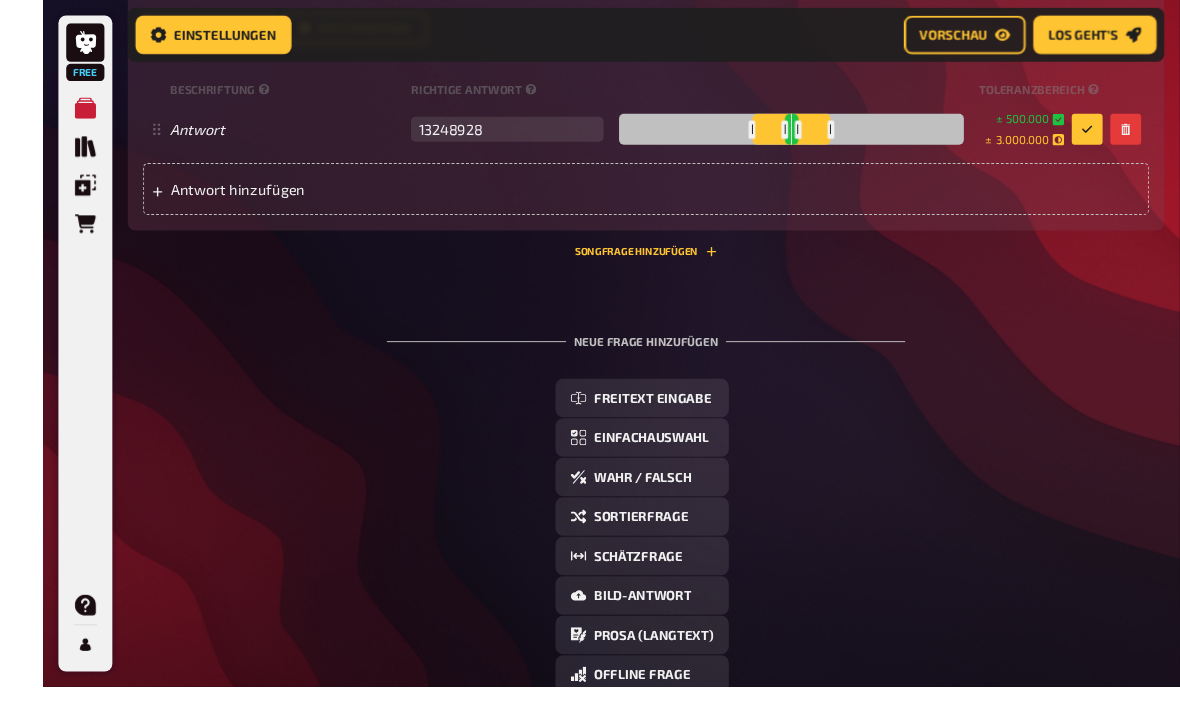 scroll, scrollTop: 2500, scrollLeft: 0, axis: vertical 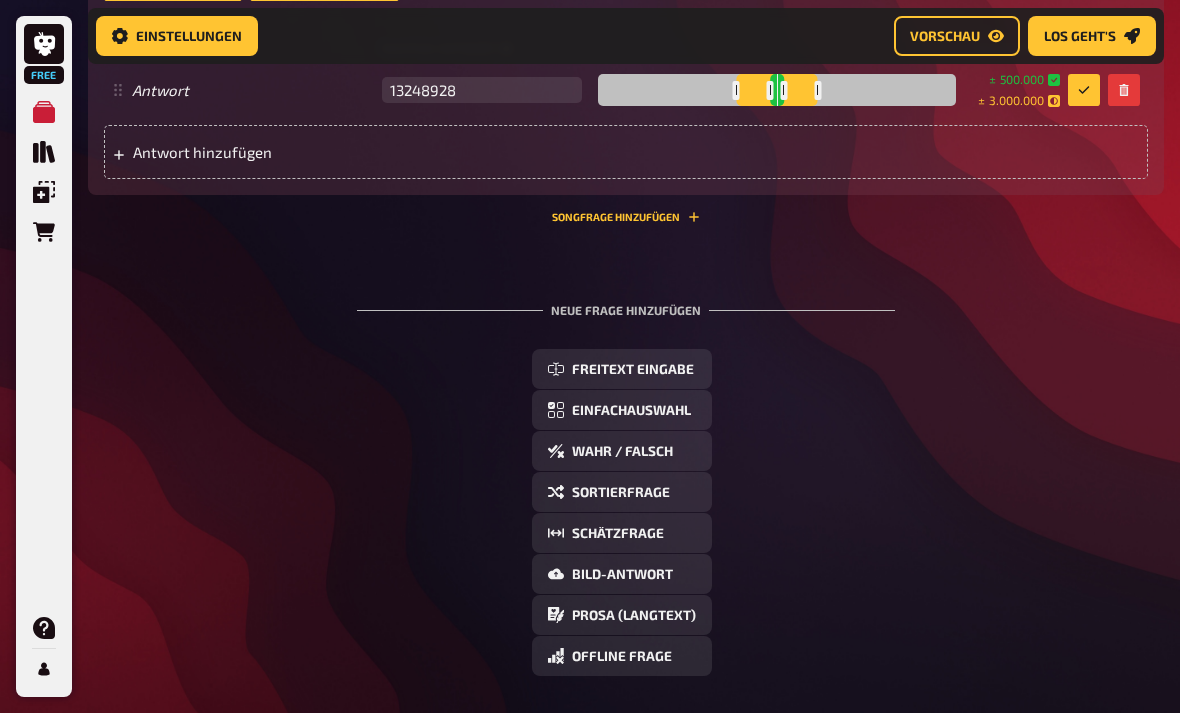 click on "Wahr / Falsch" at bounding box center (622, 451) 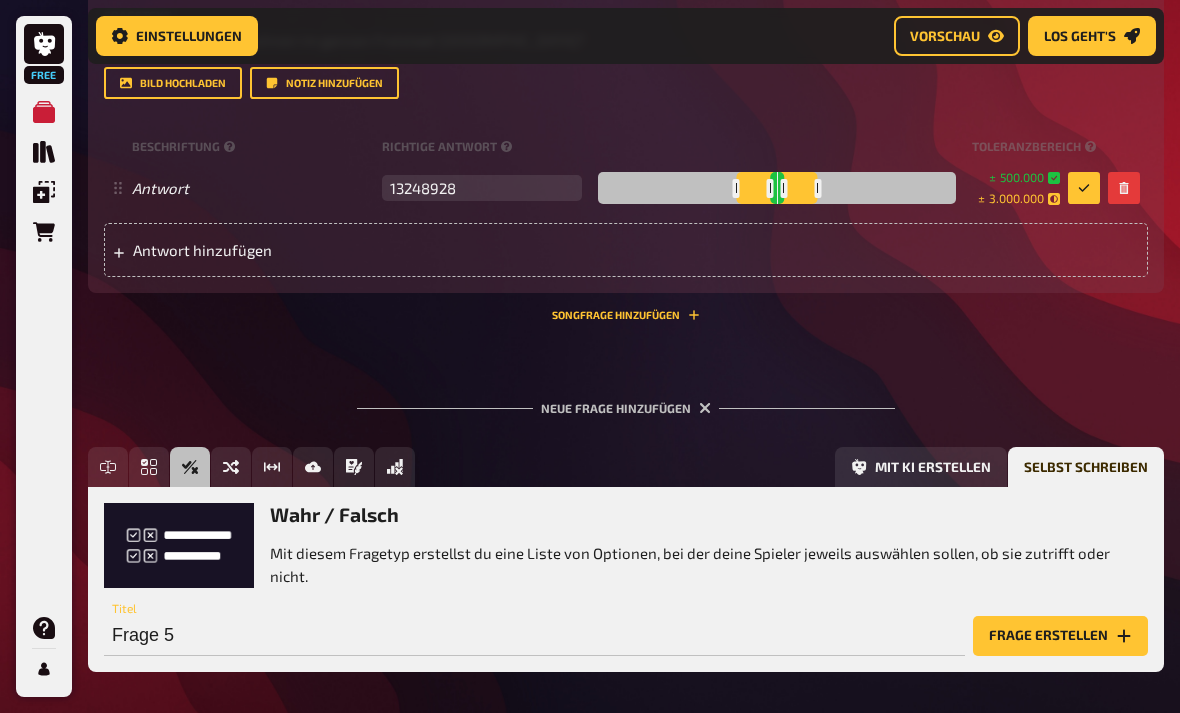 click on "Frage erstellen" at bounding box center [1060, 636] 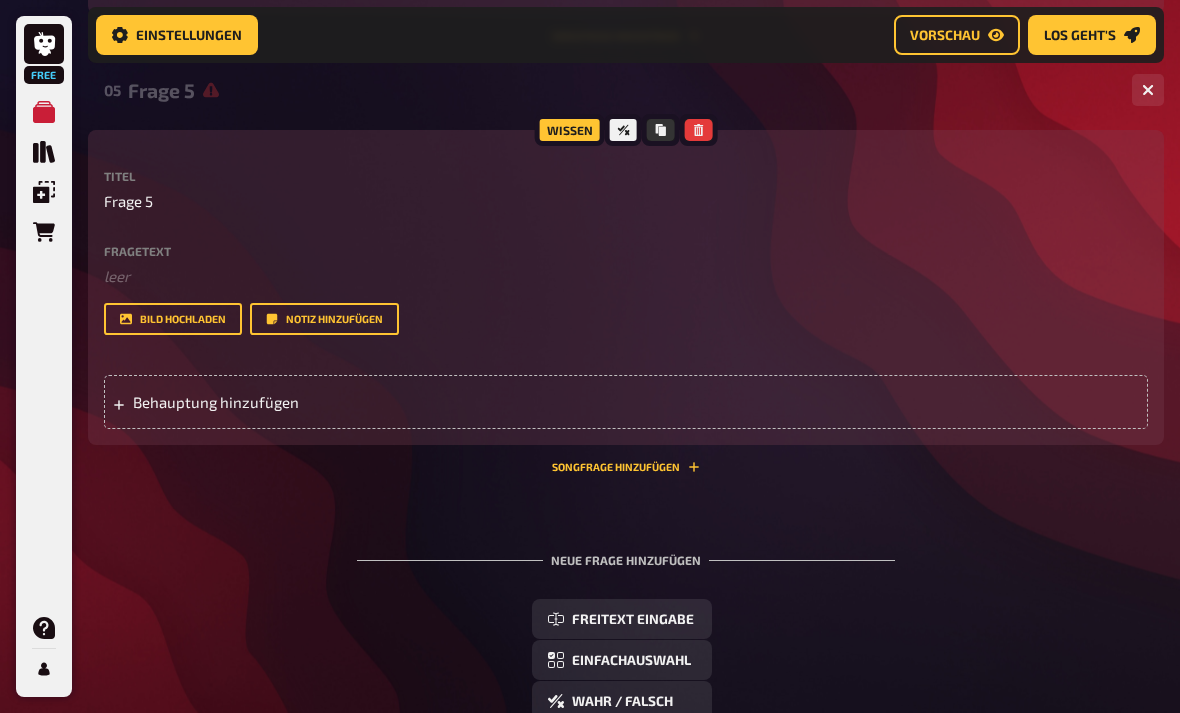 scroll, scrollTop: 2725, scrollLeft: 0, axis: vertical 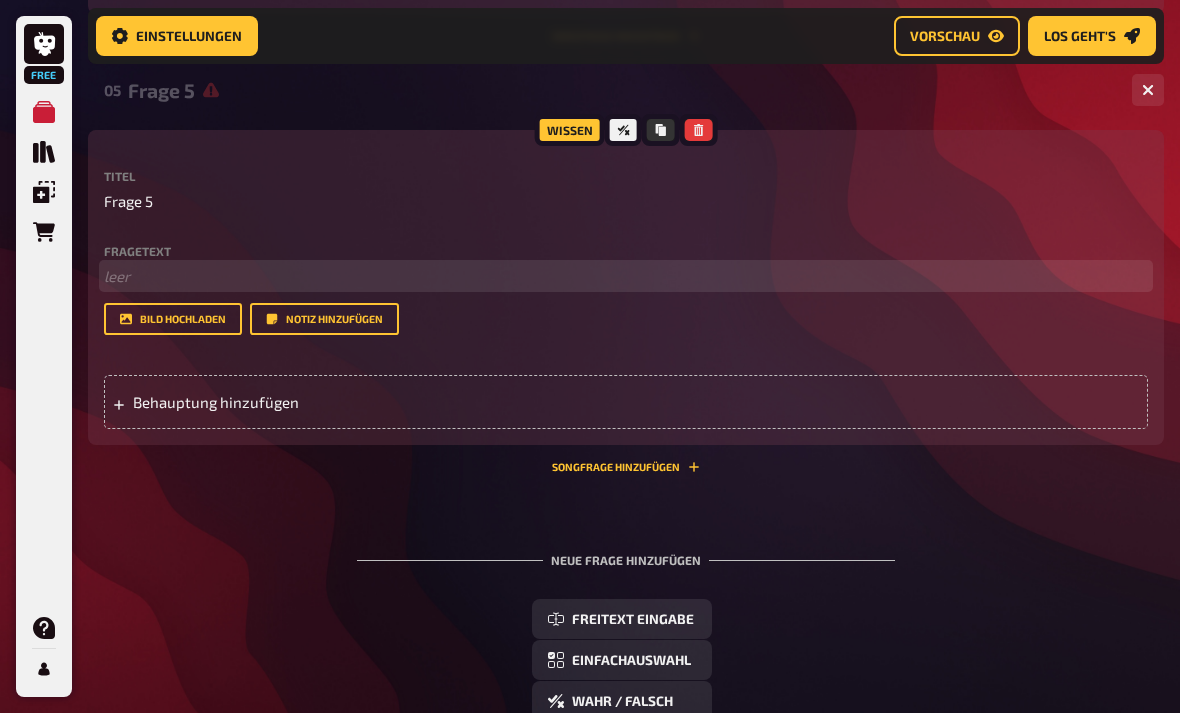 click on "﻿ leer" at bounding box center [626, 276] 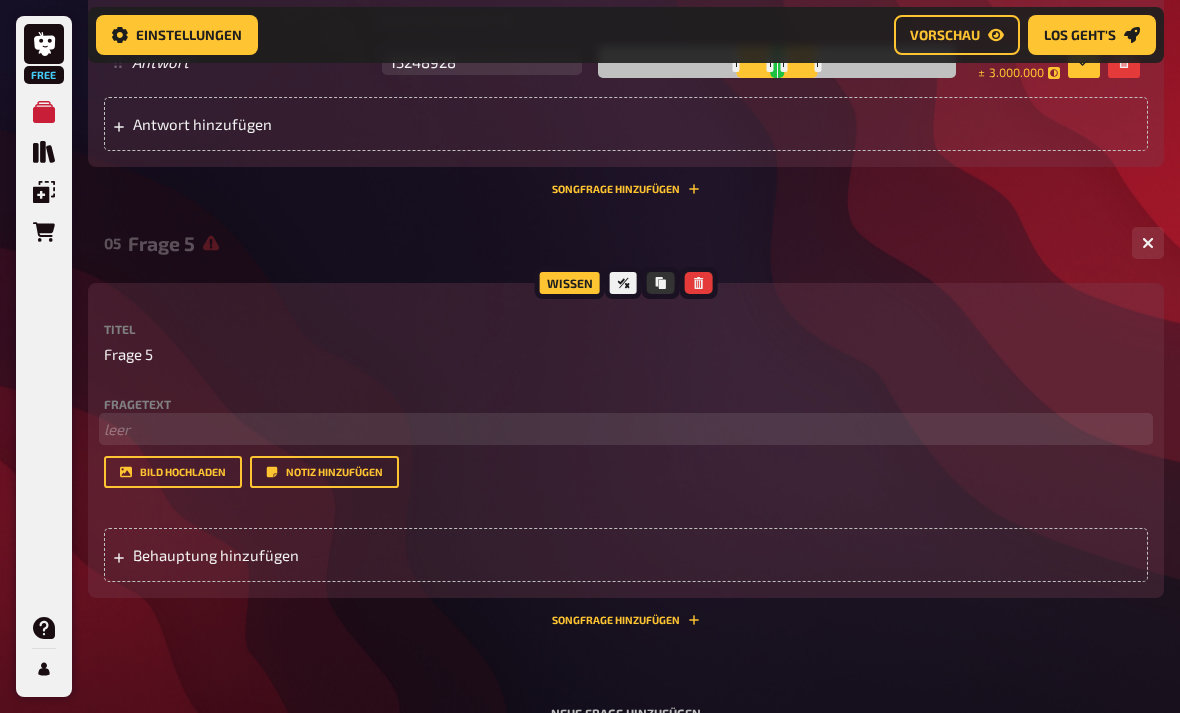 scroll, scrollTop: 2572, scrollLeft: 0, axis: vertical 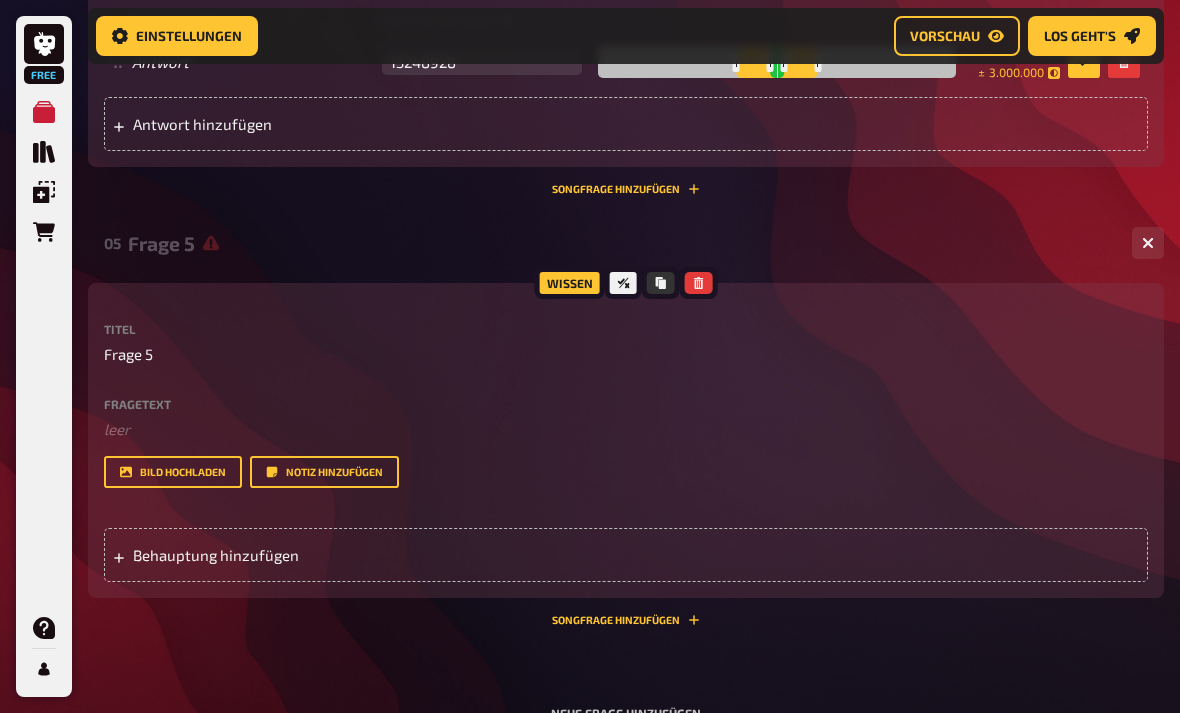 click at bounding box center (623, 283) 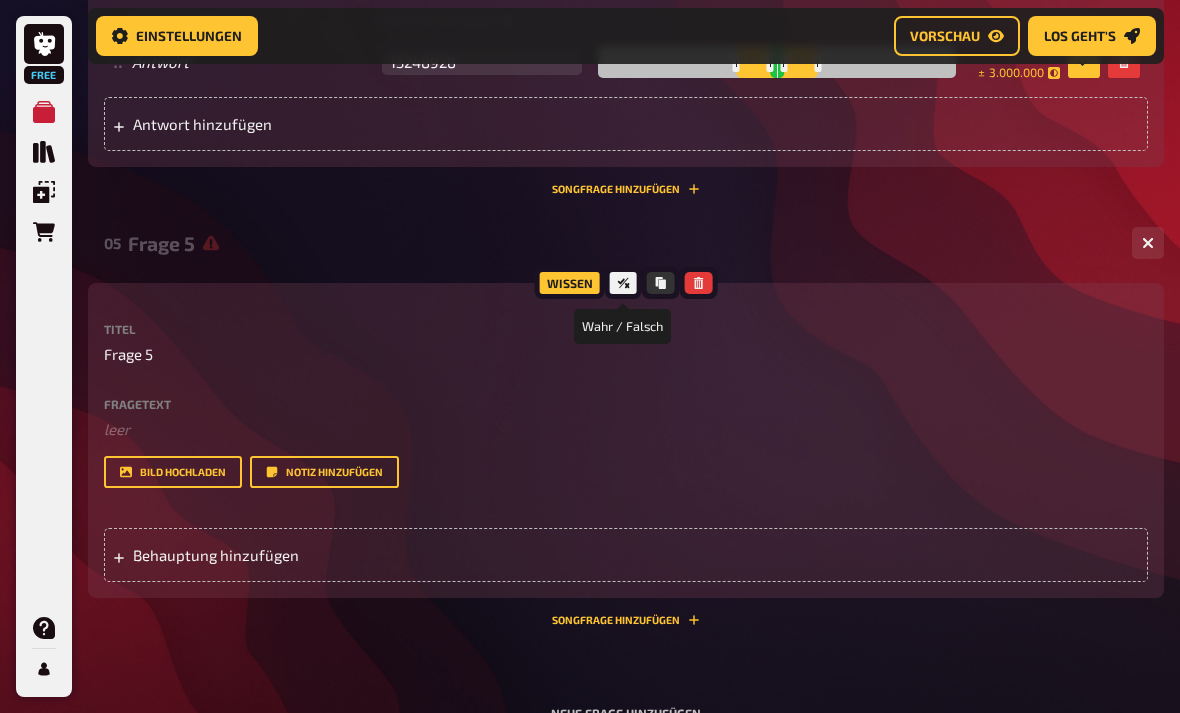click on "Wissen" at bounding box center (570, 283) 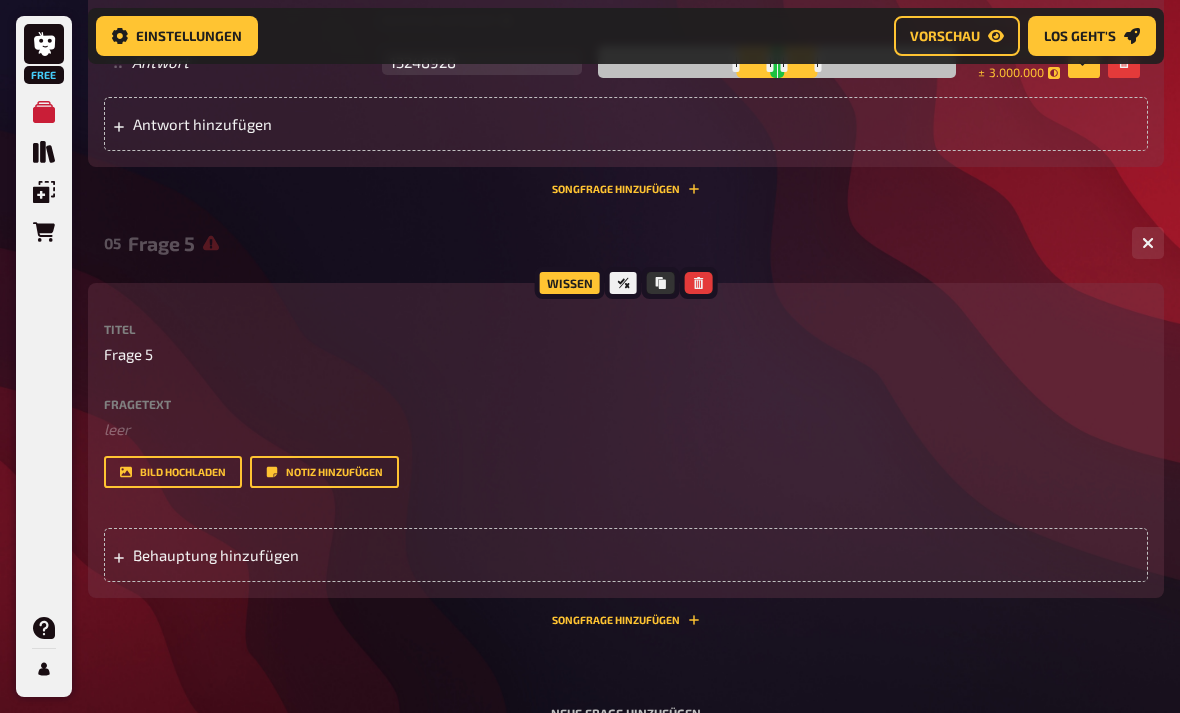 click at bounding box center [660, 283] 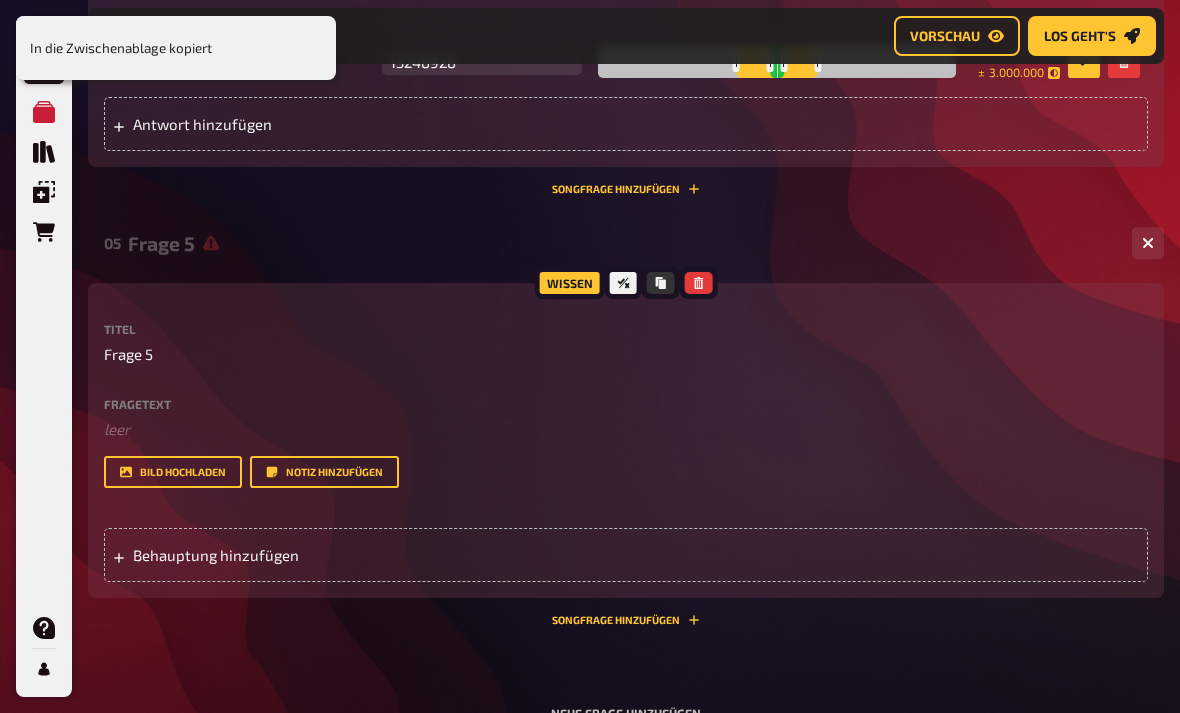 click at bounding box center [623, 283] 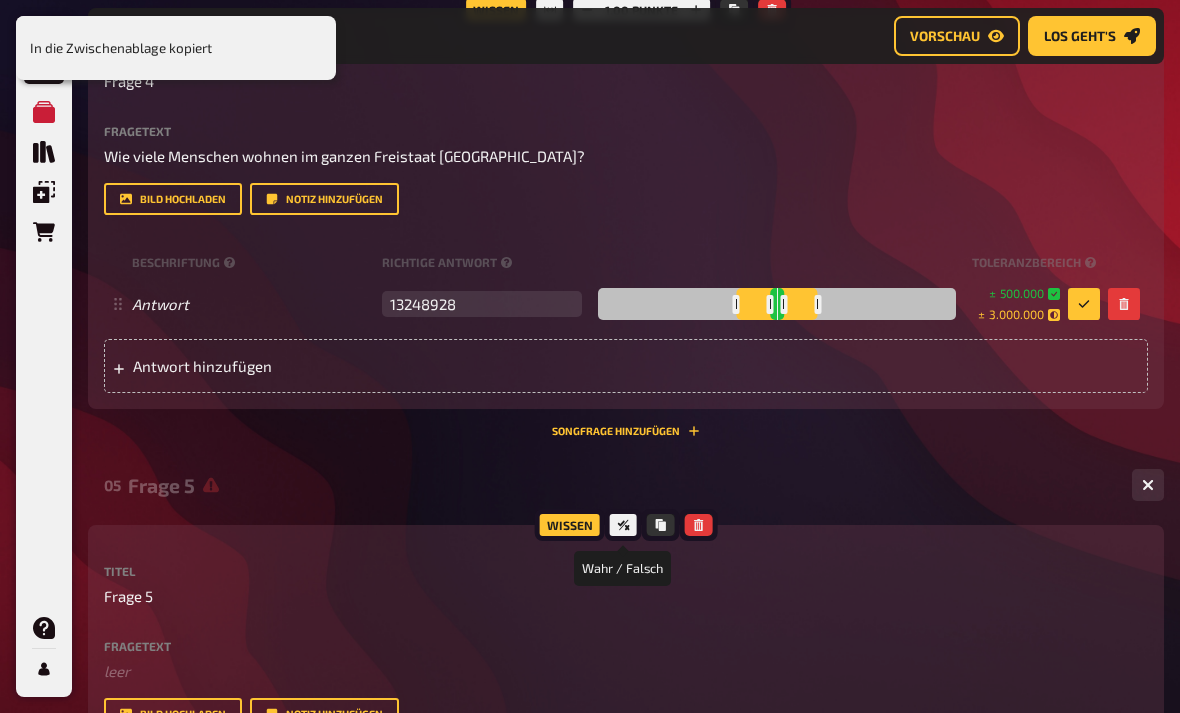 scroll, scrollTop: 2331, scrollLeft: 0, axis: vertical 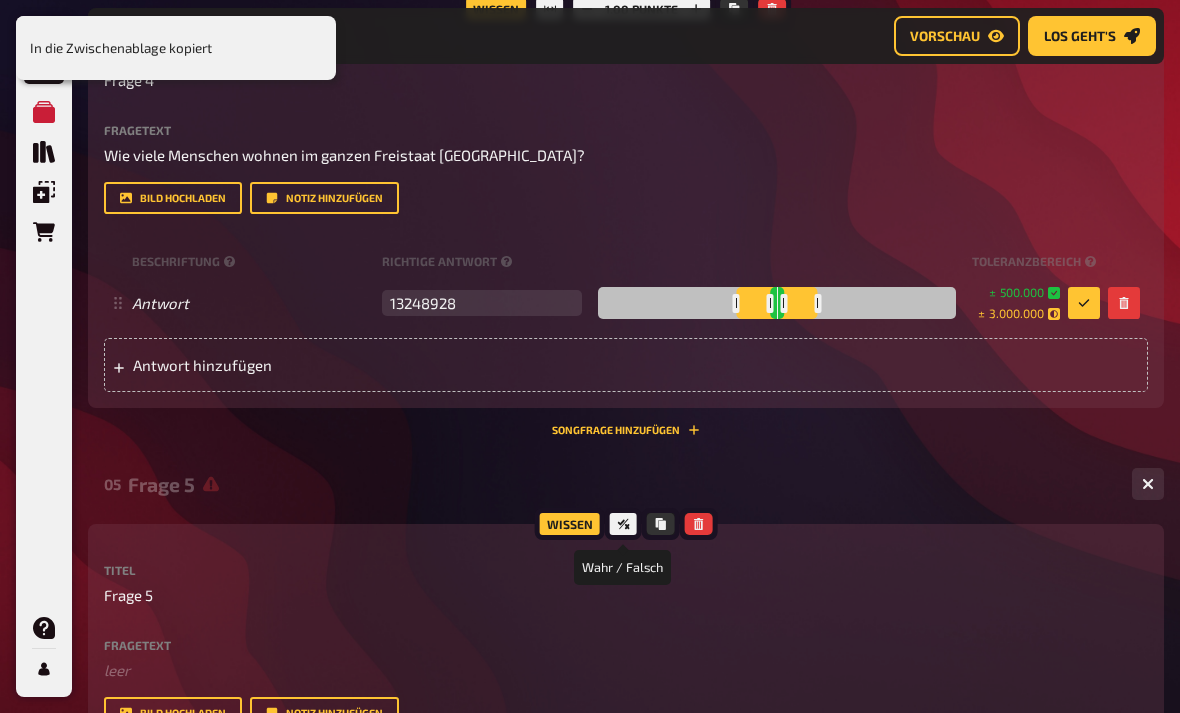 click at bounding box center [698, 524] 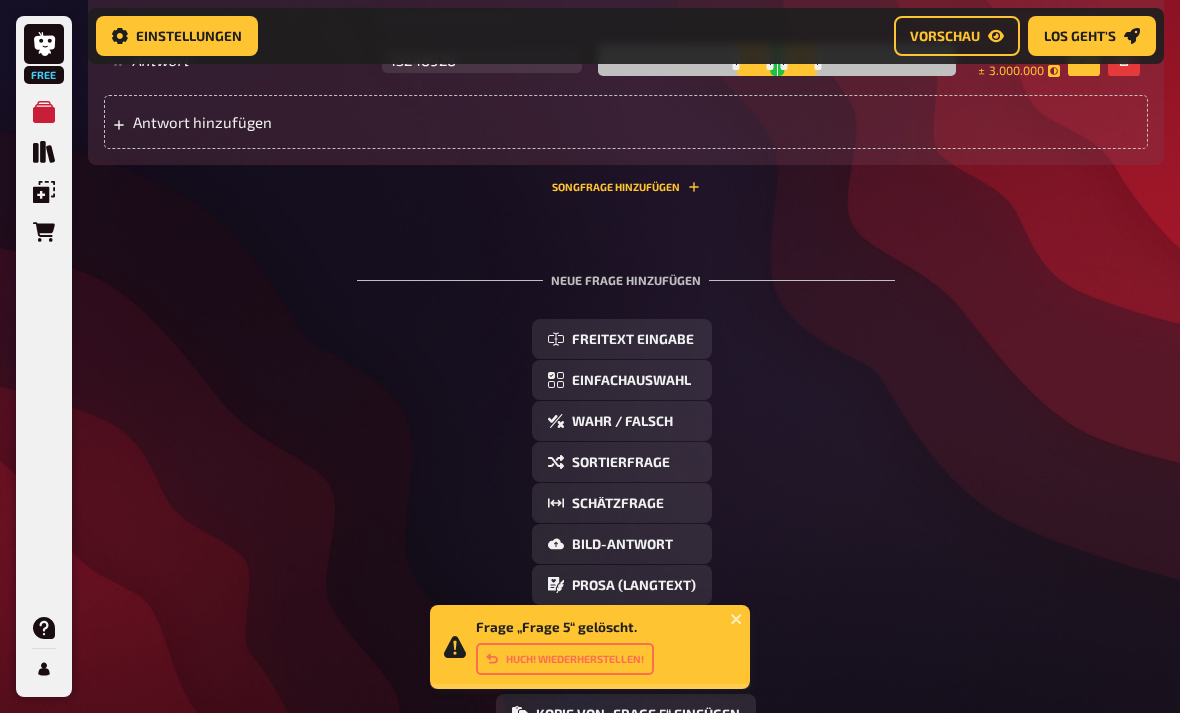 click on "Einfachauswahl" at bounding box center [622, 380] 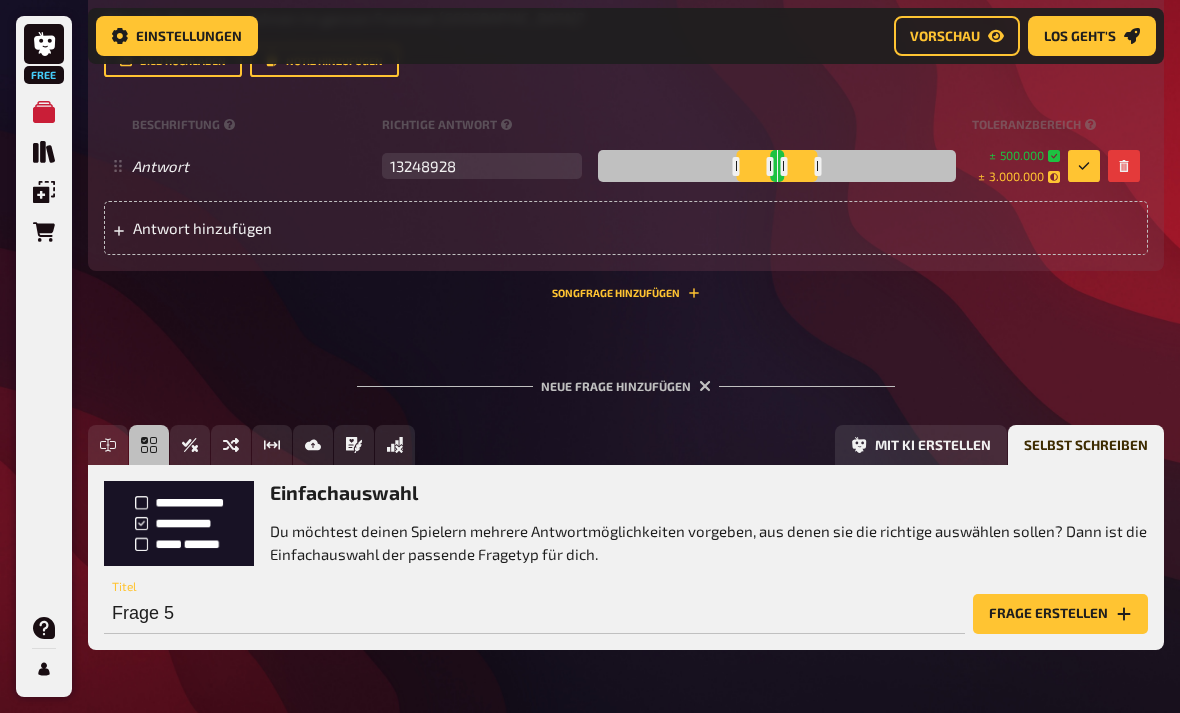 click on "Frage erstellen" at bounding box center [1060, 614] 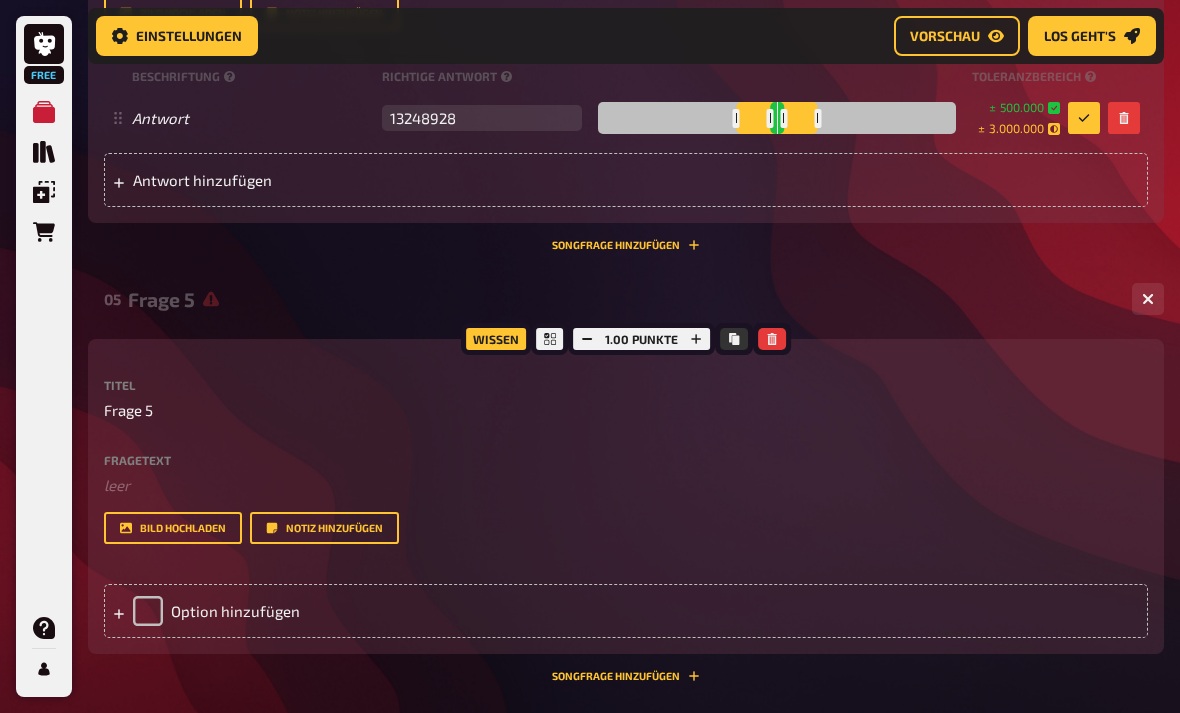 scroll, scrollTop: 2517, scrollLeft: 0, axis: vertical 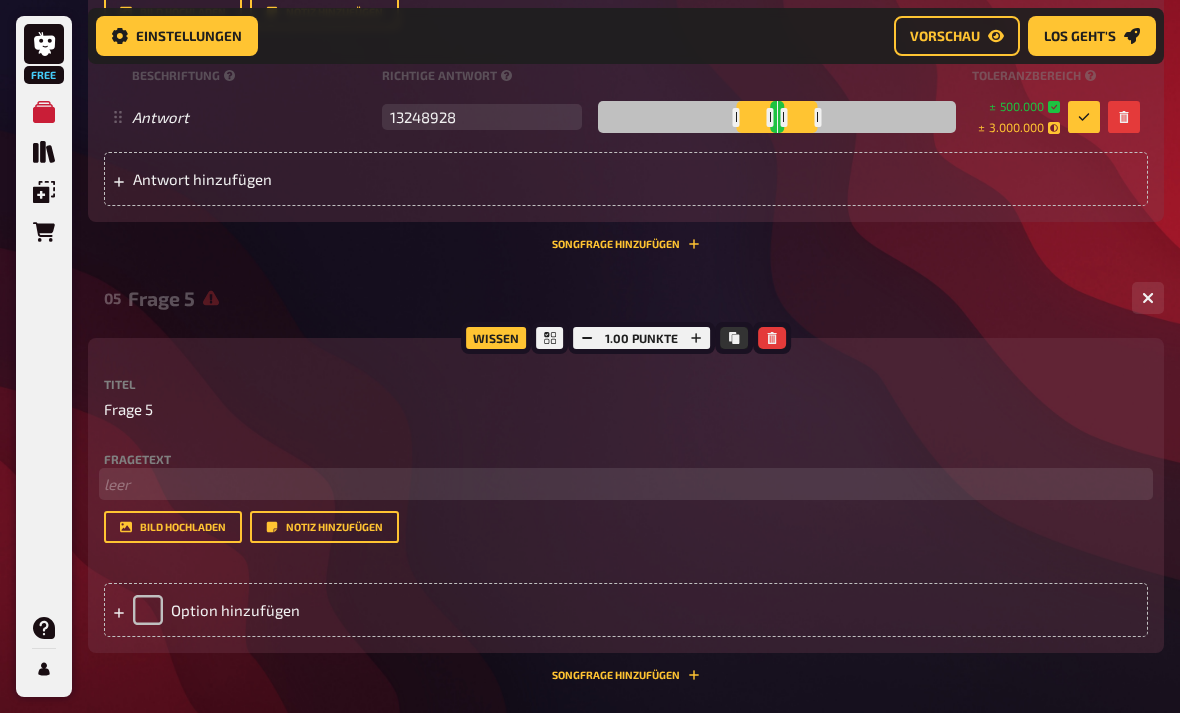 click on "﻿ leer" at bounding box center [626, 484] 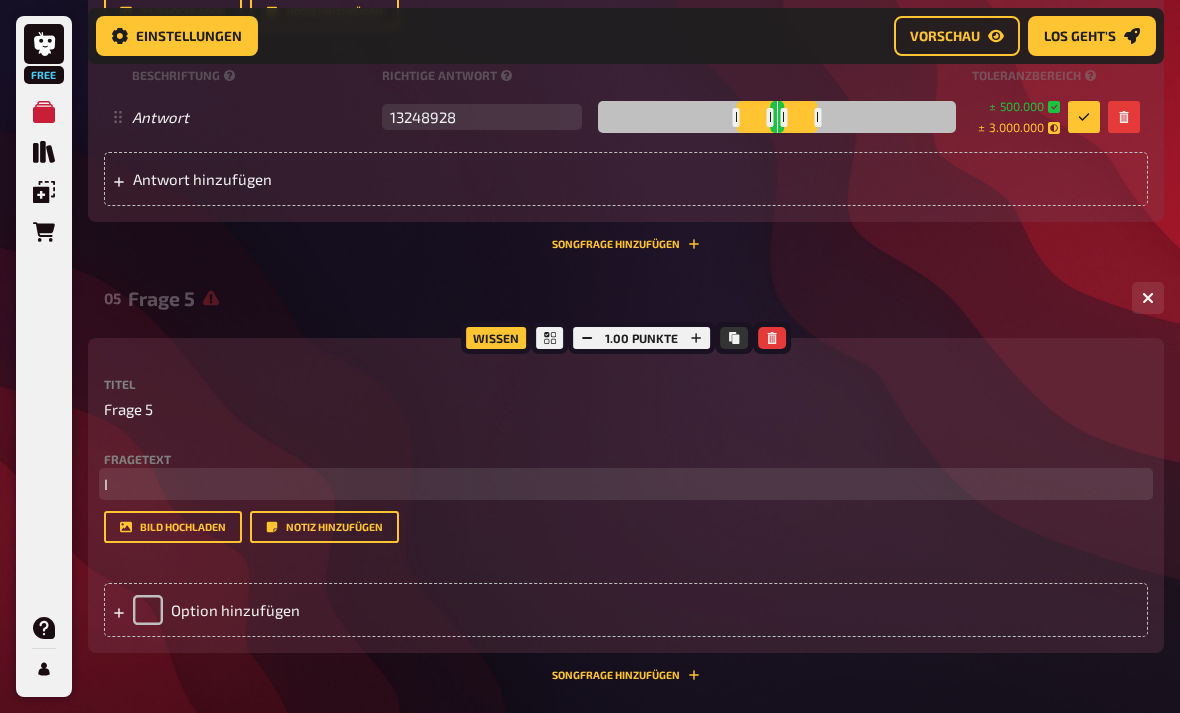 type 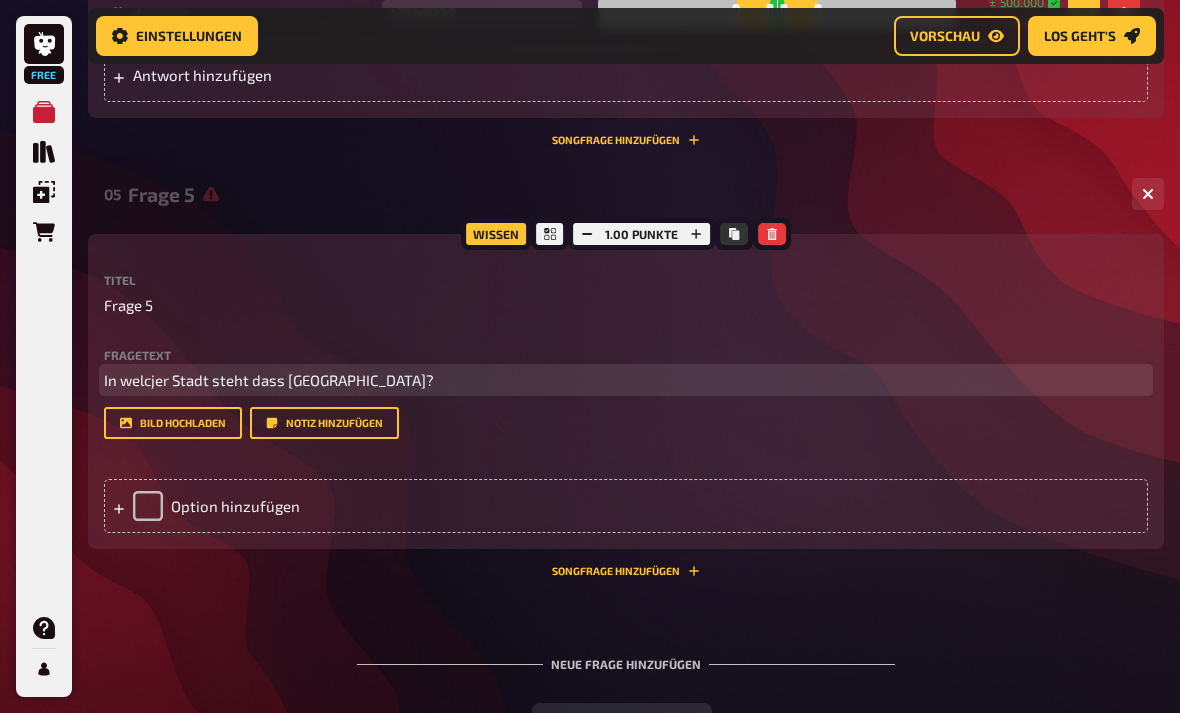 scroll, scrollTop: 2634, scrollLeft: 0, axis: vertical 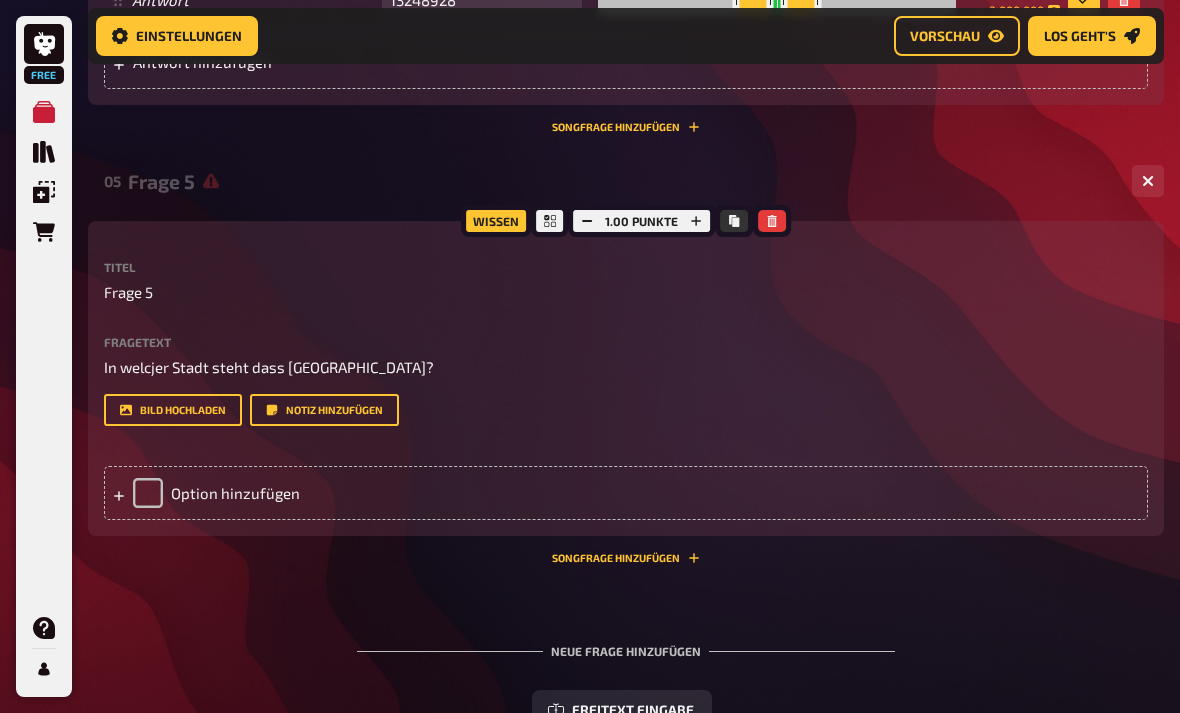 click on "05 Frage 5 0" at bounding box center [626, 181] 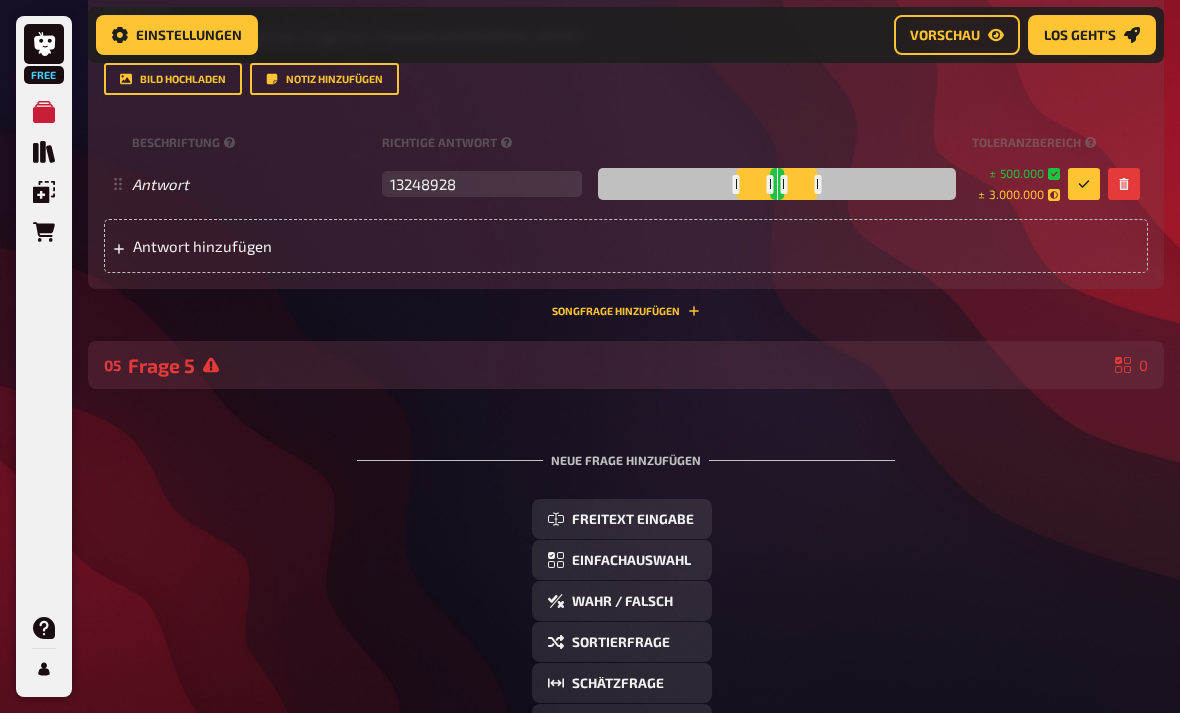 scroll, scrollTop: 2457, scrollLeft: 0, axis: vertical 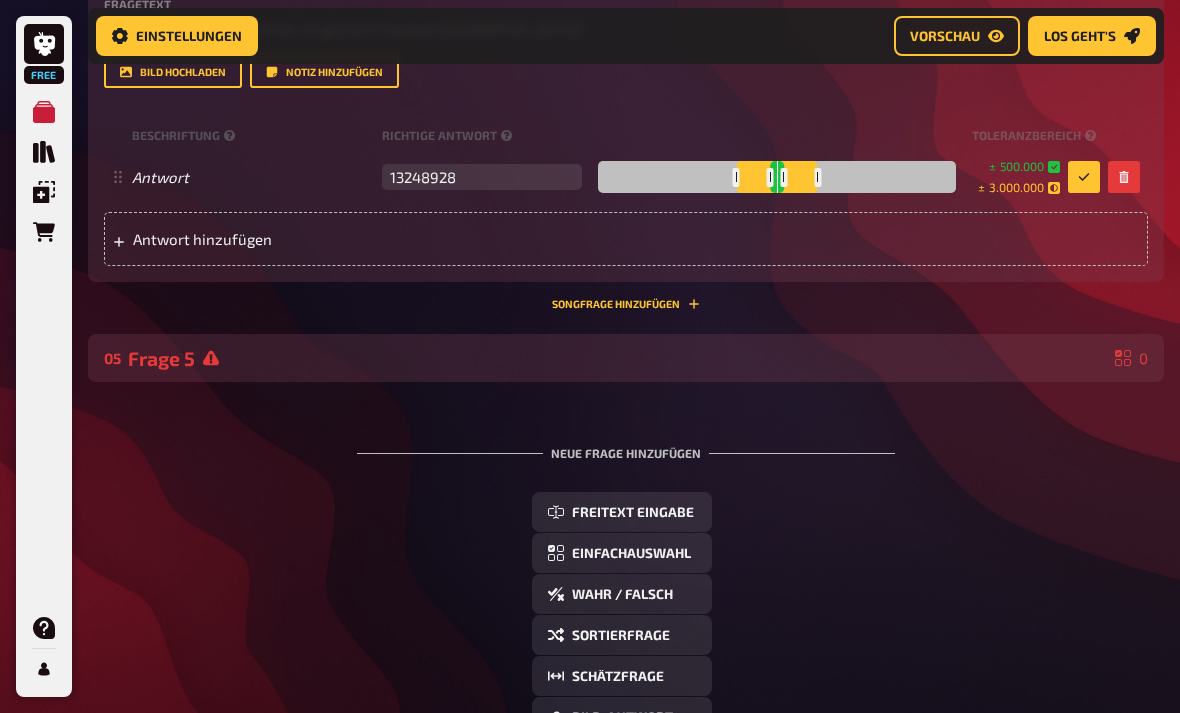 click on "05 Frage 5 0" at bounding box center (626, 358) 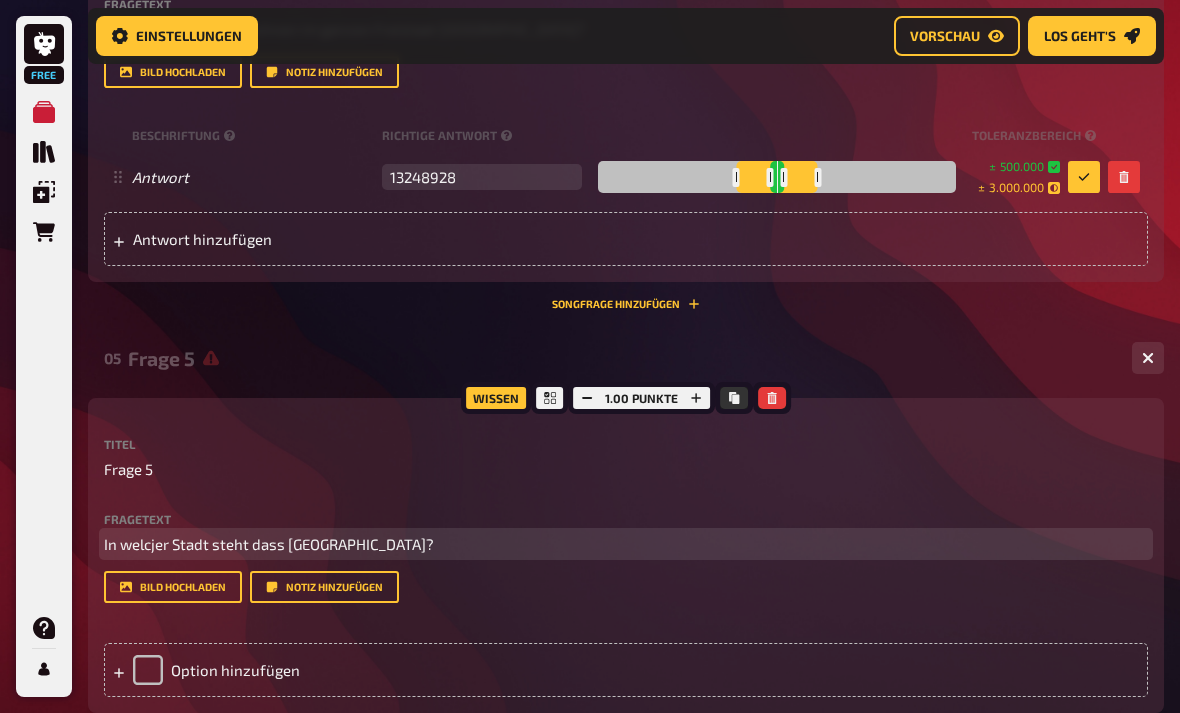 click on "In welcjer Stadt steht dass [GEOGRAPHIC_DATA]?" at bounding box center [269, 544] 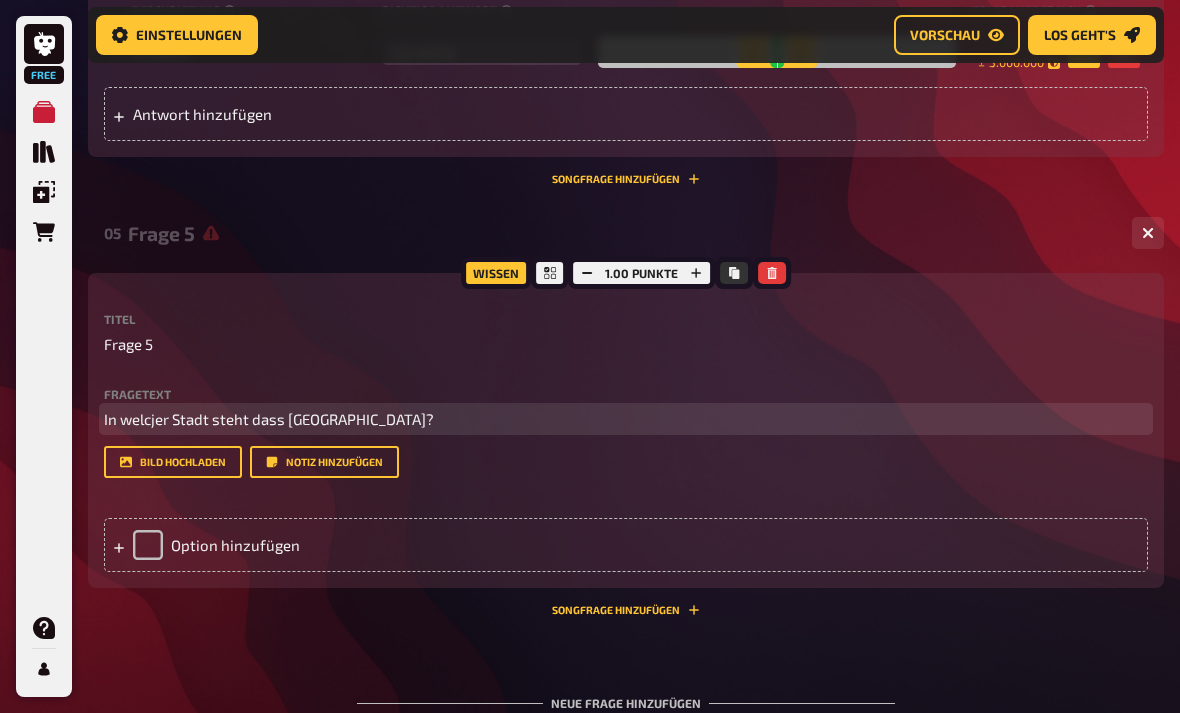 scroll, scrollTop: 2581, scrollLeft: 0, axis: vertical 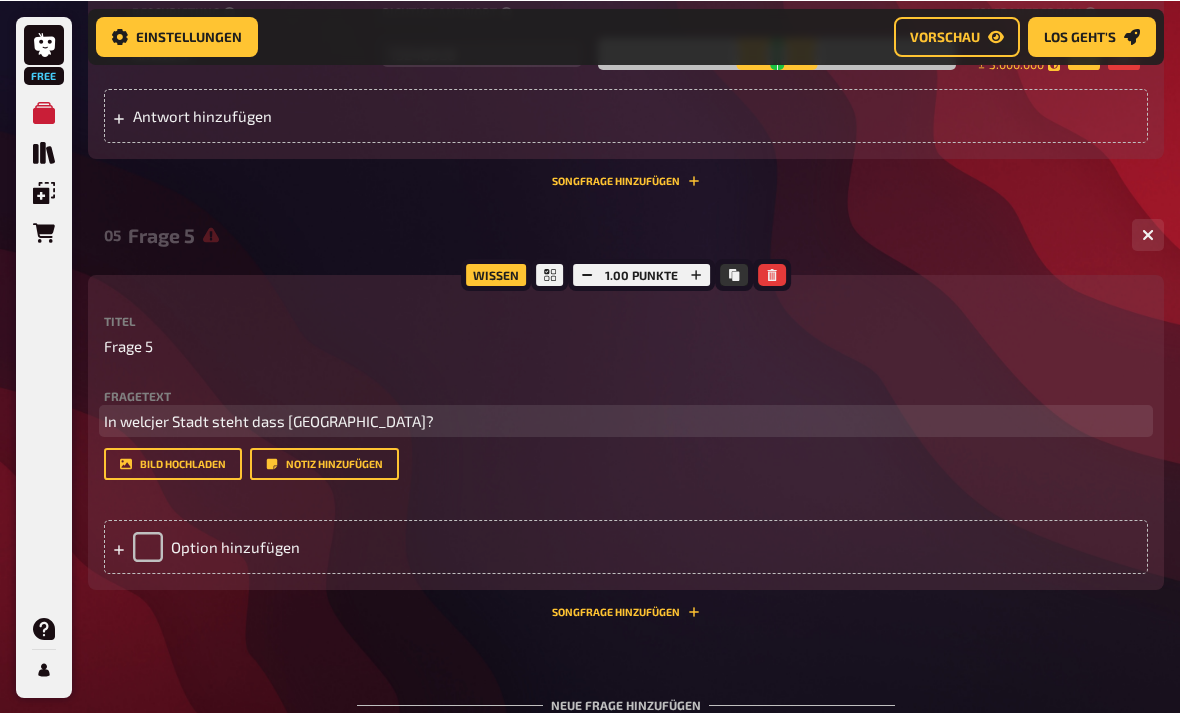 type 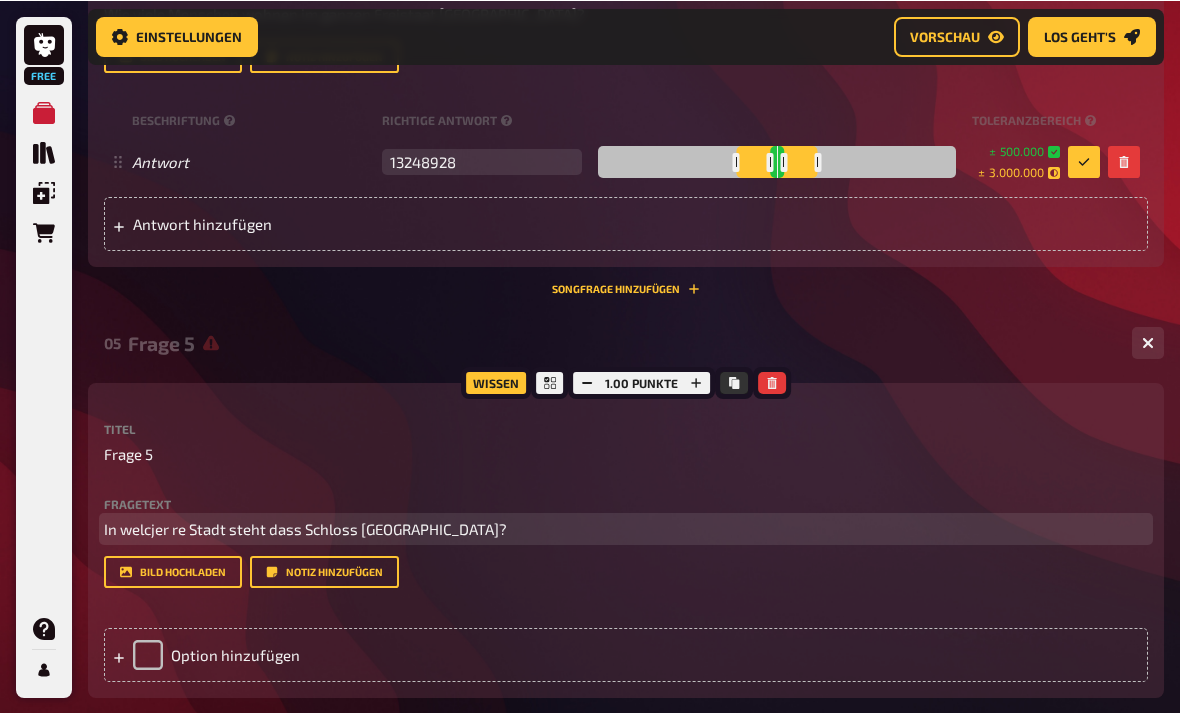 scroll, scrollTop: 2472, scrollLeft: 0, axis: vertical 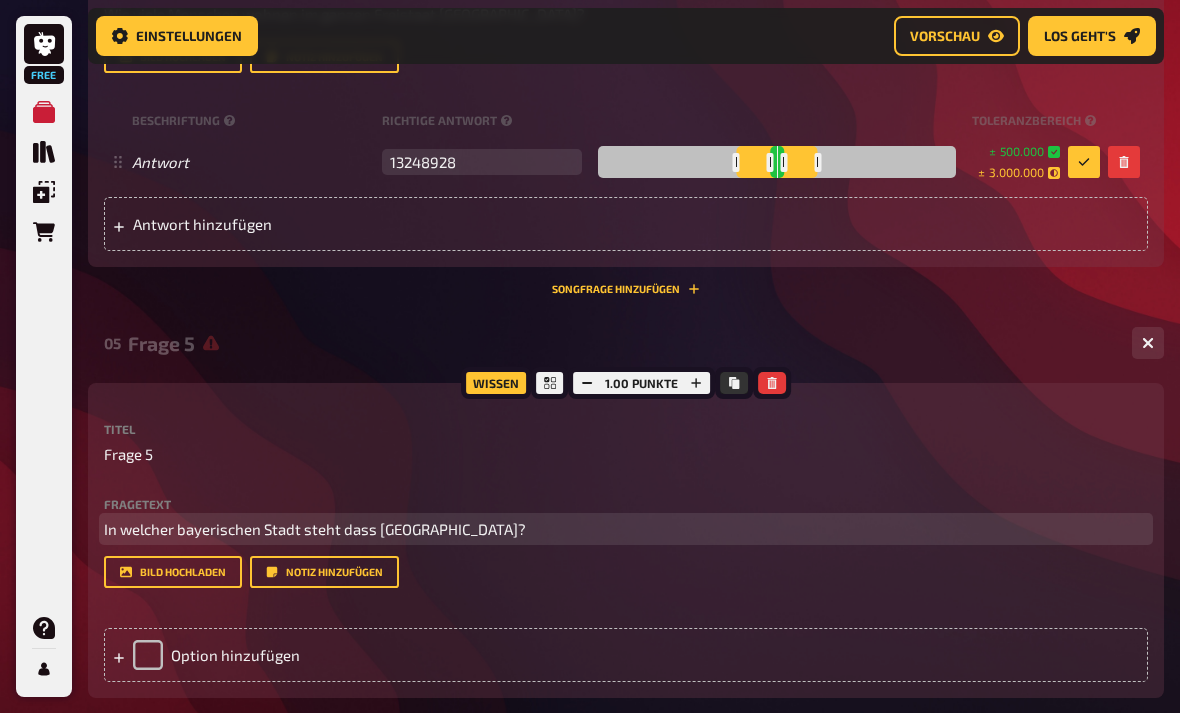 click on "In welcher bayerischen Stadt steht dass [GEOGRAPHIC_DATA]?" at bounding box center [315, 529] 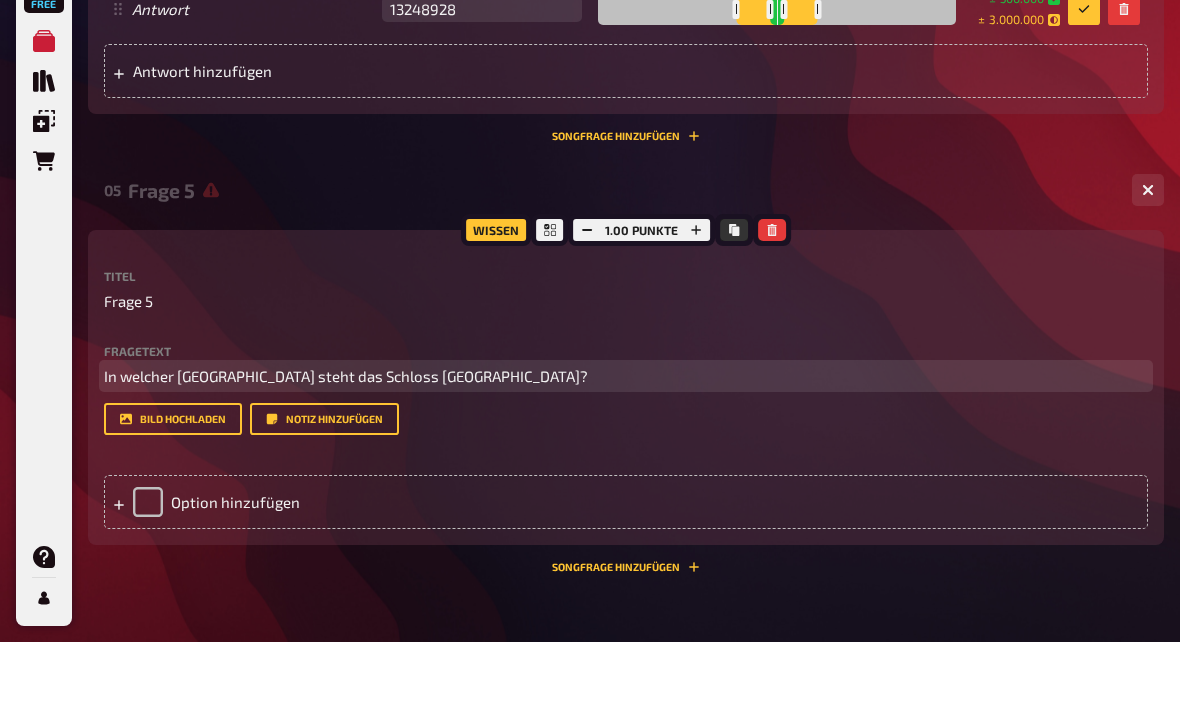 scroll, scrollTop: 2560, scrollLeft: 0, axis: vertical 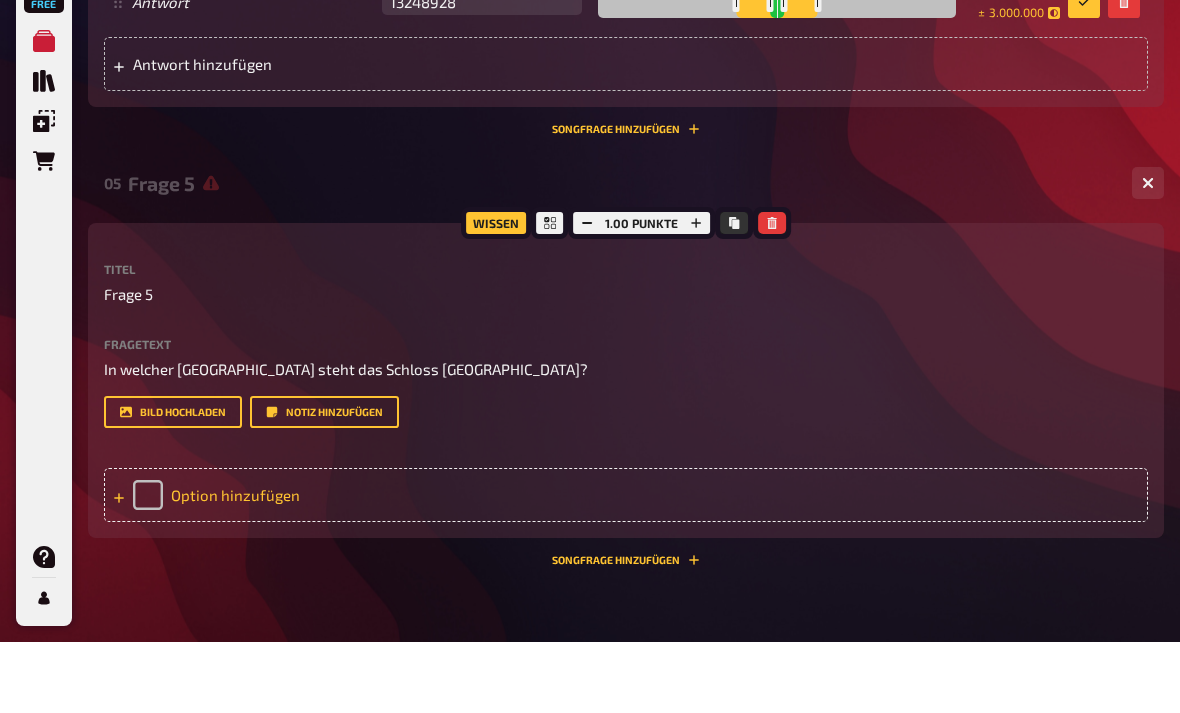 click 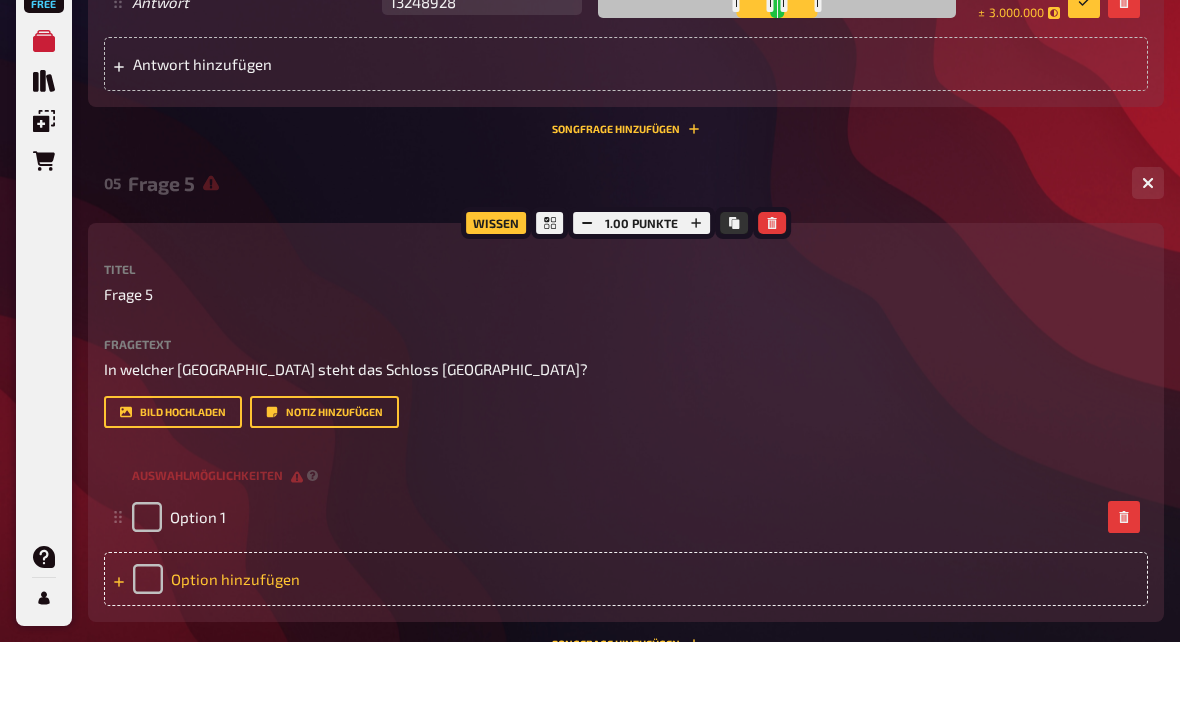 click on "Option hinzufügen" at bounding box center [626, 651] 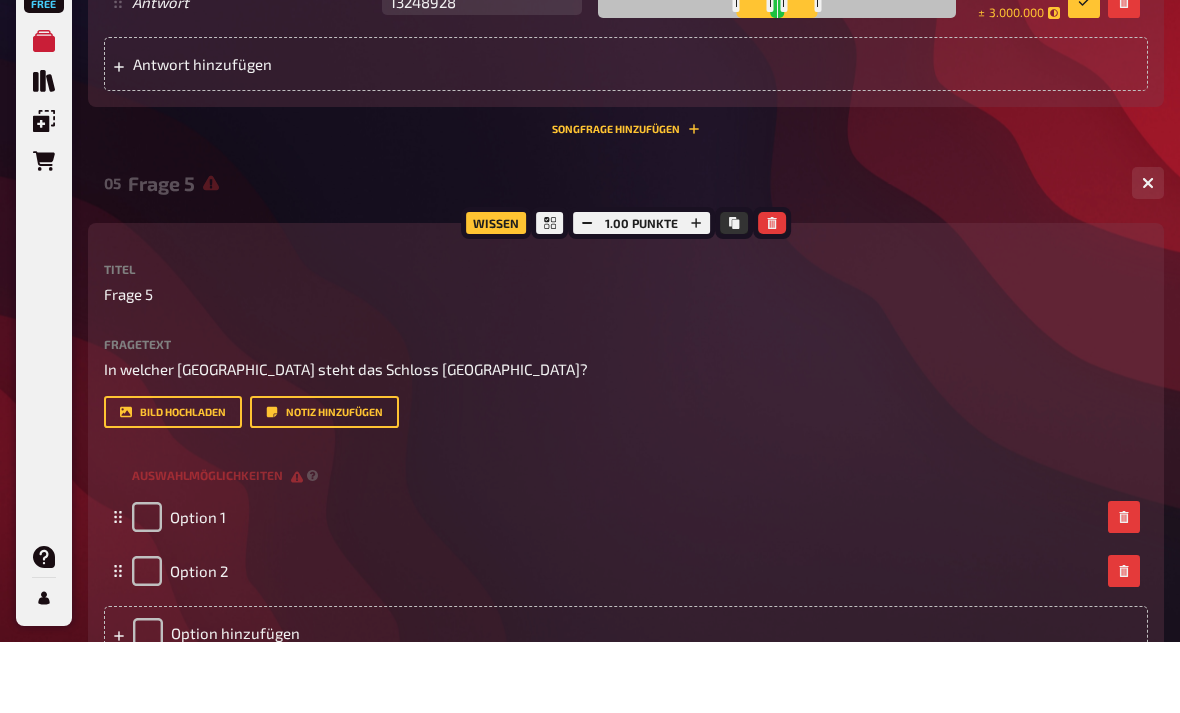 click 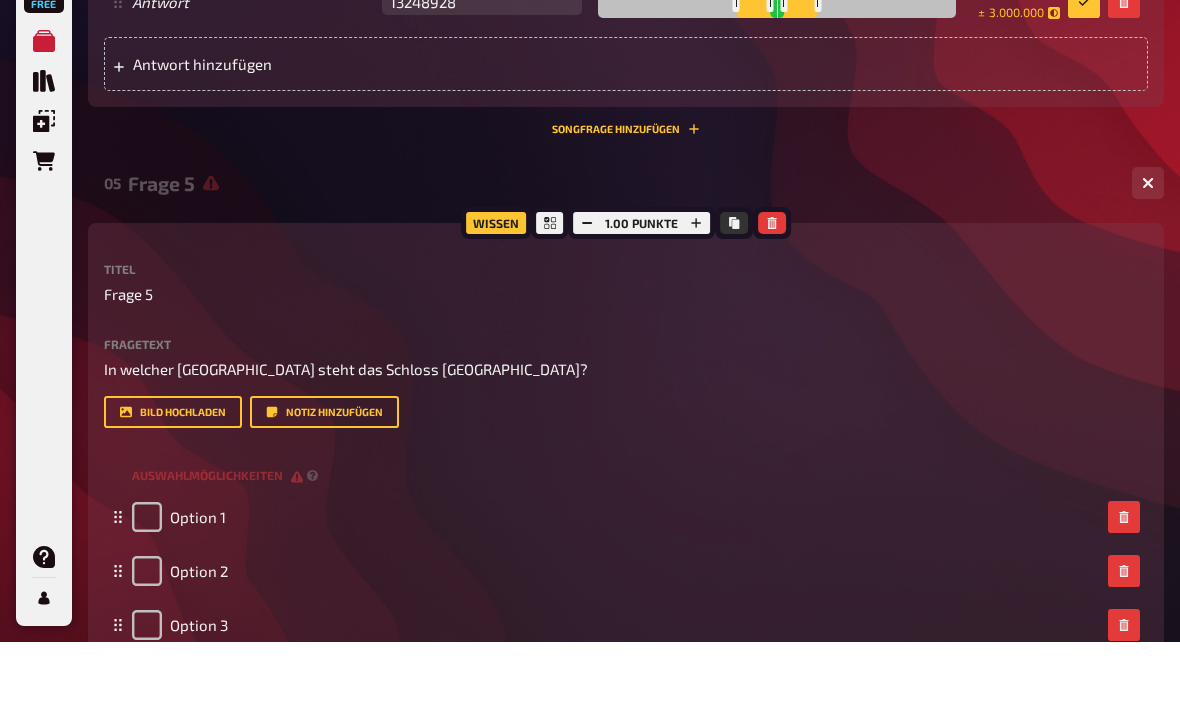 click on "Option hinzufügen" at bounding box center [626, 759] 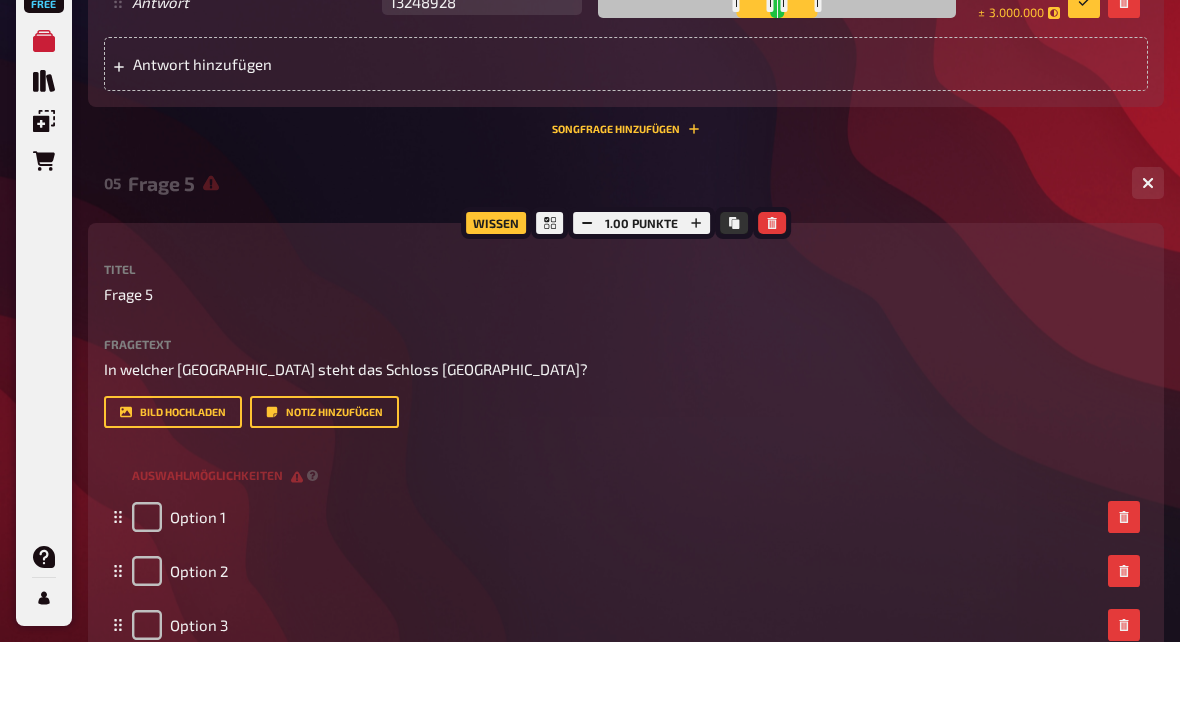 scroll, scrollTop: 2885, scrollLeft: 0, axis: vertical 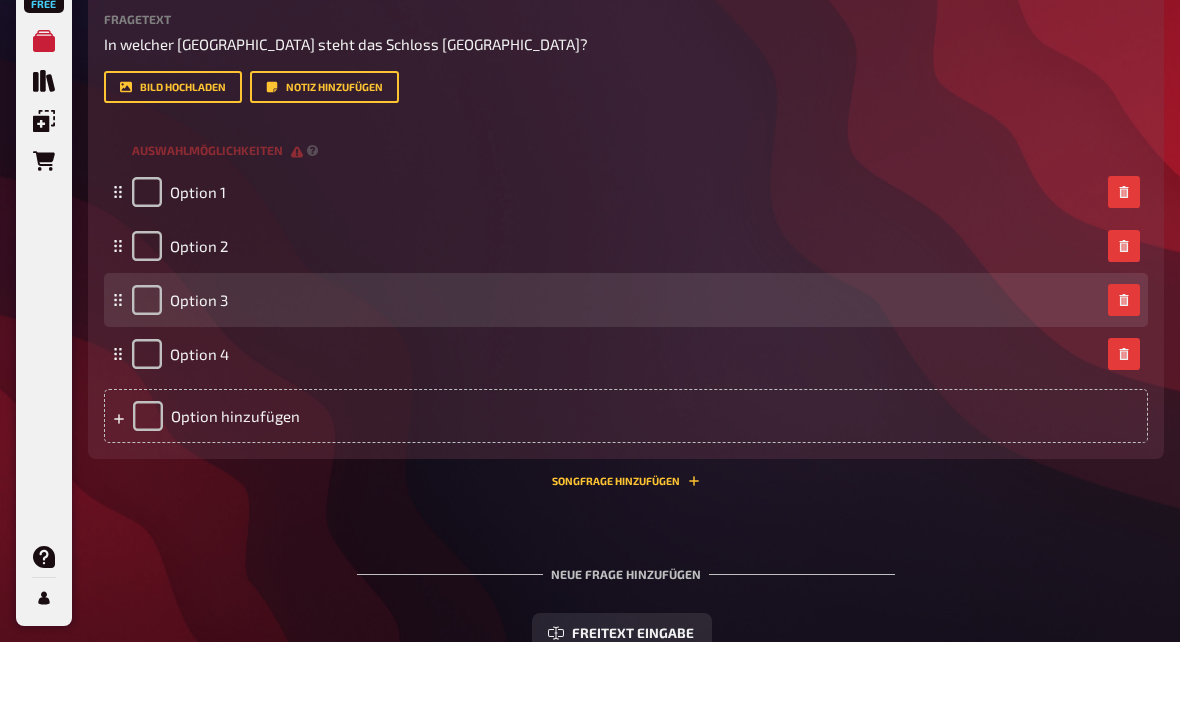 click on "Option 3" at bounding box center (626, 372) 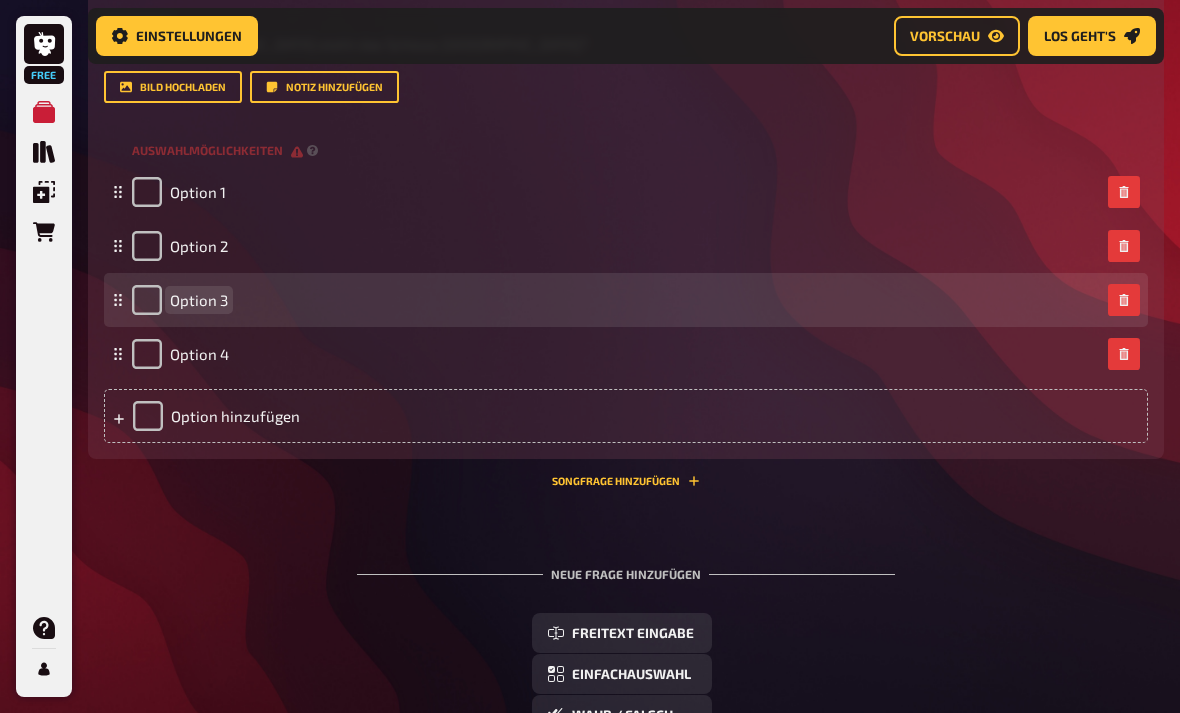 click on "Option 3" at bounding box center (199, 300) 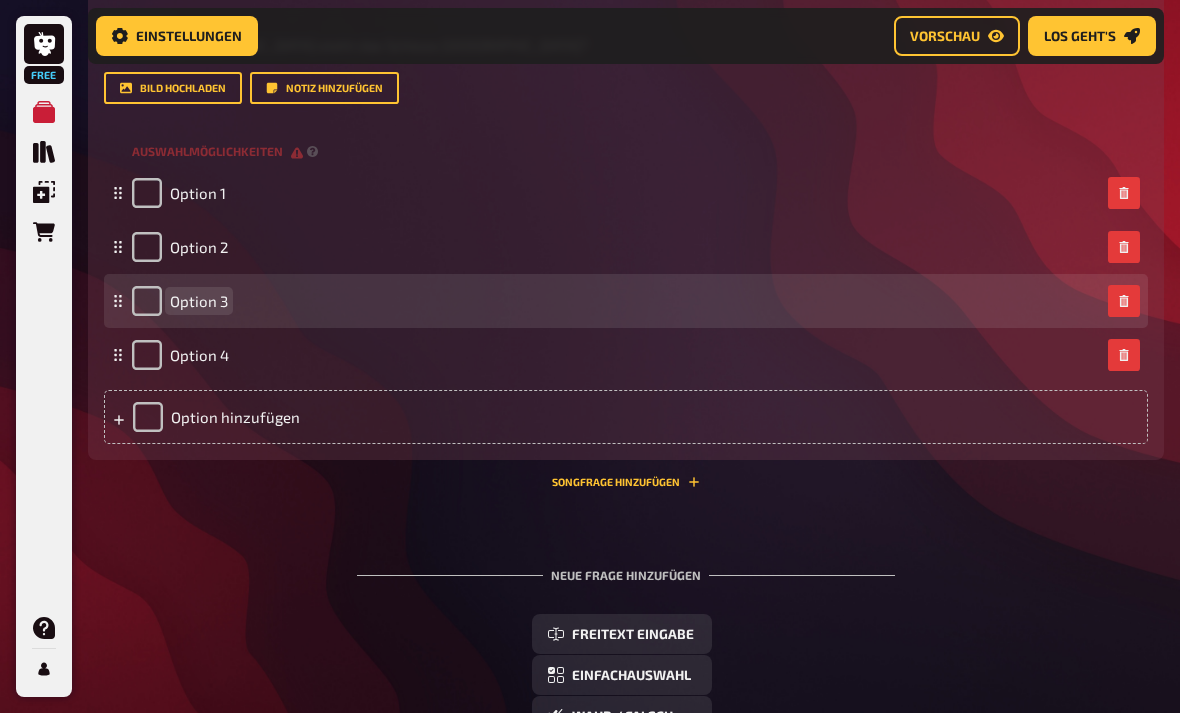 type 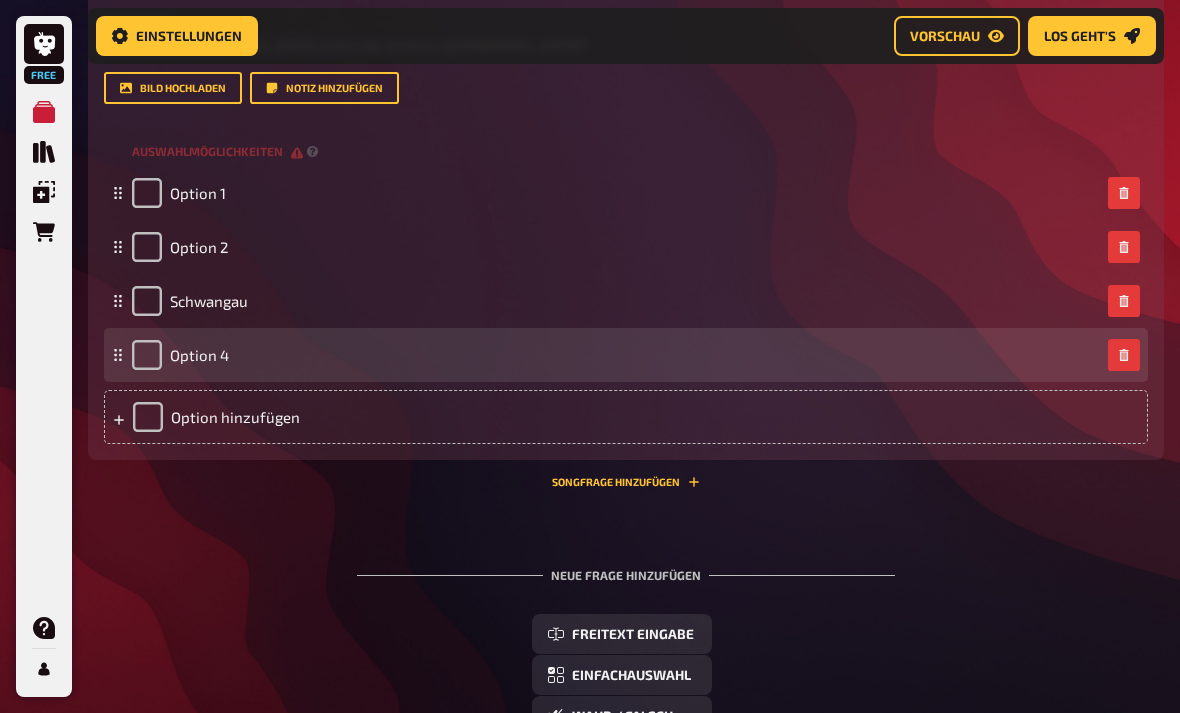 click on "Option 4" at bounding box center [626, 355] 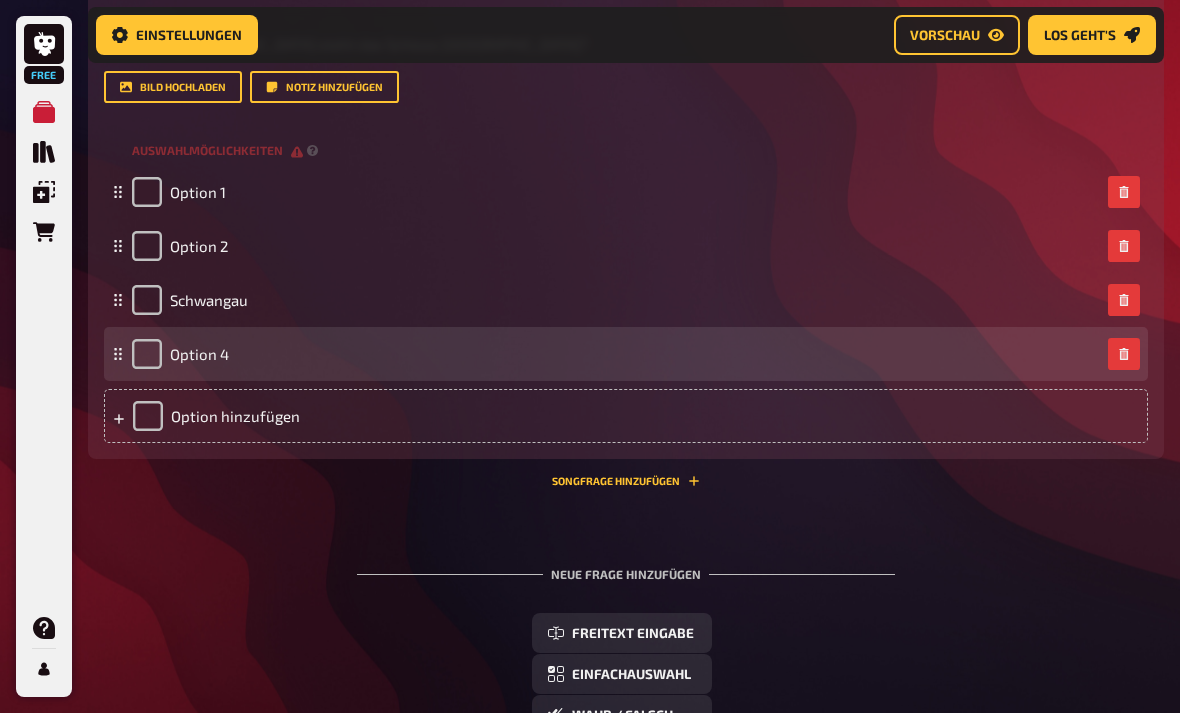 scroll, scrollTop: 2957, scrollLeft: 0, axis: vertical 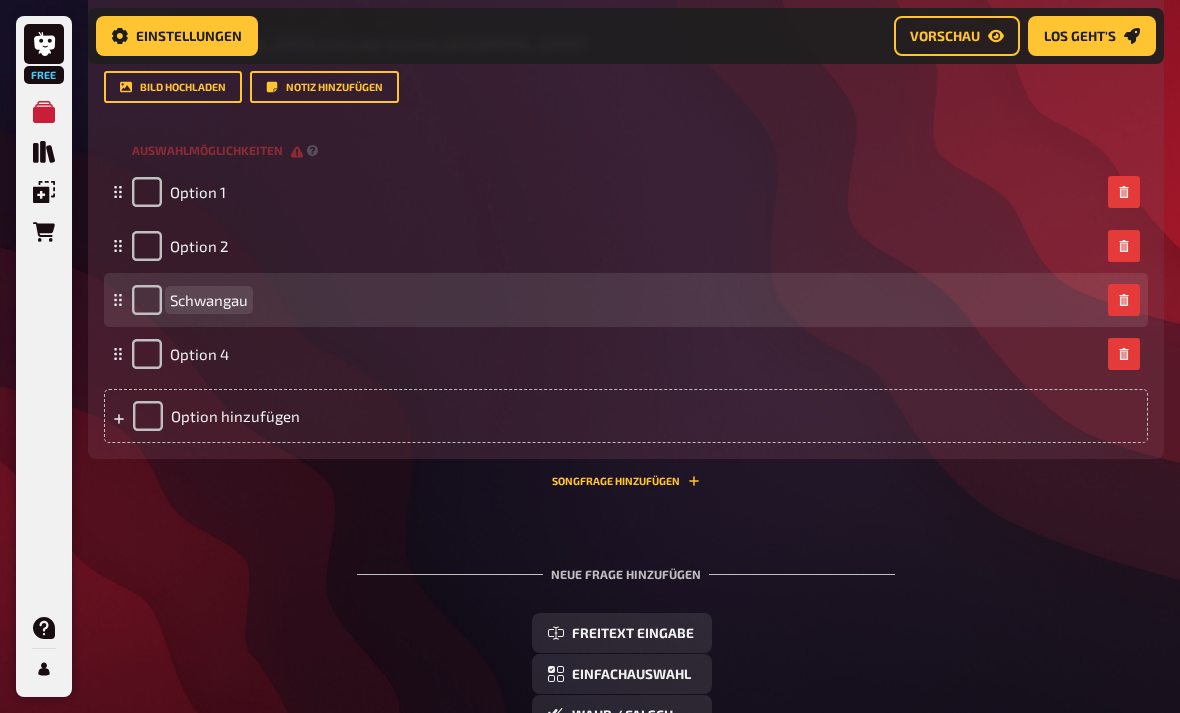 click on "Schwangau" at bounding box center [616, 300] 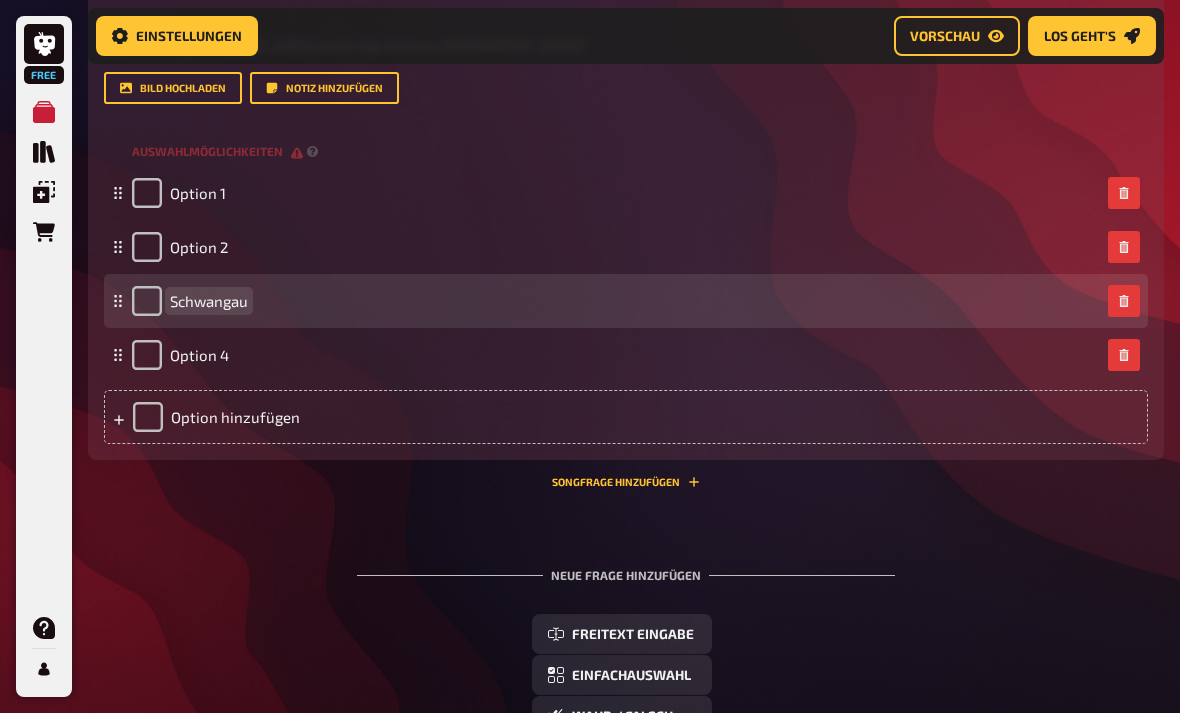 click on "Schwangau" at bounding box center (616, 301) 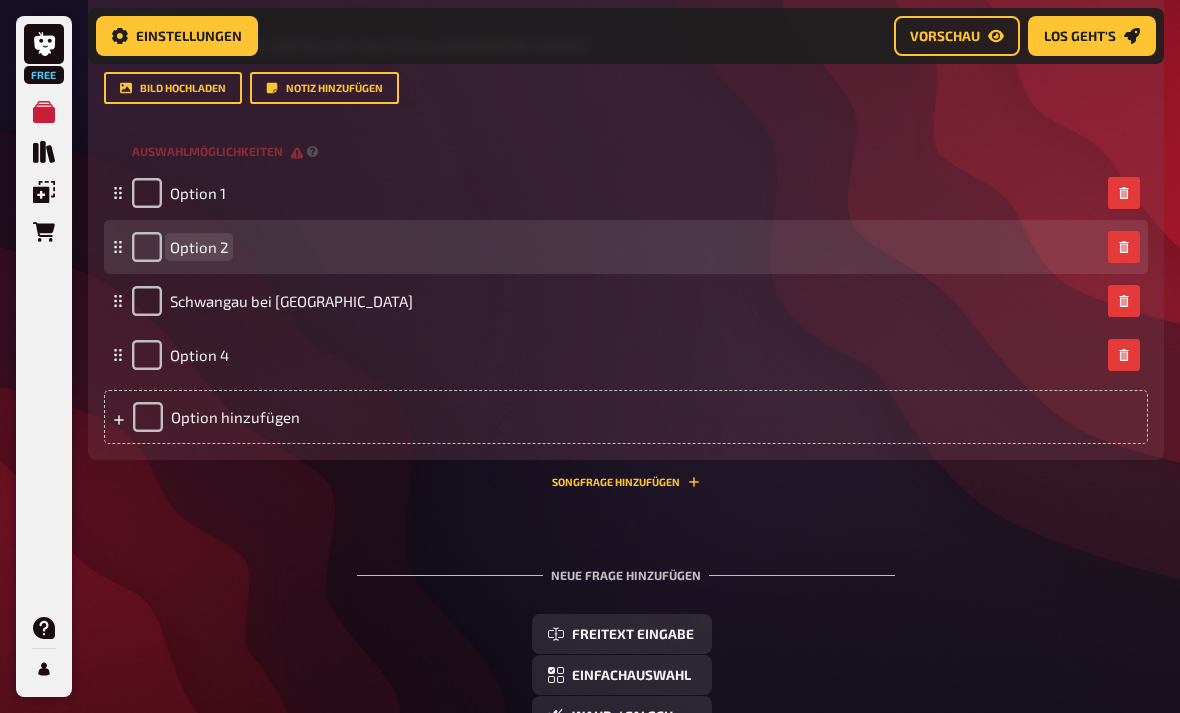 click on "Option 2" at bounding box center (199, 247) 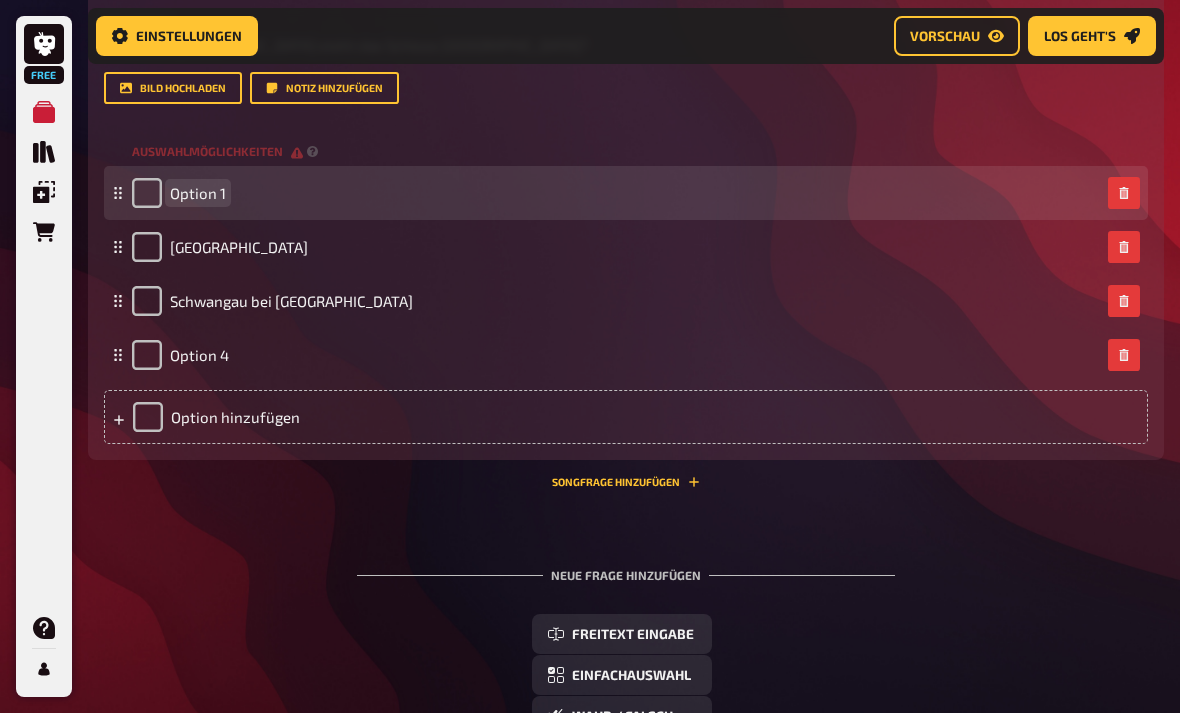 click on "Option 1" at bounding box center (616, 193) 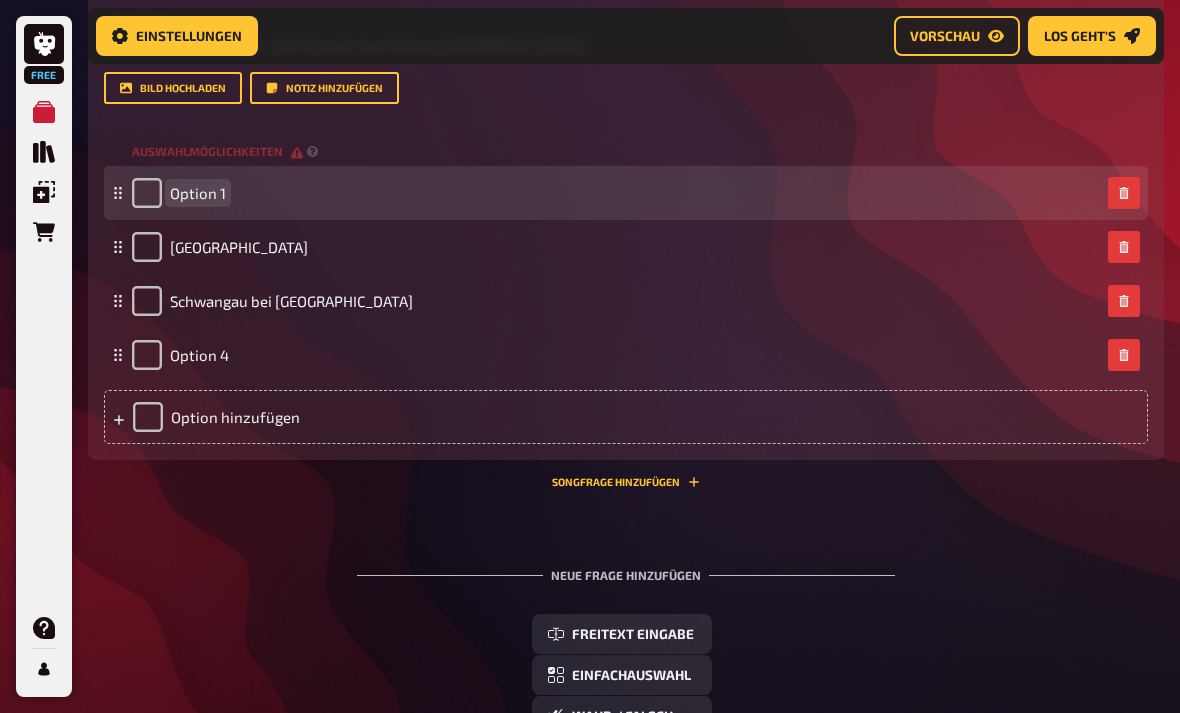 type 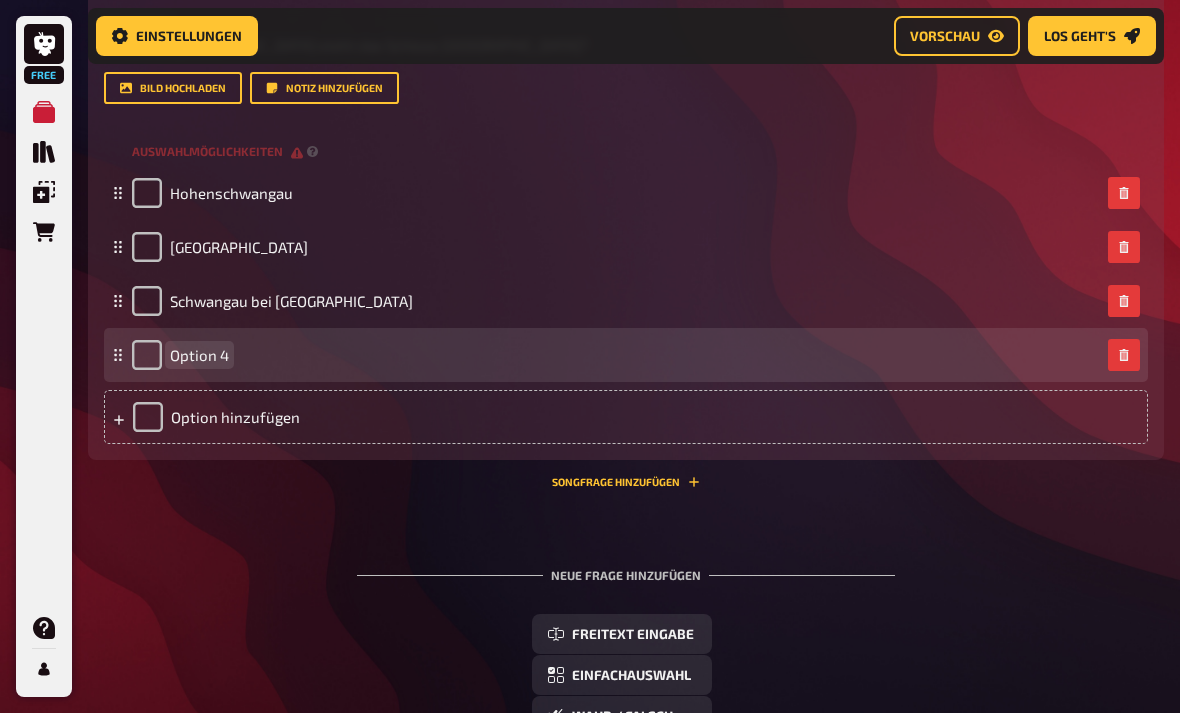 click on "Option 4" at bounding box center [199, 355] 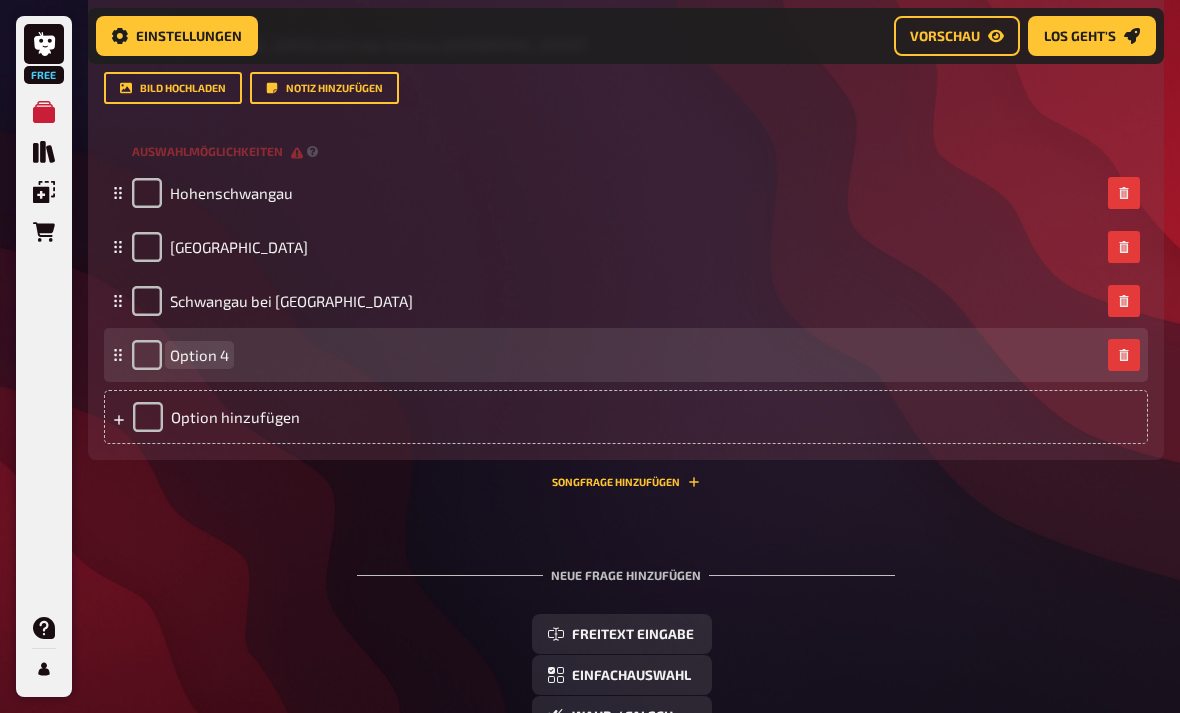 type 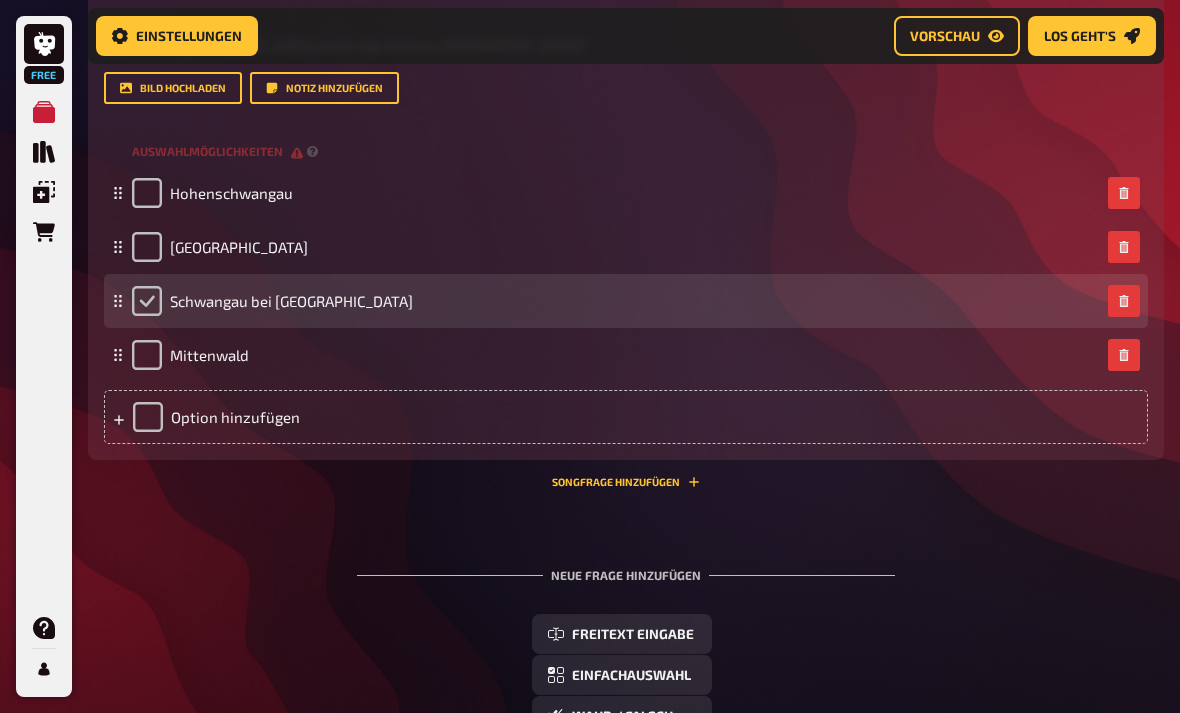 click at bounding box center (147, 301) 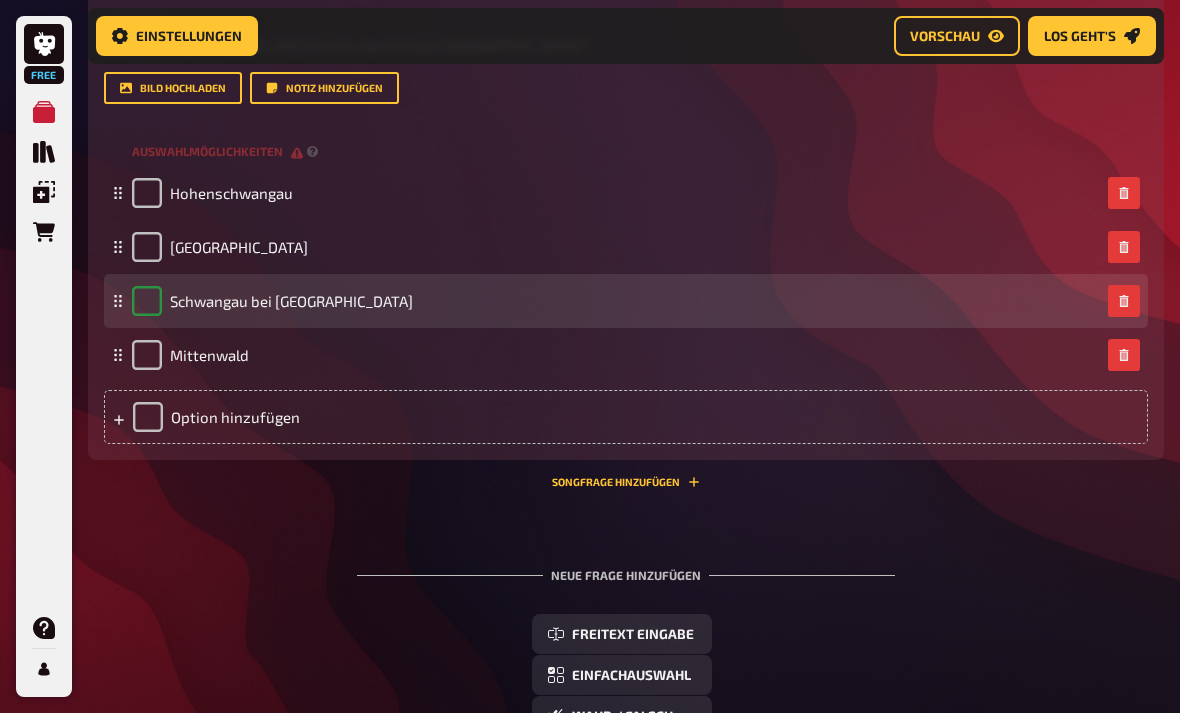 checkbox on "true" 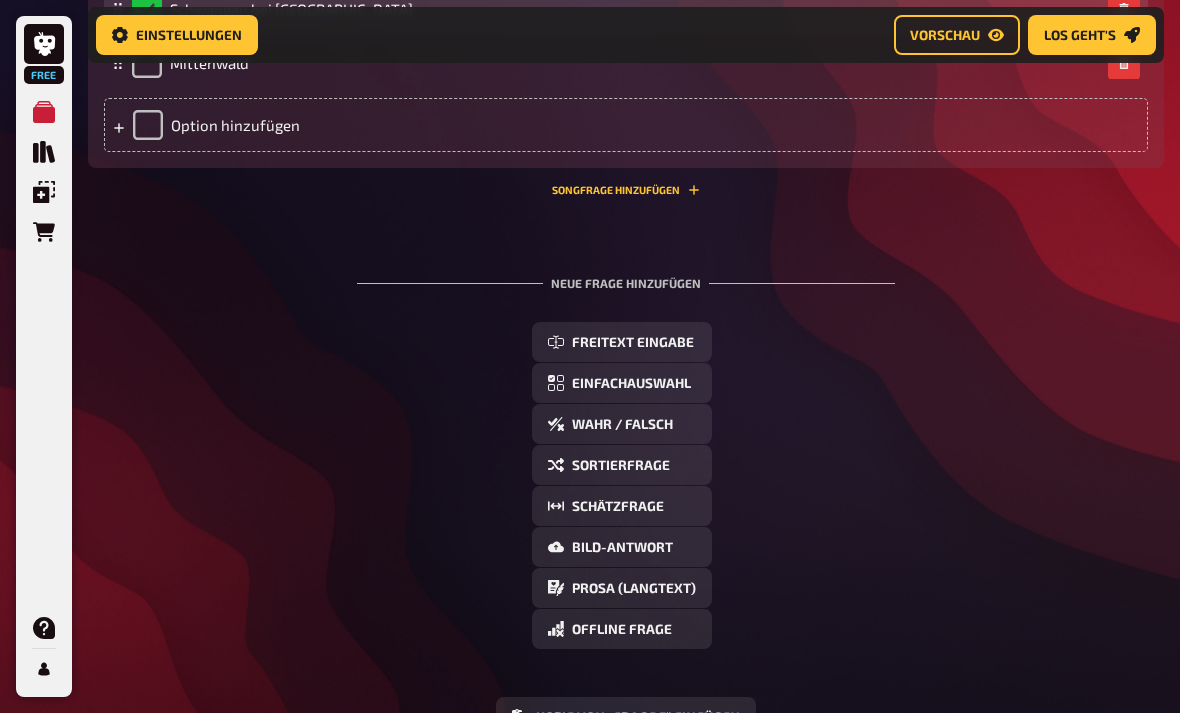 scroll, scrollTop: 3289, scrollLeft: 0, axis: vertical 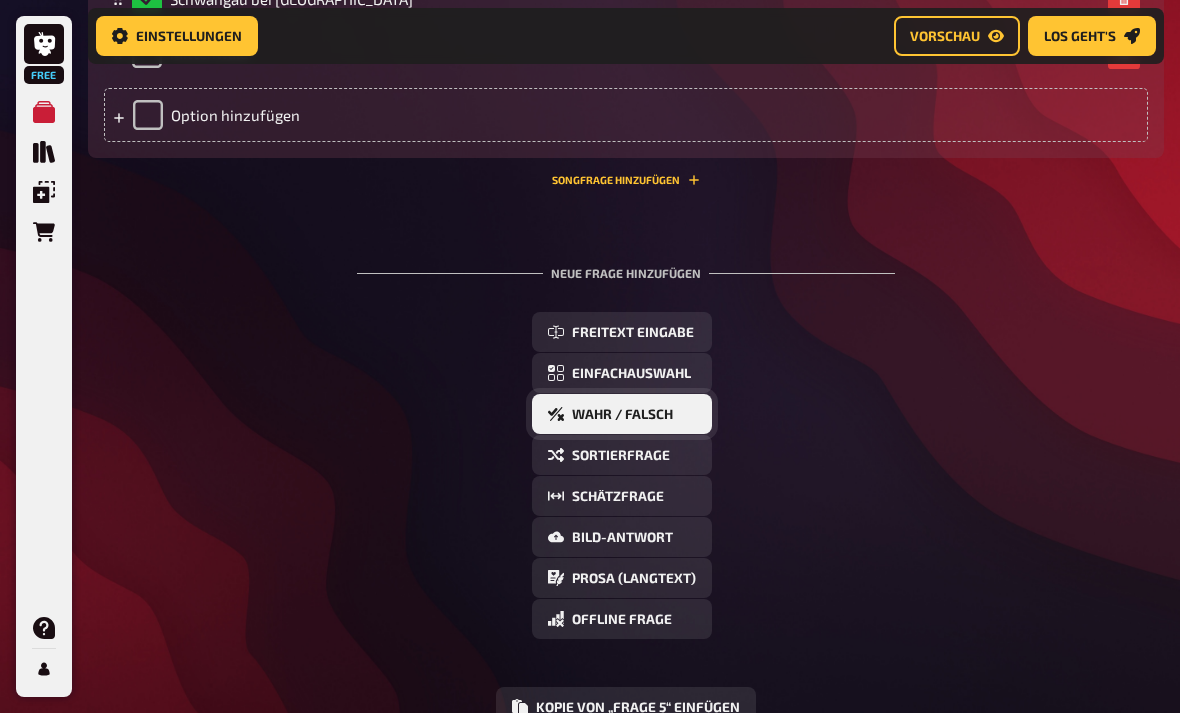 click on "Wahr / Falsch" at bounding box center [622, 414] 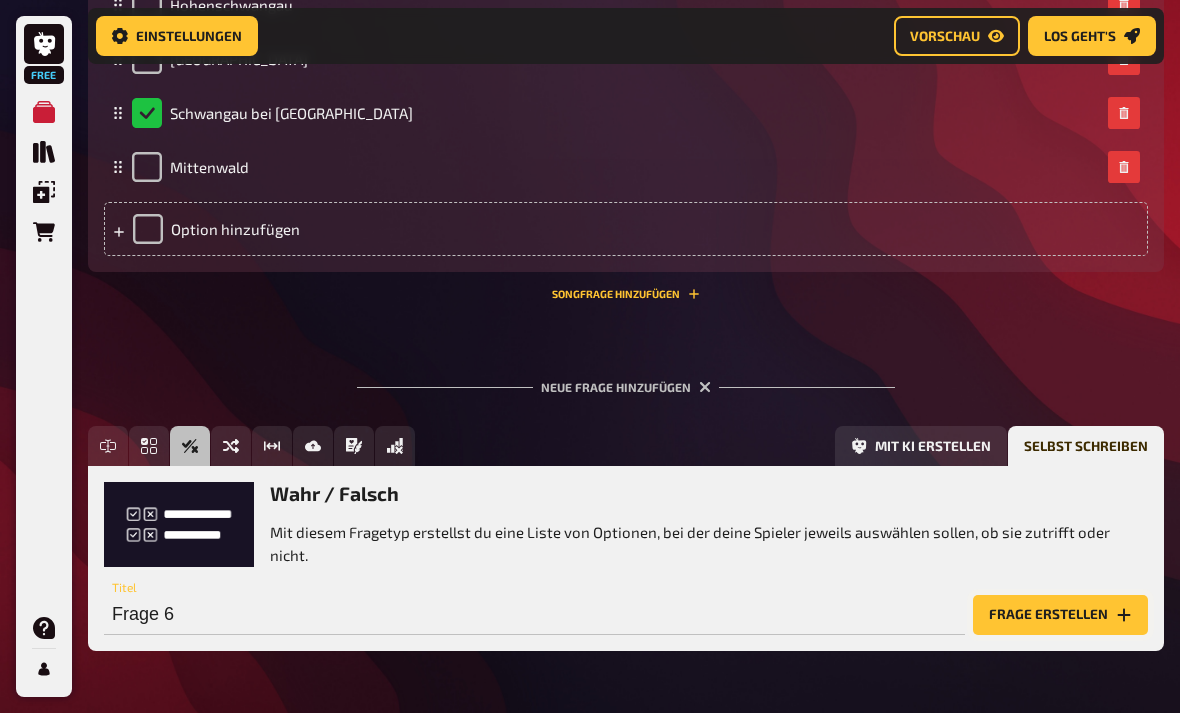 click on "Frage erstellen" at bounding box center [1060, 615] 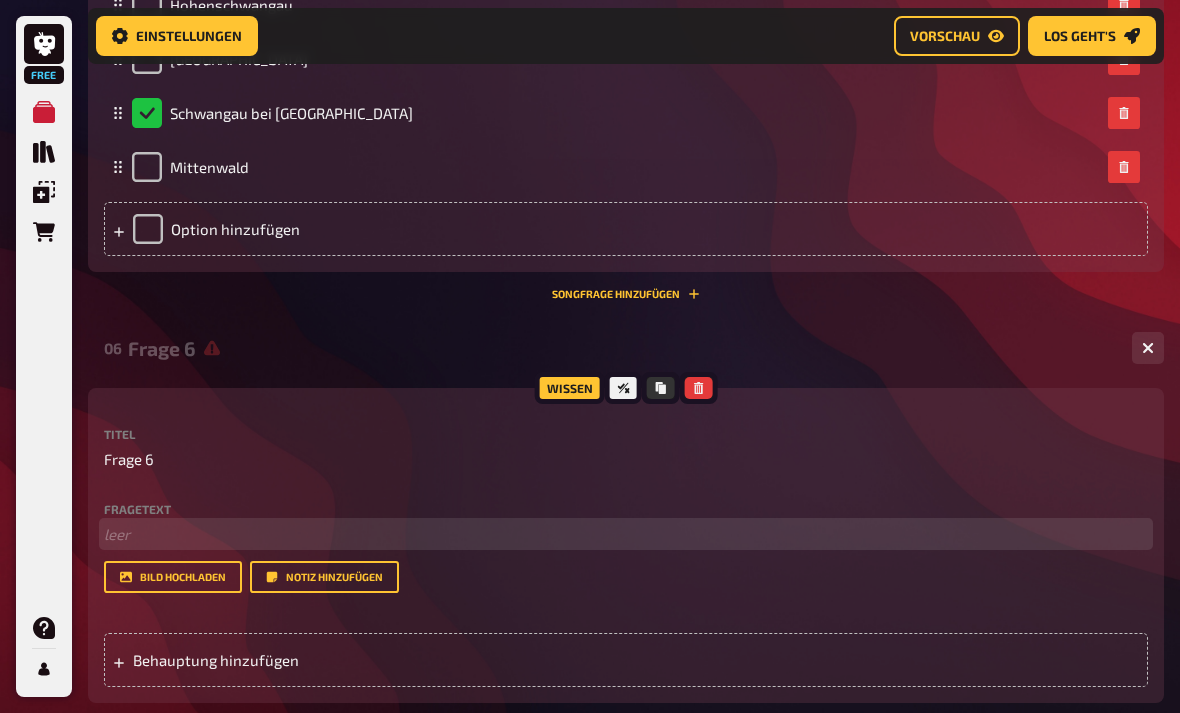 click on "﻿ leer" at bounding box center (626, 534) 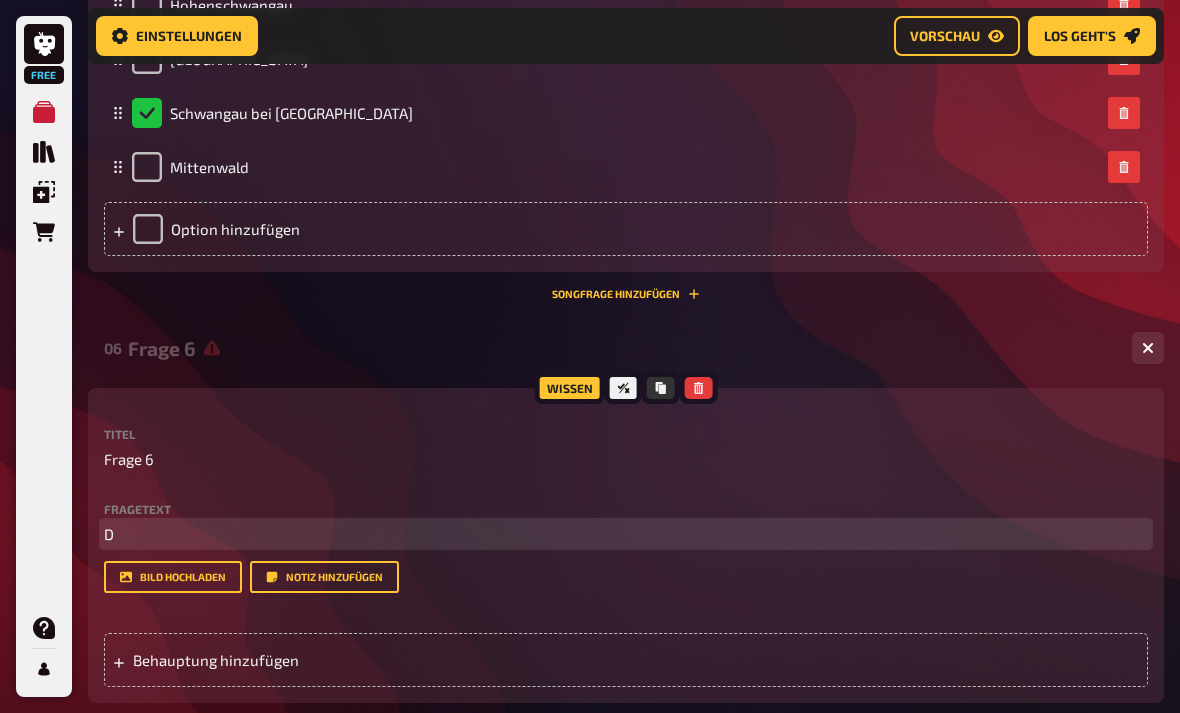 type 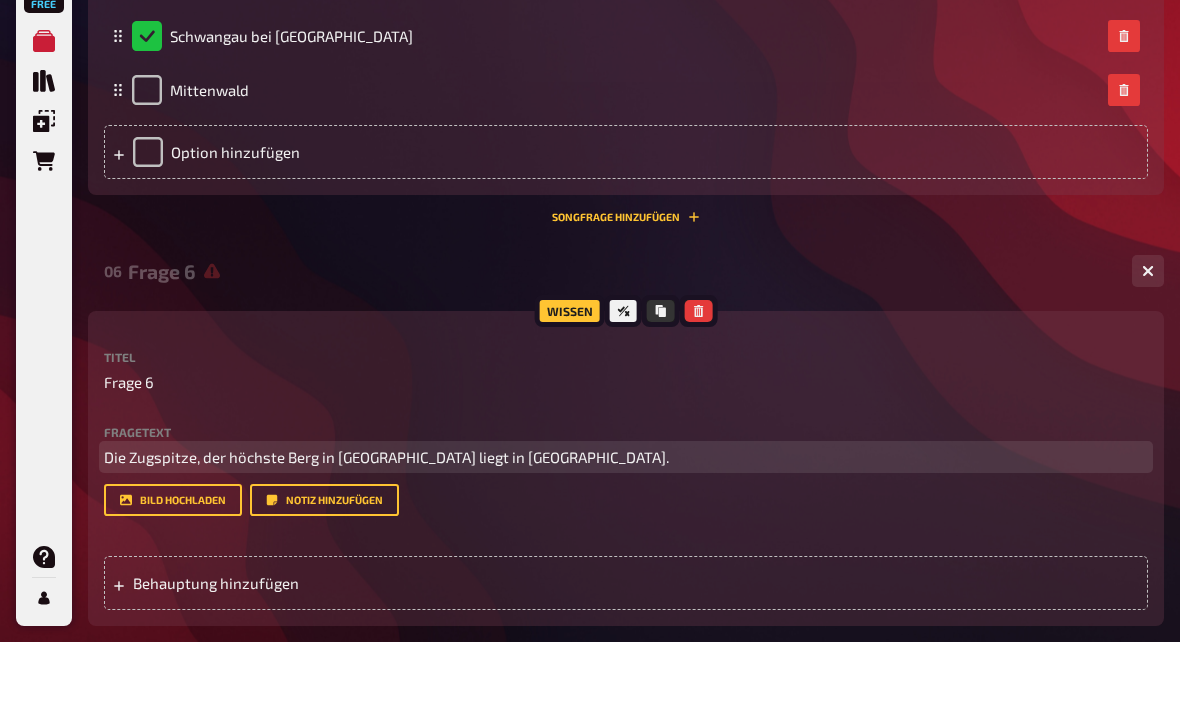 scroll, scrollTop: 3160, scrollLeft: 0, axis: vertical 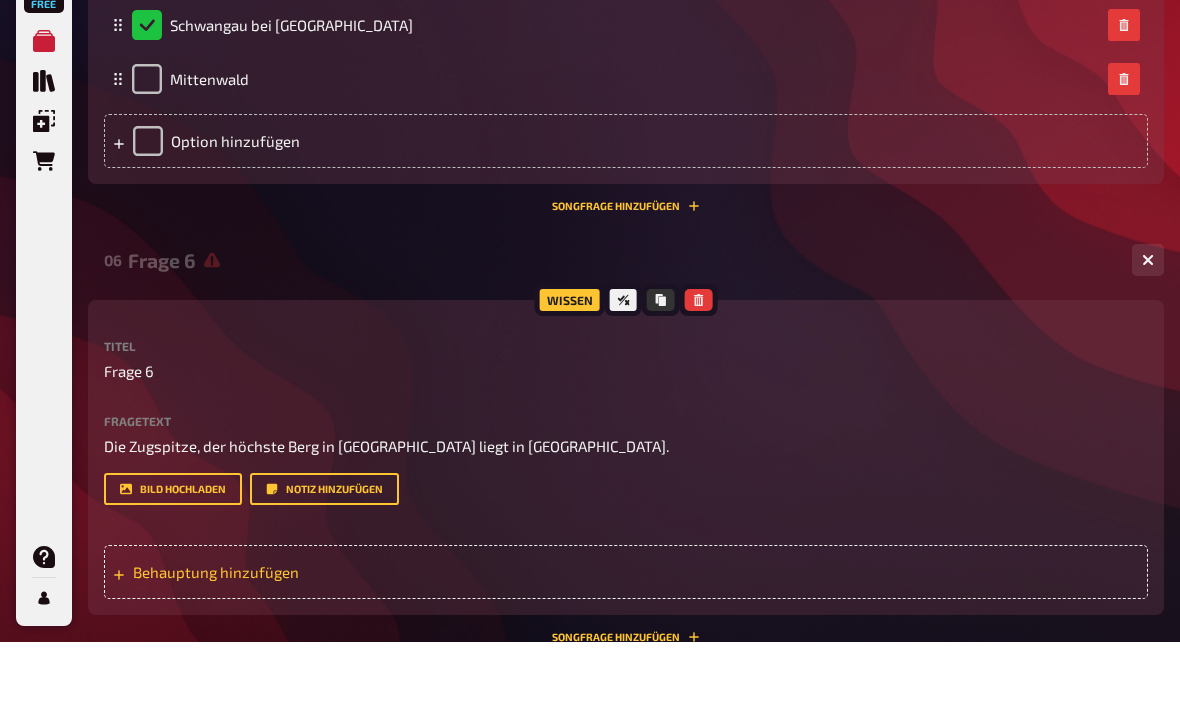 click 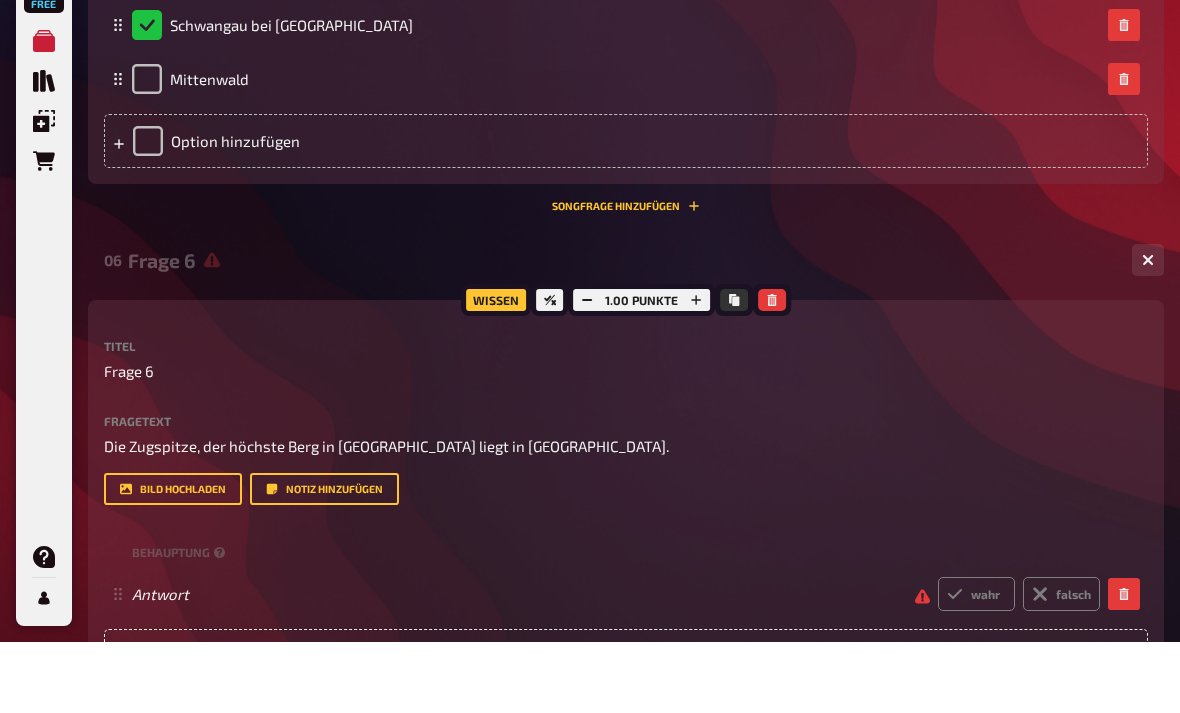 scroll, scrollTop: 3232, scrollLeft: 0, axis: vertical 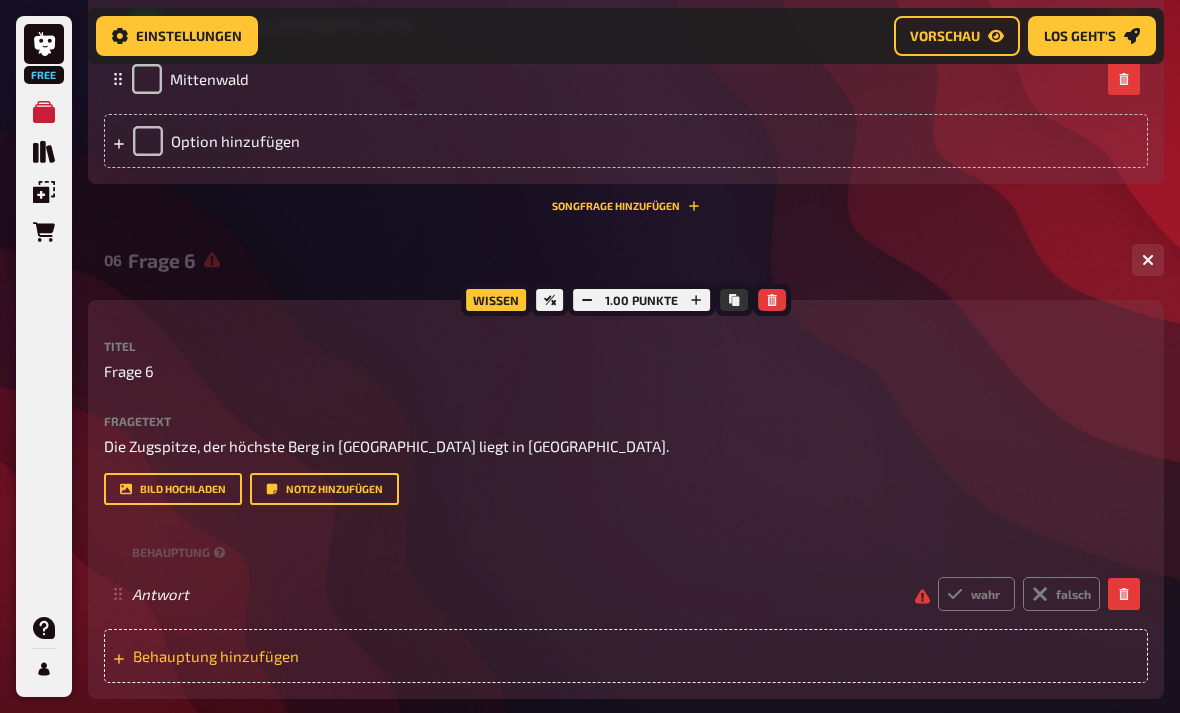 click on "Behauptung hinzufügen" at bounding box center [287, 656] 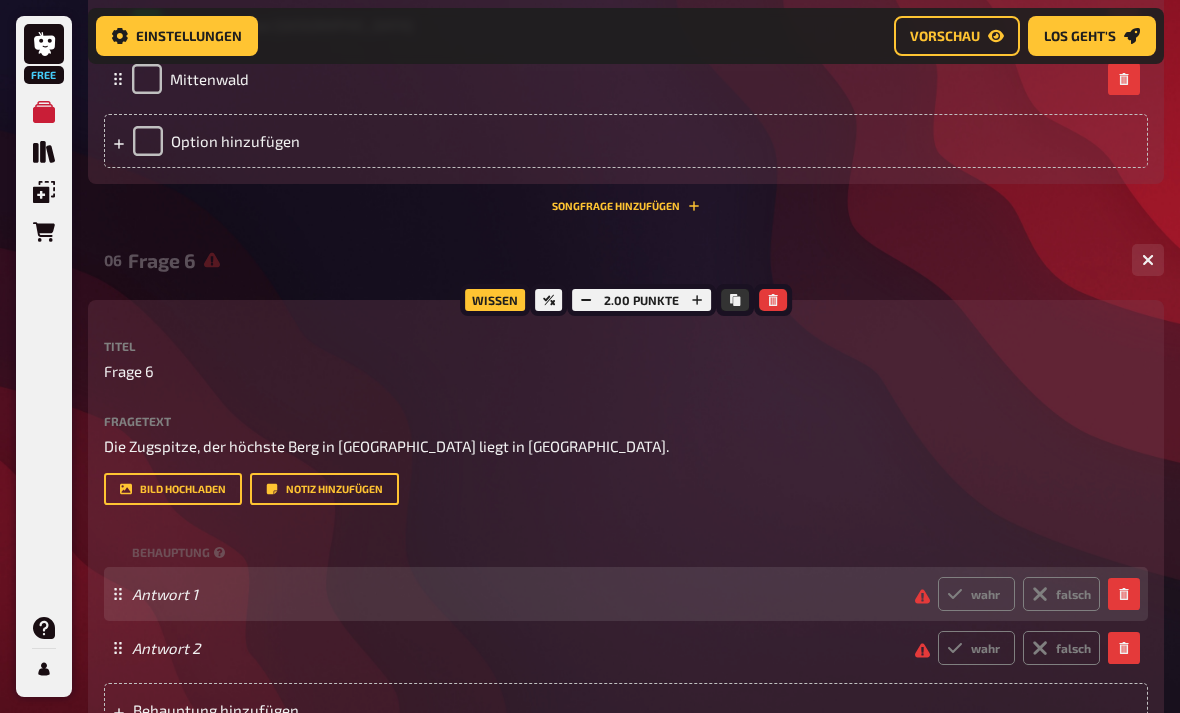 click on "Antwort 1 wahr falsch" at bounding box center [616, 594] 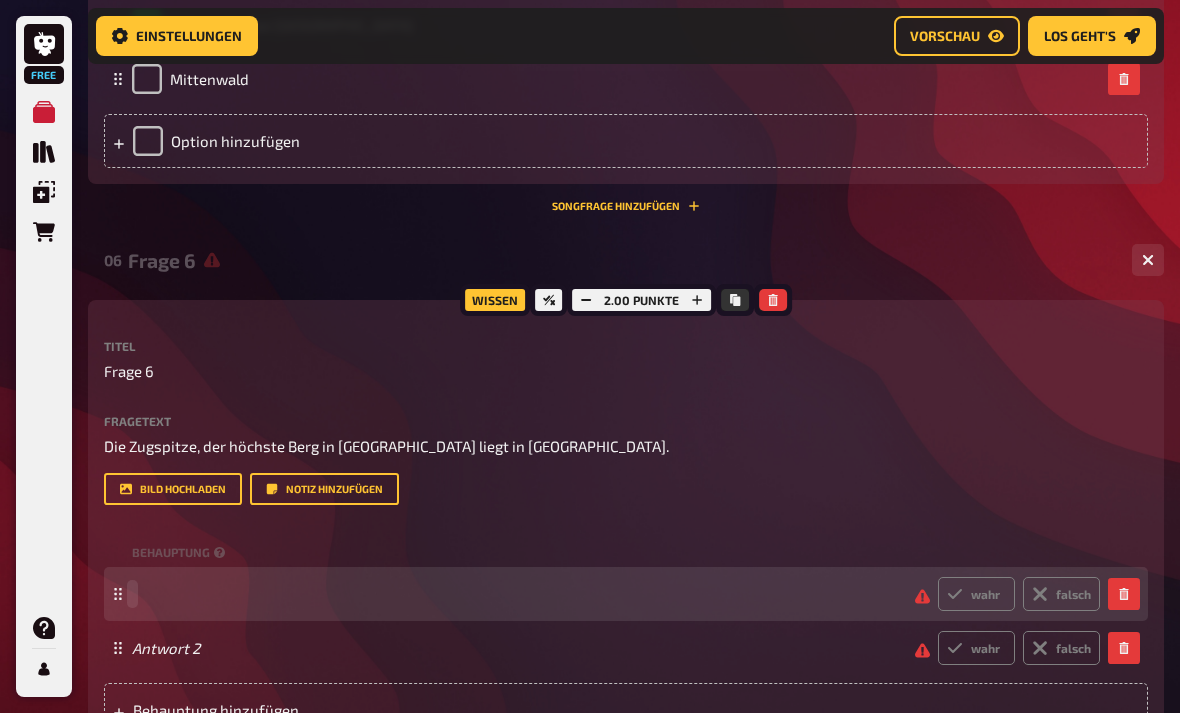 scroll, scrollTop: 3231, scrollLeft: 0, axis: vertical 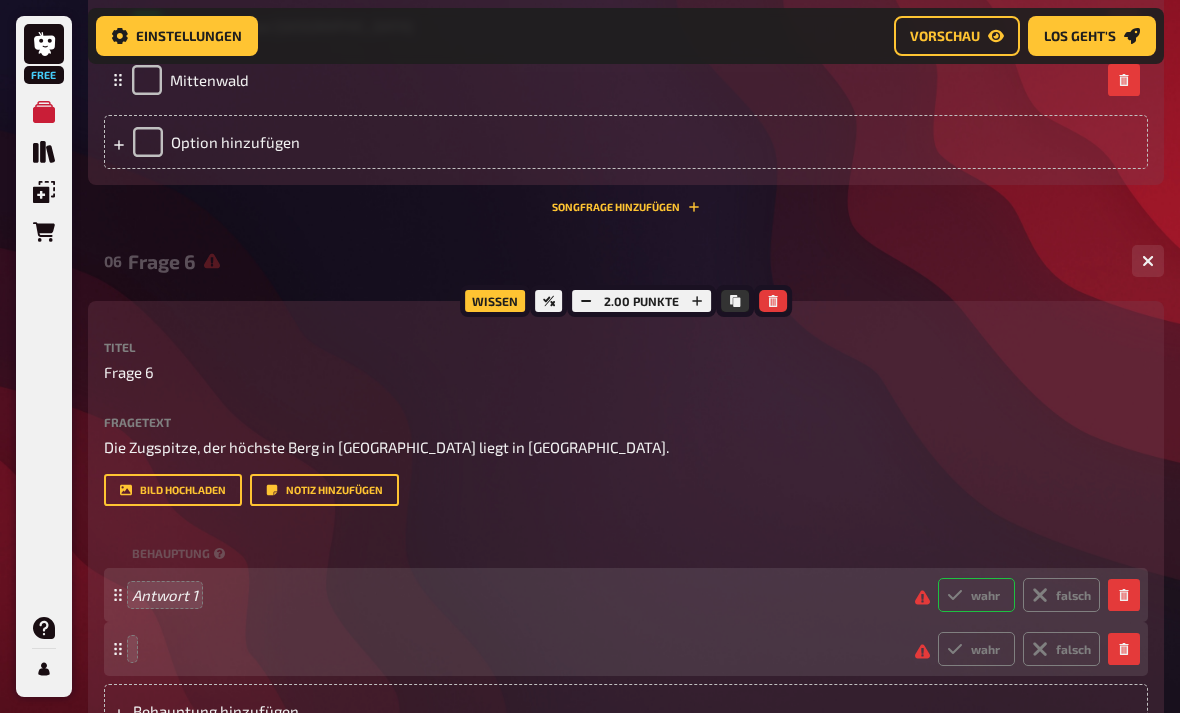 click on "wahr" at bounding box center [976, 595] 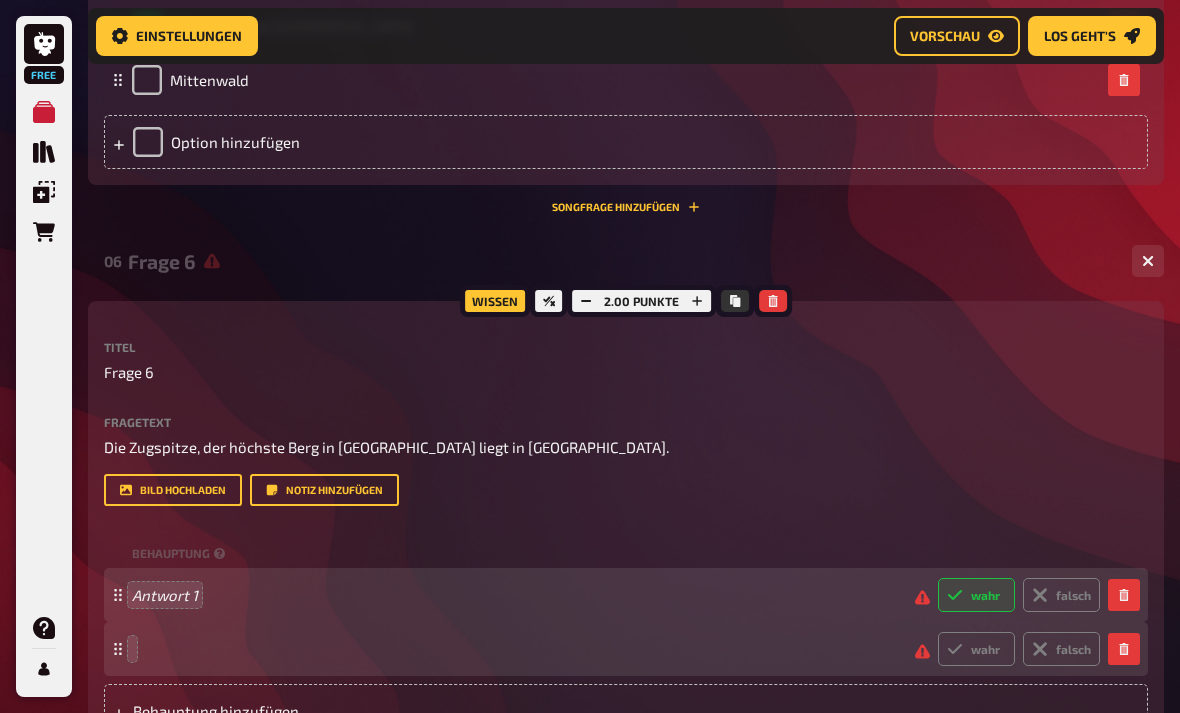 radio on "true" 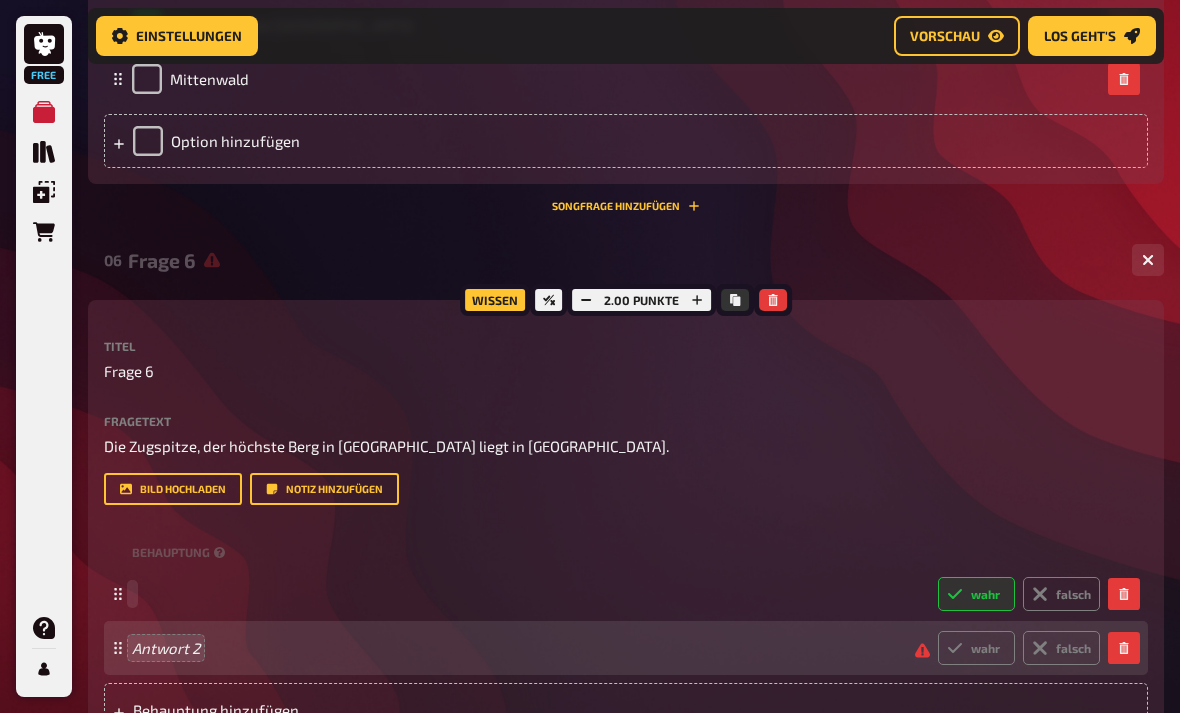 scroll, scrollTop: 3231, scrollLeft: 0, axis: vertical 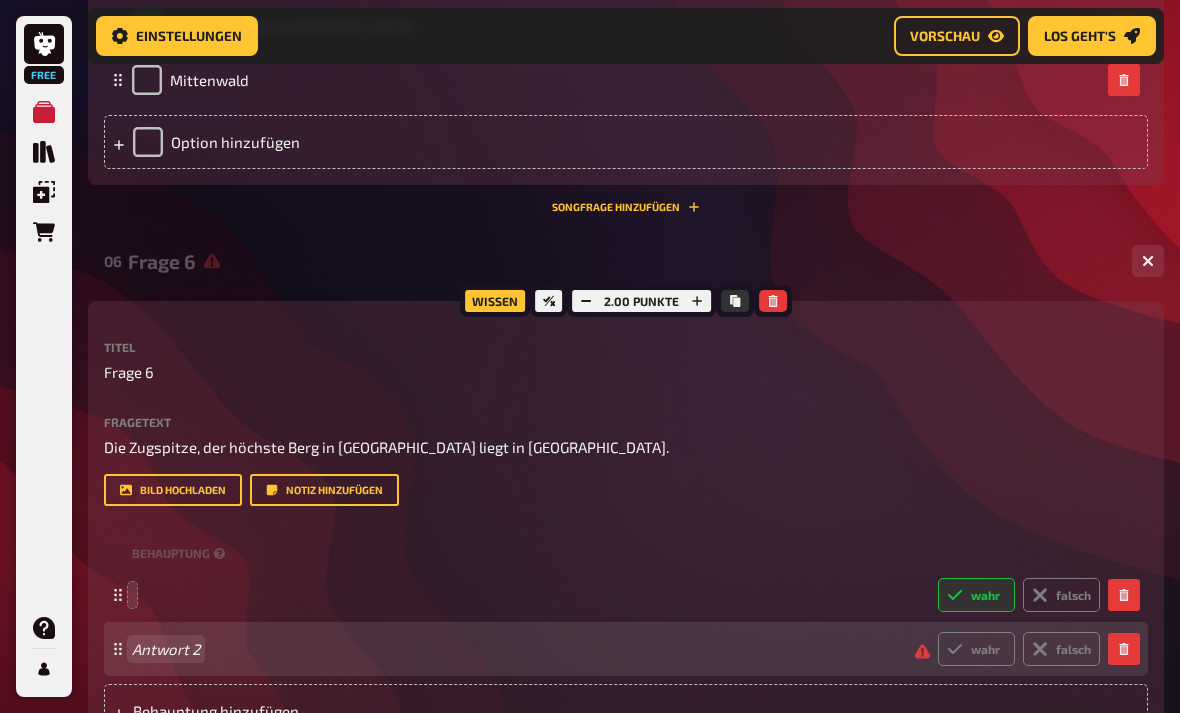click on "Antwort 2" at bounding box center [515, 649] 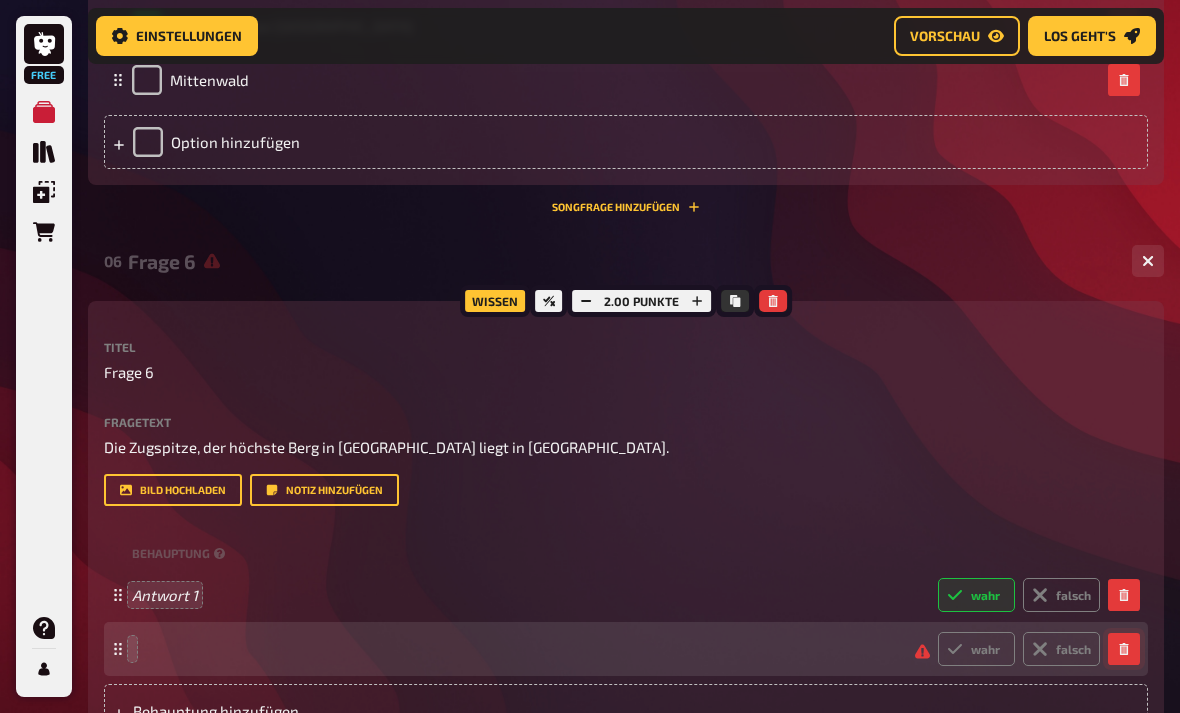 click at bounding box center (1124, 649) 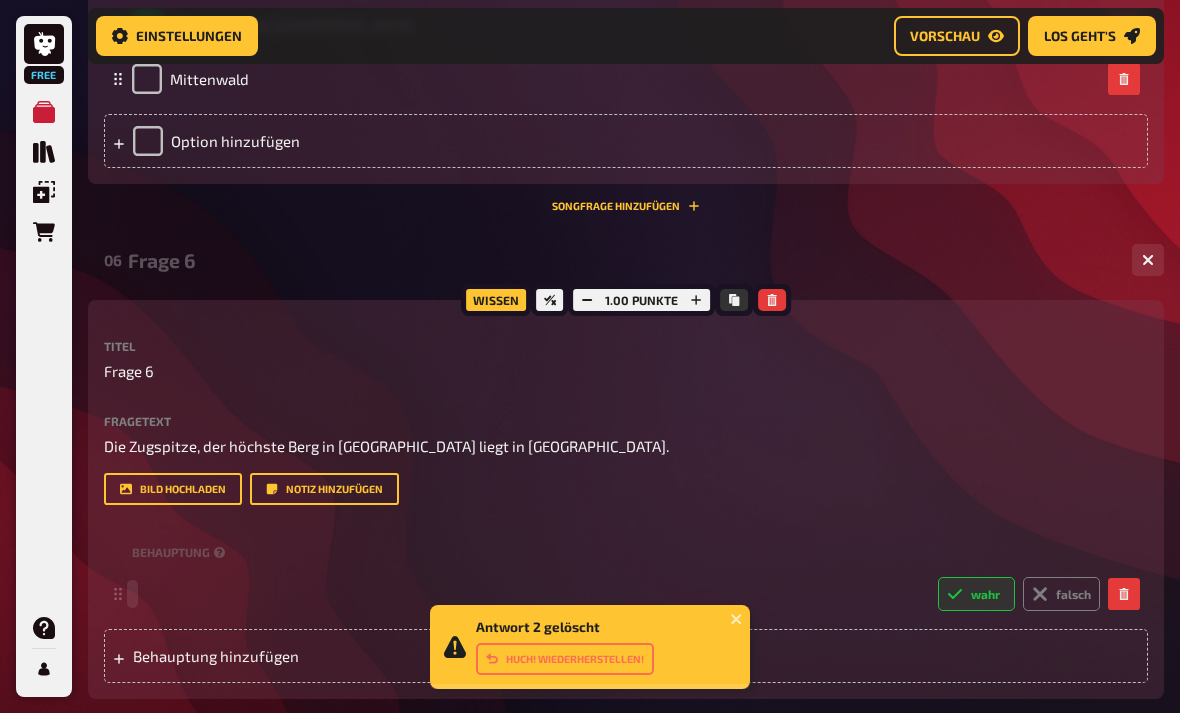 scroll, scrollTop: 3231, scrollLeft: 0, axis: vertical 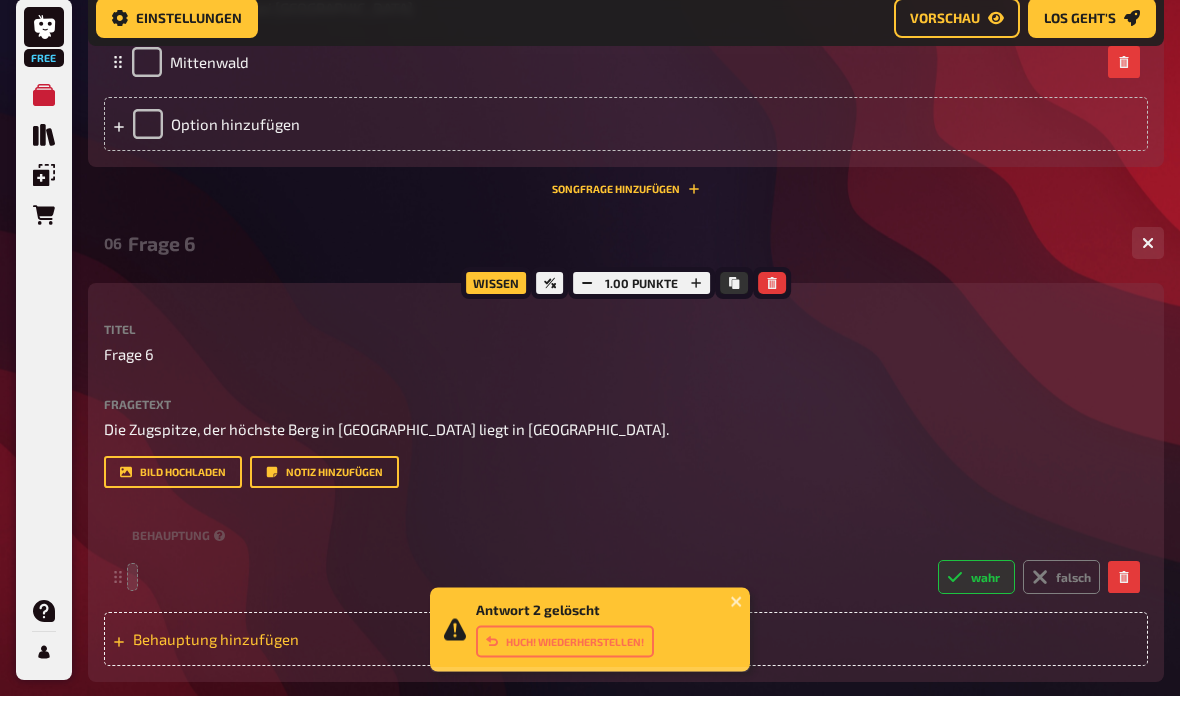click on "Behauptung hinzufügen" at bounding box center [287, 657] 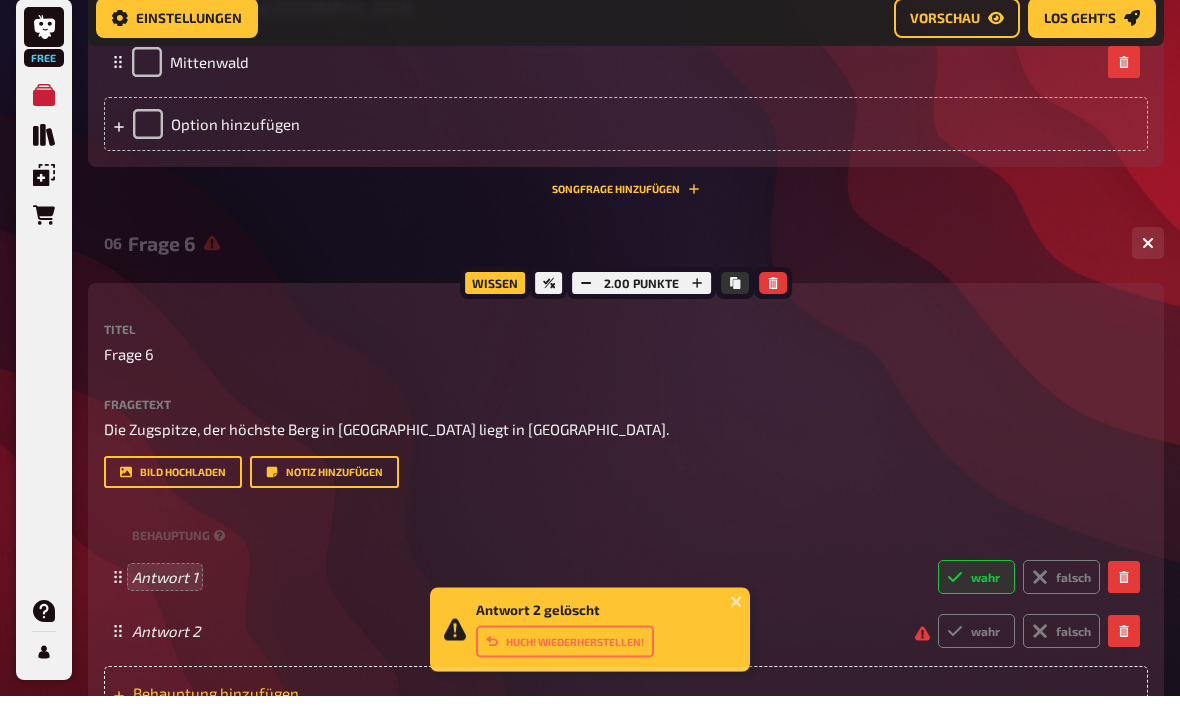 scroll, scrollTop: 3249, scrollLeft: 0, axis: vertical 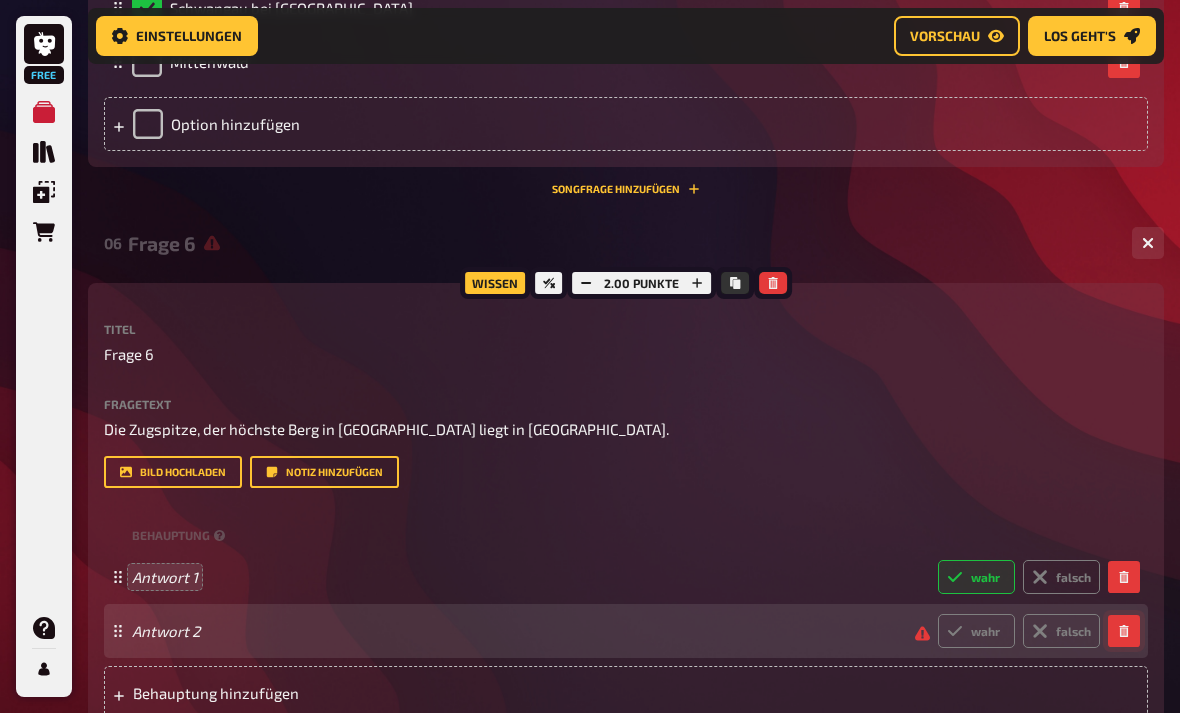 click at bounding box center [1124, 631] 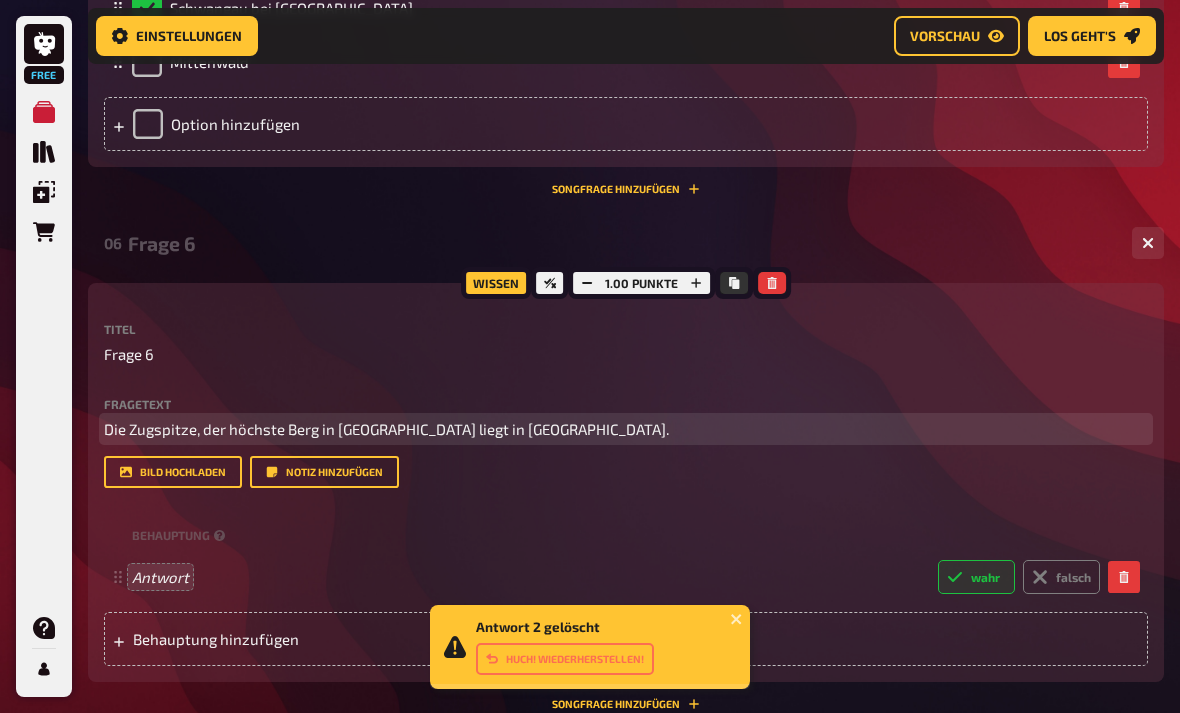 click on "Die Zugspitze, der höchste Berg in [GEOGRAPHIC_DATA] liegt in [GEOGRAPHIC_DATA]." at bounding box center (626, 429) 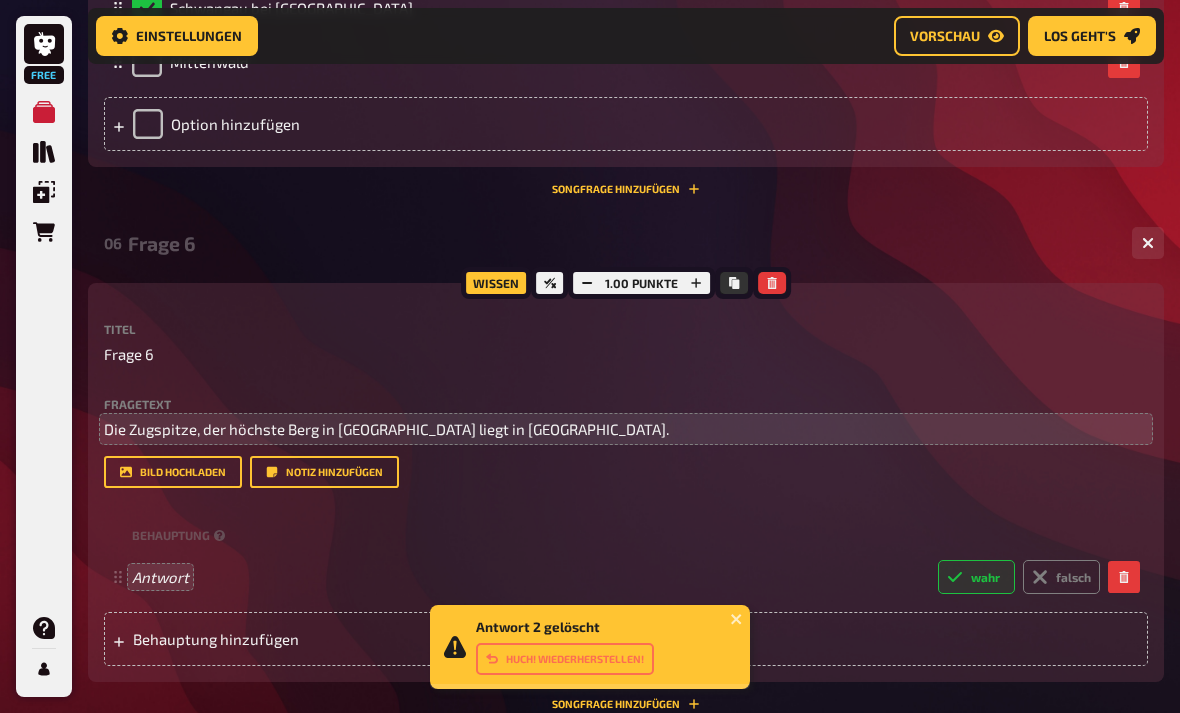 click on "Fragetext Die Zugspitze, der höchste Berg in [GEOGRAPHIC_DATA] liegt in [GEOGRAPHIC_DATA]. Hier hinziehen für Dateiupload Bild hochladen   Notiz hinzufügen" at bounding box center (626, 443) 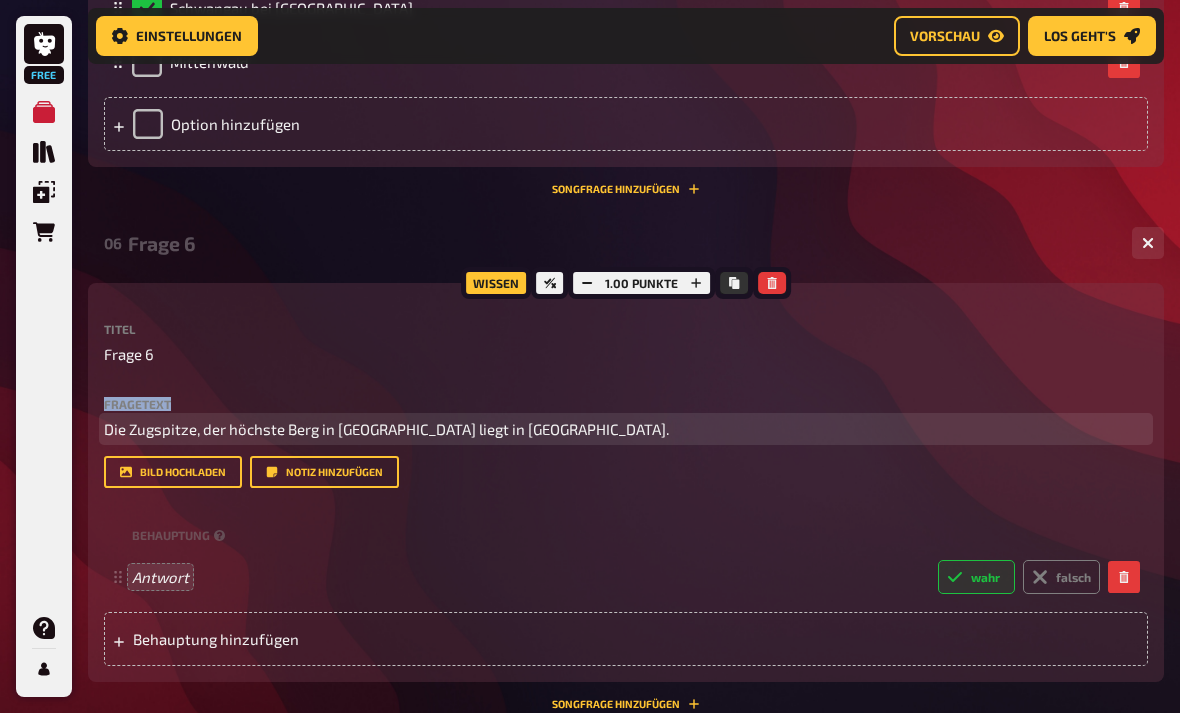 click on "Die Zugspitze, der höchste Berg in [GEOGRAPHIC_DATA] liegt in [GEOGRAPHIC_DATA]." at bounding box center [386, 429] 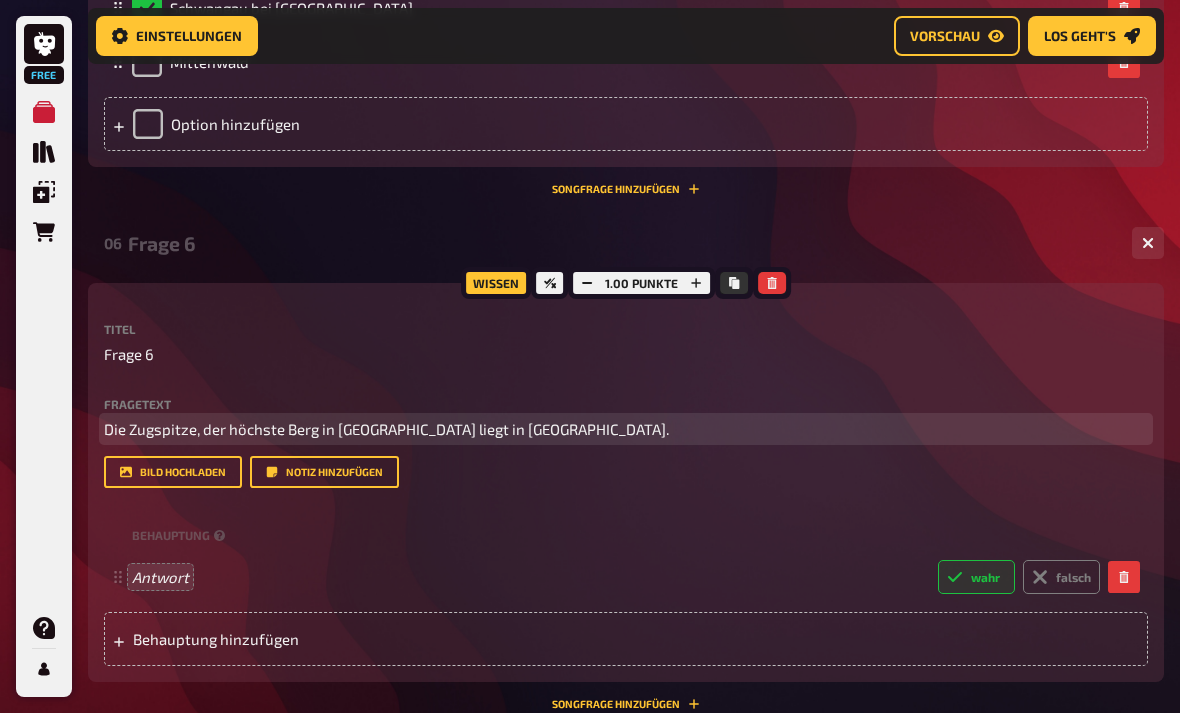 click on "Die Zugspitze, der höchste Berg in [GEOGRAPHIC_DATA] liegt in [GEOGRAPHIC_DATA]." at bounding box center (386, 429) 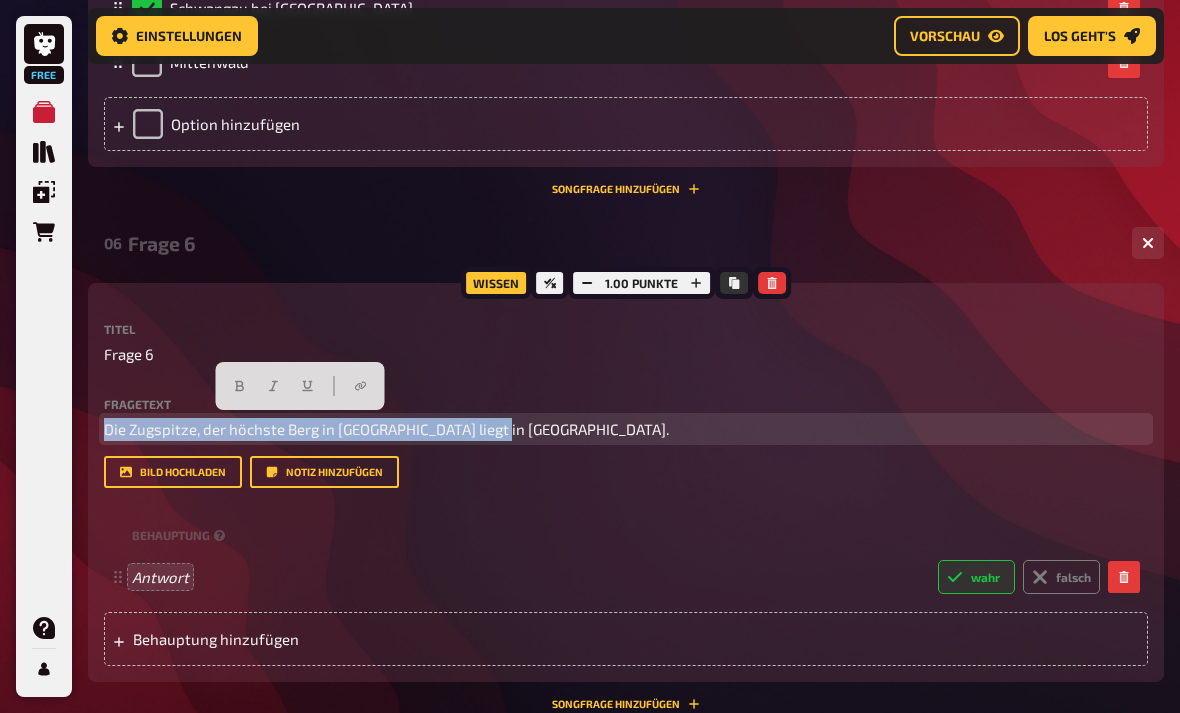 copy on "Die Zugspitze, der höchste Berg in [GEOGRAPHIC_DATA] liegt in [GEOGRAPHIC_DATA]." 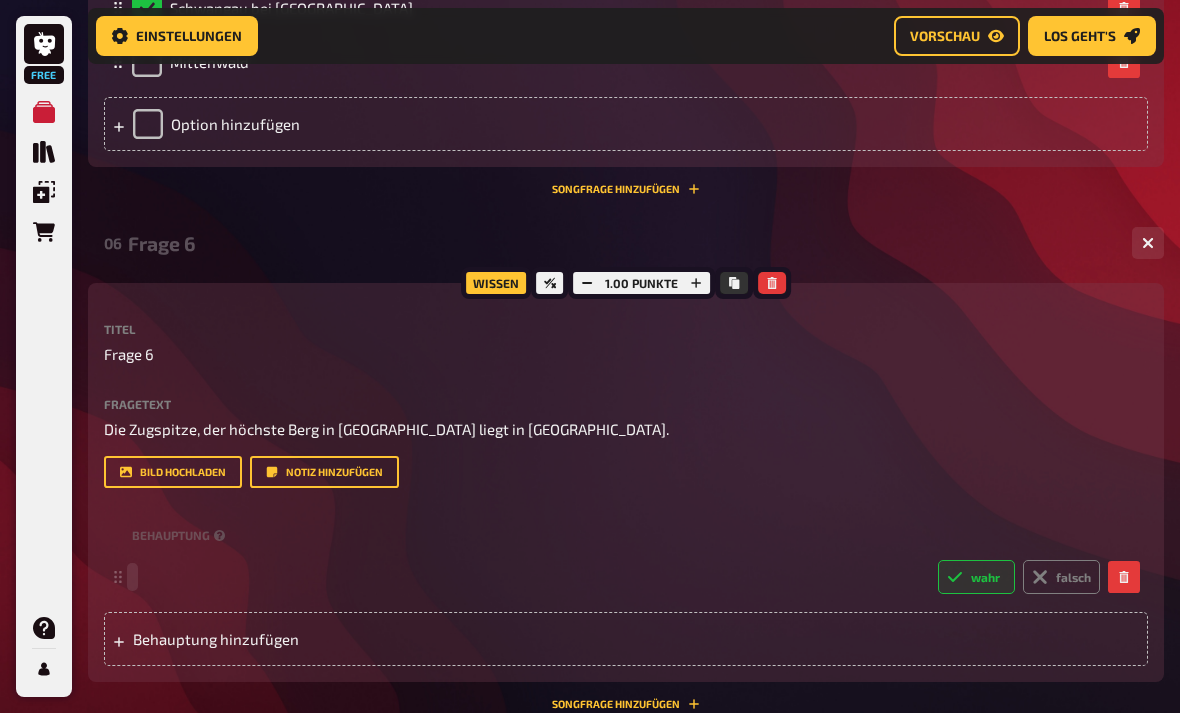 click at bounding box center (527, 577) 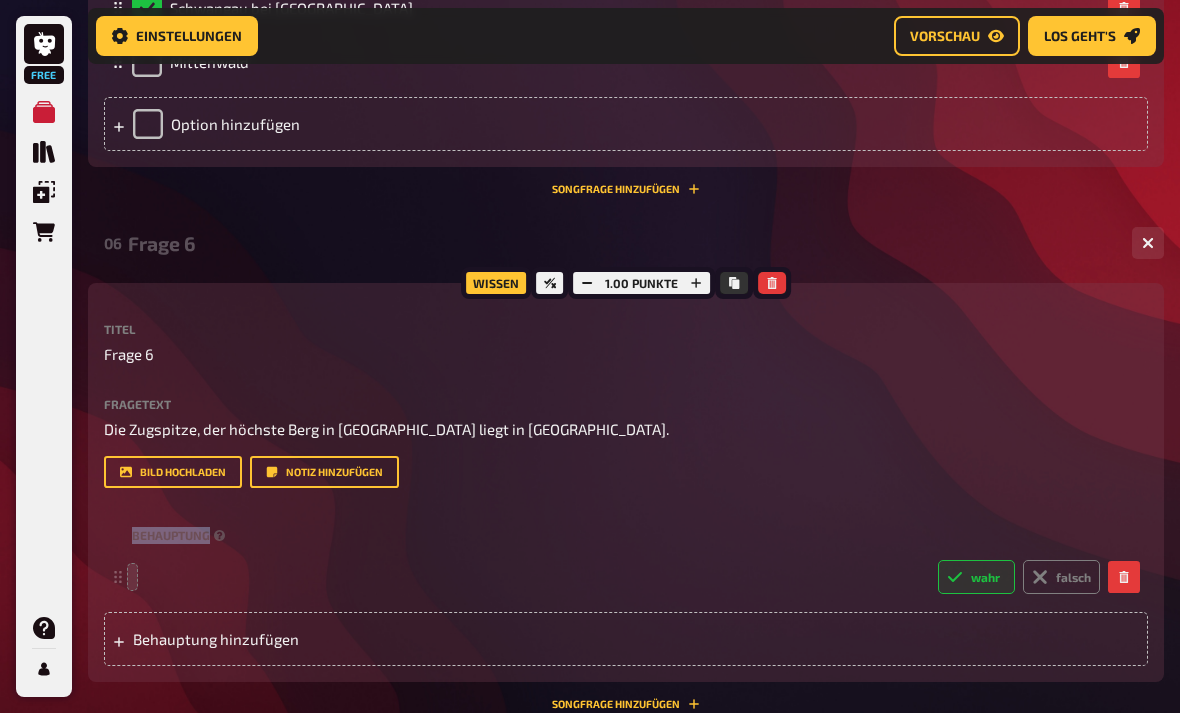click 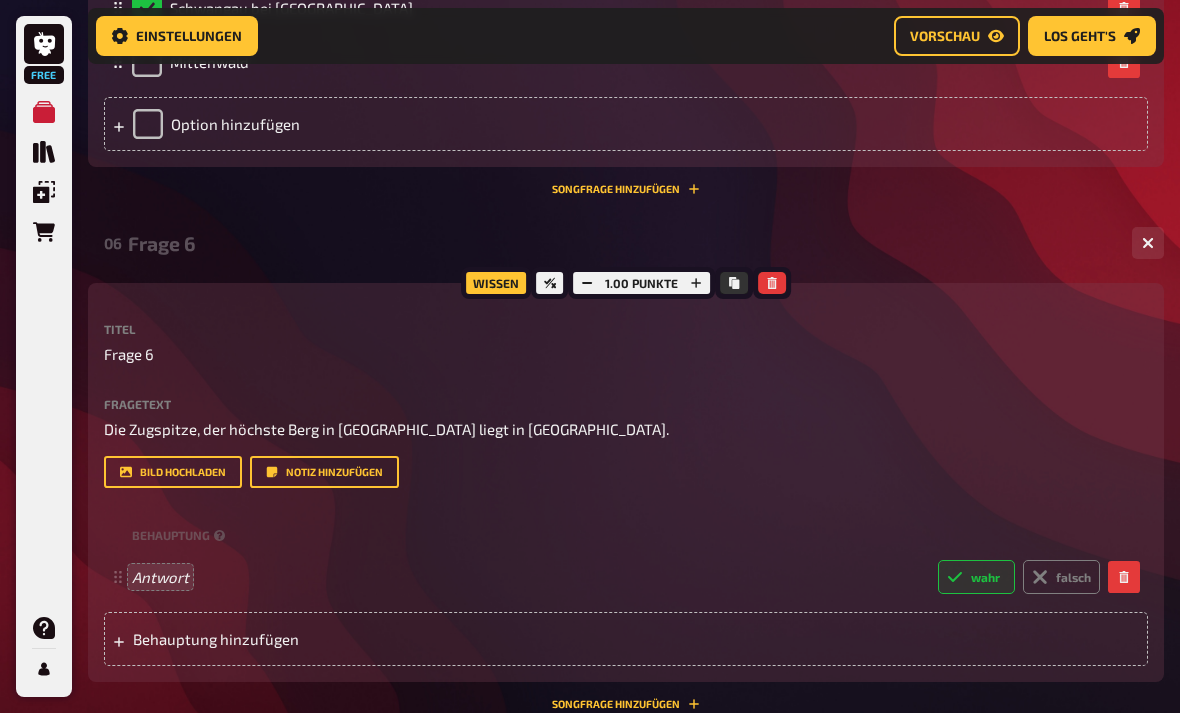 click on "Antwort wahr falsch" at bounding box center [616, 577] 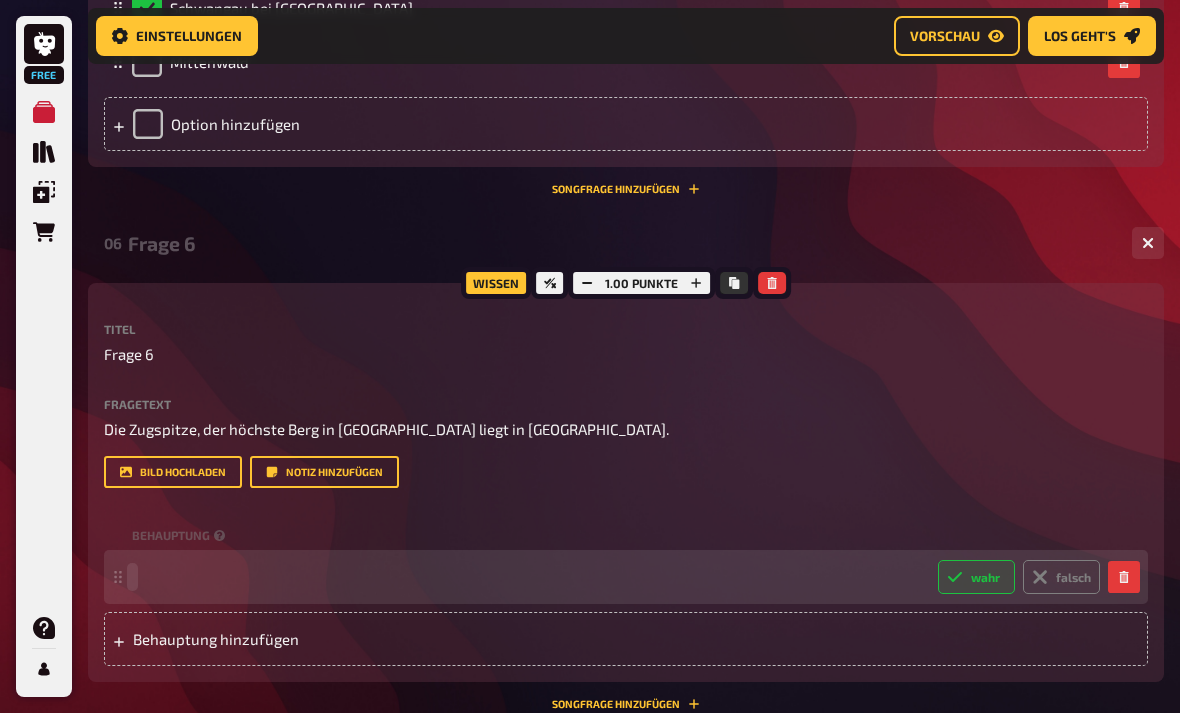click at bounding box center [527, 577] 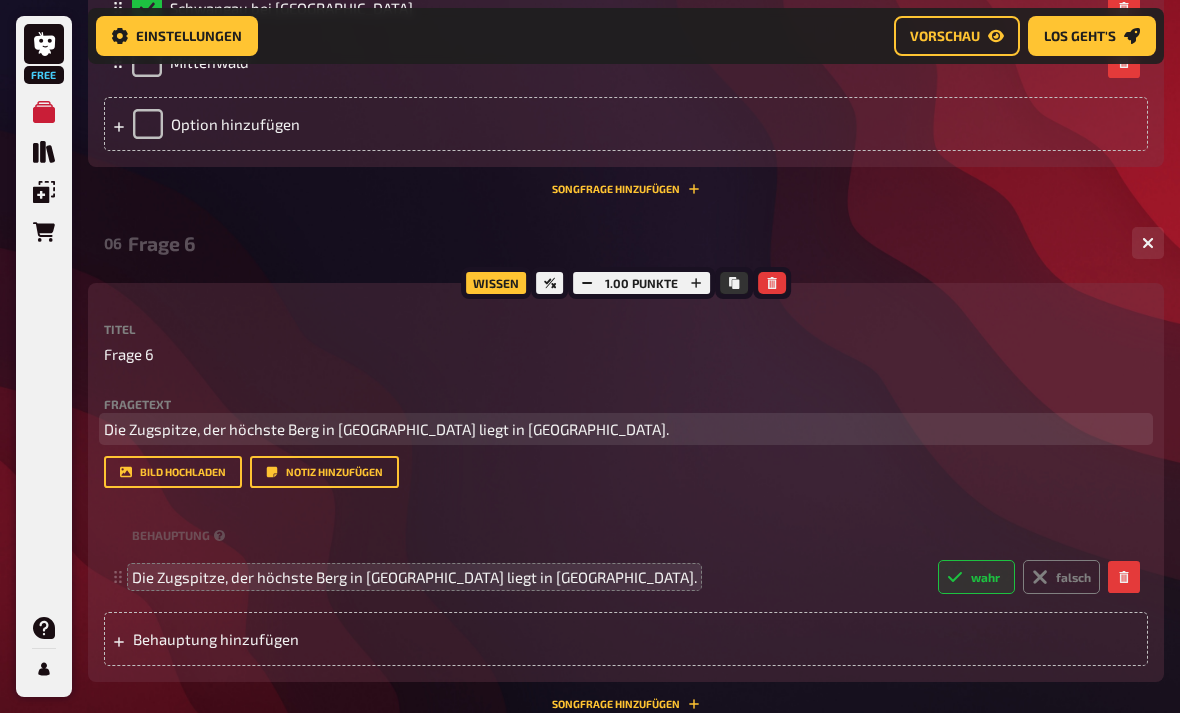 click on "Die Zugspitze, der höchste Berg in [GEOGRAPHIC_DATA] liegt in [GEOGRAPHIC_DATA]." at bounding box center [386, 429] 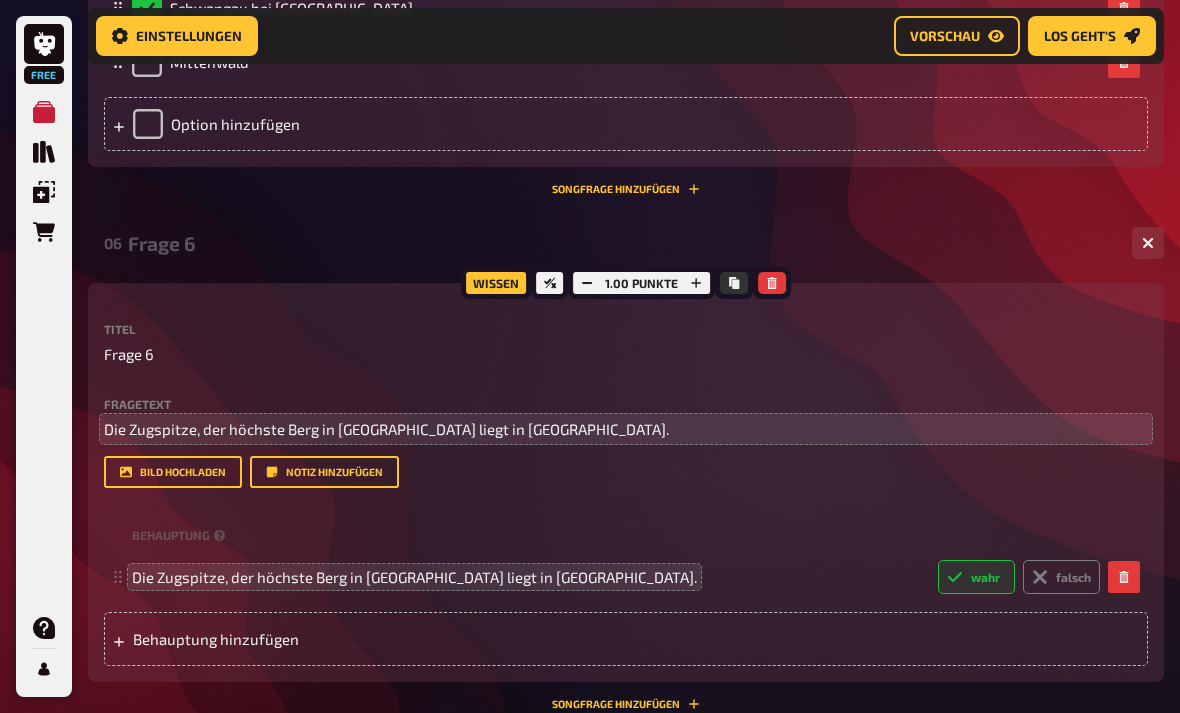 click on "Fragetext Die Zugspitze, der höchste Berg in [GEOGRAPHIC_DATA] liegt in [GEOGRAPHIC_DATA]. Hier hinziehen für Dateiupload" at bounding box center [626, 419] 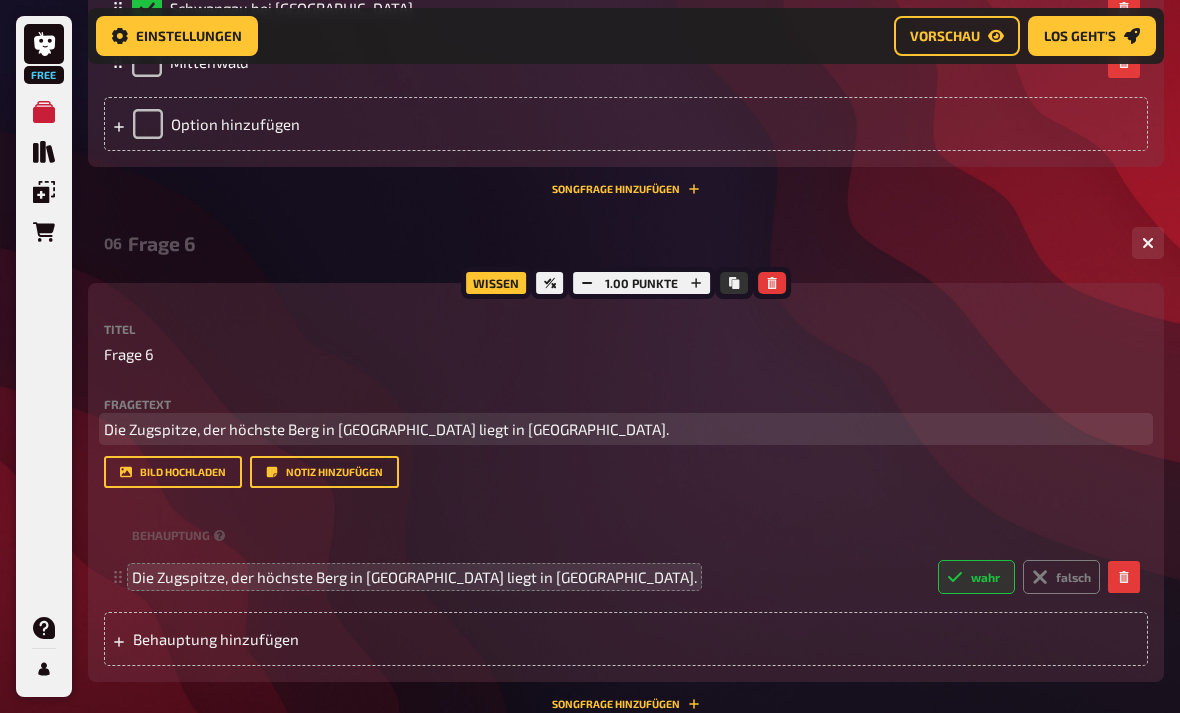 click on "Die Zugspitze, der höchste Berg in [GEOGRAPHIC_DATA] liegt in [GEOGRAPHIC_DATA]." at bounding box center (386, 429) 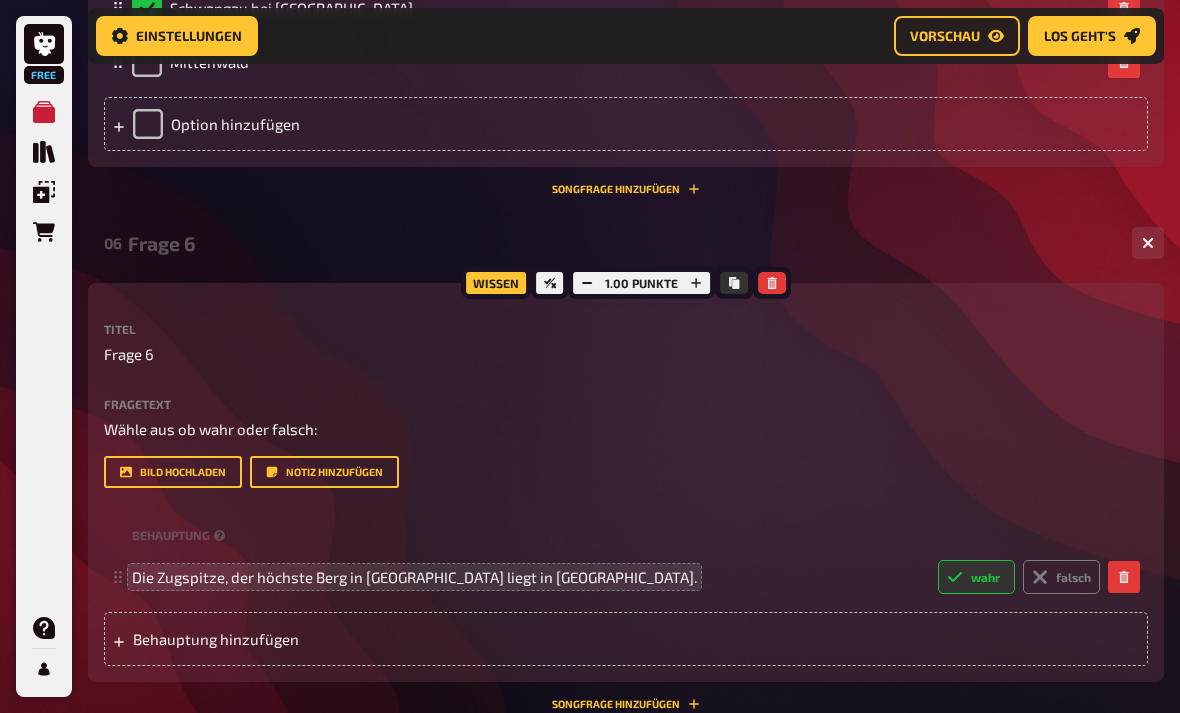 click at bounding box center [119, 639] 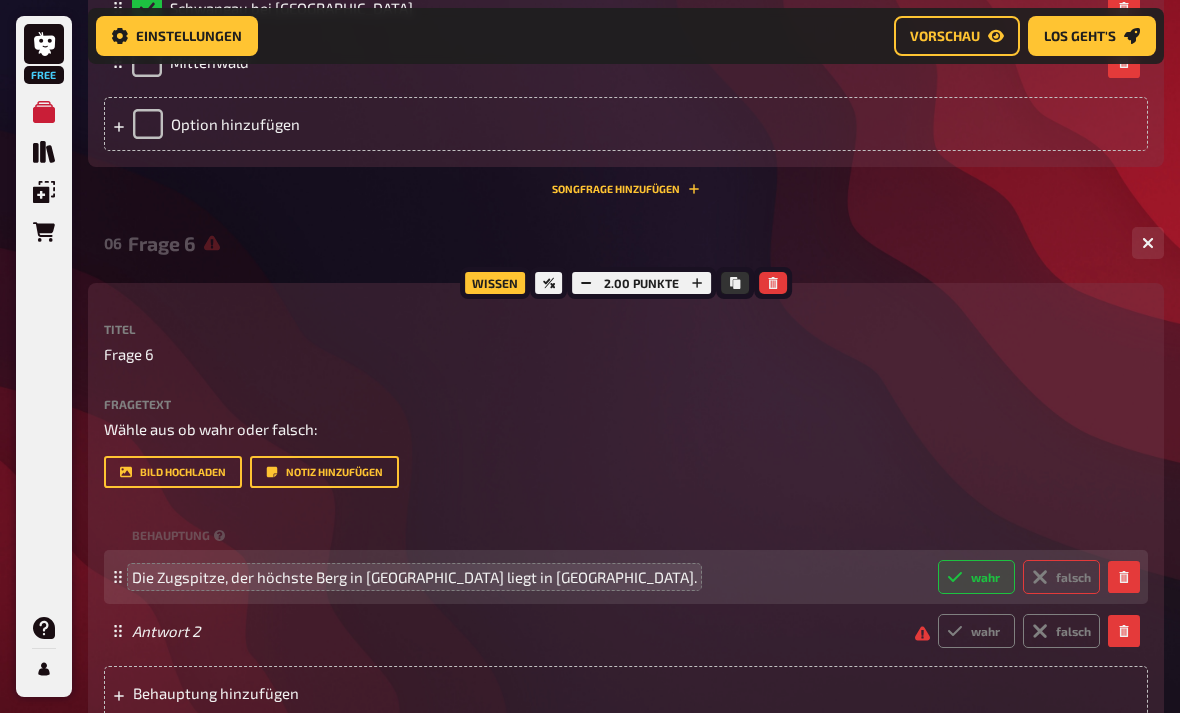 click on "falsch" at bounding box center [1061, 577] 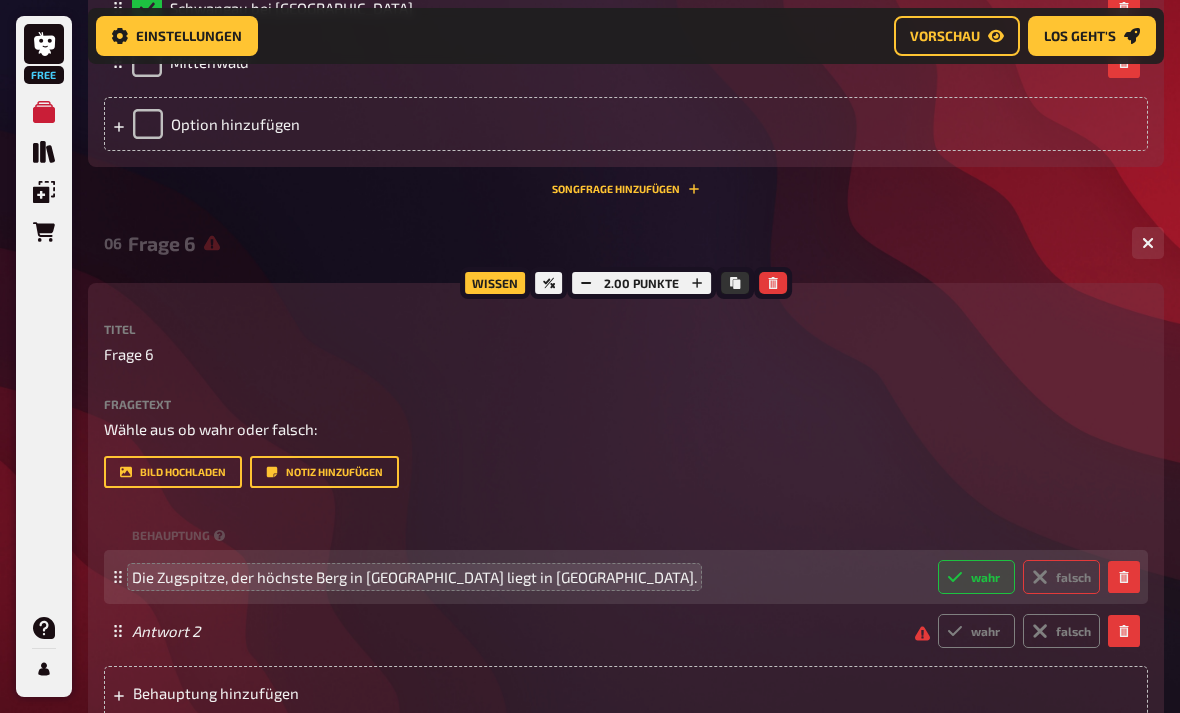 click on "falsch" at bounding box center [937, 559] 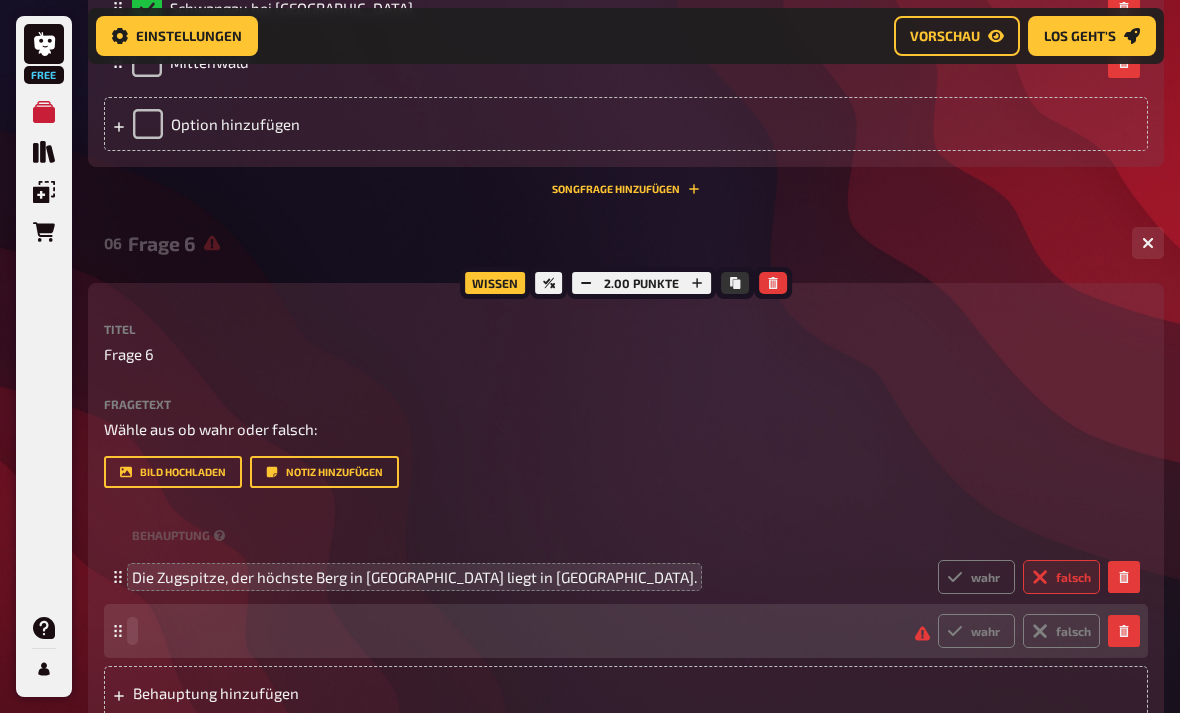 type 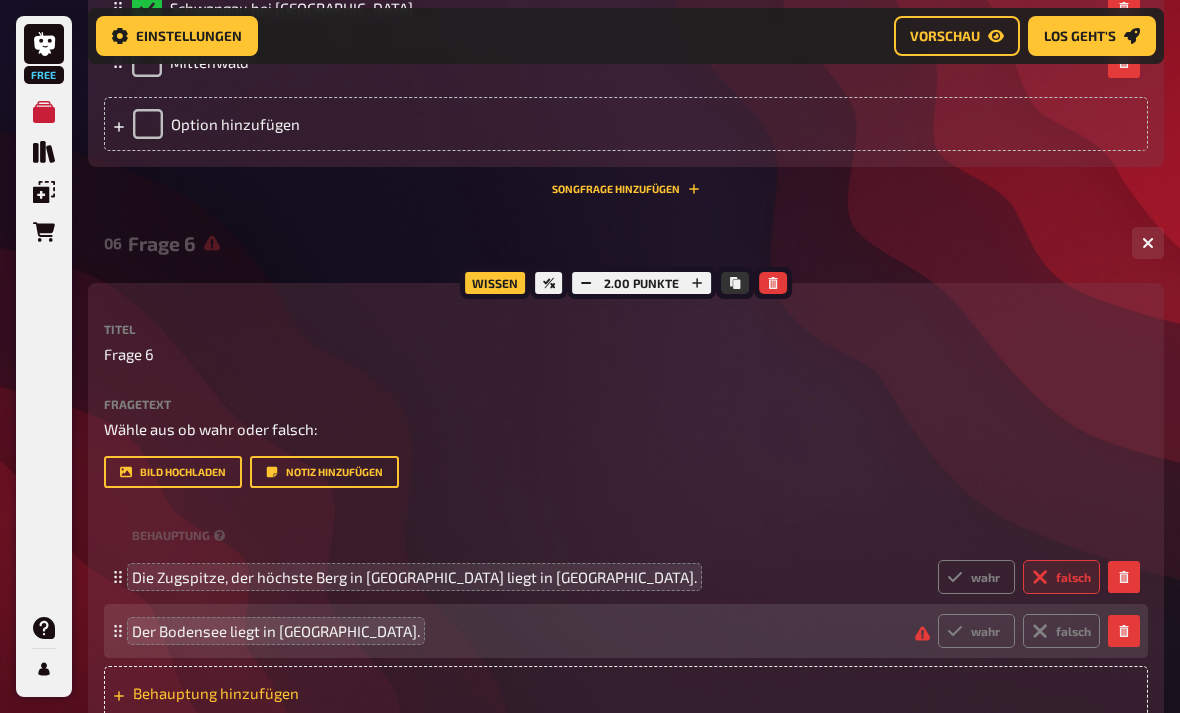 click at bounding box center [119, 693] 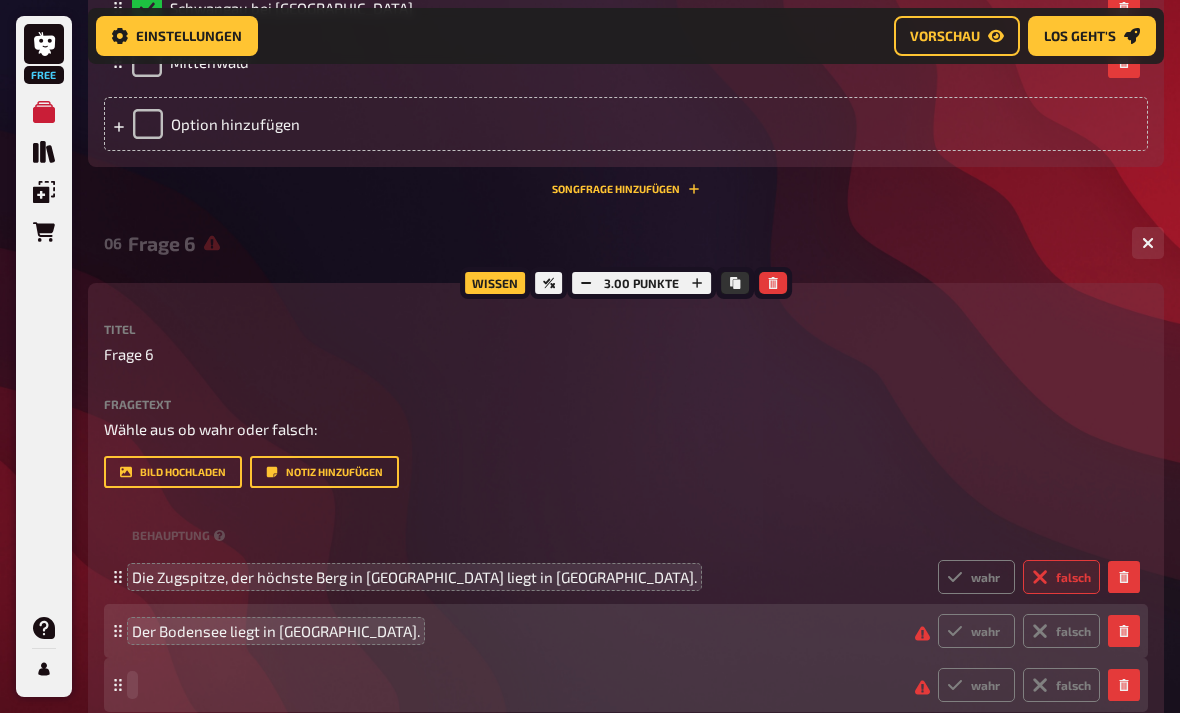 scroll, scrollTop: 3507, scrollLeft: 0, axis: vertical 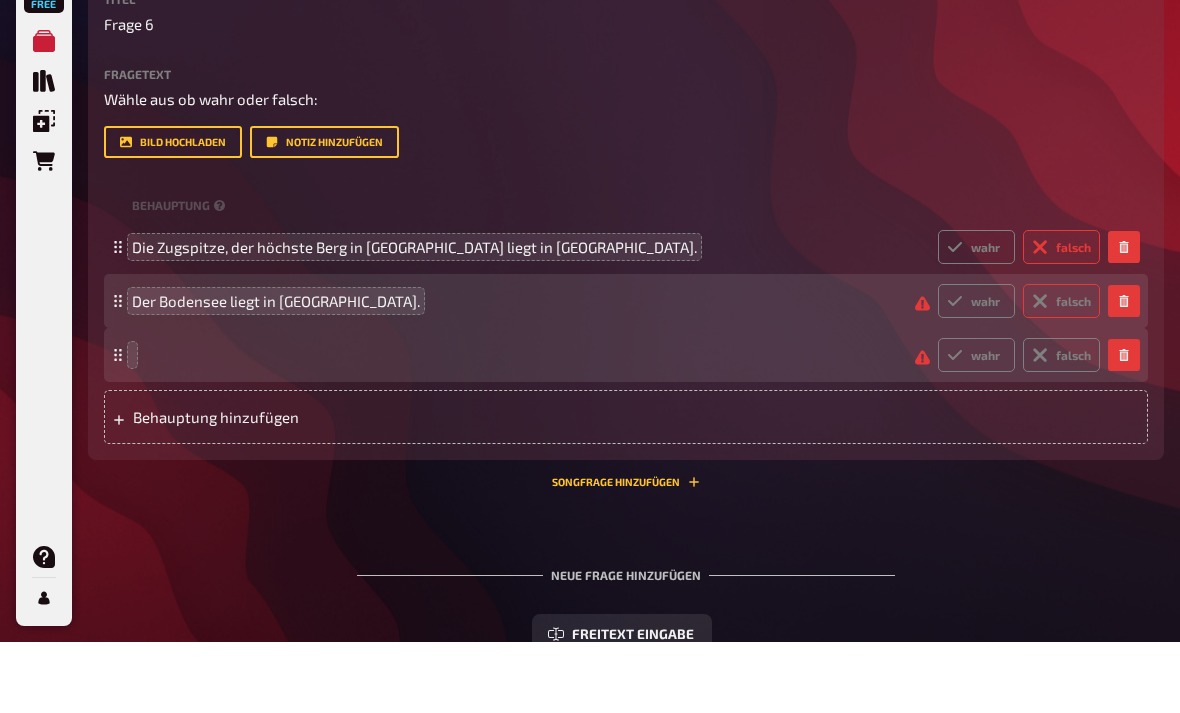 click 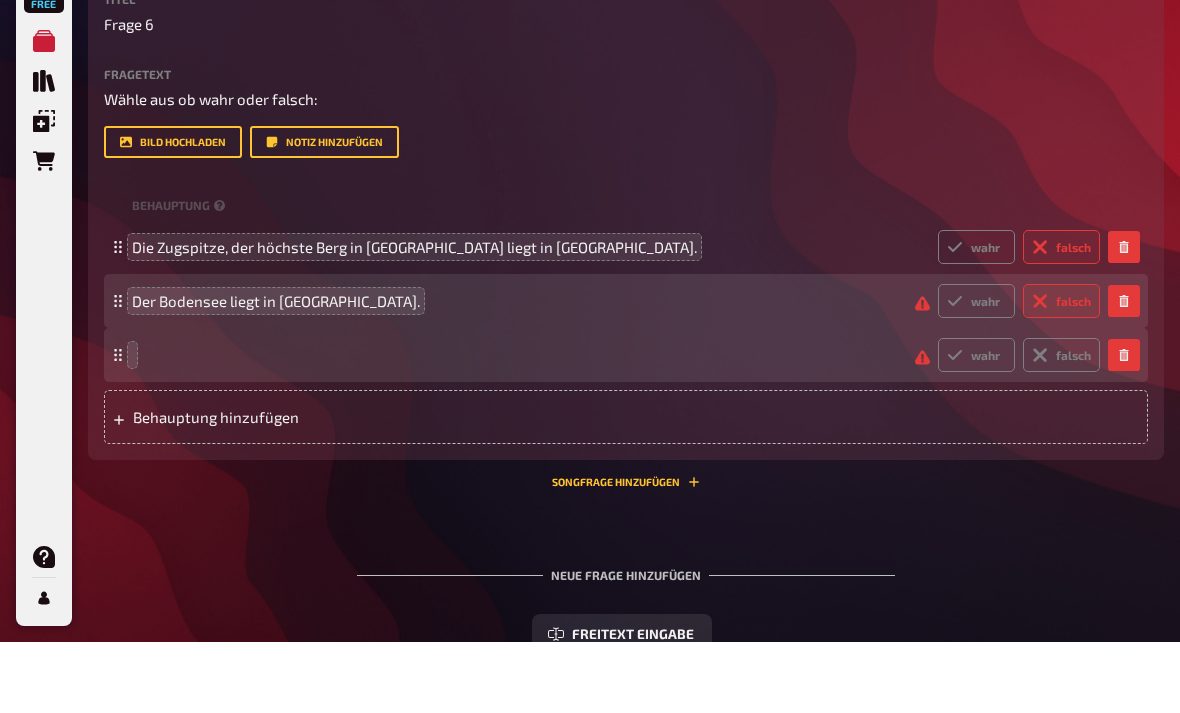 radio on "true" 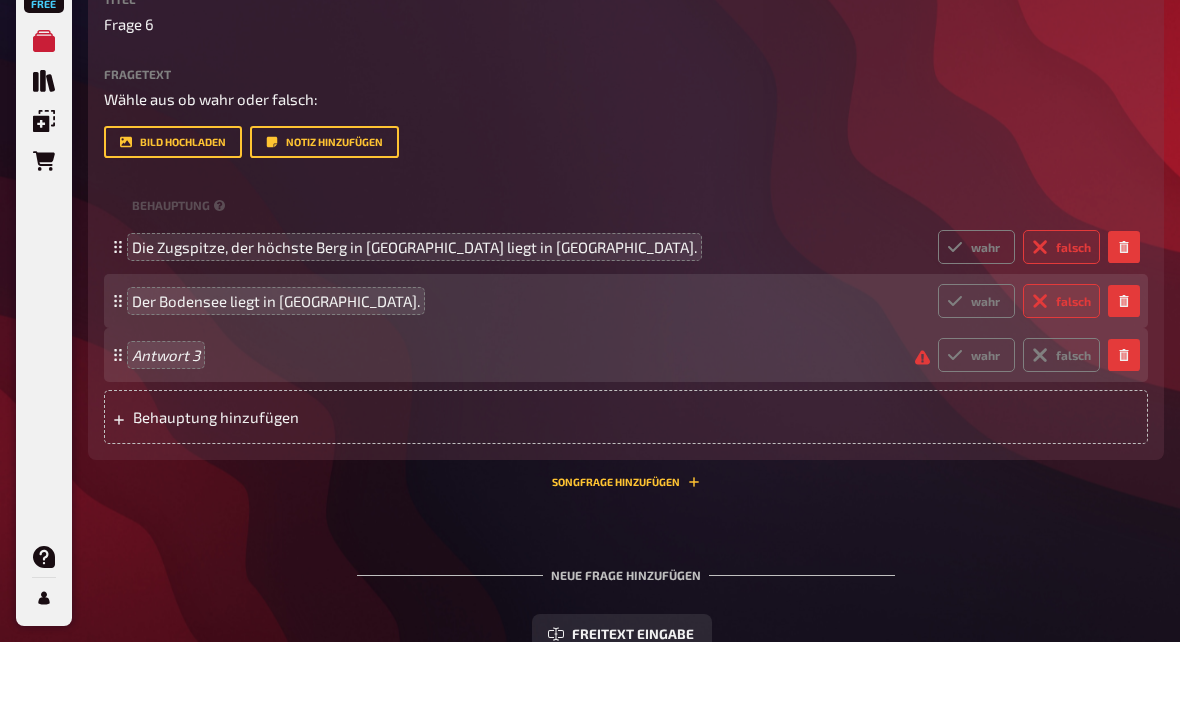 scroll, scrollTop: 3579, scrollLeft: 0, axis: vertical 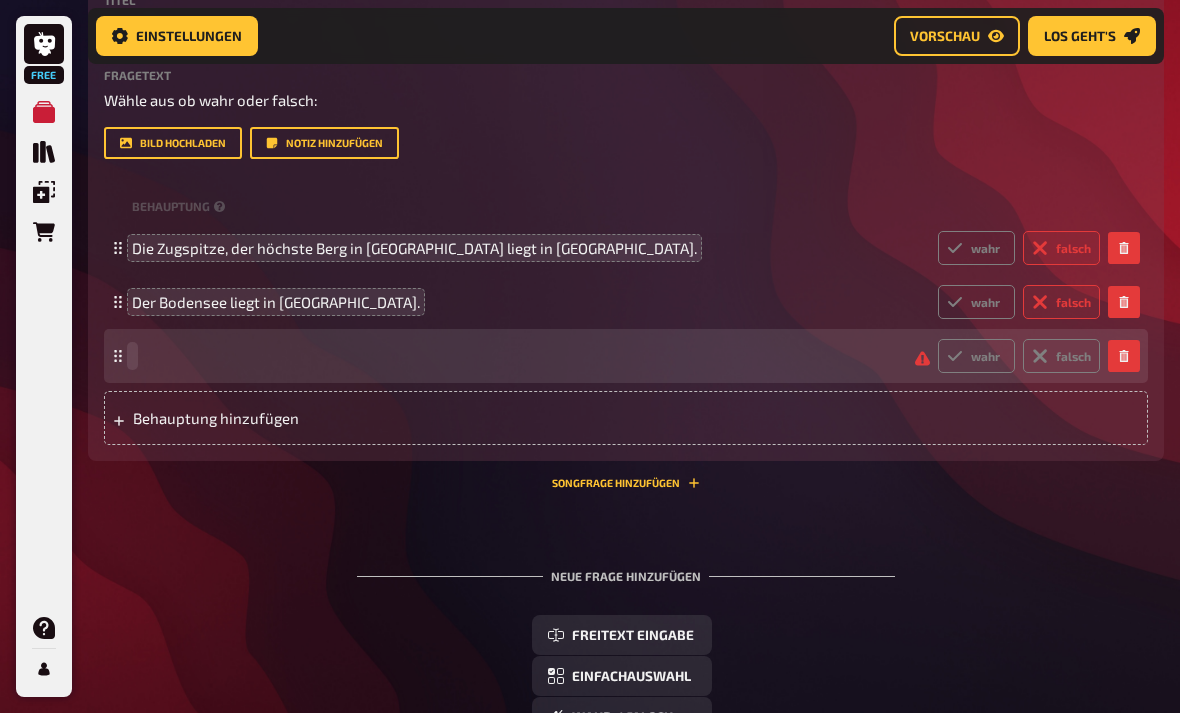 type 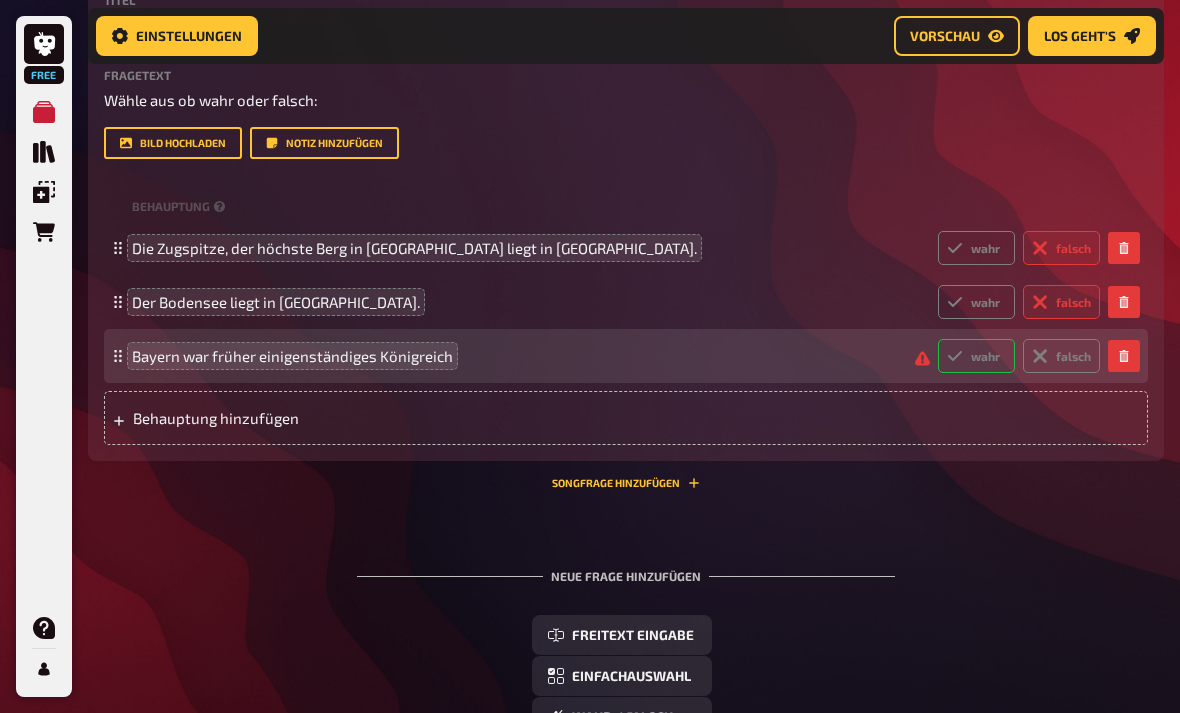 click on "wahr" at bounding box center (976, 356) 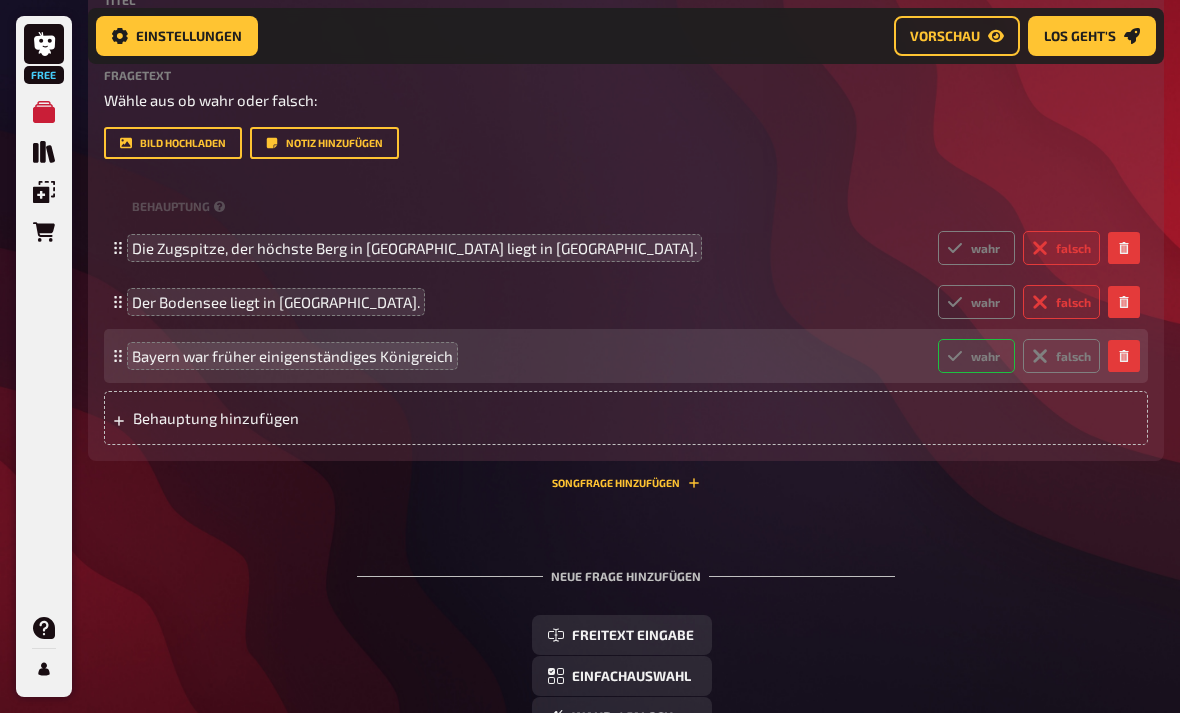radio on "true" 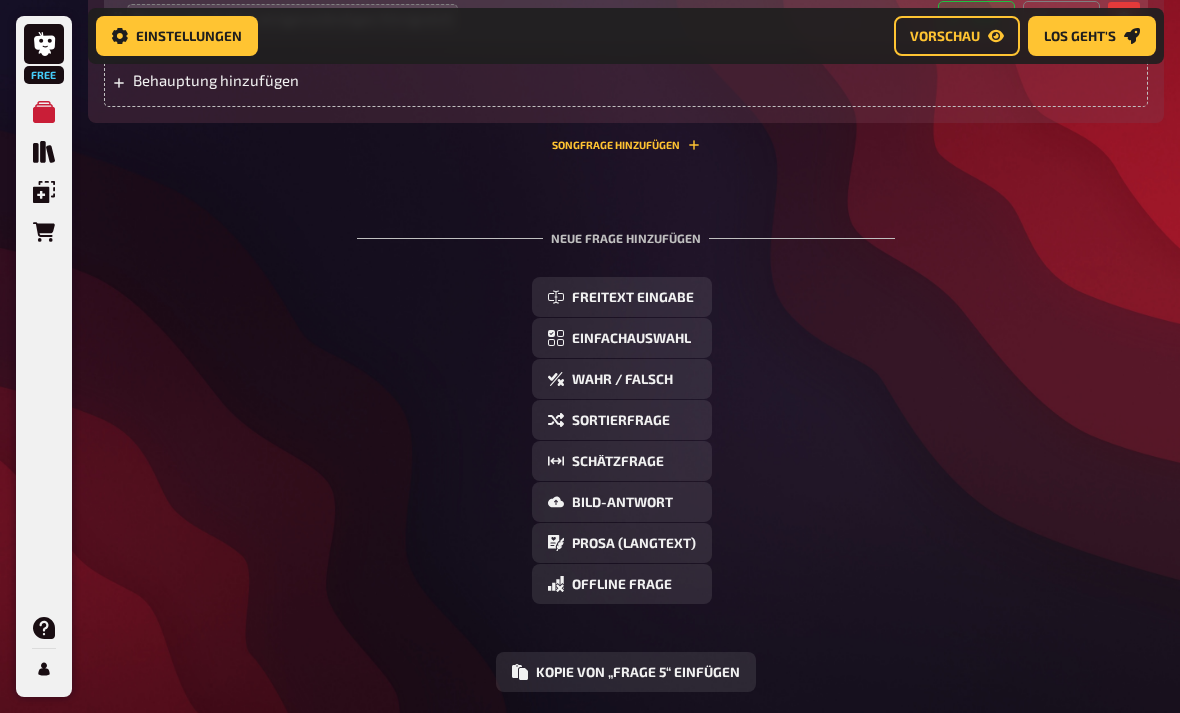 scroll, scrollTop: 3915, scrollLeft: 0, axis: vertical 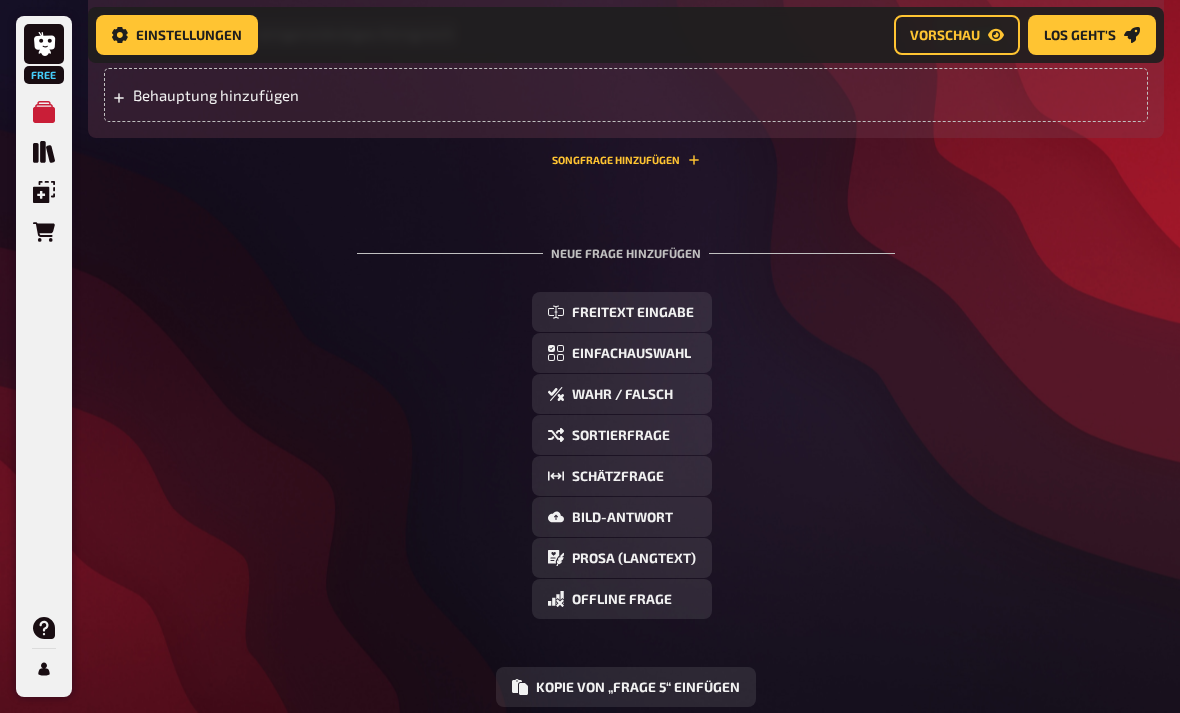 click on "Freitext Eingabe Einfachauswahl Wahr / Falsch Sortierfrage Schätzfrage Bild-Antwort Prosa (Langtext) Offline Frage Mit KI erstellen Selbst schreiben" at bounding box center (626, 456) 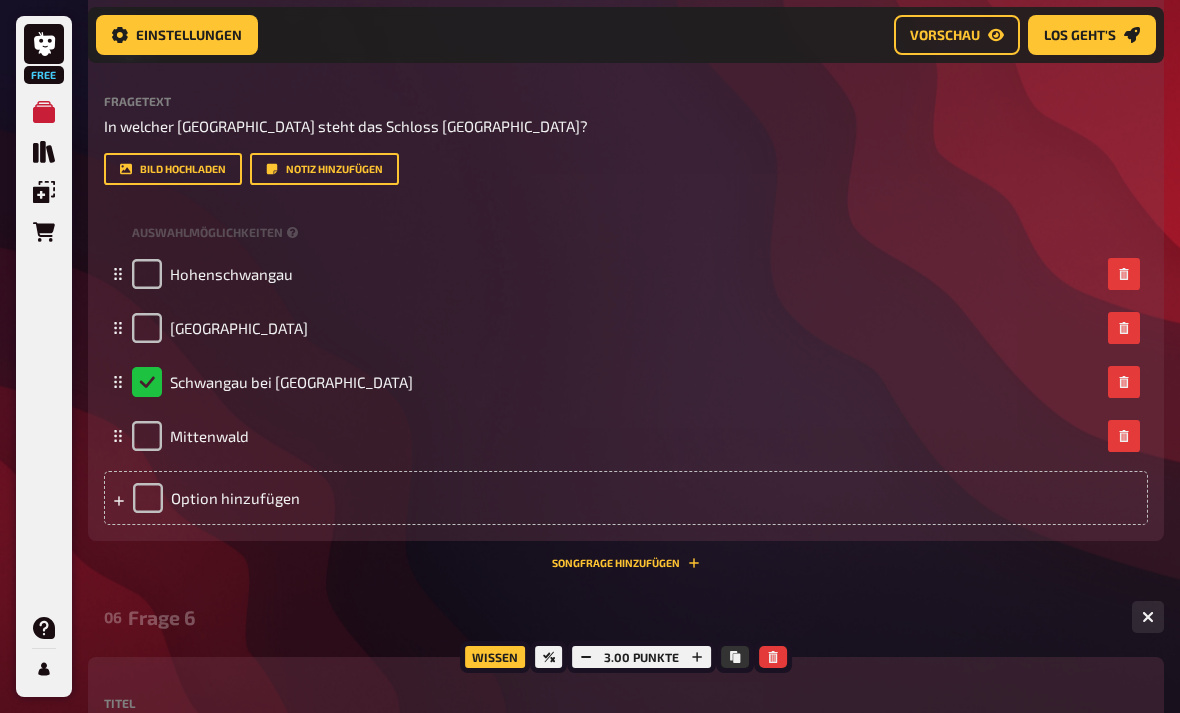 scroll, scrollTop: 2823, scrollLeft: 0, axis: vertical 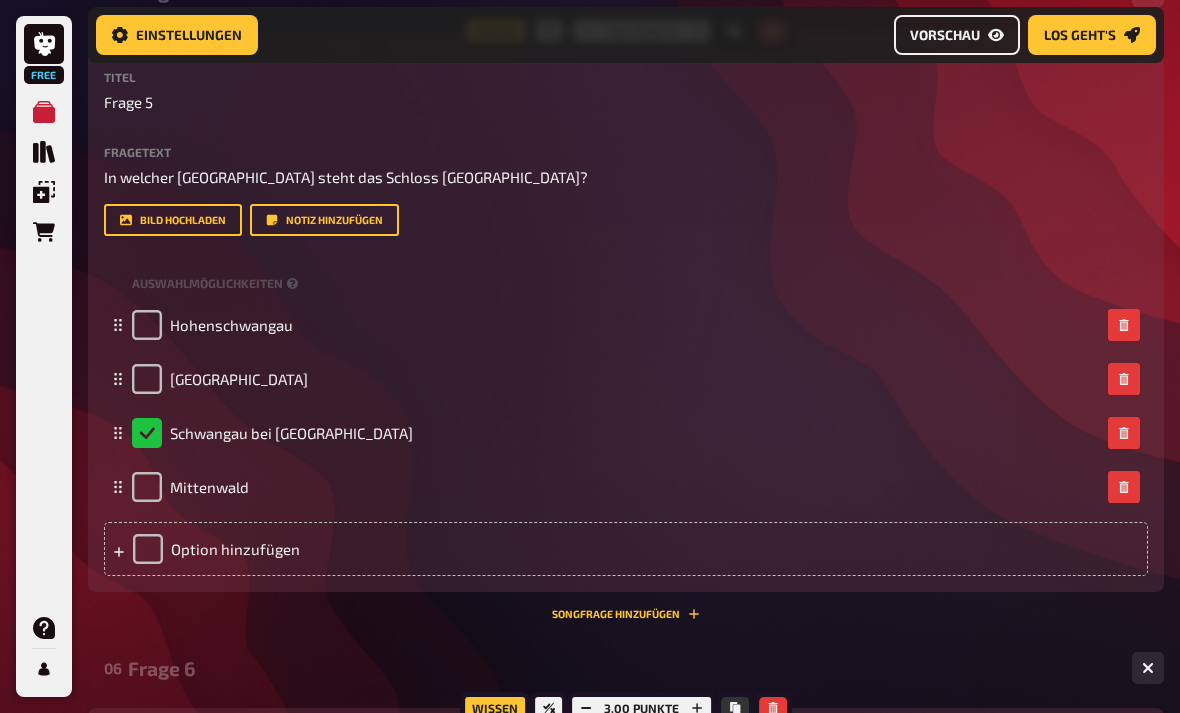 click on "Vorschau" at bounding box center [945, 36] 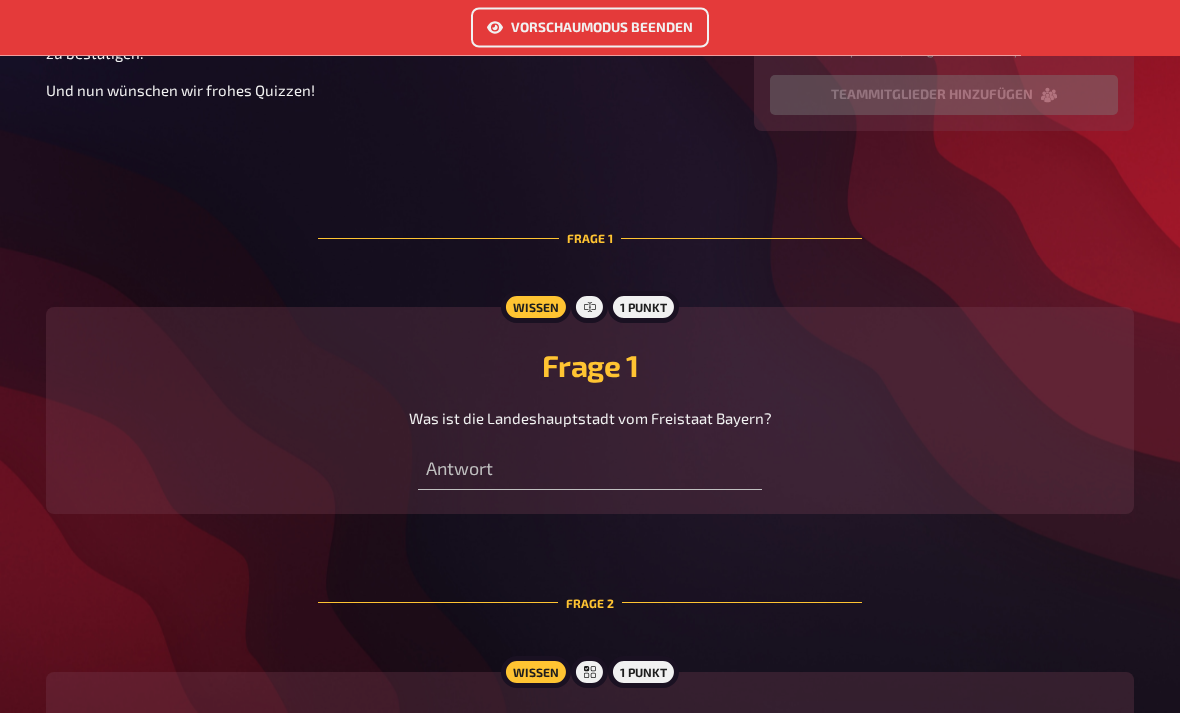 scroll, scrollTop: 396, scrollLeft: 0, axis: vertical 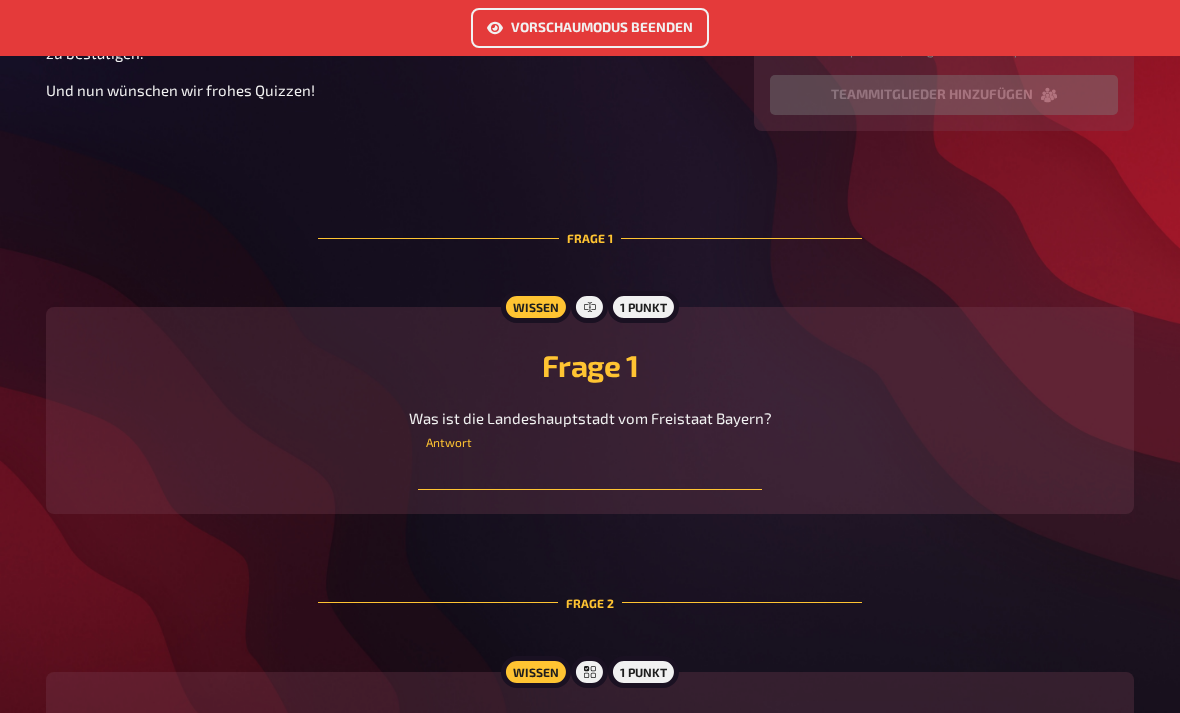 click at bounding box center (589, 470) 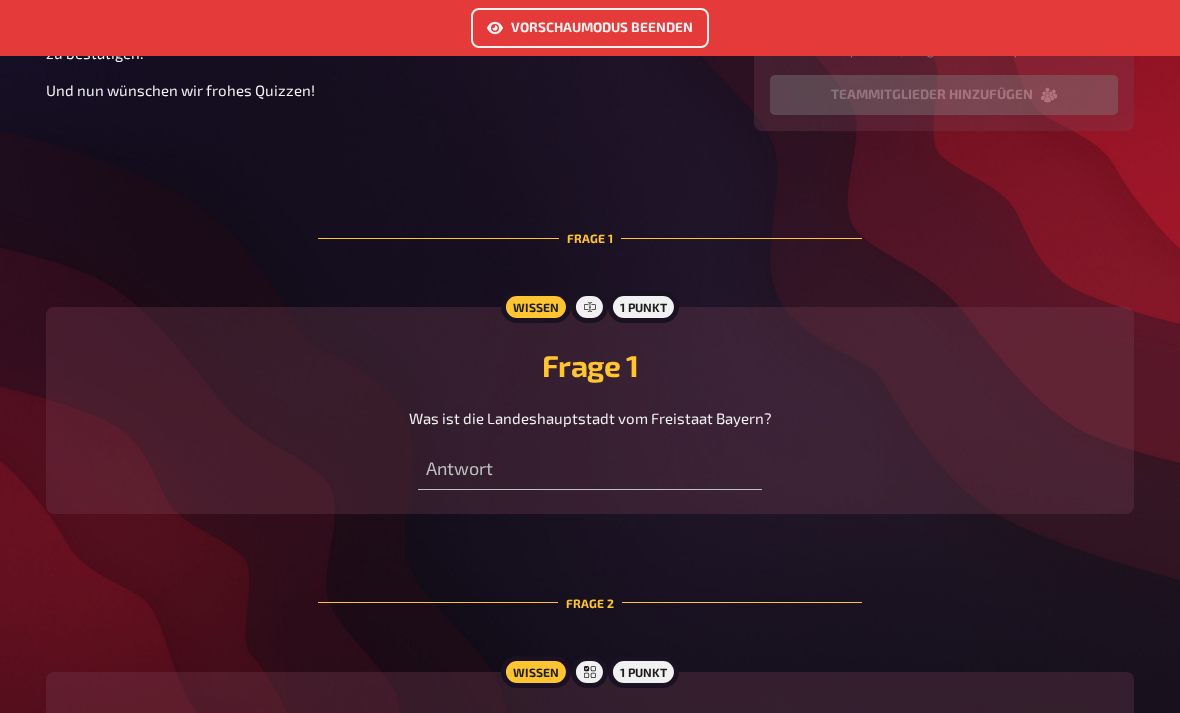 click on "Vorschaumodus beenden Herzlich Willkommen zu Wissenschaftswoche [PERSON_NAME] und schön, dass du dabei bist! Während wir darauf warten, dass der Moderator das Quiz eröffnet, kannst du weitere Teammitglieder einladen und deinen Spielernamen anpassen. Nach dem Start werden die Fragen nach und nach aufgedeckt und bleiben bis zum Ende verfügbar. Jede deiner Eingaben wird gespeichert und innerhalb deines Teams geteilt, du brauchst also nichts zu bestätigen. Und nun wünschen wir frohes Quizzen! <VORSCHAU> Passe hier deinen Namen und Spielerfarbe an. Mein Team Lade weitere Spieler ein, um gemeinsam zu quizzen. Teammitglieder hinzufügen Frage   1 Wissen 1 Punkt Frage 1 Was ist die Landeshauptstadt vom Freistaat Bayern? Antwort Frage   2 Wissen 1 Punkt Frage 2 Wie groß ist der Freistaat Bayern? 70.000 qm 50.000 qm 120.000 qm 95.000 qm Frage   3 Wissen 1 Punkt Frage 3 Sortiere diese bairischen Städte nach der Einwohnerzahl absteigend ! Ingolstadt [GEOGRAPHIC_DATA] [GEOGRAPHIC_DATA] Nürnberg Reihenfolge sperren Frage   4 Wissen" at bounding box center (590, 1245) 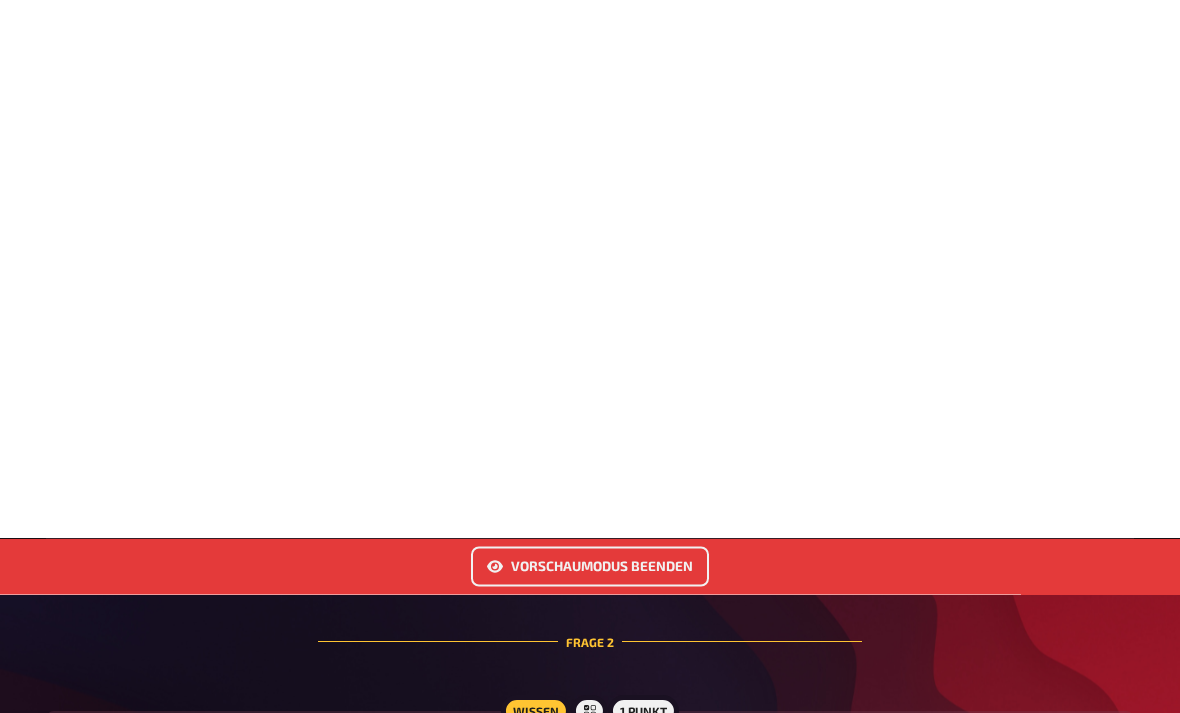 scroll, scrollTop: 895, scrollLeft: 0, axis: vertical 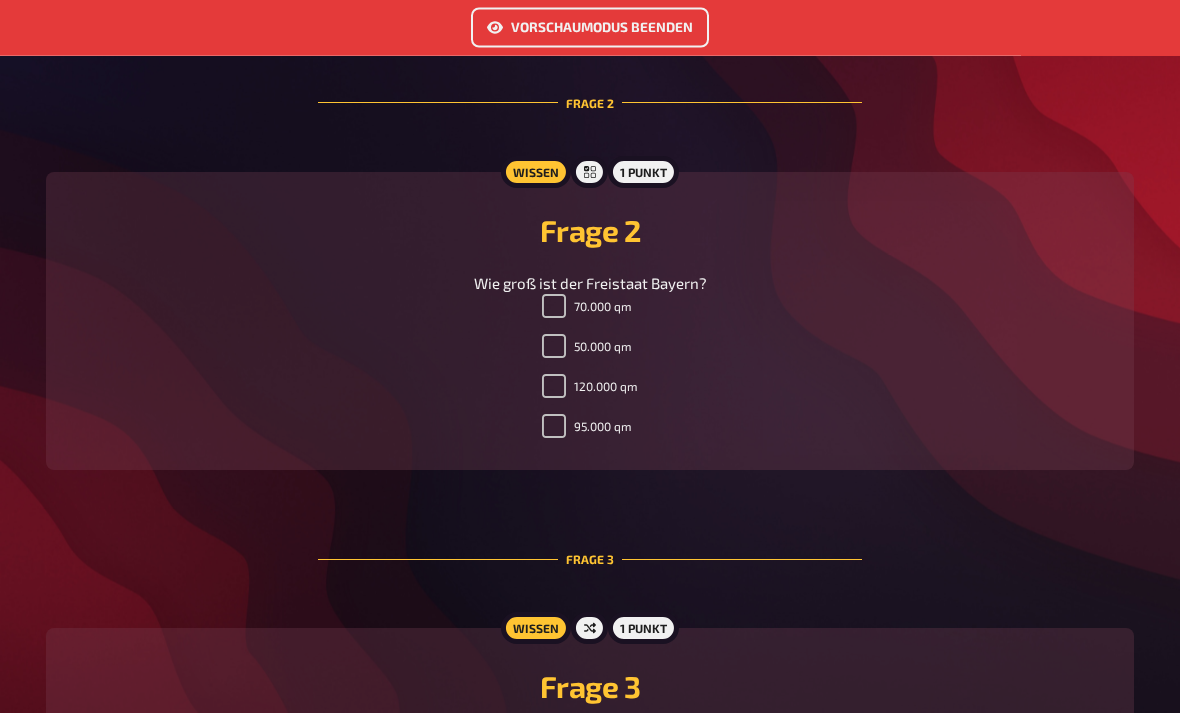 click on "70.000 qm 50.000 qm 120.000 qm 95.000 qm" at bounding box center (590, 371) 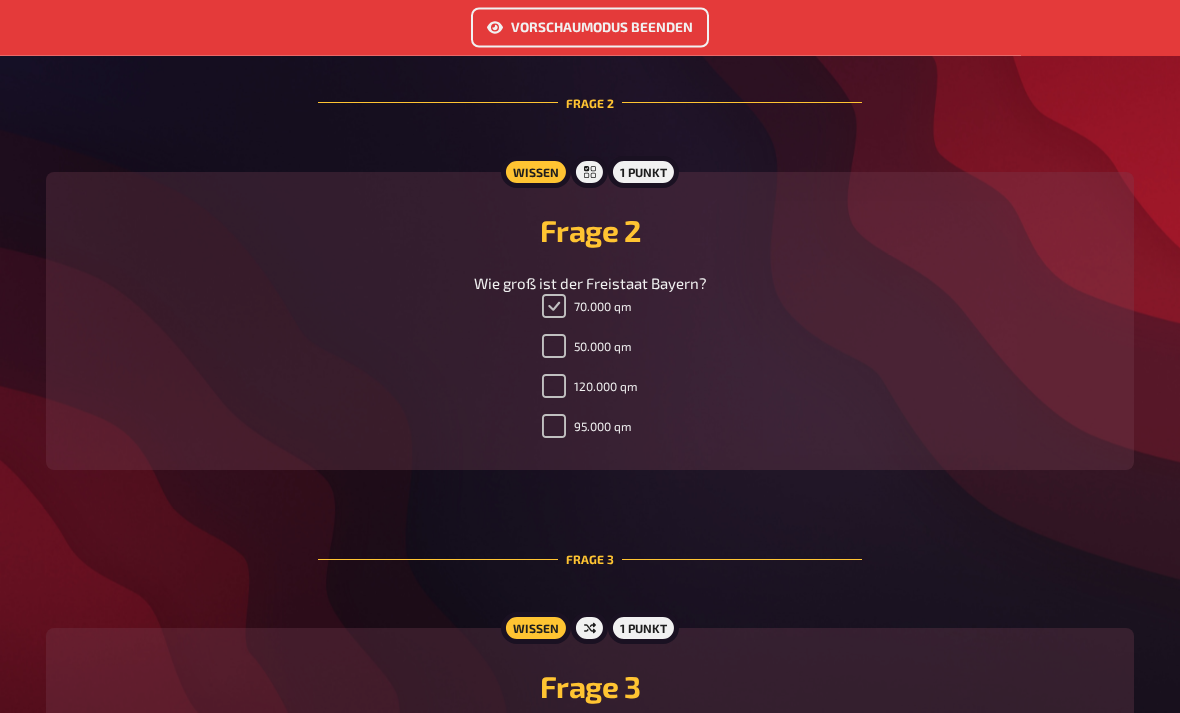 click on "70.000 qm" at bounding box center (554, 307) 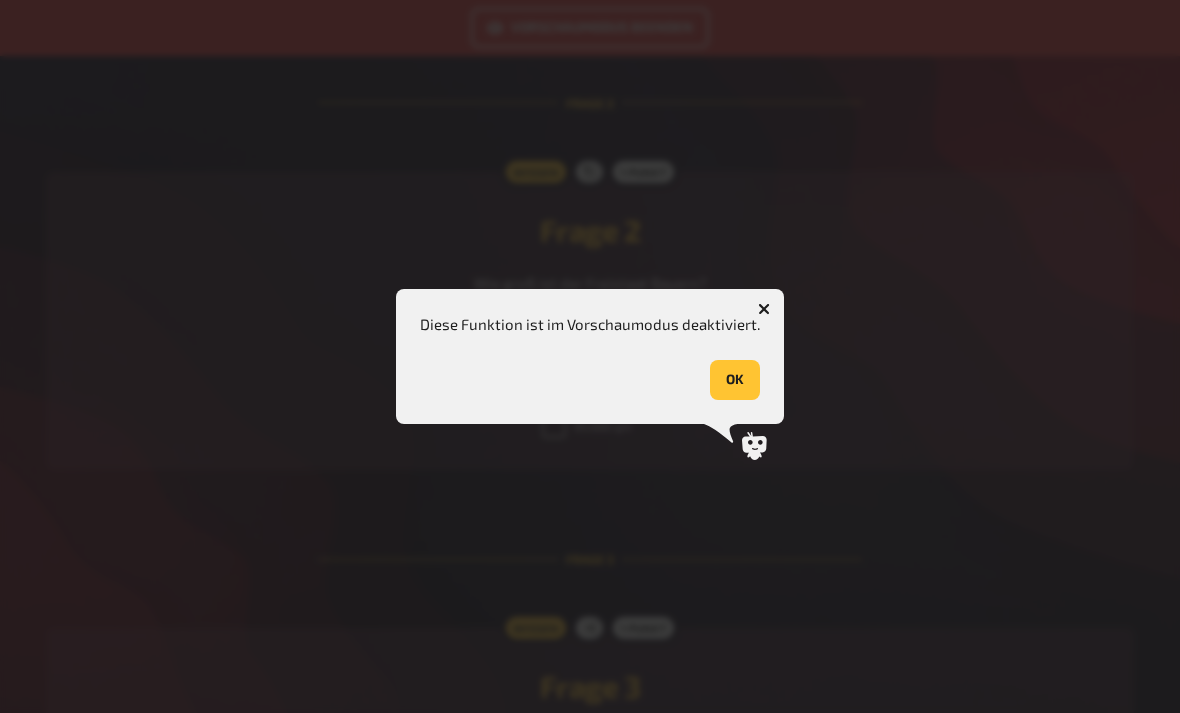 click at bounding box center [764, 309] 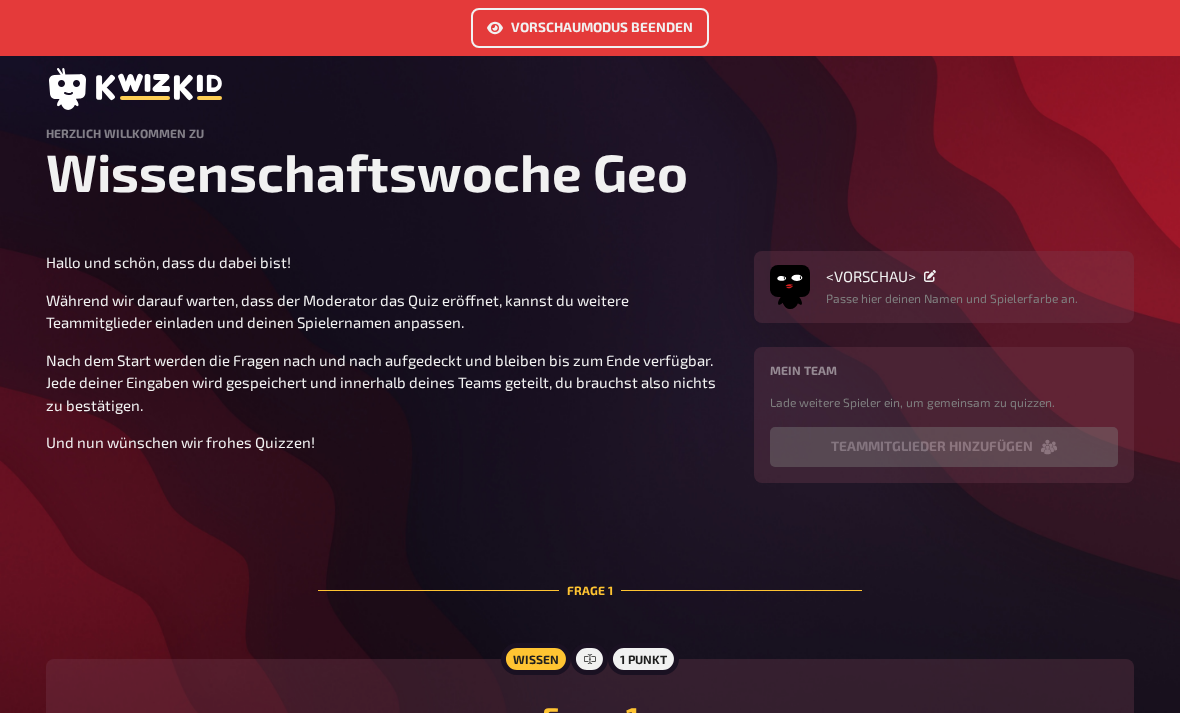 scroll, scrollTop: 0, scrollLeft: 0, axis: both 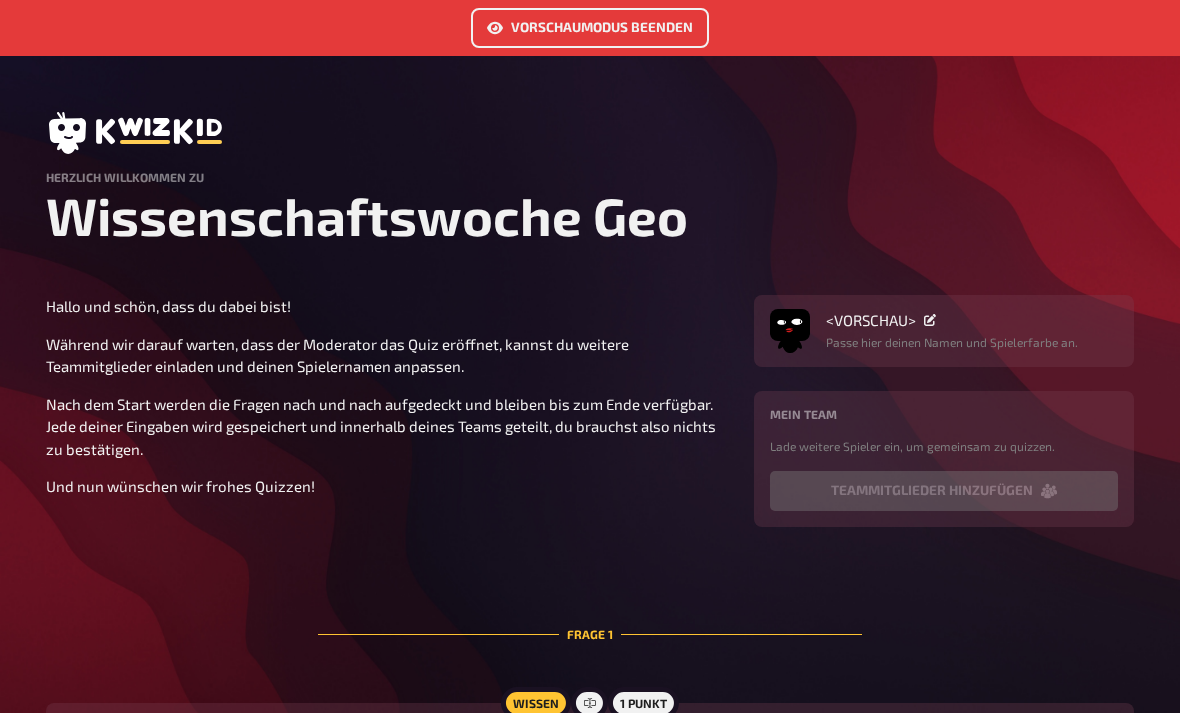 click on "Vorschaumodus beenden" at bounding box center (590, 28) 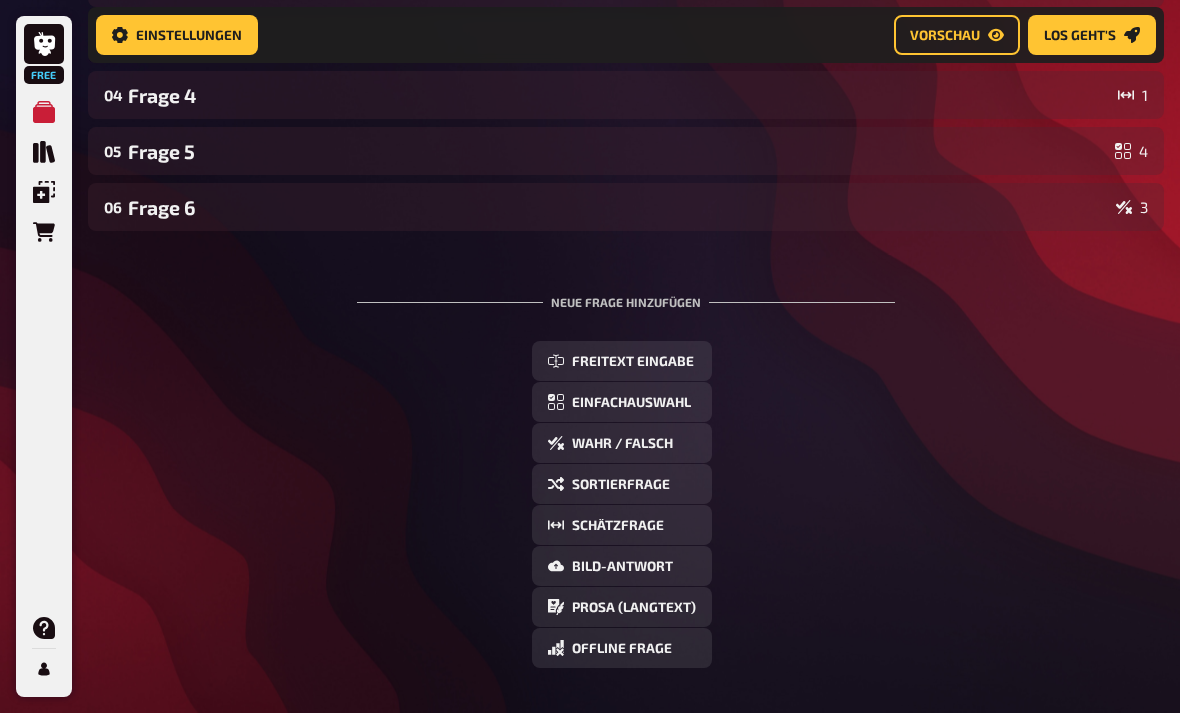 scroll, scrollTop: 583, scrollLeft: 0, axis: vertical 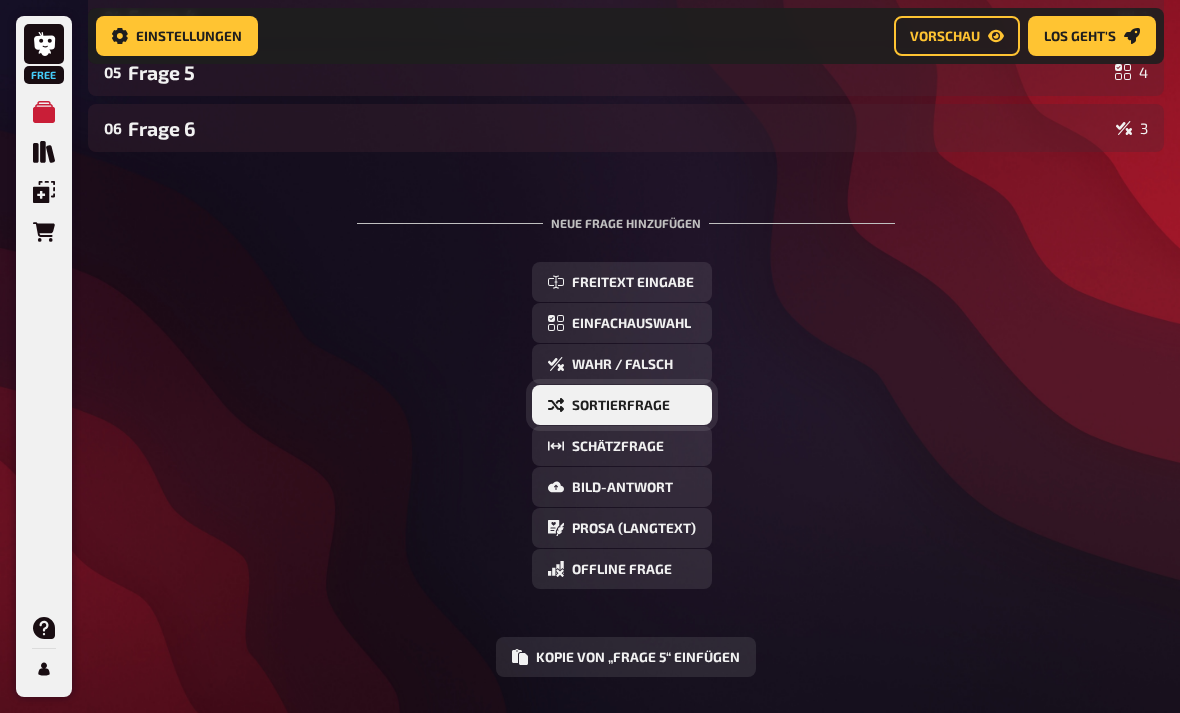 click on "Sortierfrage" at bounding box center [622, 405] 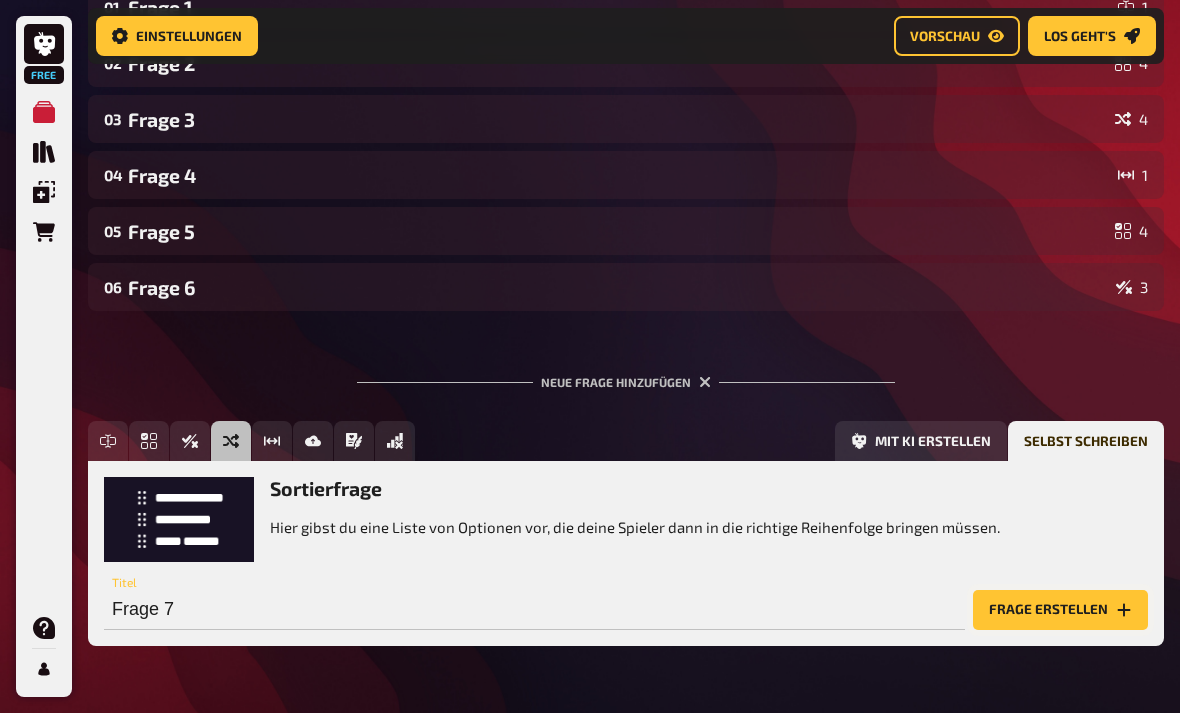 click on "Frage erstellen" at bounding box center (1060, 610) 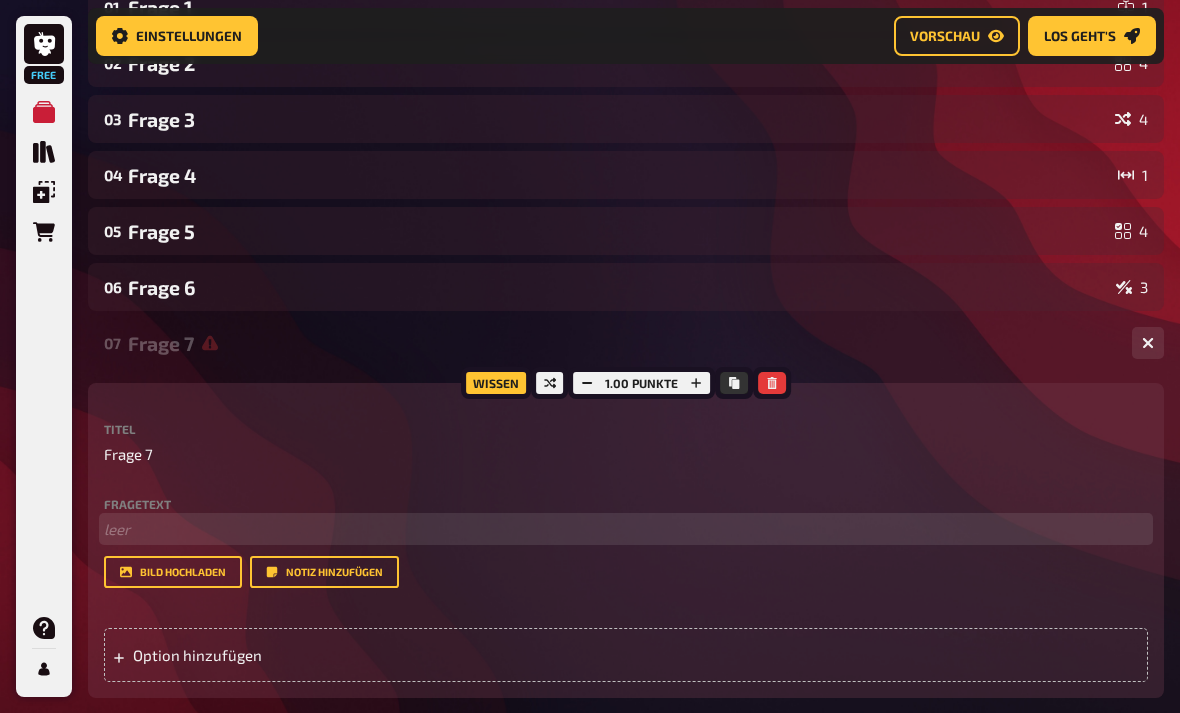click on "﻿ leer" at bounding box center (626, 529) 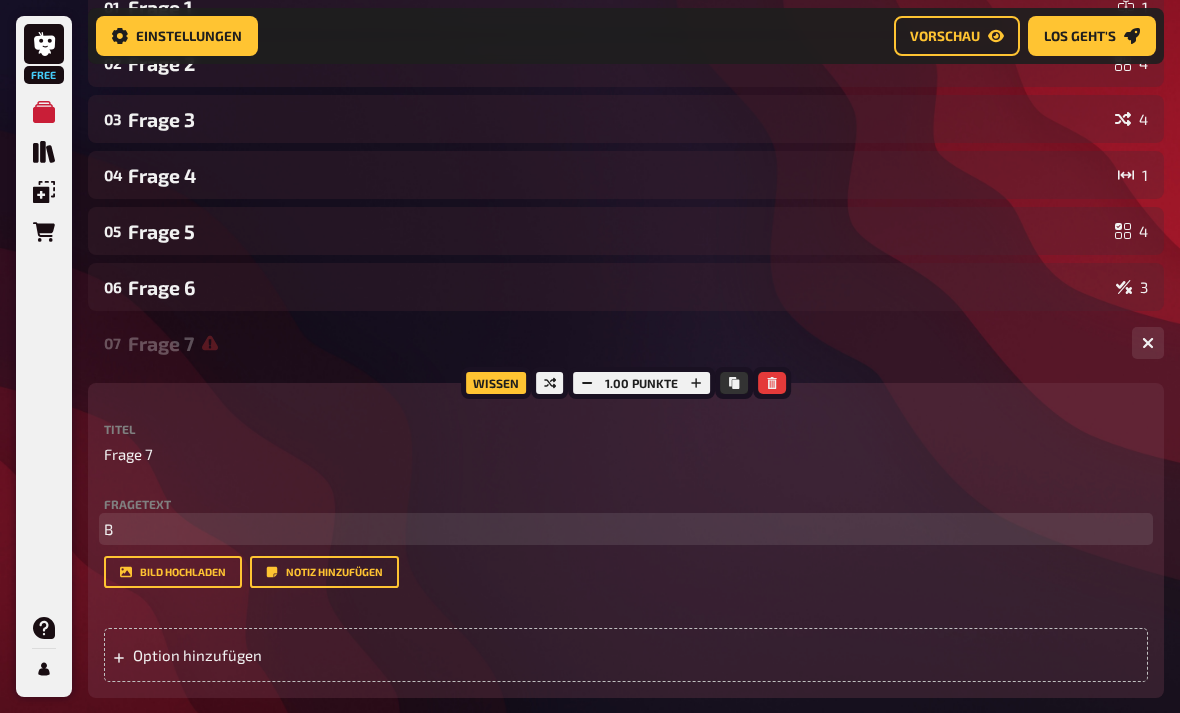 type 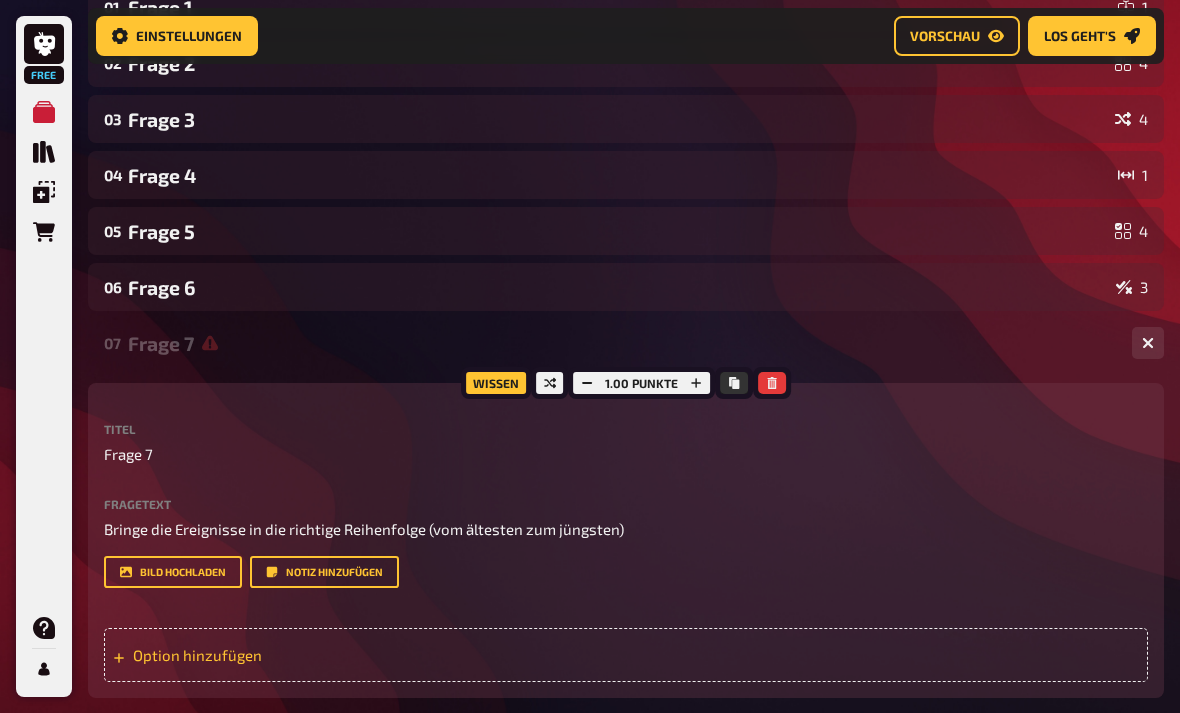 click on "Option hinzufügen" at bounding box center (626, 655) 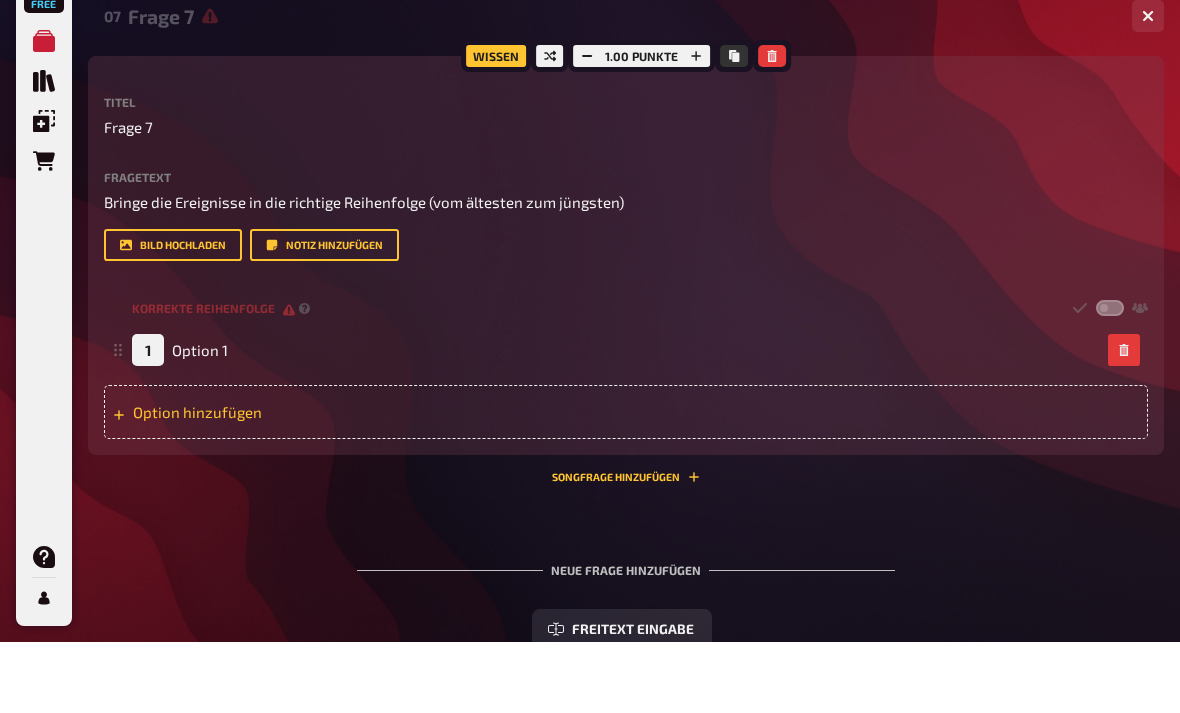 click on "Option hinzufügen" at bounding box center [626, 484] 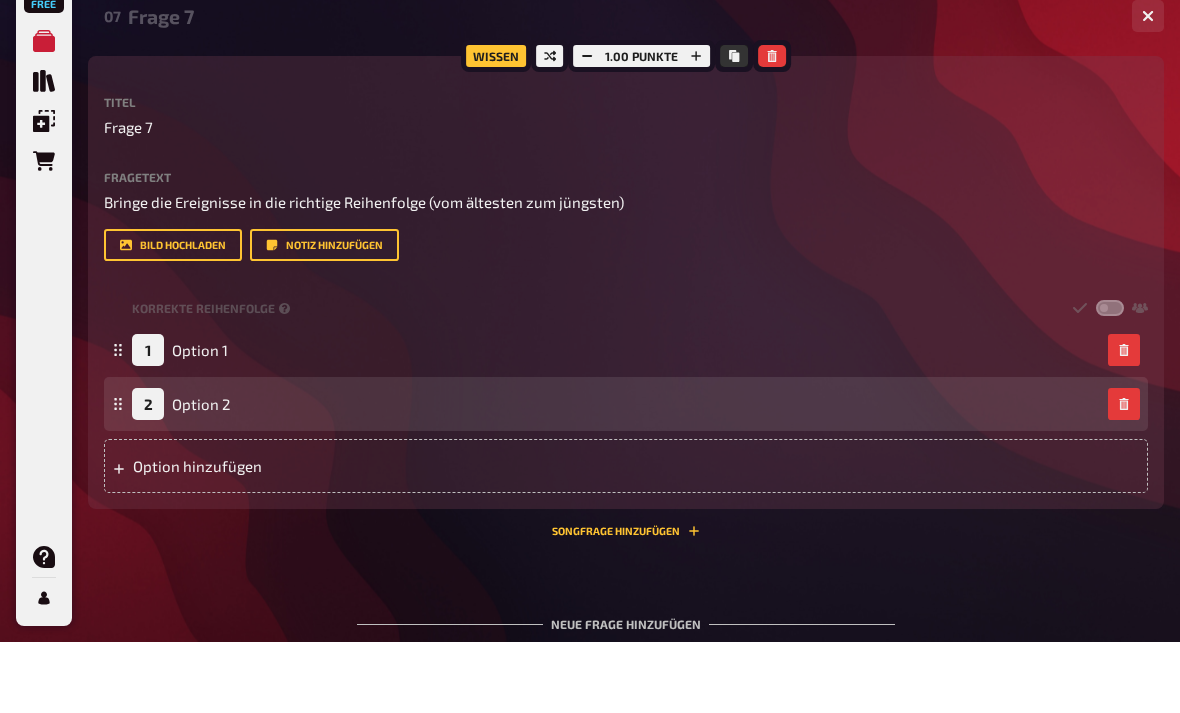 click on "2 Option 2" at bounding box center [616, 476] 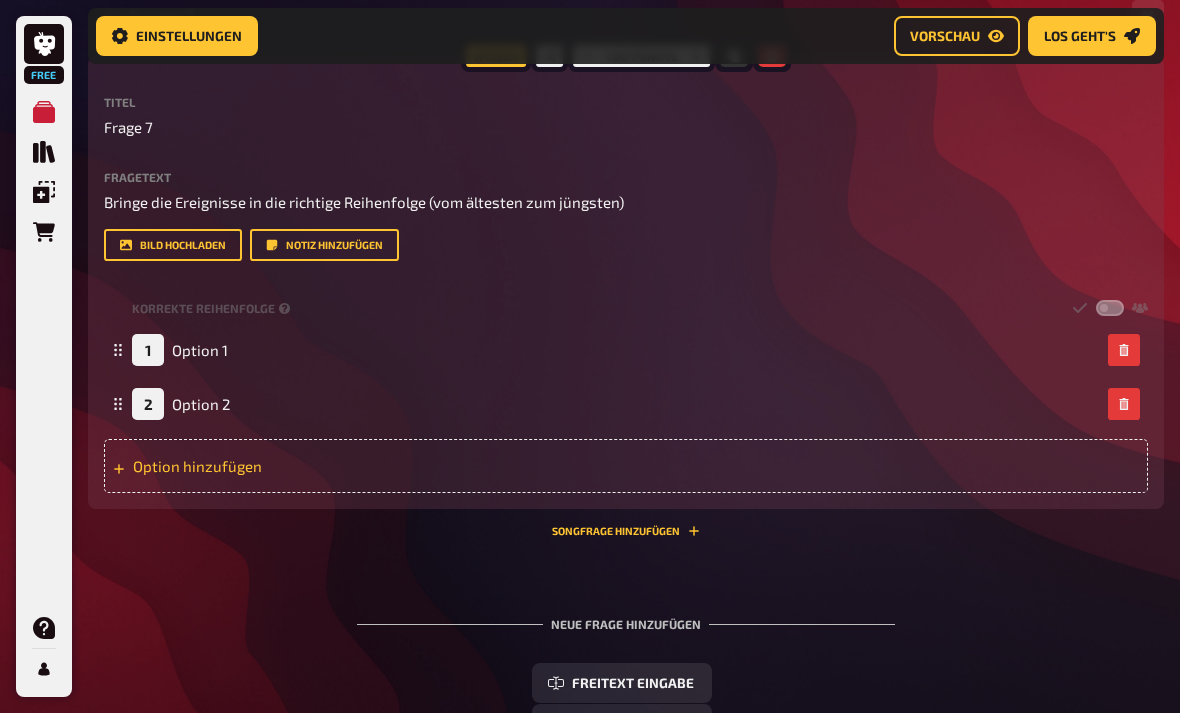 click on "Option hinzufügen" at bounding box center [626, 466] 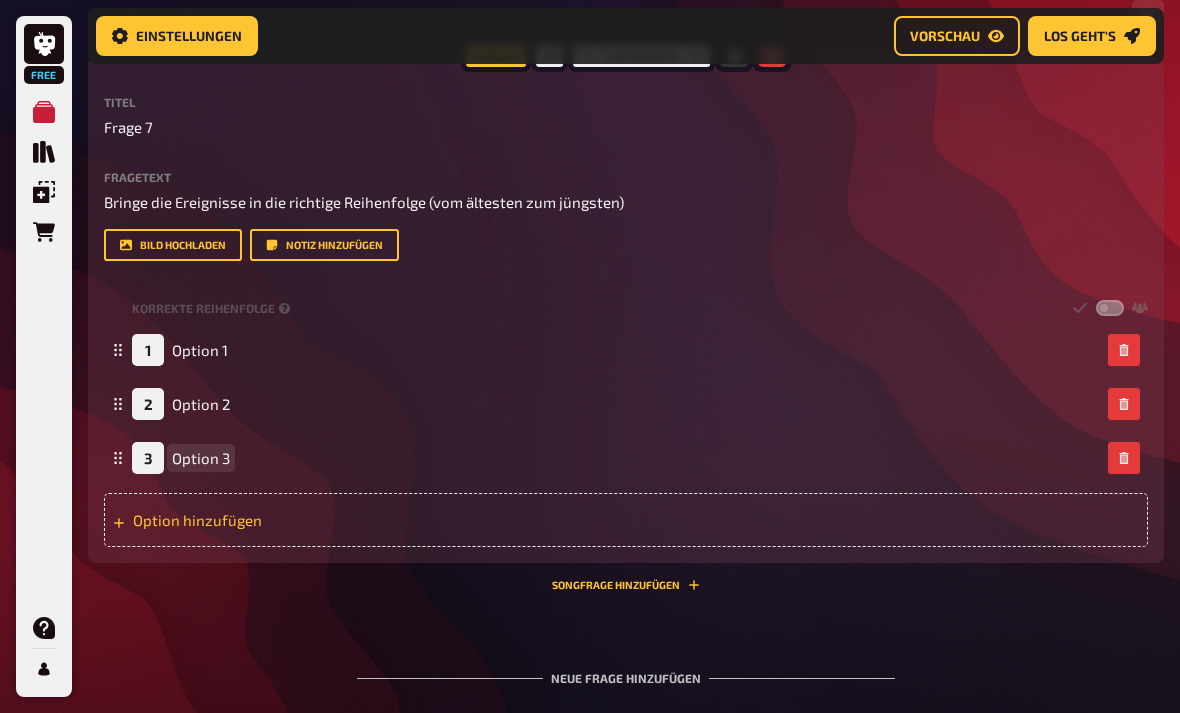 scroll, scrollTop: 750, scrollLeft: 0, axis: vertical 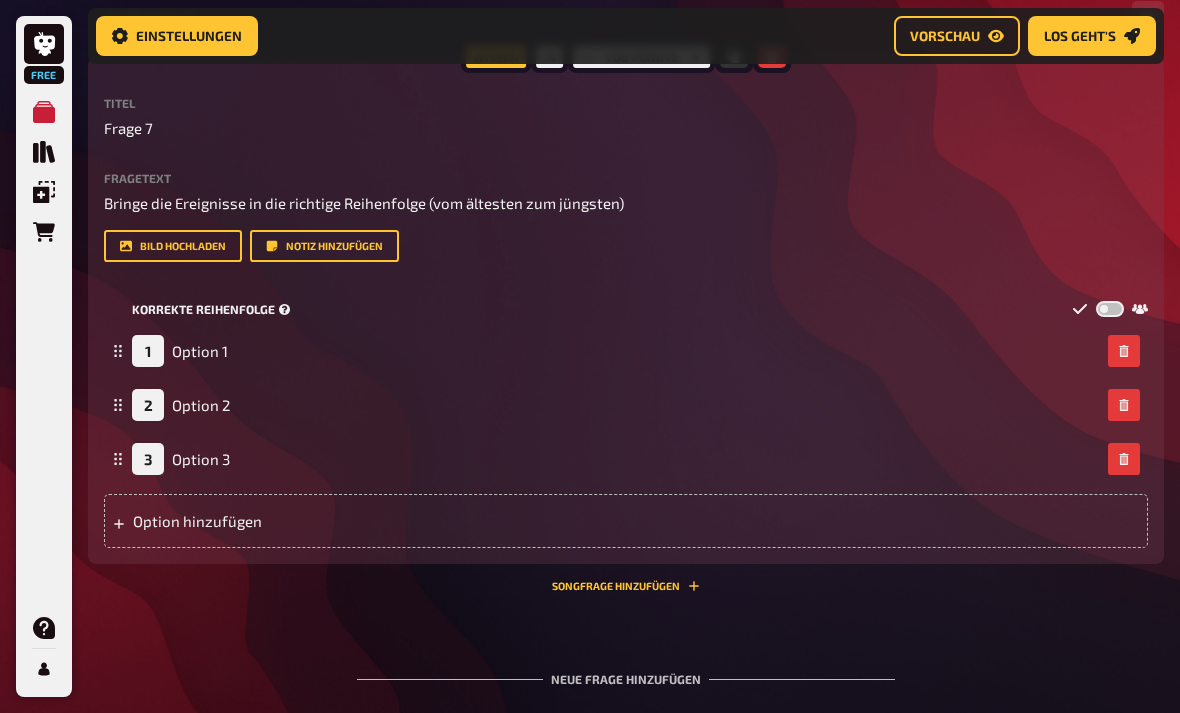 click at bounding box center (1110, 309) 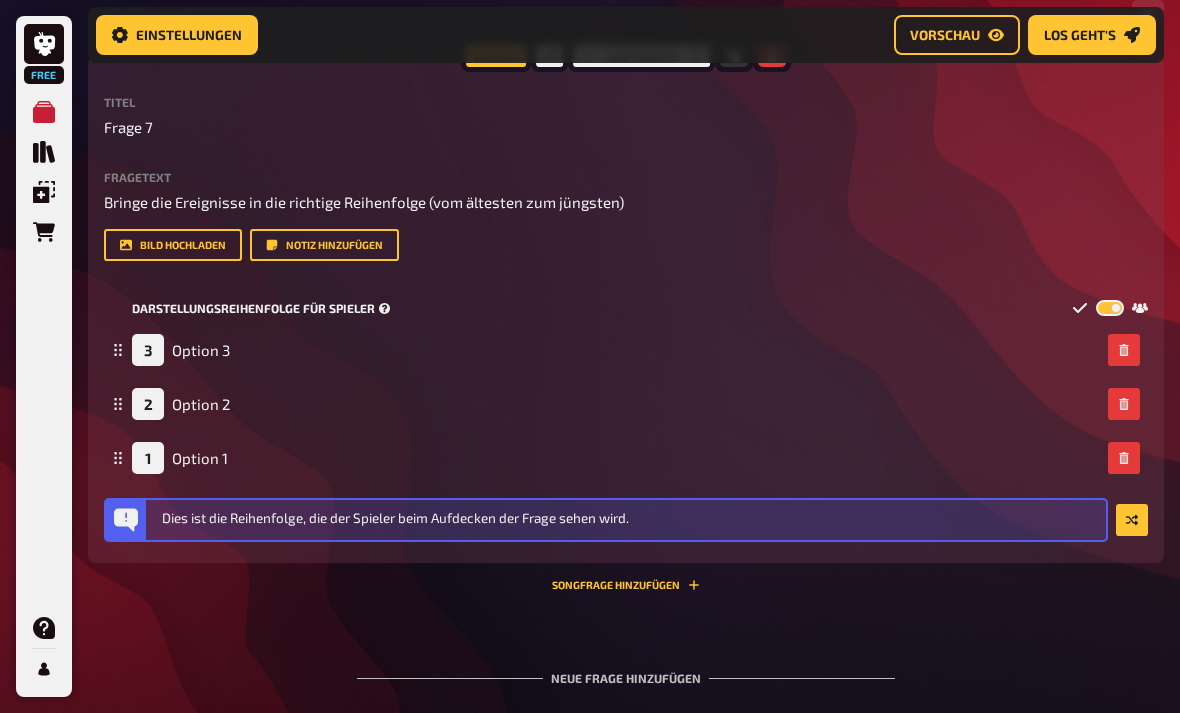 click at bounding box center (1110, 309) 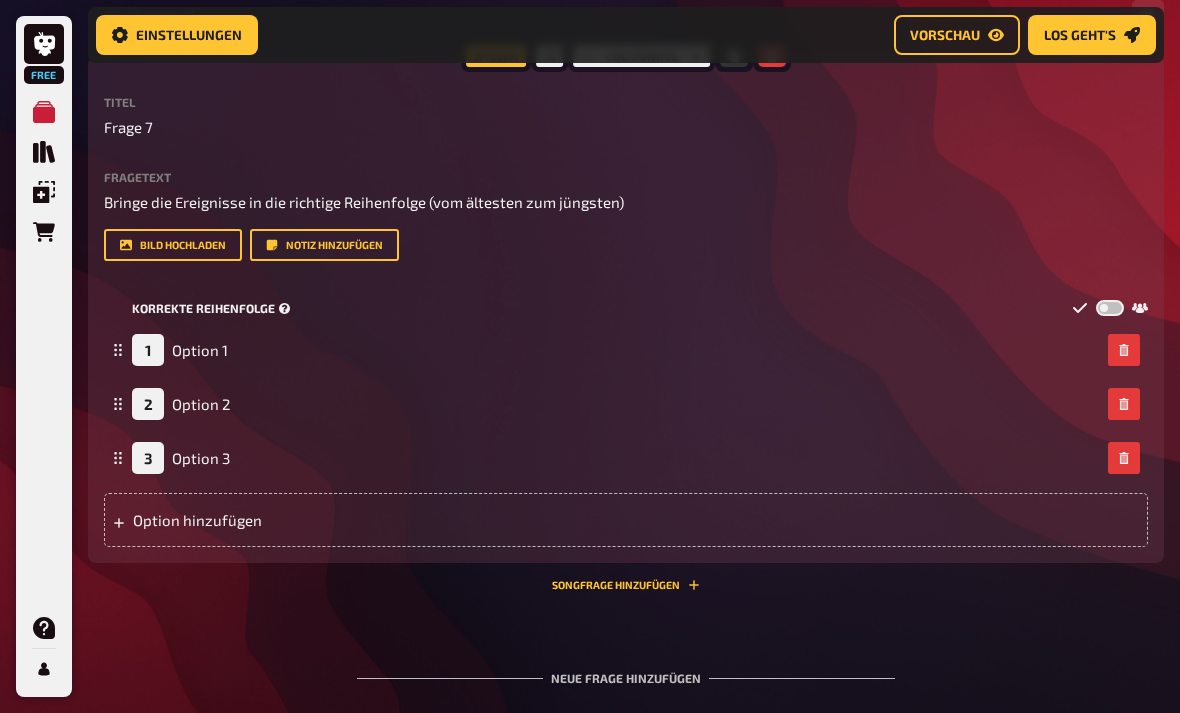 scroll, scrollTop: 751, scrollLeft: 0, axis: vertical 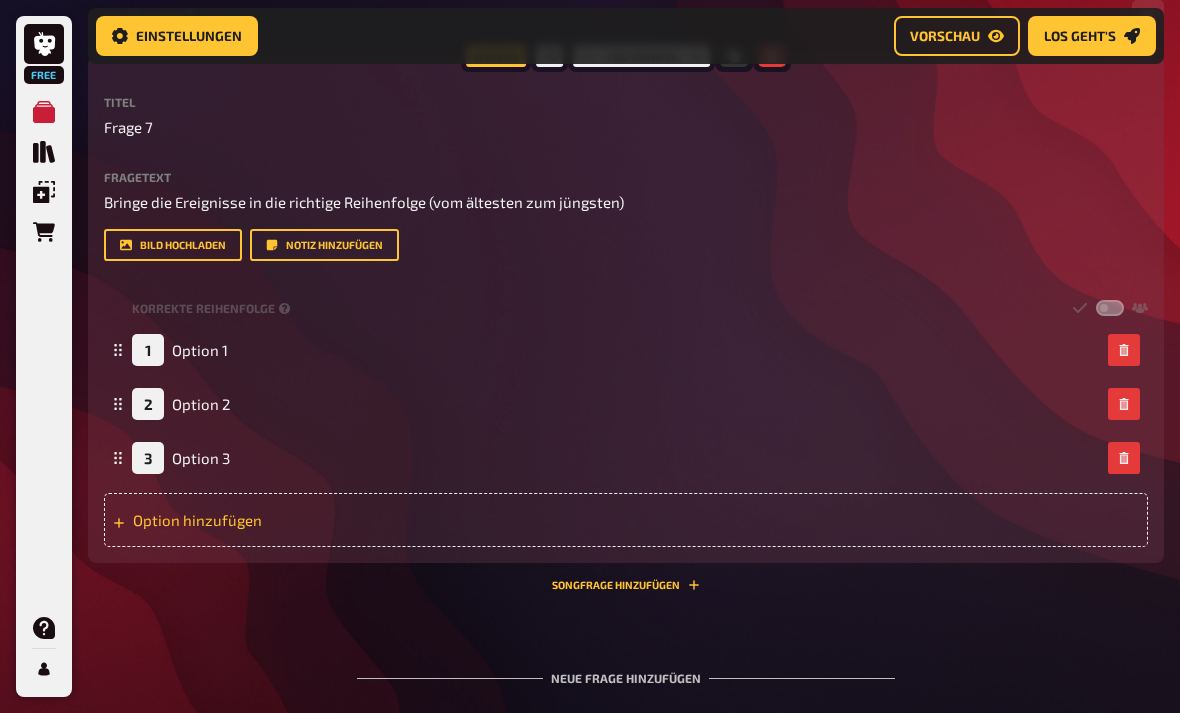 click on "Option hinzufügen" at bounding box center (626, 520) 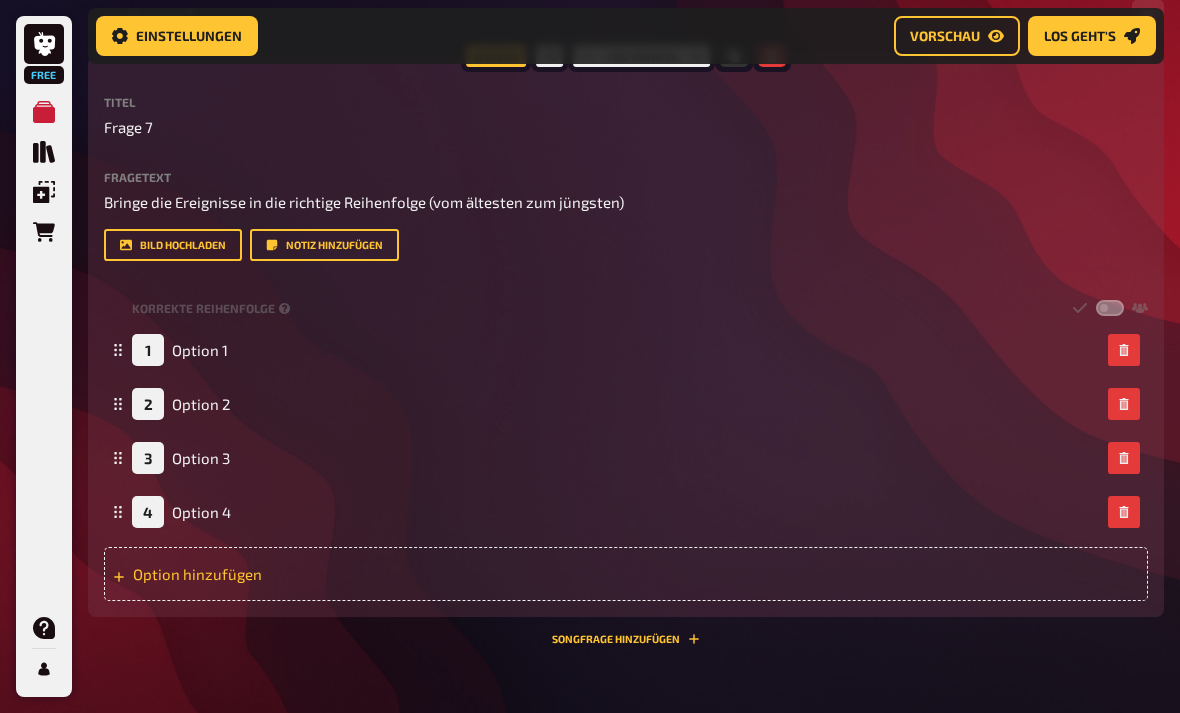scroll, scrollTop: 750, scrollLeft: 0, axis: vertical 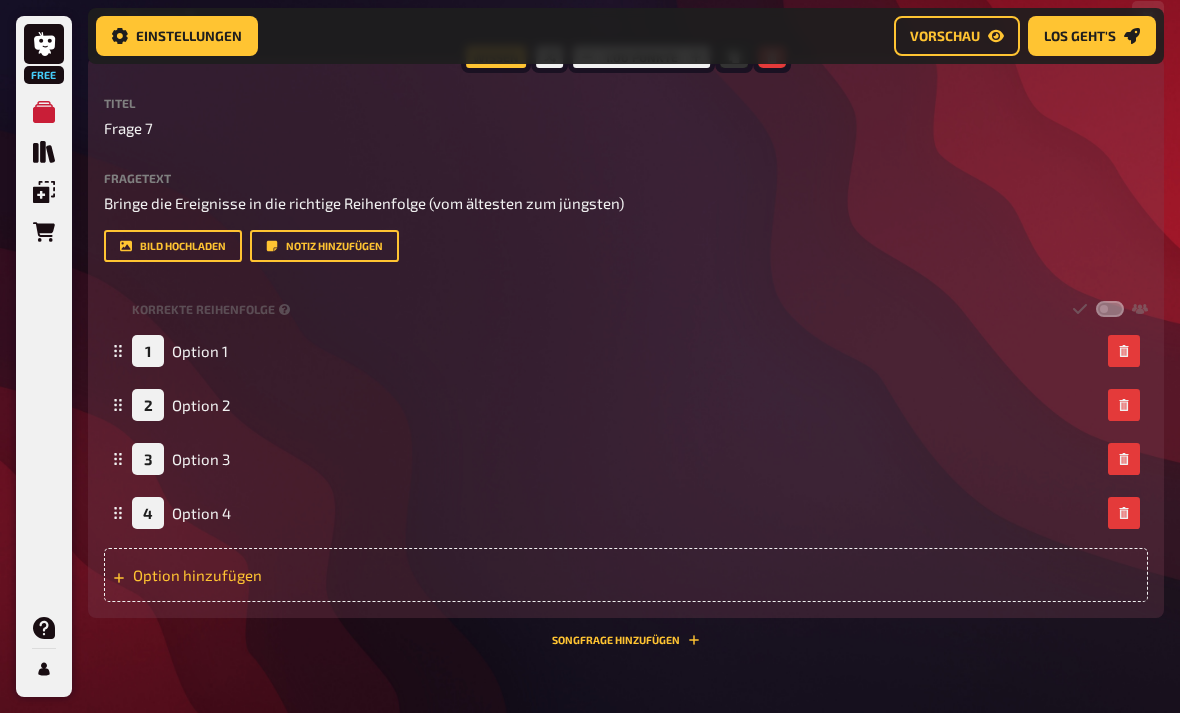 click on "Option hinzufügen" at bounding box center (626, 575) 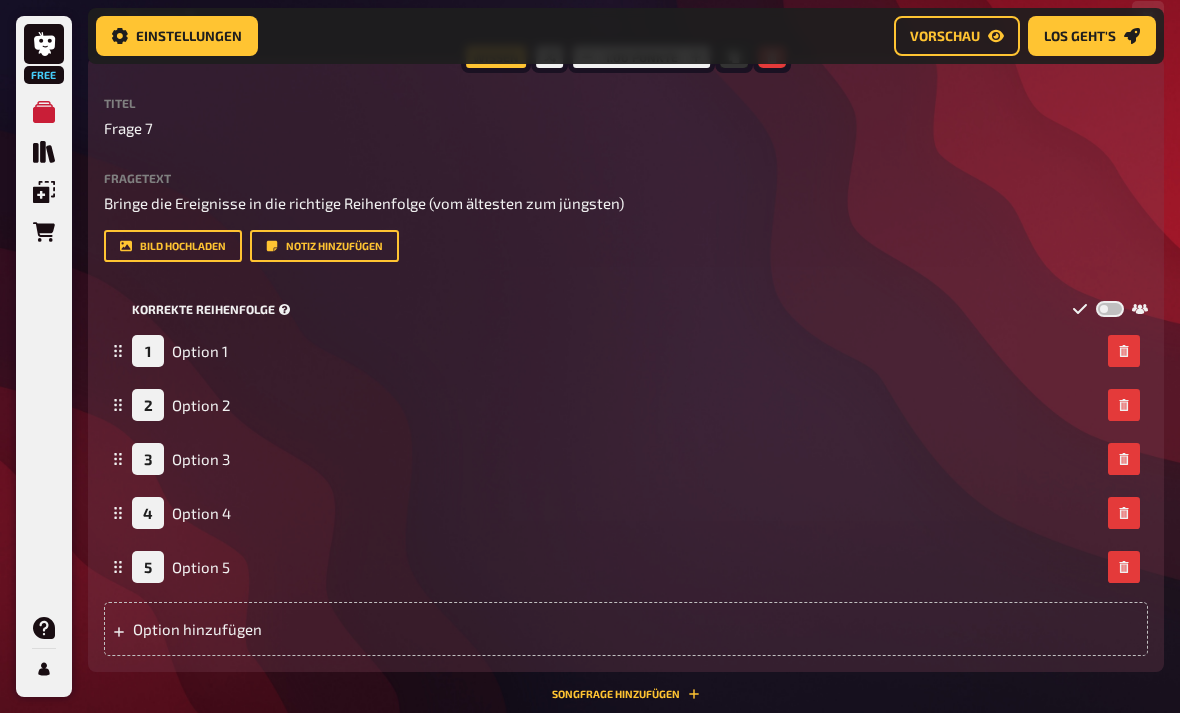 click at bounding box center [1110, 309] 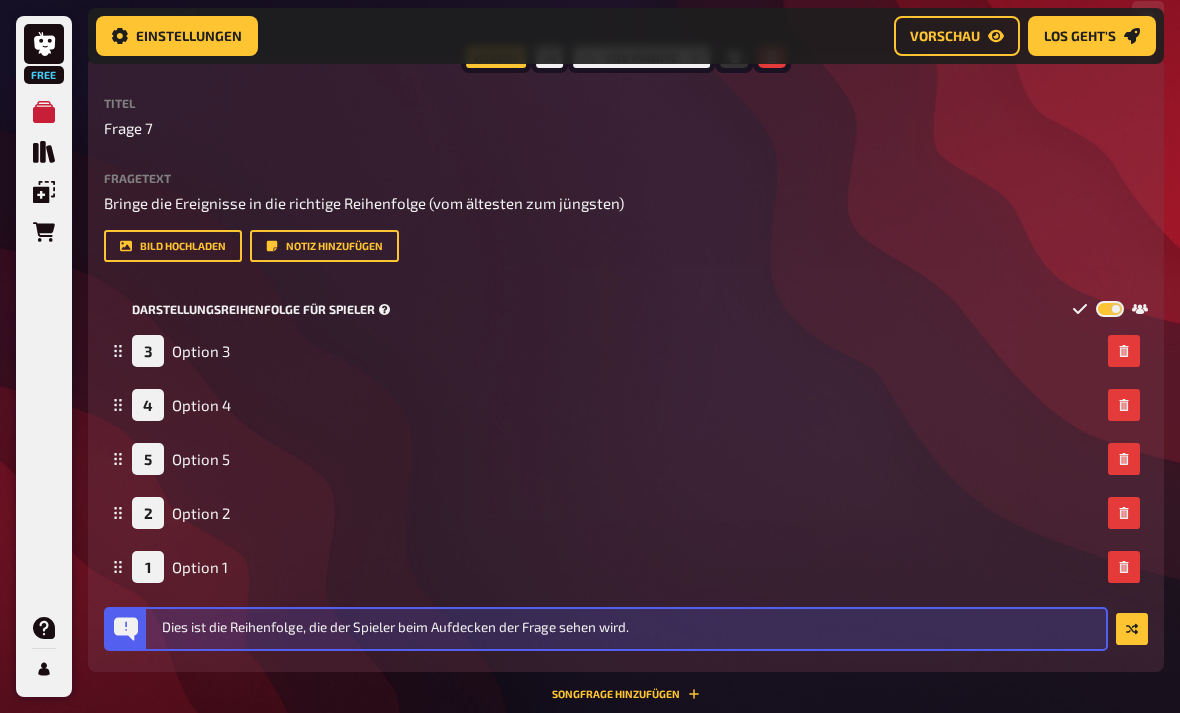 scroll, scrollTop: 751, scrollLeft: 0, axis: vertical 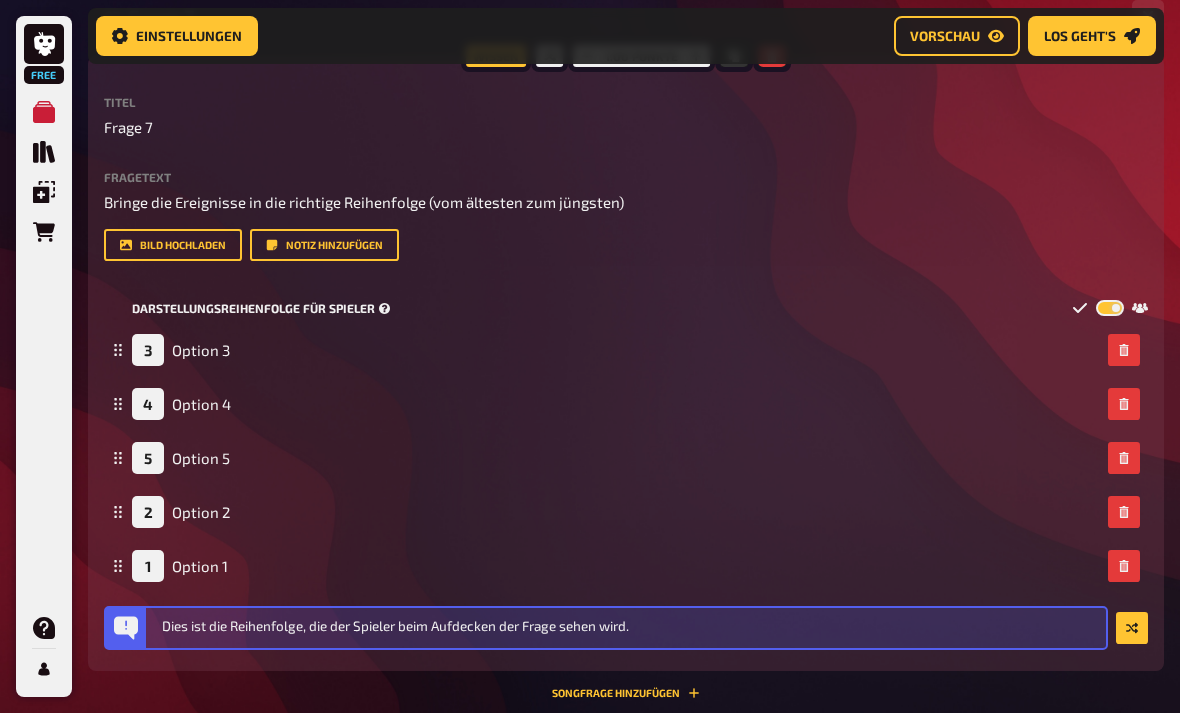 click at bounding box center [1110, 308] 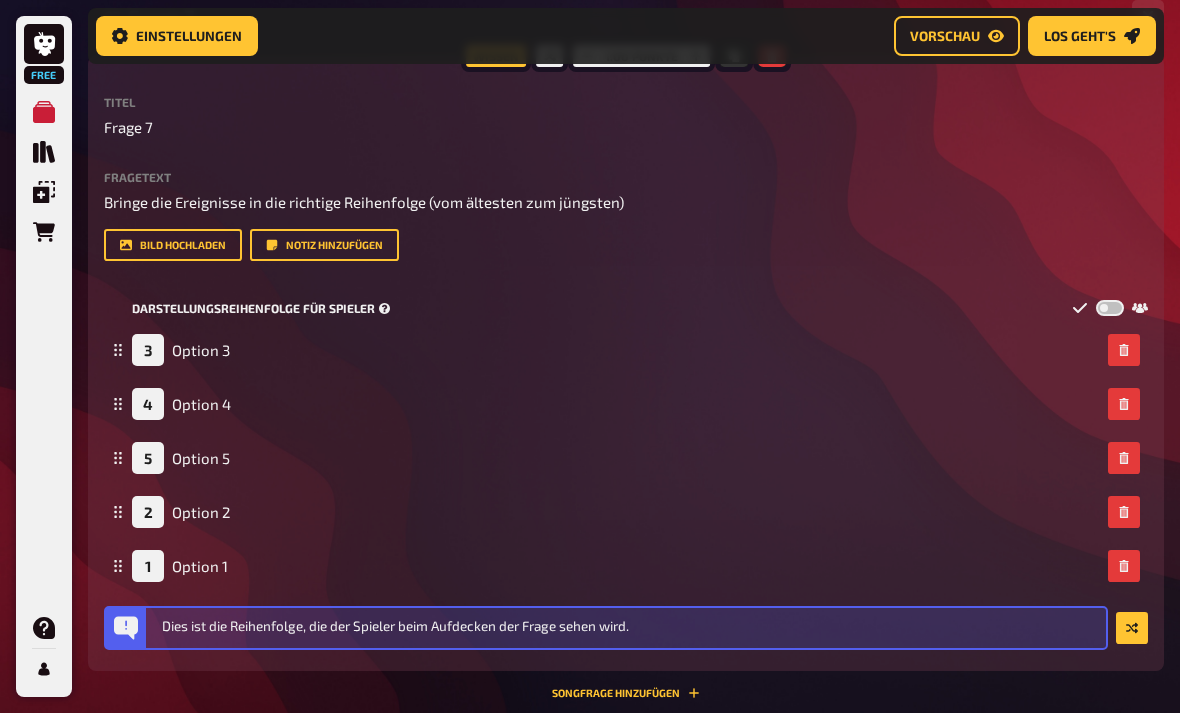 checkbox on "false" 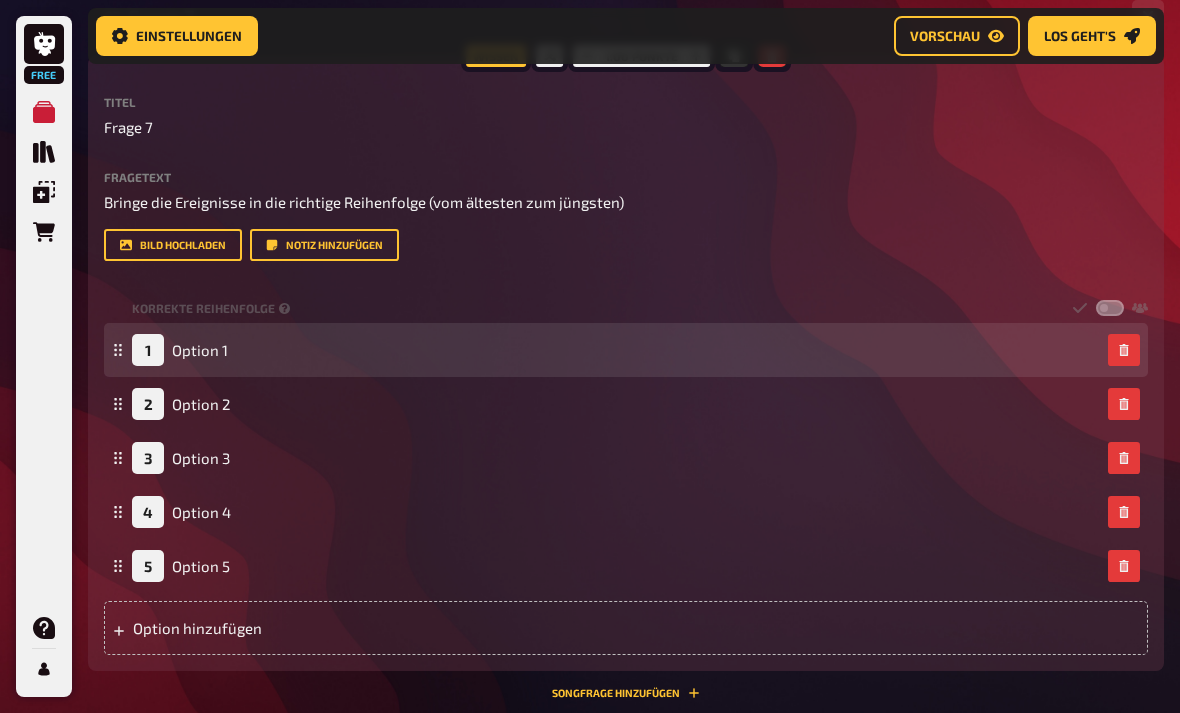 click on "1 Option 1" at bounding box center (616, 350) 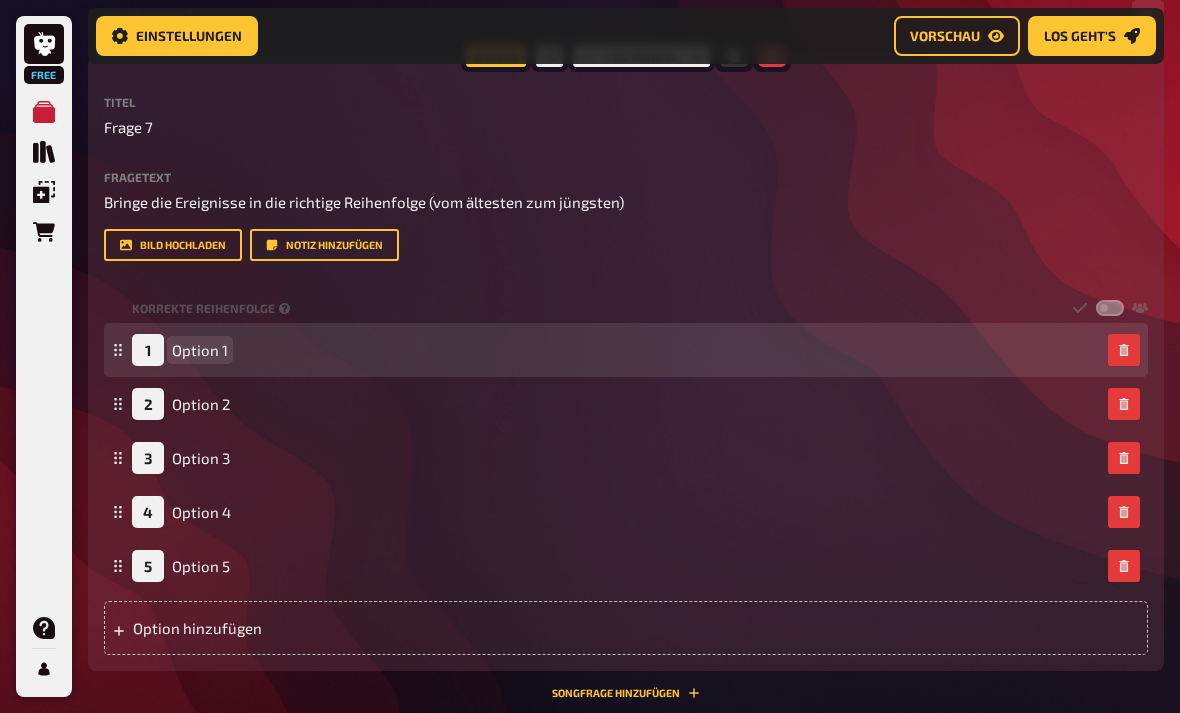 click on "Option 1" at bounding box center [200, 350] 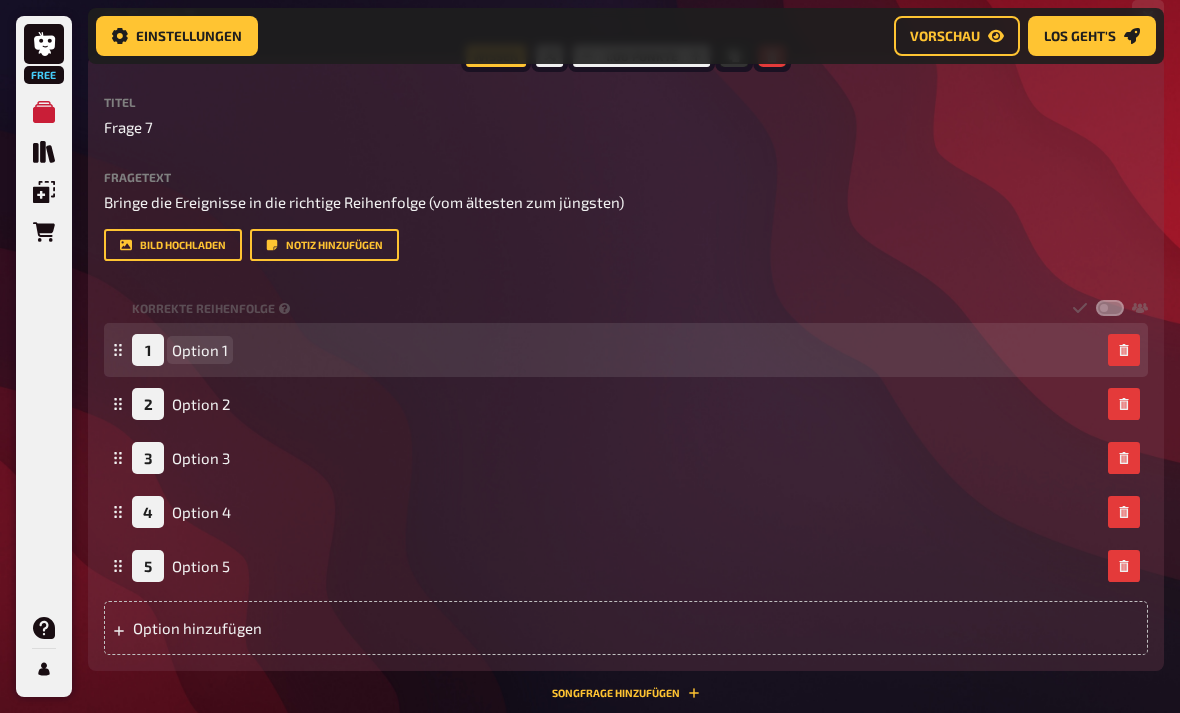 scroll, scrollTop: 750, scrollLeft: 0, axis: vertical 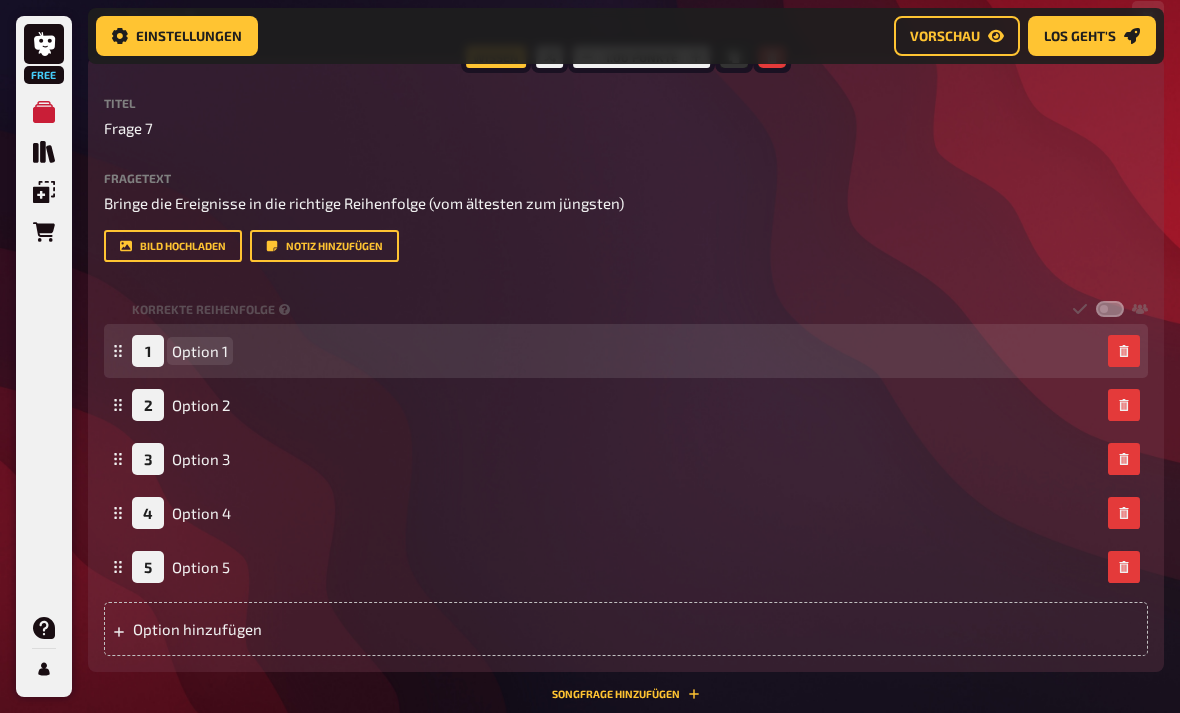 type 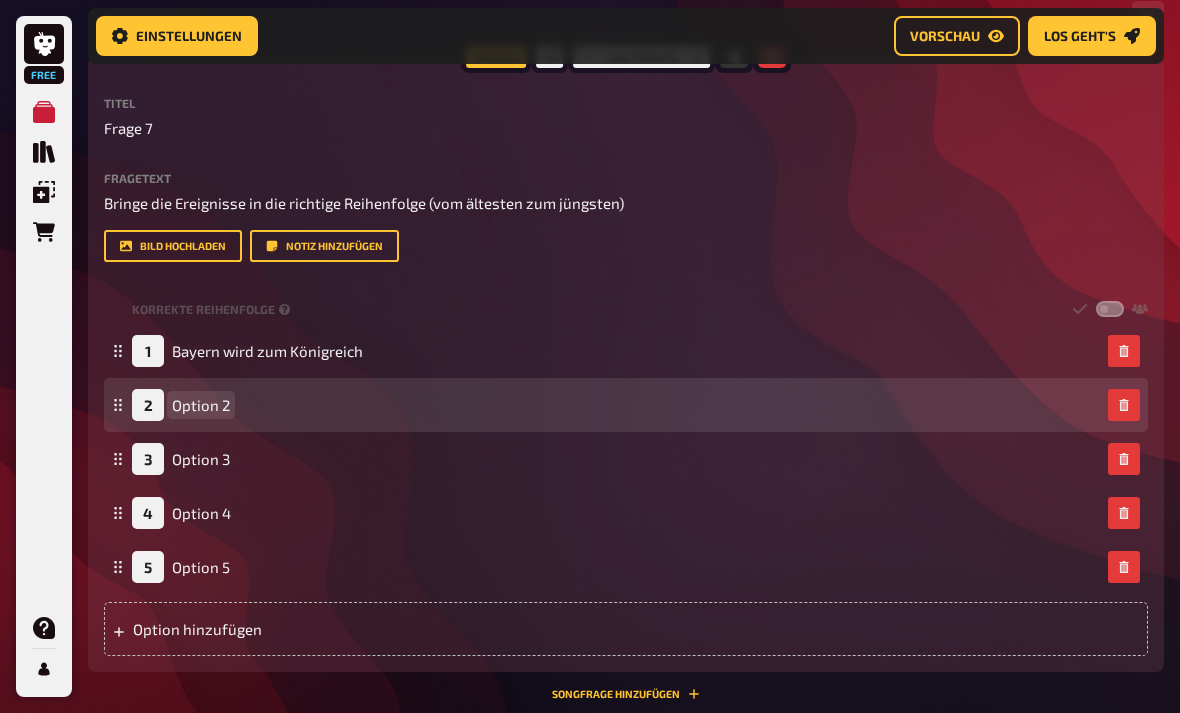 click on "Option 2" at bounding box center [201, 405] 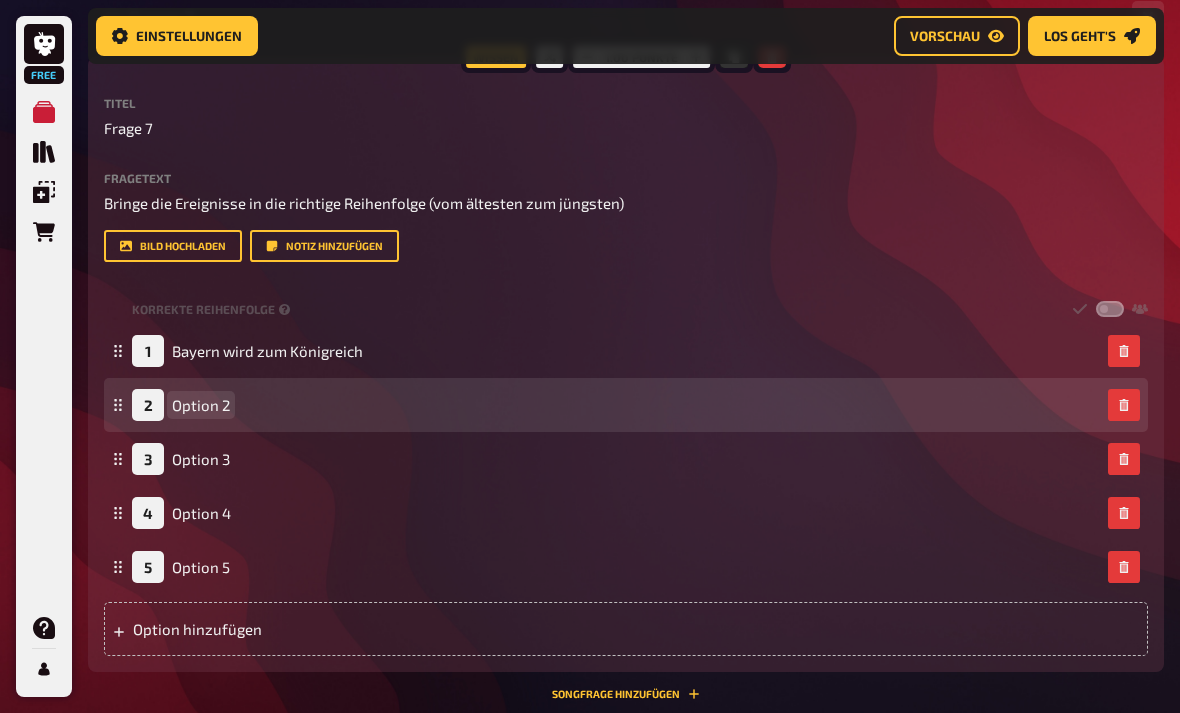type 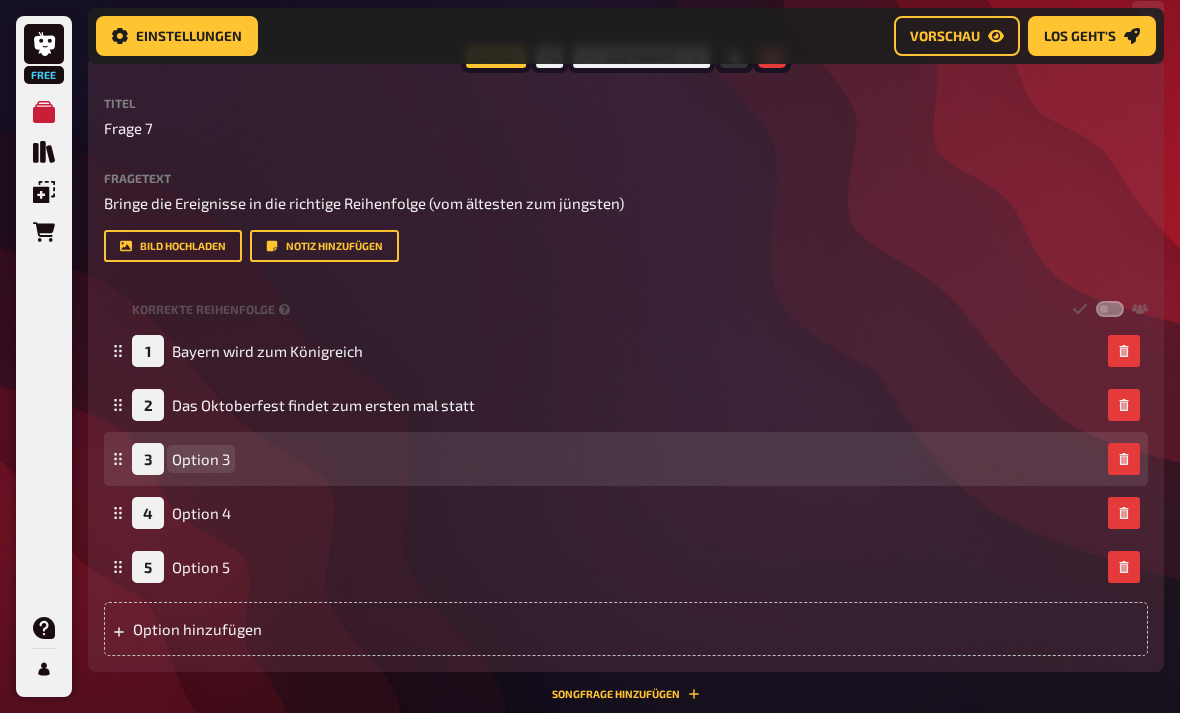 click on "Option 3" at bounding box center [201, 459] 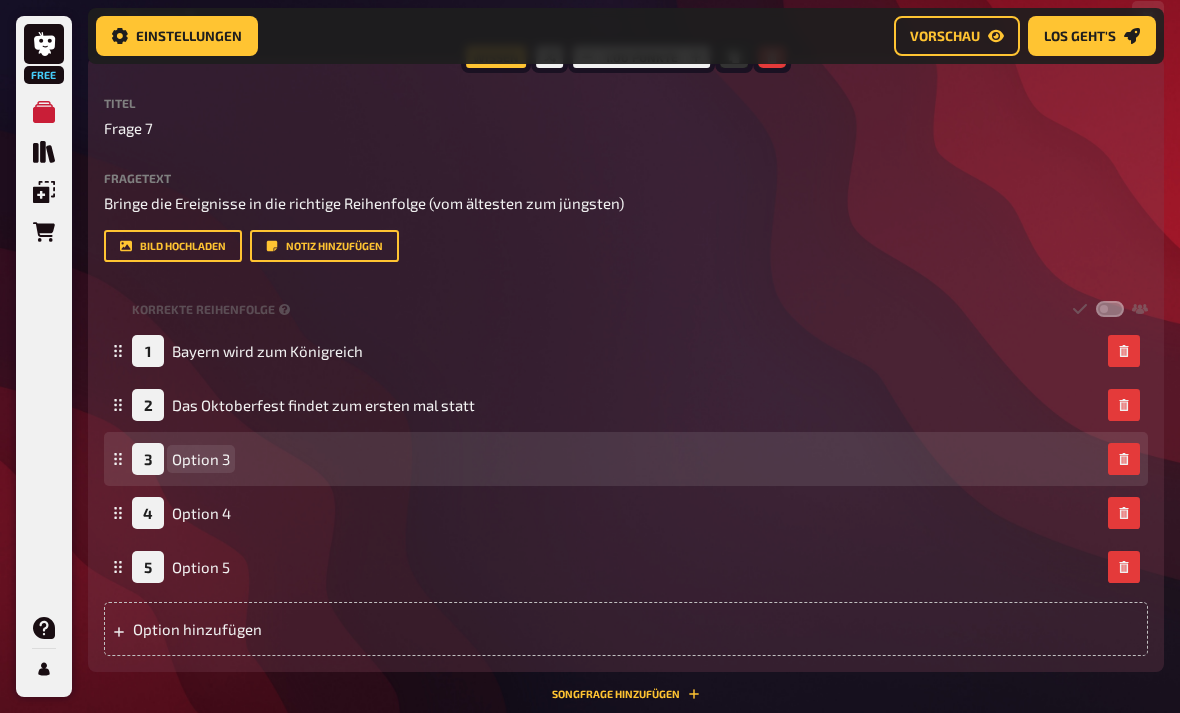 type 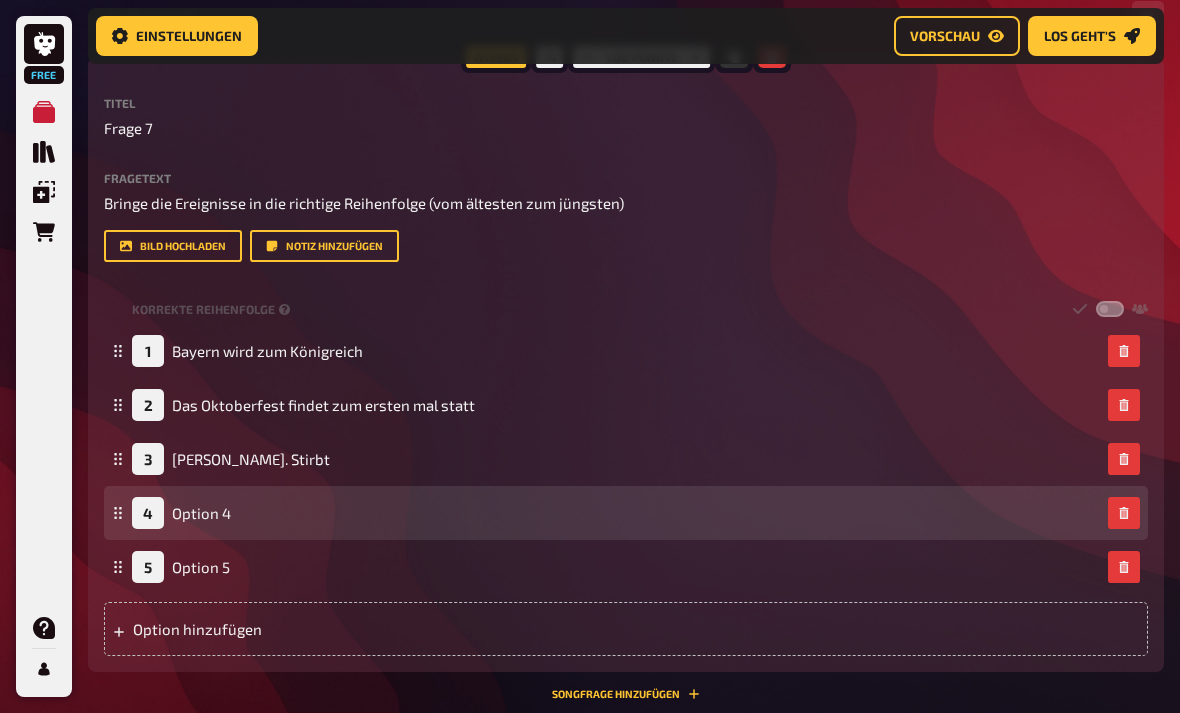 click on "4 Option 4" at bounding box center (626, 513) 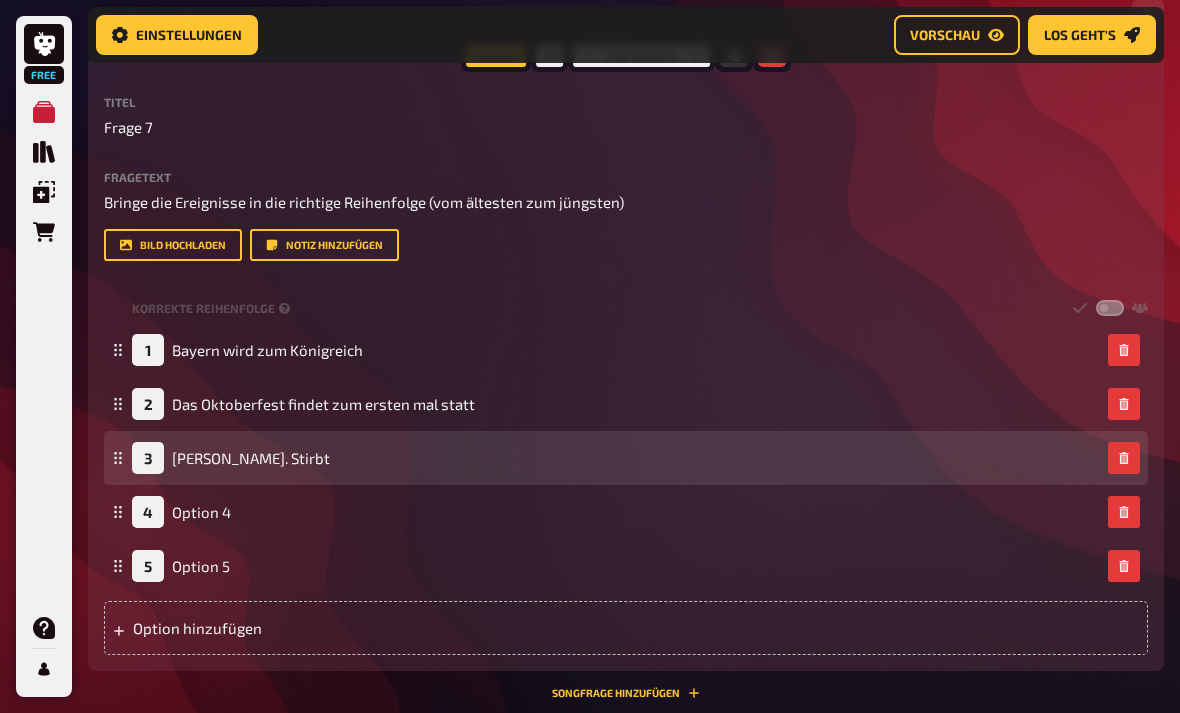 click on "3 [PERSON_NAME]. Stirbt" at bounding box center (626, 459) 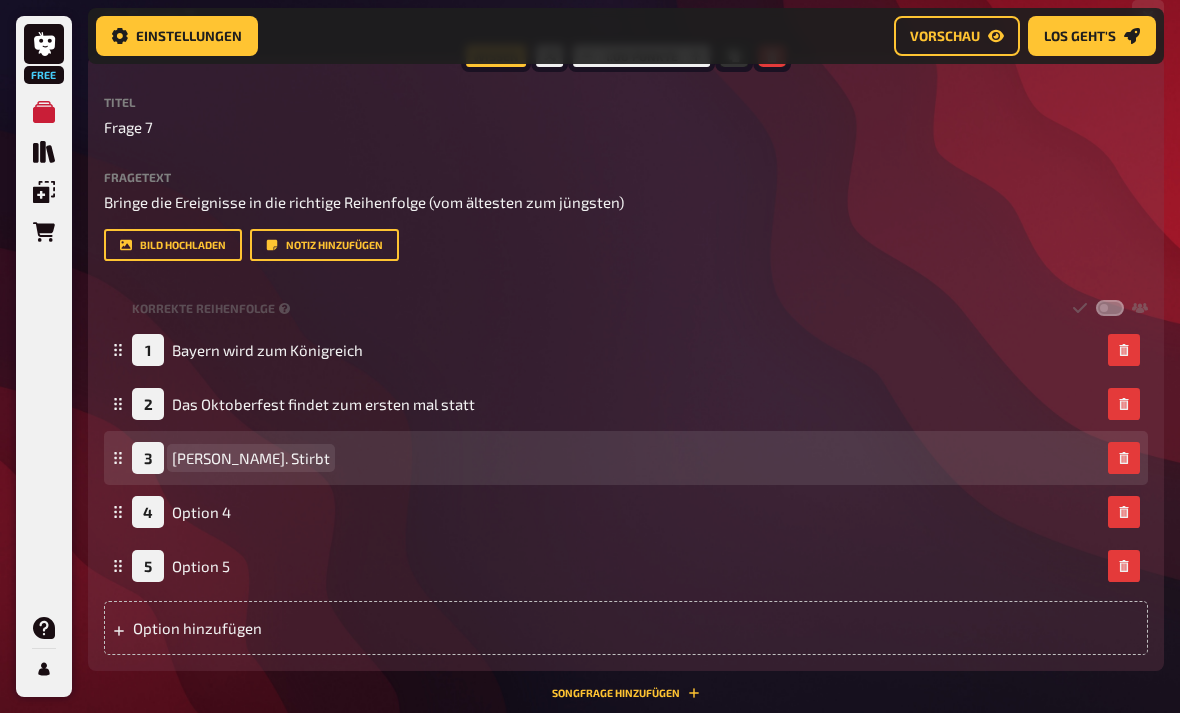 click on "[PERSON_NAME]. Stirbt" at bounding box center (251, 458) 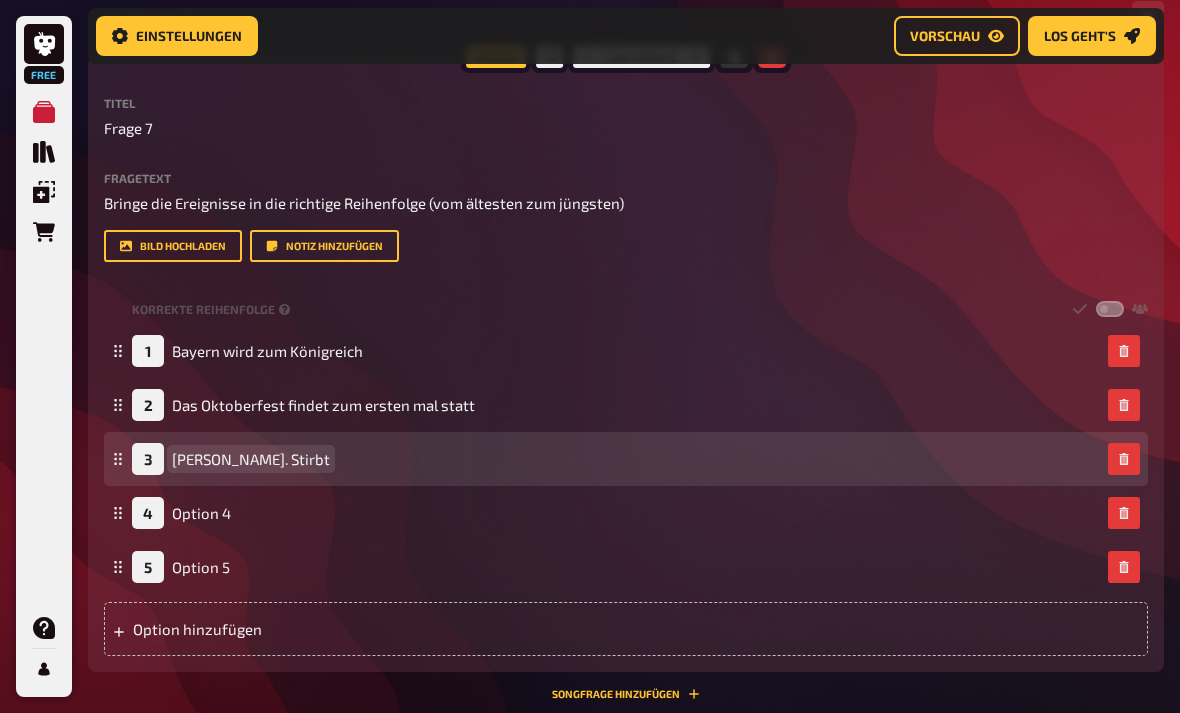 click on "[PERSON_NAME]. Stirbt" at bounding box center [251, 459] 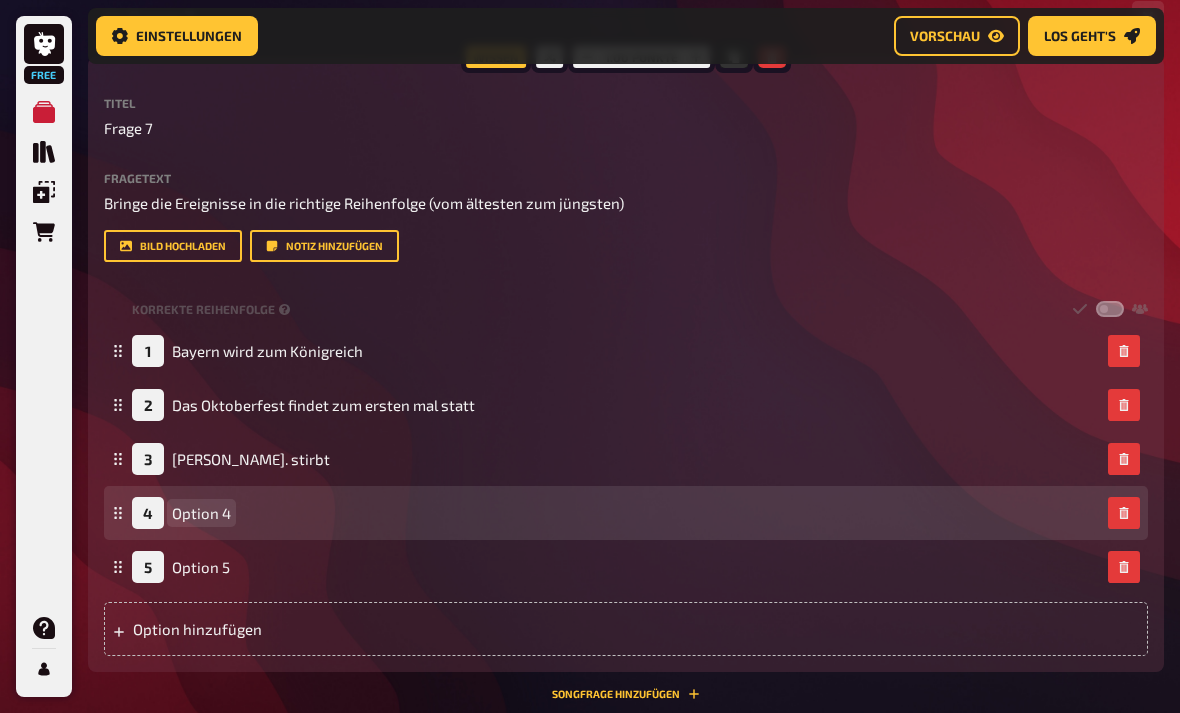 click on "Option 4" at bounding box center (201, 513) 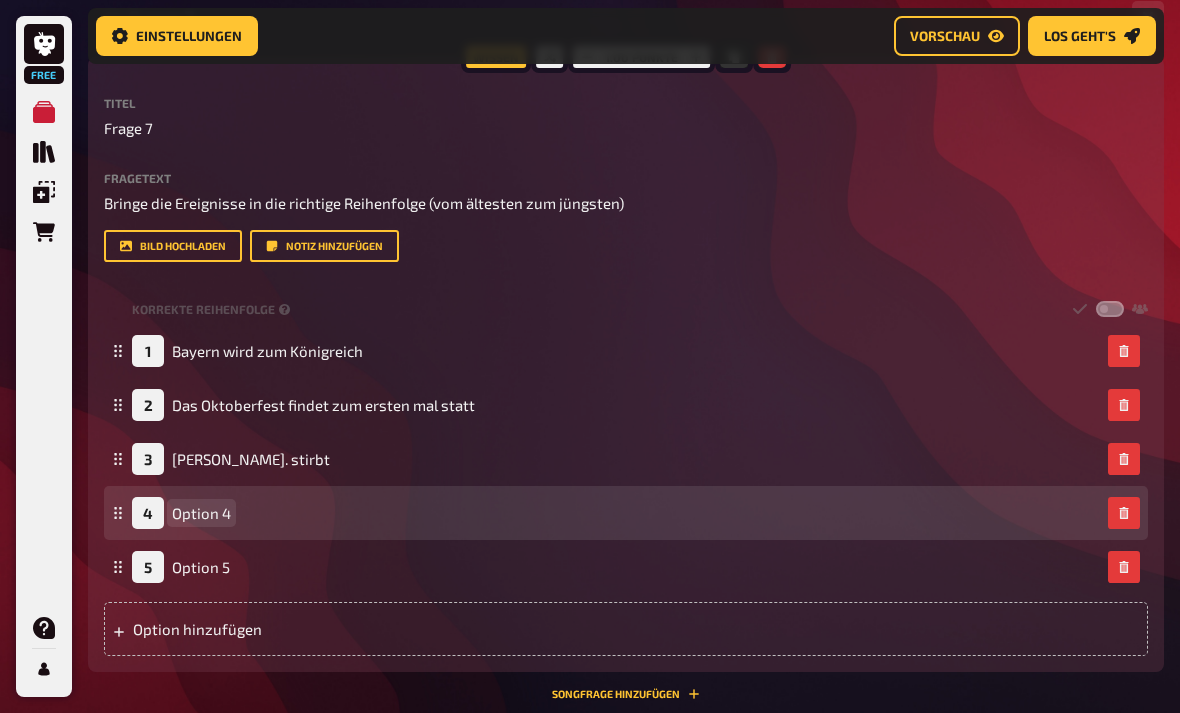 type 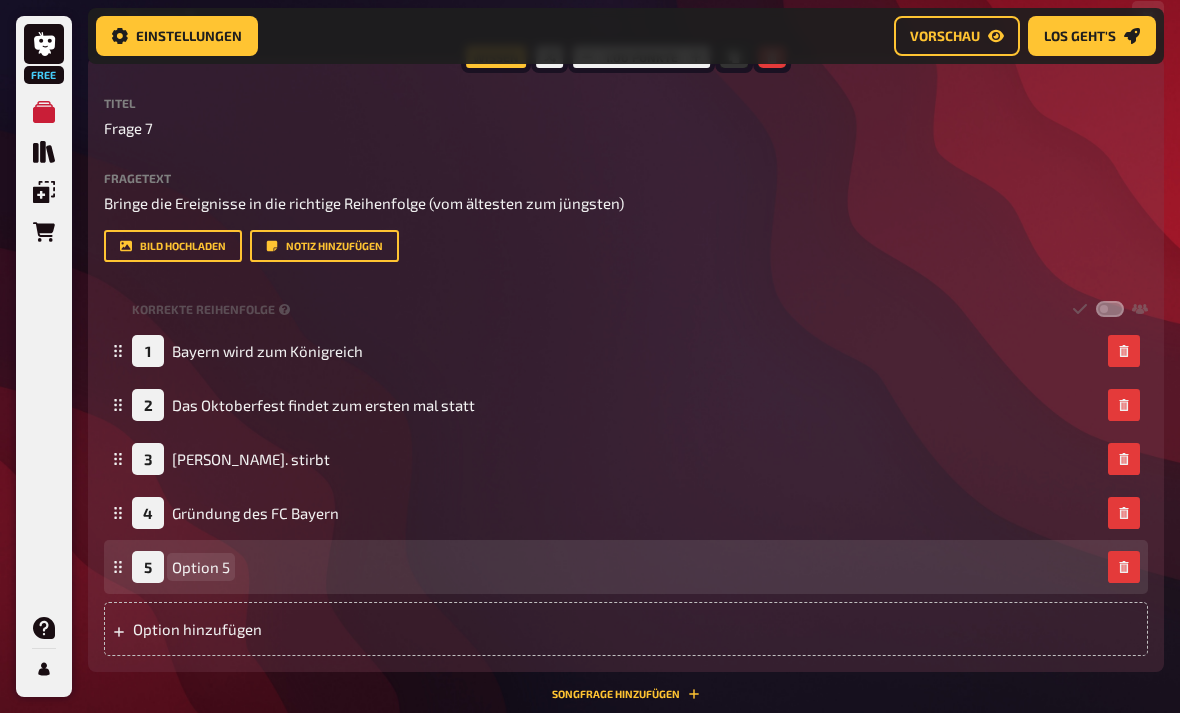 click on "Option 5" at bounding box center (201, 567) 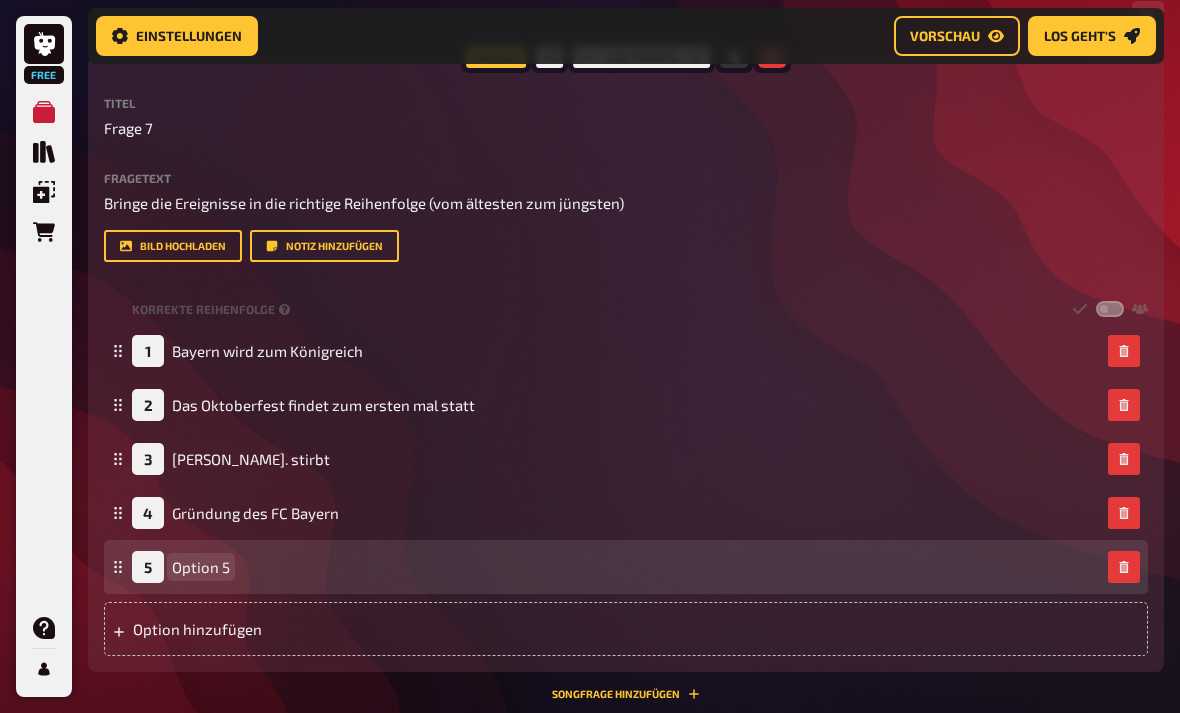type 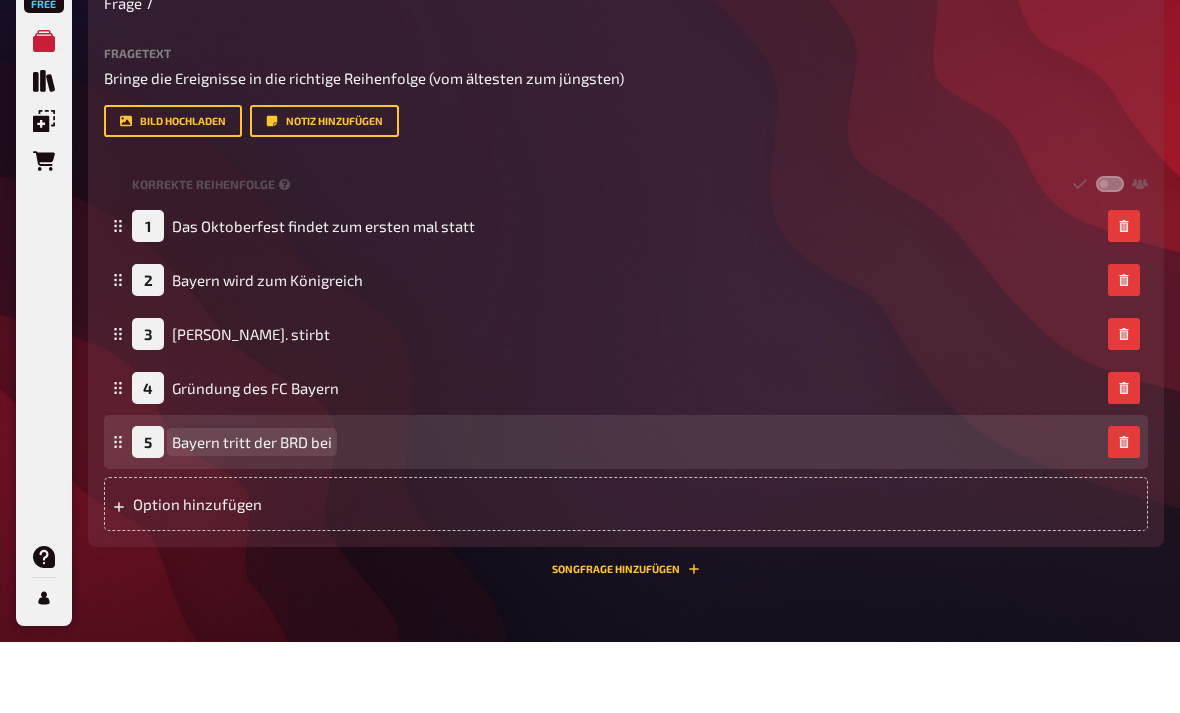 scroll, scrollTop: 851, scrollLeft: 0, axis: vertical 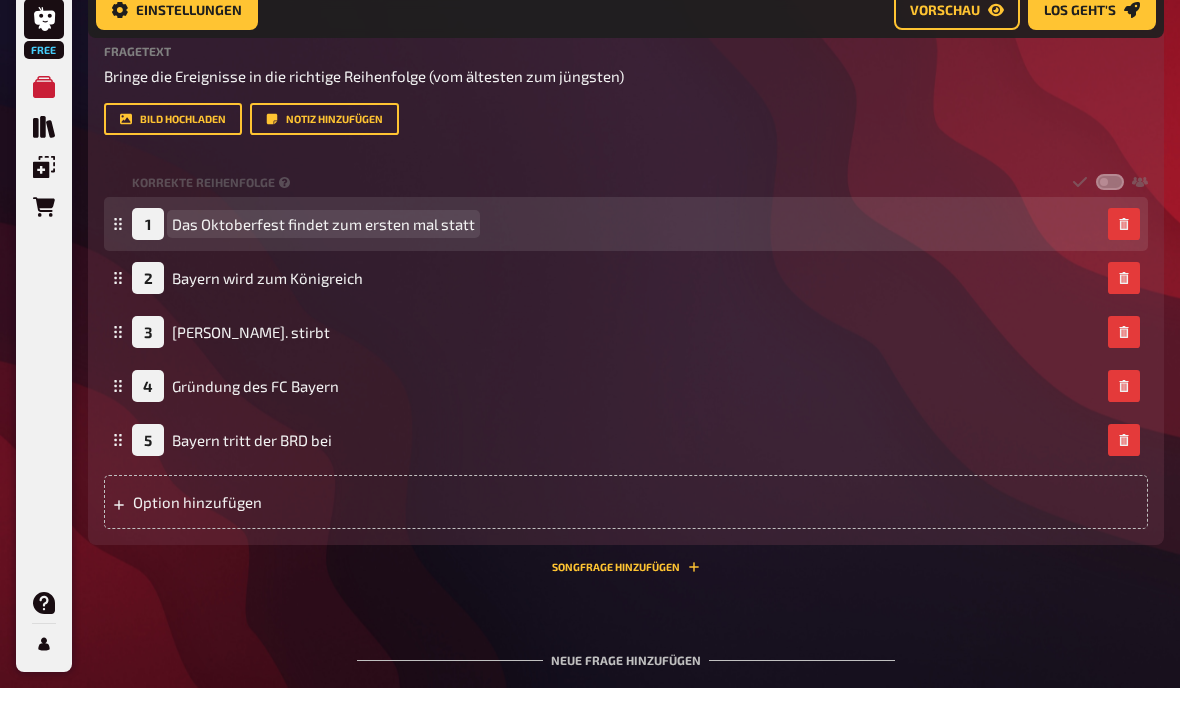 click on "1 Das Oktoberfest findet zum ersten mal statt" at bounding box center [616, 250] 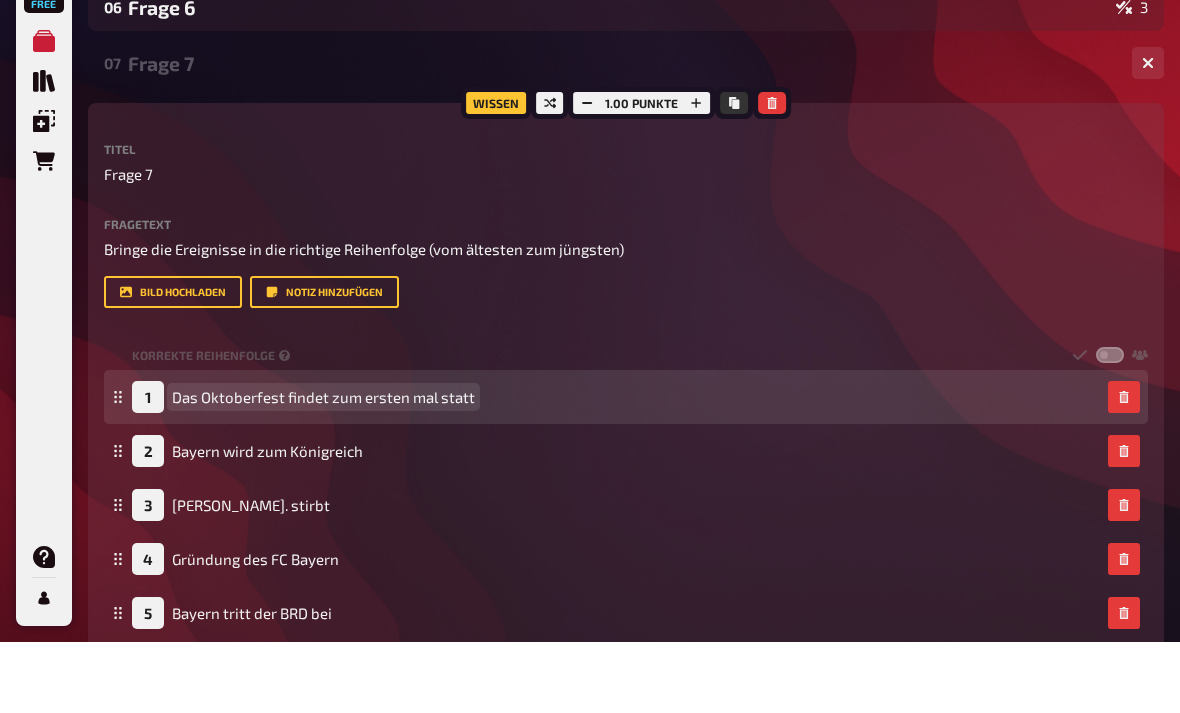 scroll, scrollTop: 644, scrollLeft: 0, axis: vertical 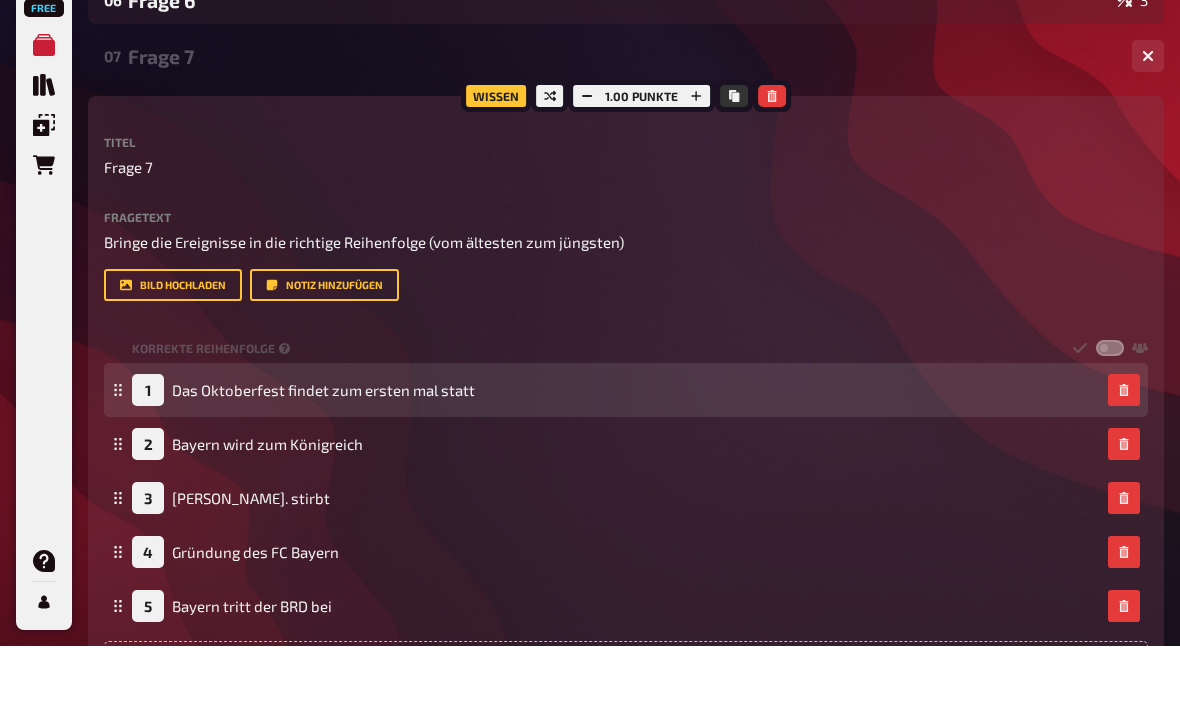 click on "1 Das Oktoberfest findet zum ersten mal statt" at bounding box center (626, 457) 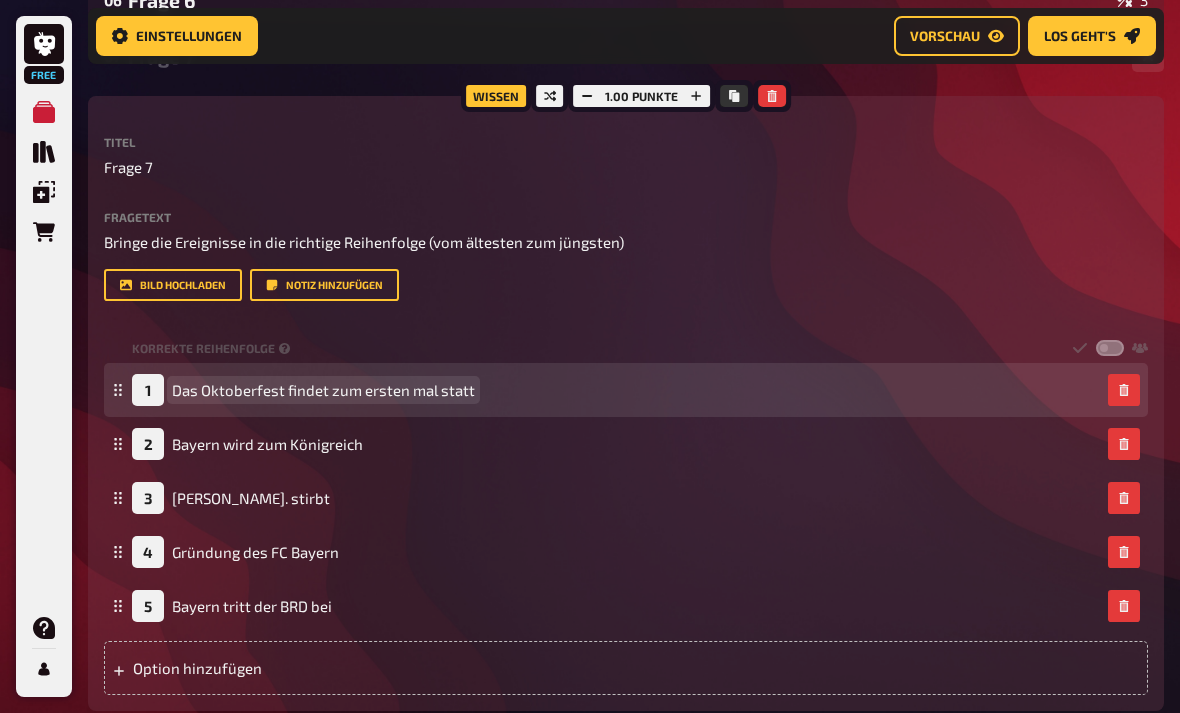 click on "Das Oktoberfest findet zum ersten mal statt" at bounding box center [323, 390] 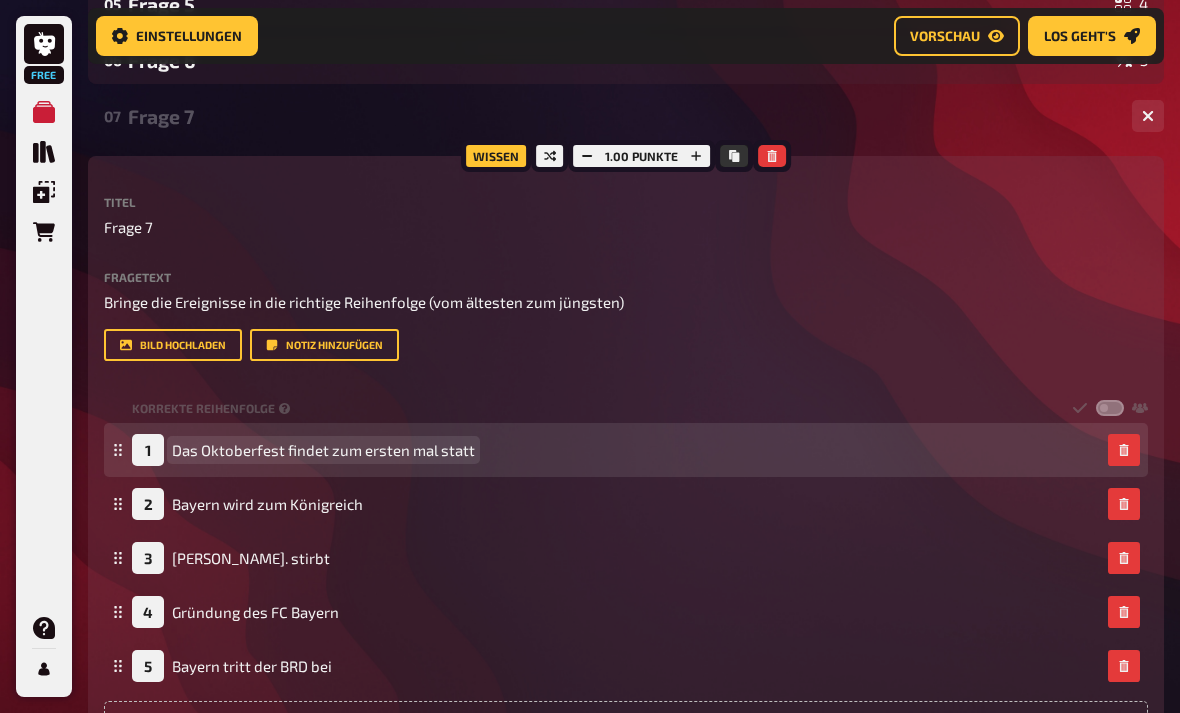 scroll, scrollTop: 648, scrollLeft: 0, axis: vertical 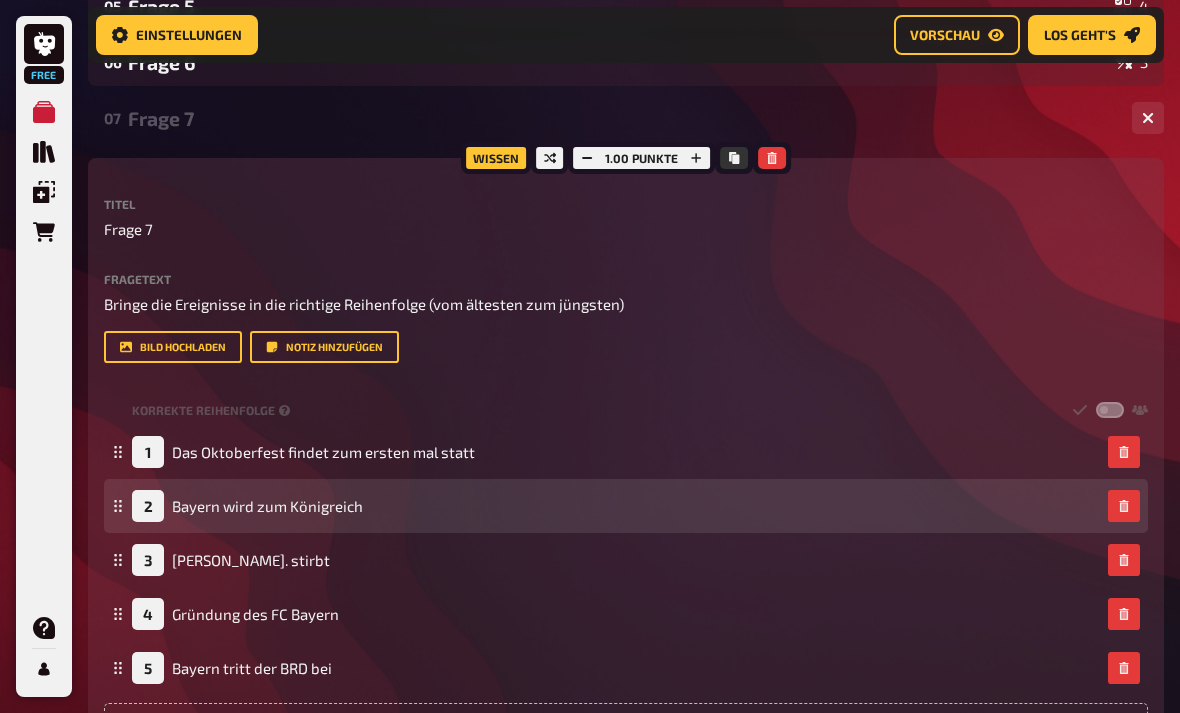 click on "2" at bounding box center [148, 507] 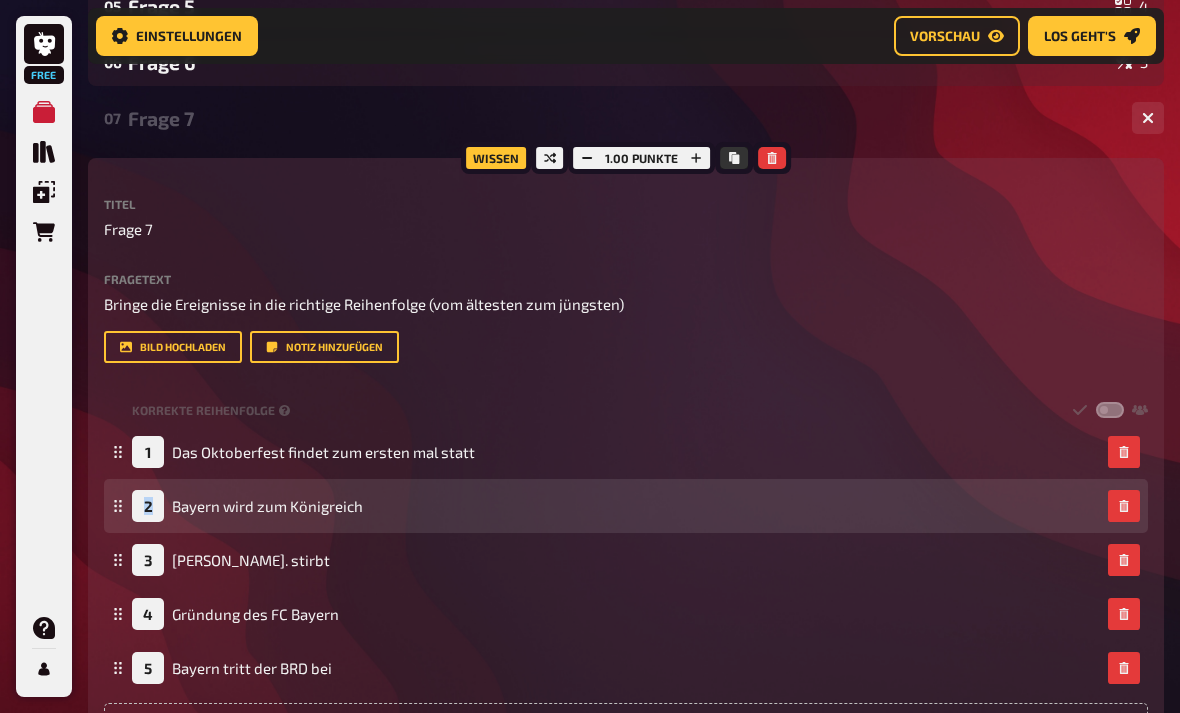 click on "2 Bayern wird zum Königreich" at bounding box center [626, 506] 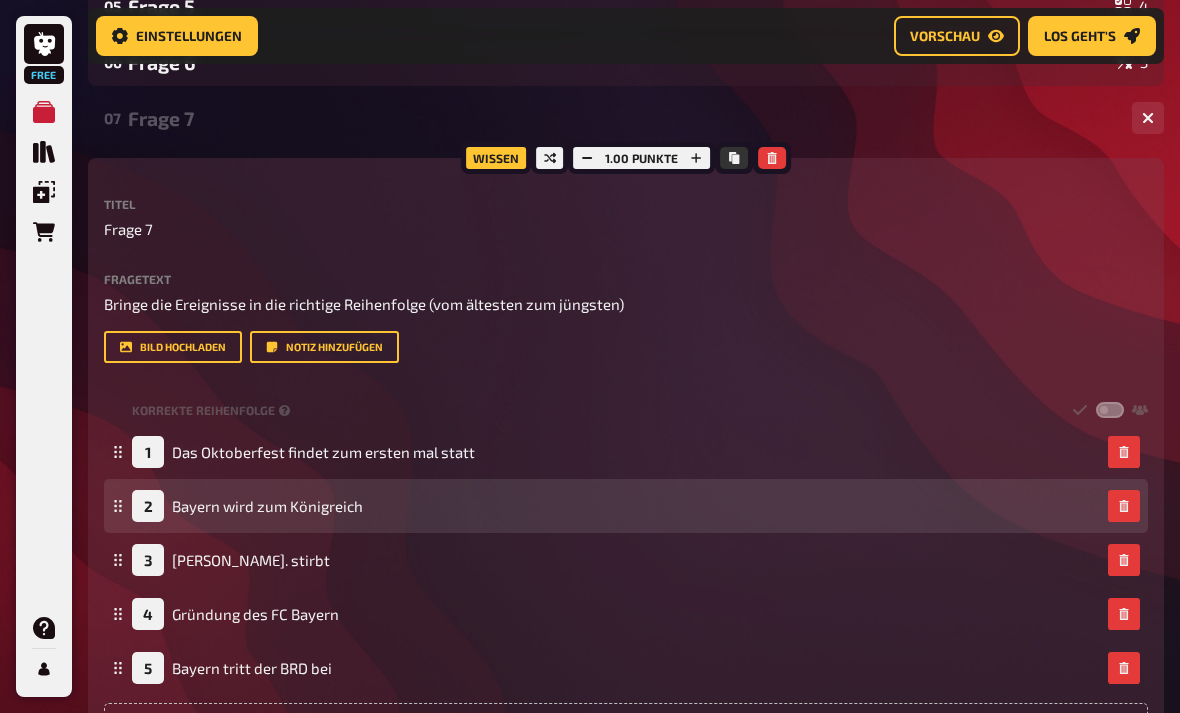 click 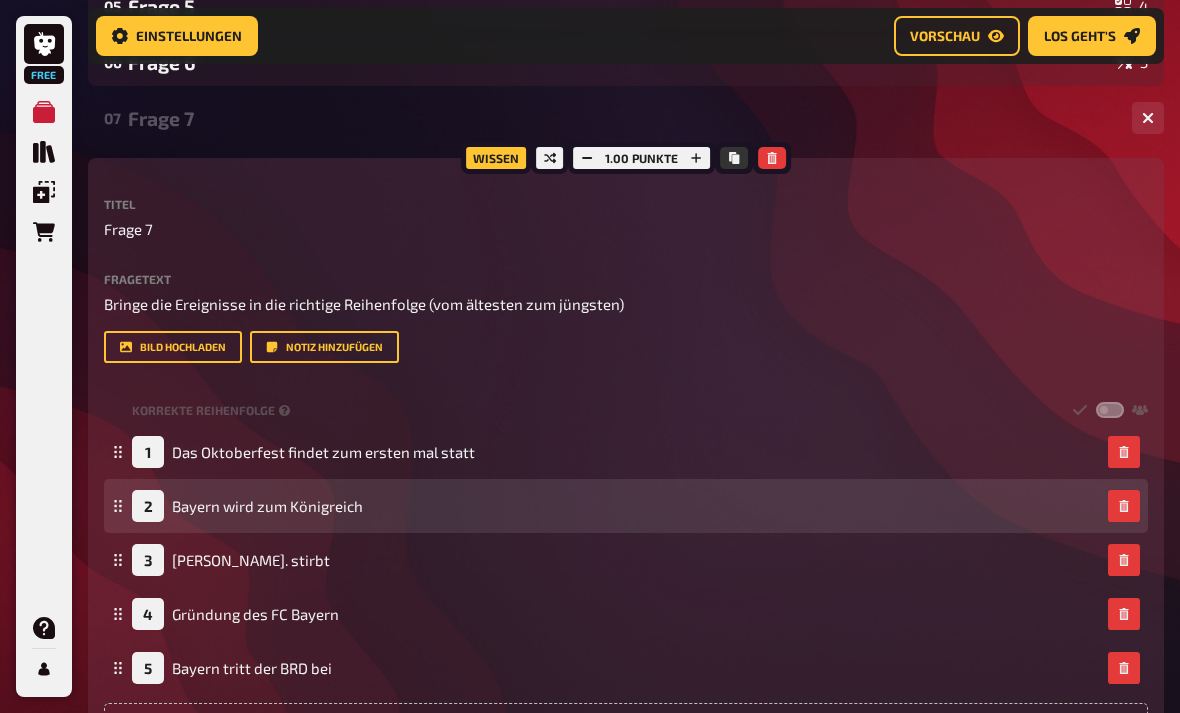 click 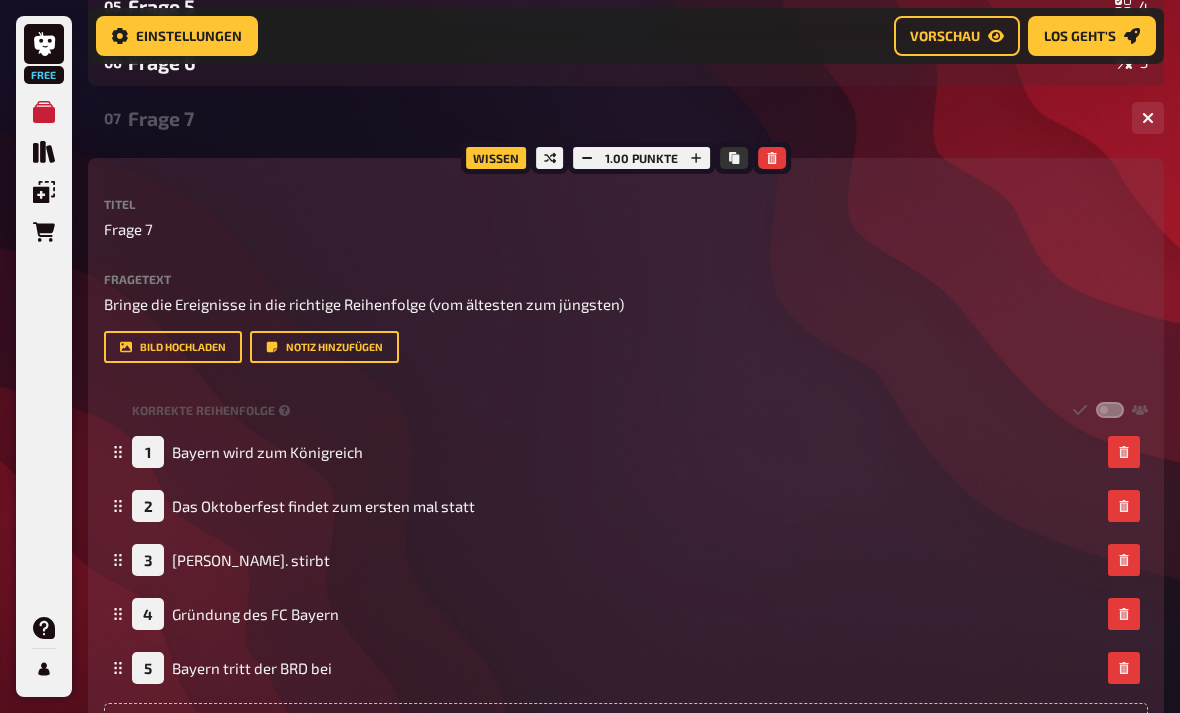 click on "Fragetext Bringe die Ereignisse in die richtige Reihenfolge (vom ältesten zum jüngsten) Hier hinziehen für Dateiupload" at bounding box center (626, 294) 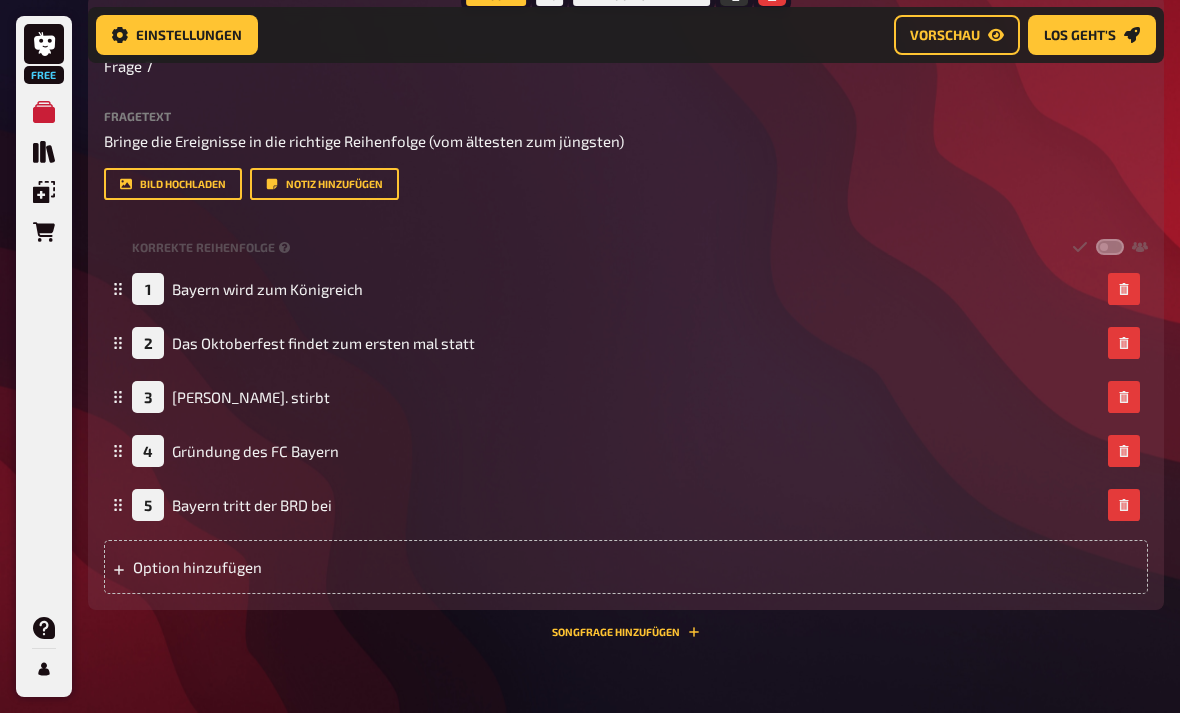 scroll, scrollTop: 812, scrollLeft: 0, axis: vertical 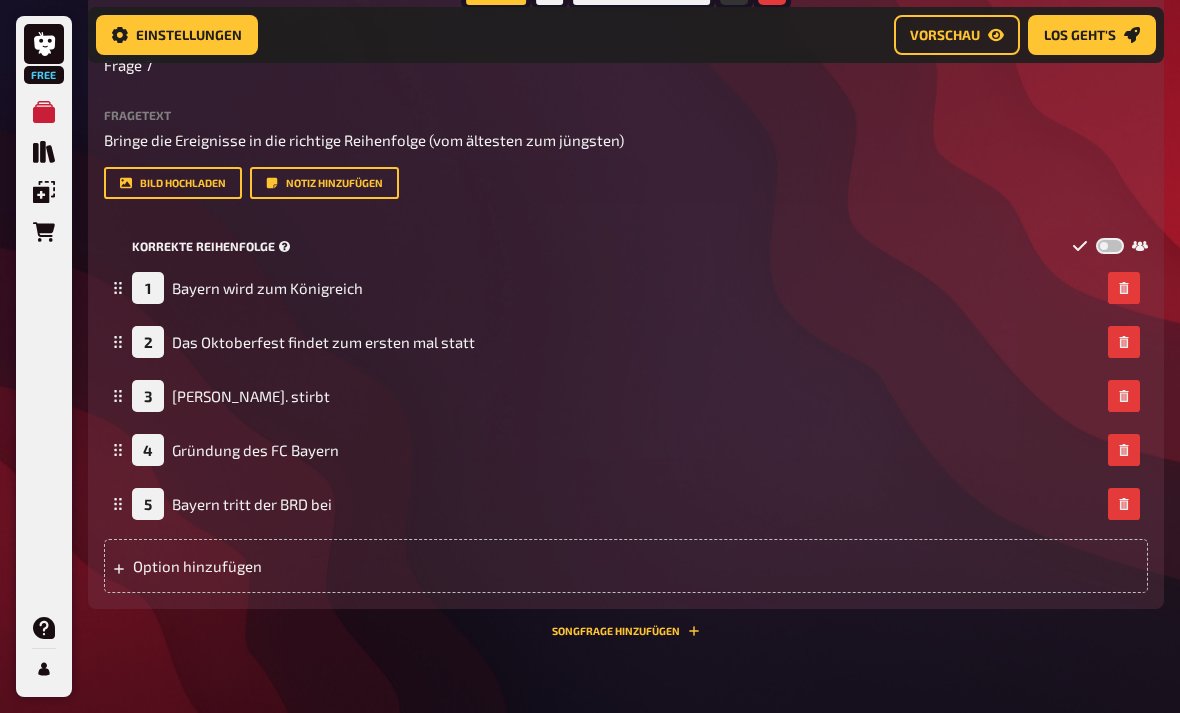 click at bounding box center [1110, 247] 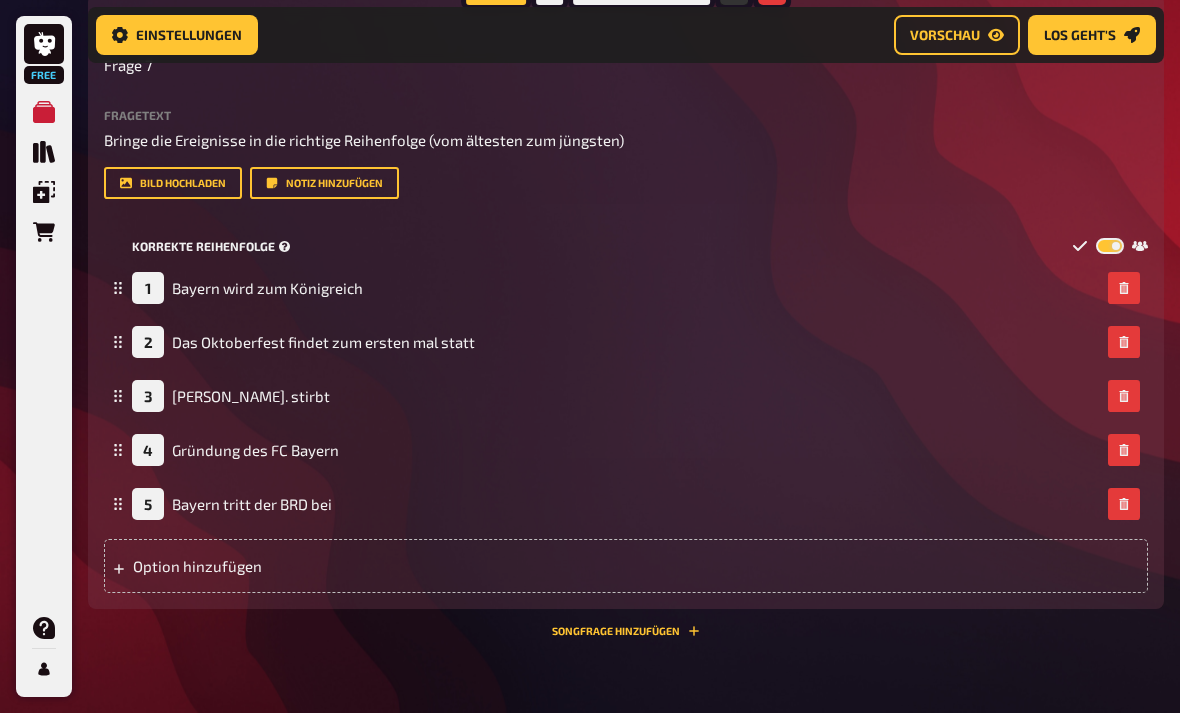 checkbox on "true" 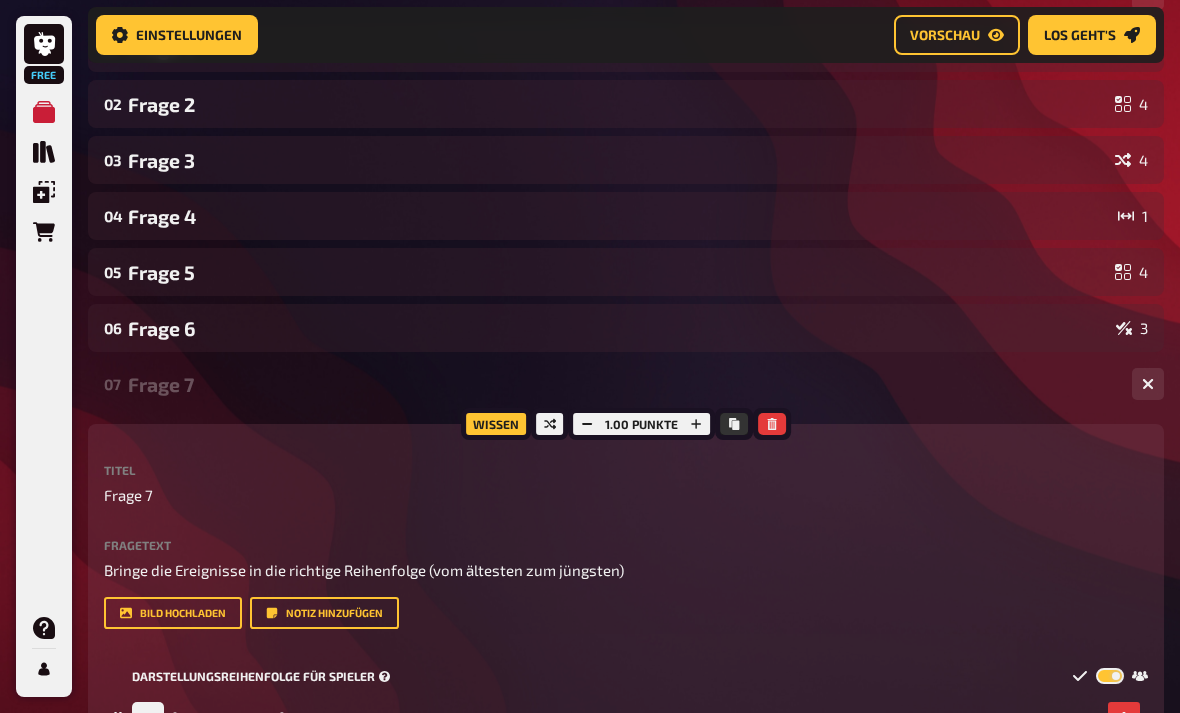 scroll, scrollTop: 0, scrollLeft: 0, axis: both 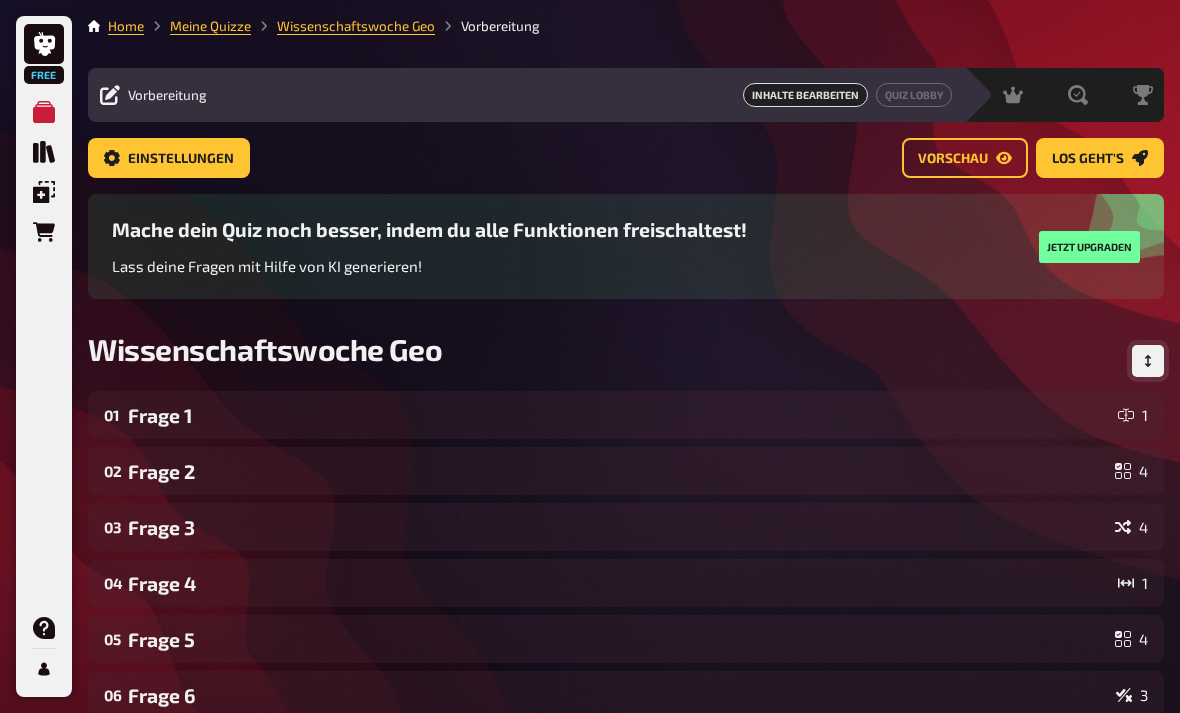 click at bounding box center [1148, 361] 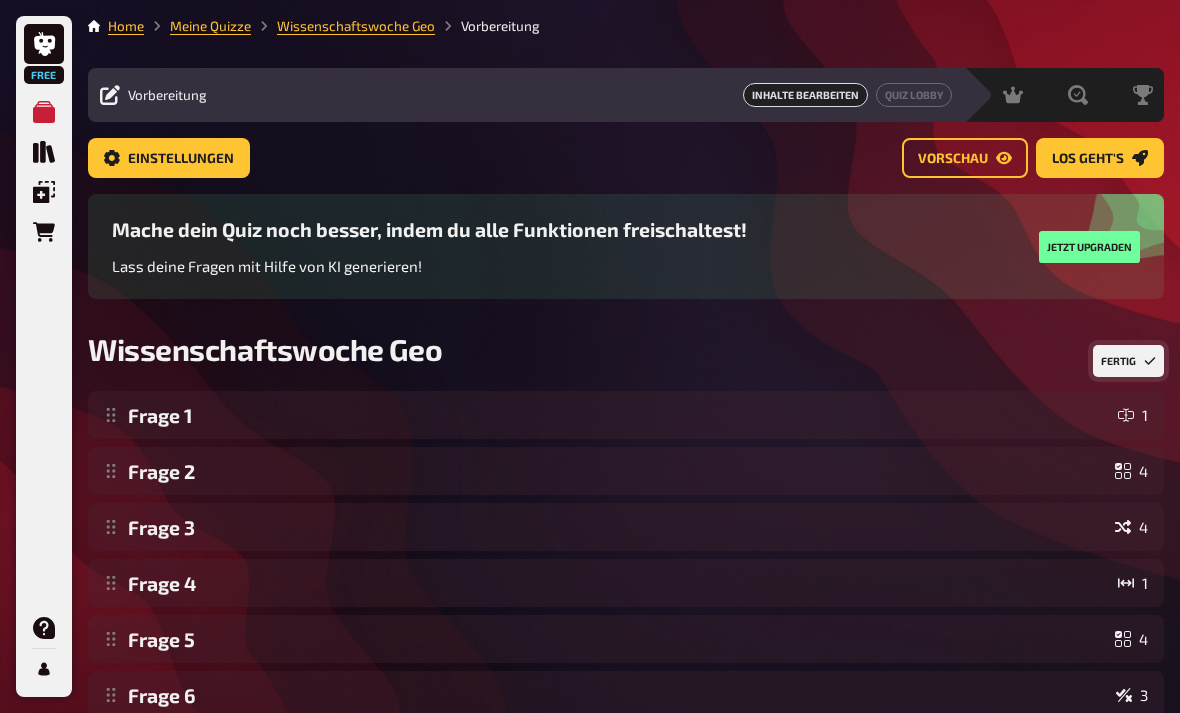 click on "Fertig" at bounding box center [1128, 361] 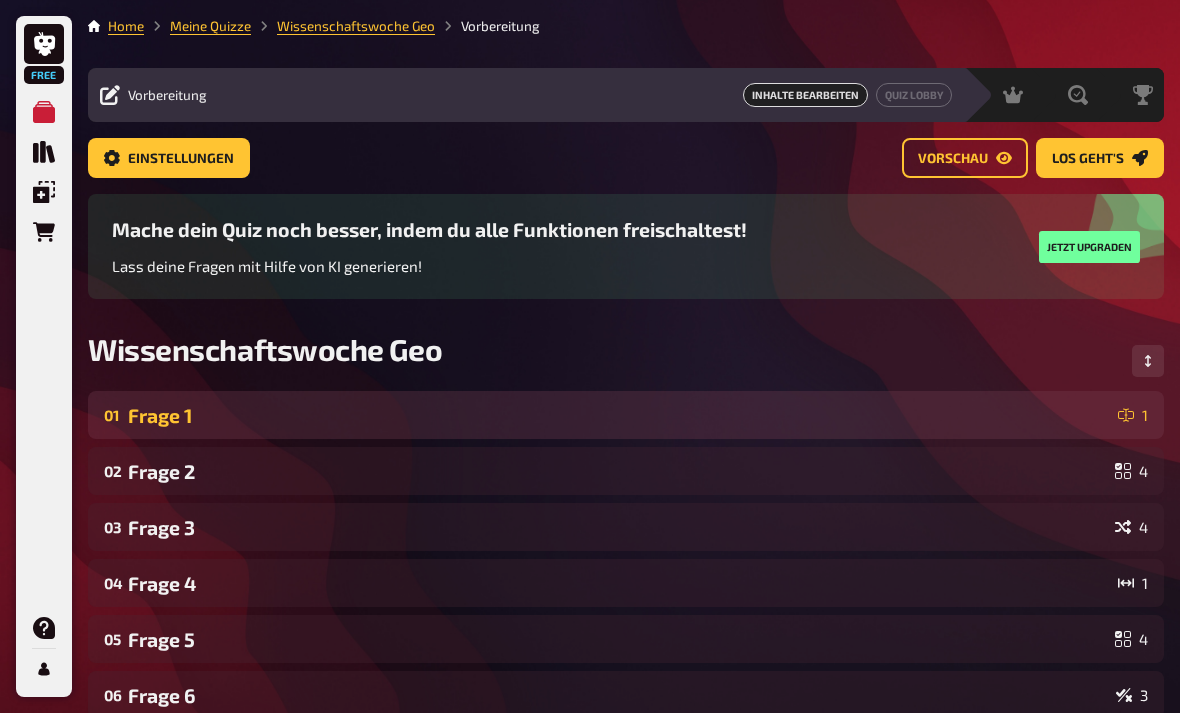 click on "Frage 1" at bounding box center (619, 415) 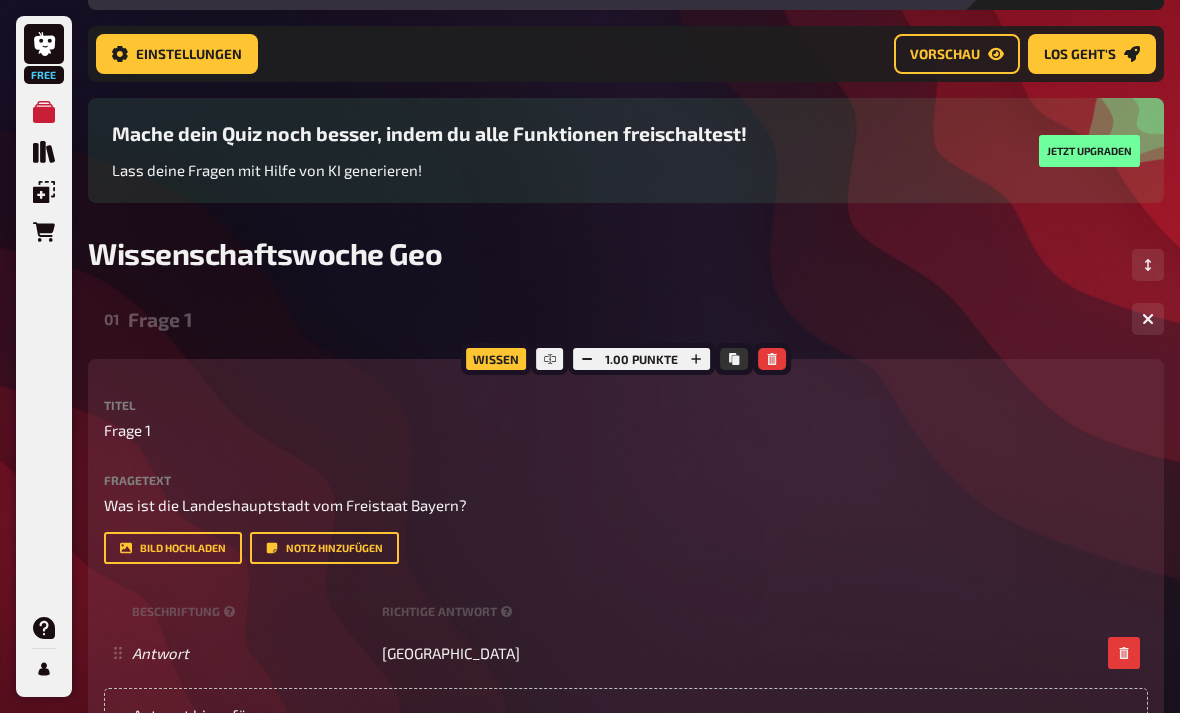 scroll, scrollTop: 109, scrollLeft: 0, axis: vertical 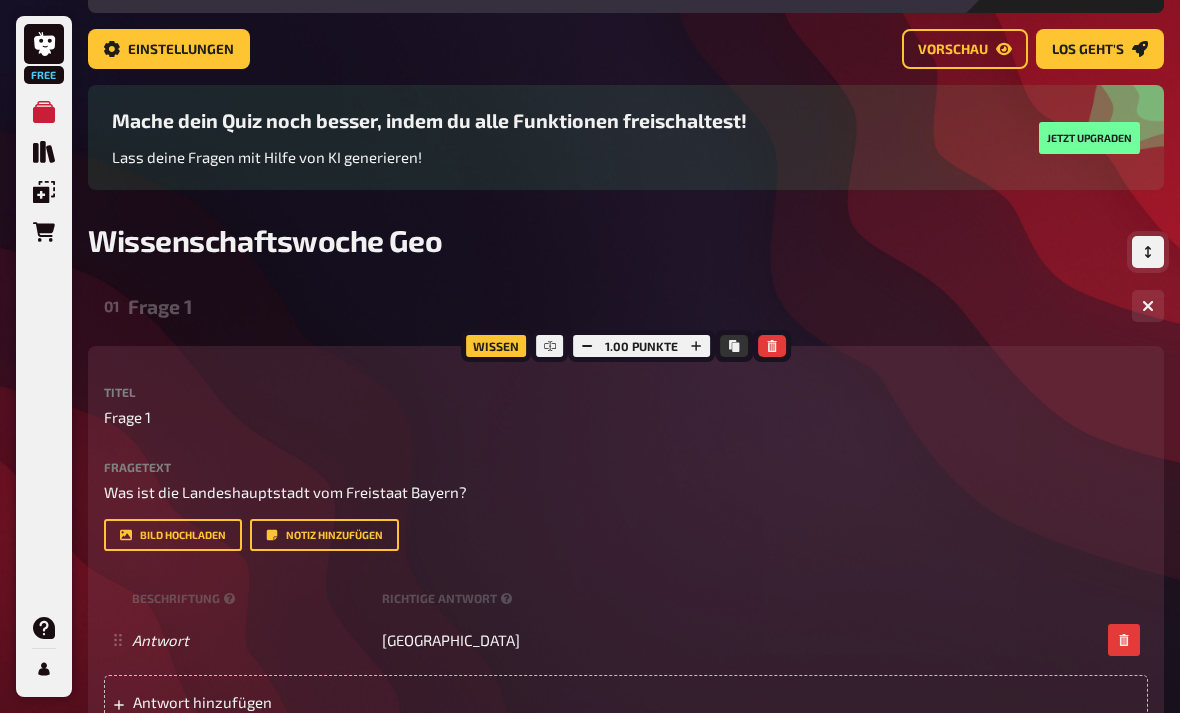 click 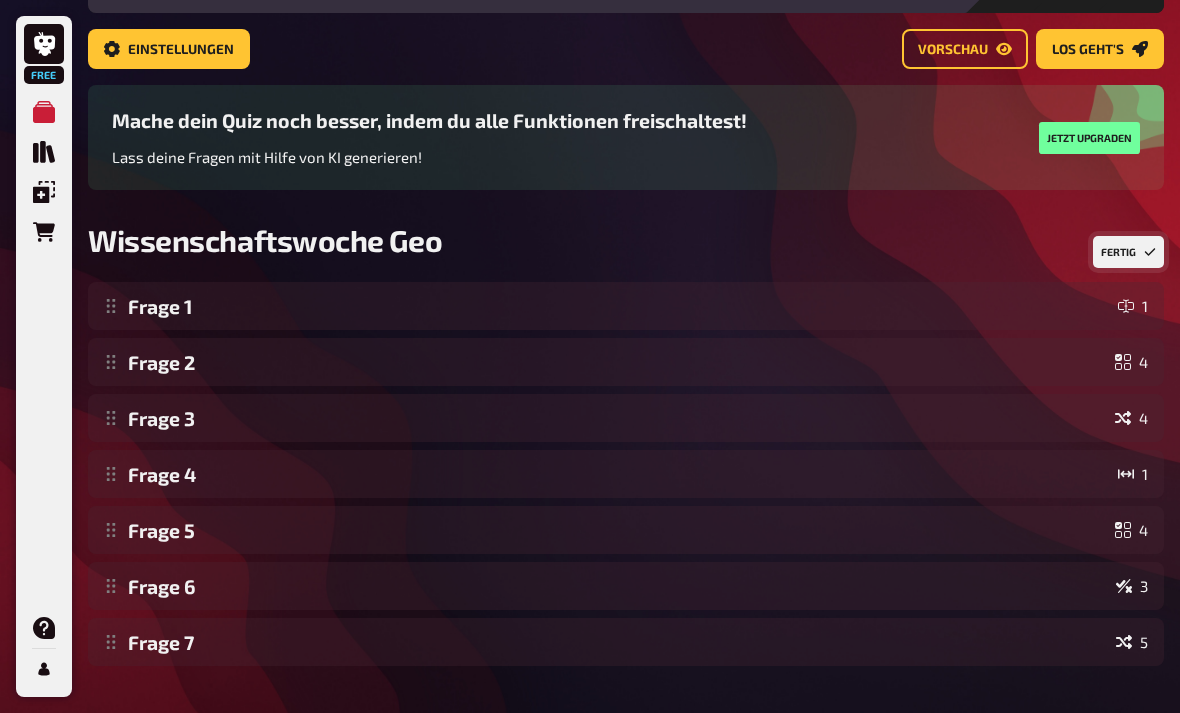 scroll, scrollTop: 97, scrollLeft: 0, axis: vertical 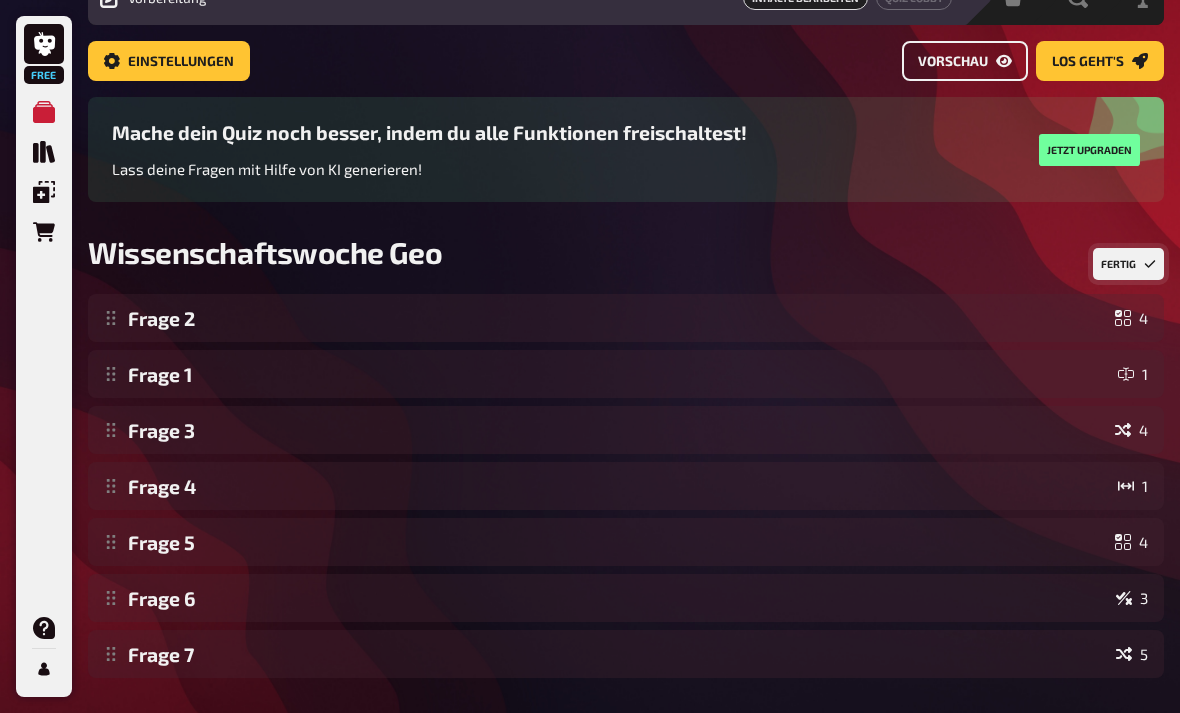 click on "Vorschau" at bounding box center [965, 61] 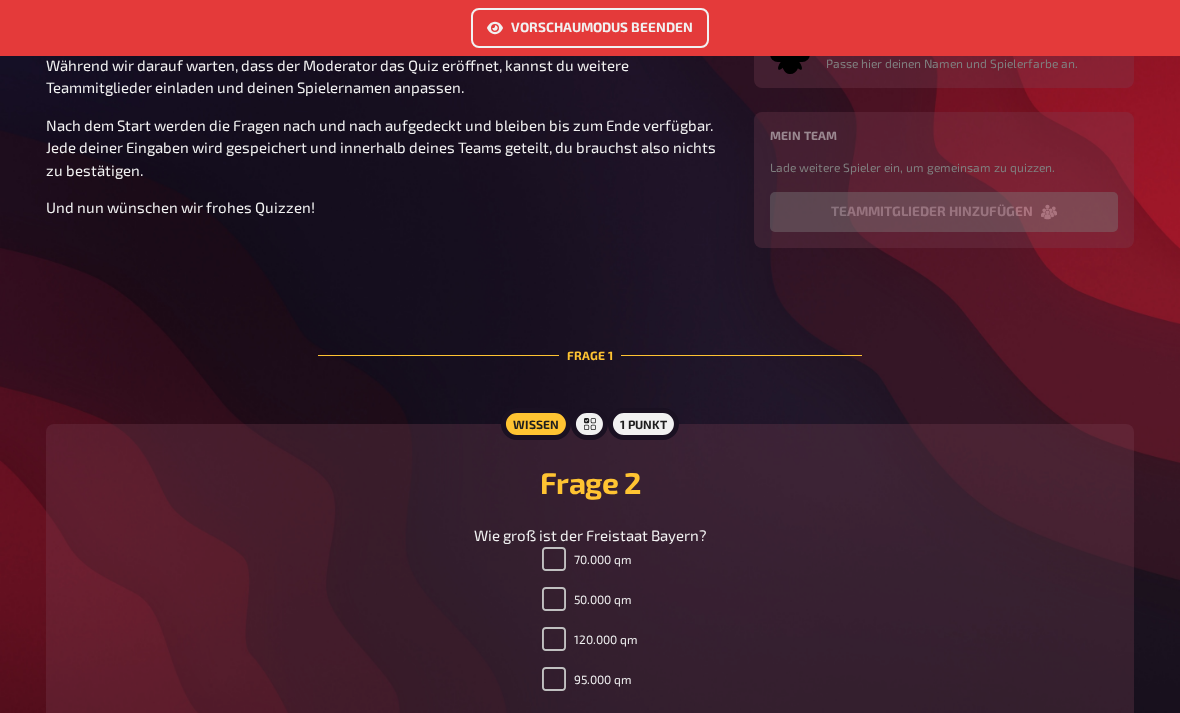 scroll, scrollTop: 273, scrollLeft: 0, axis: vertical 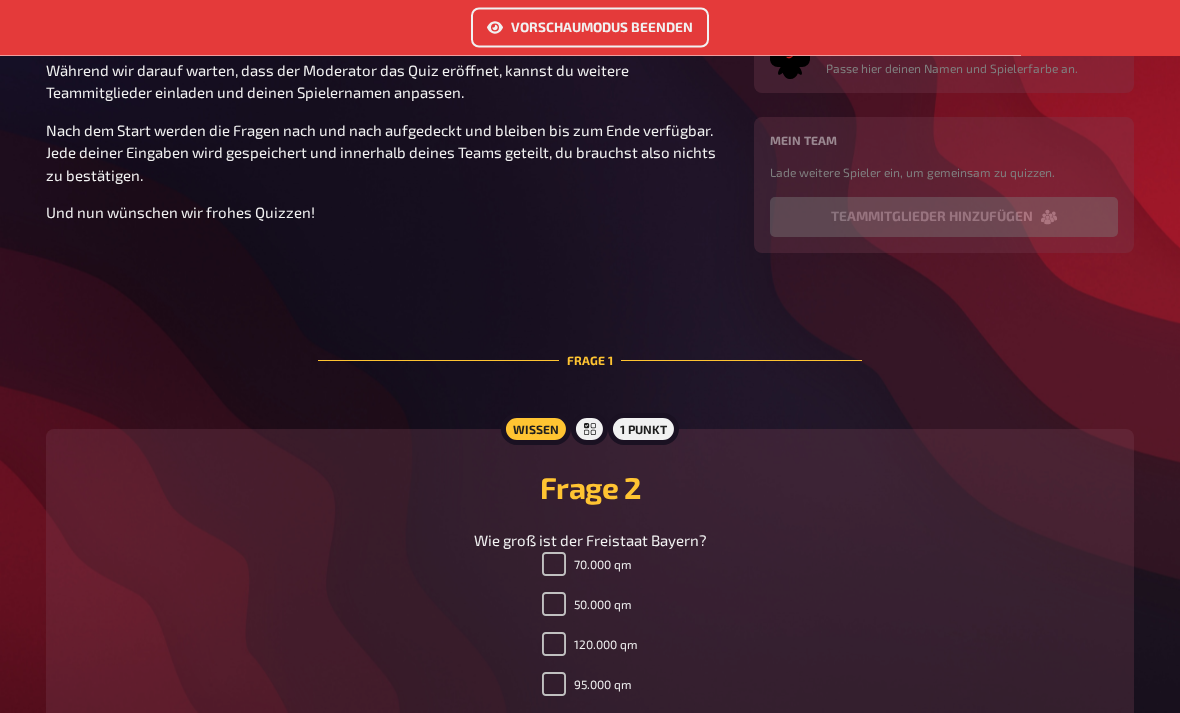 click on "Frage   1" at bounding box center [590, 361] 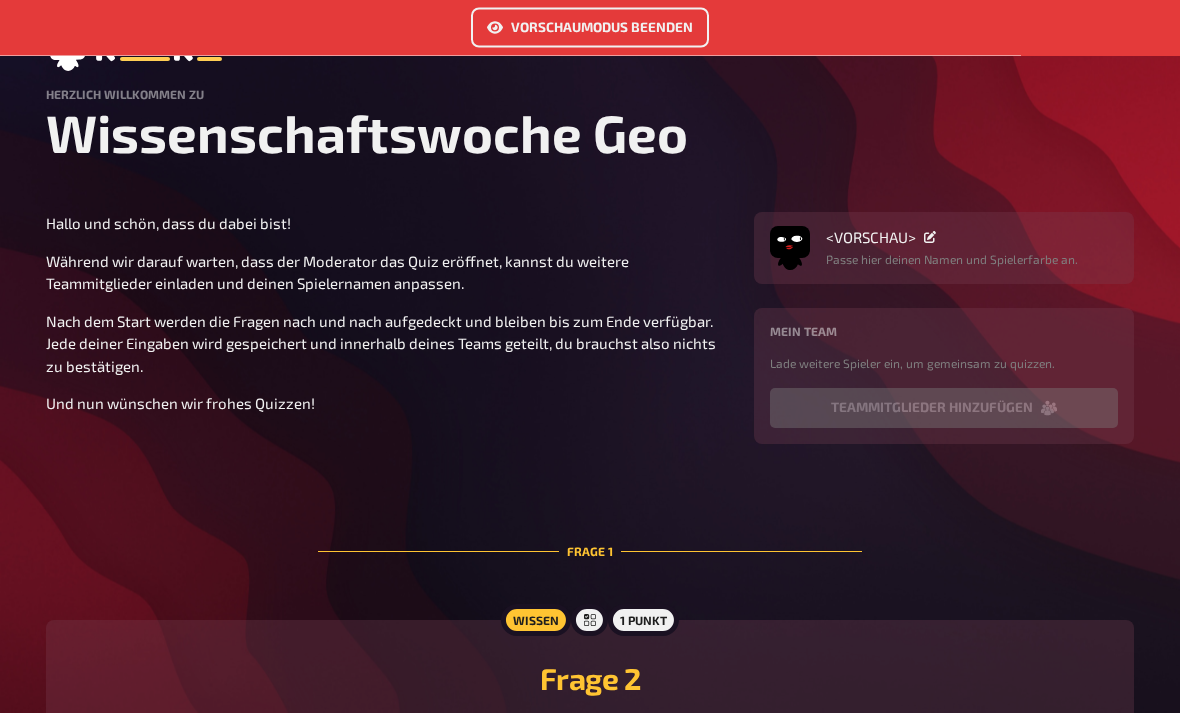 scroll, scrollTop: 0, scrollLeft: 0, axis: both 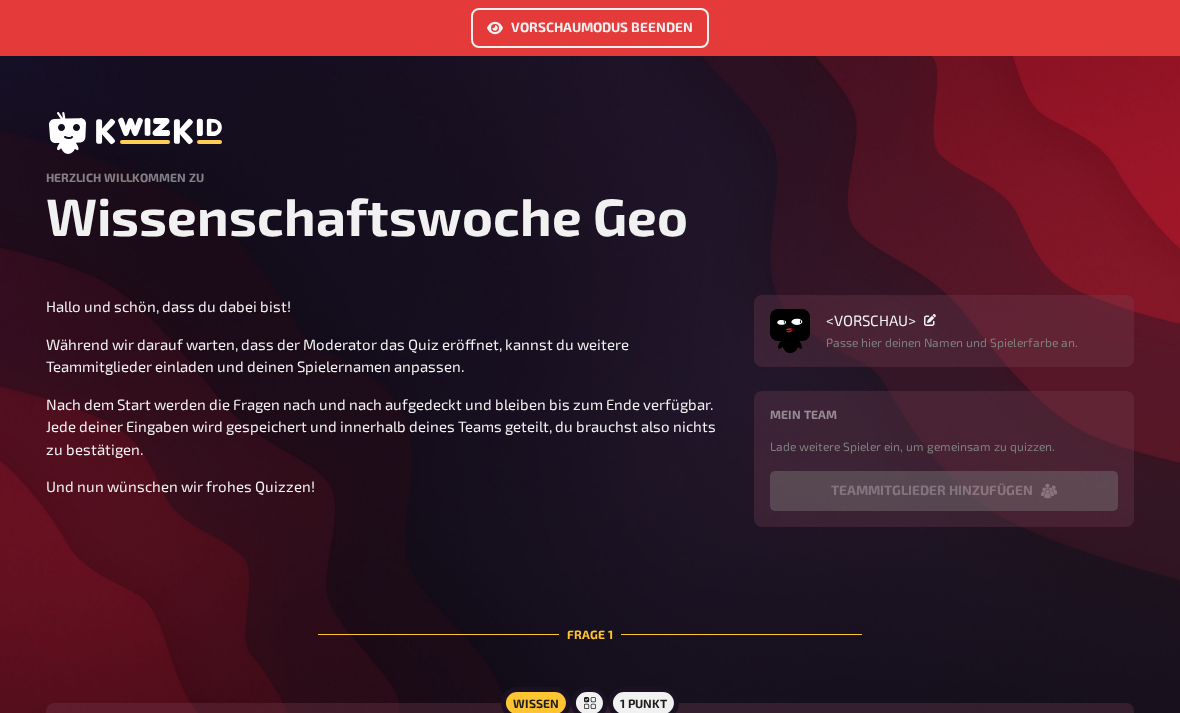 click on "Frage   1" at bounding box center (590, 634) 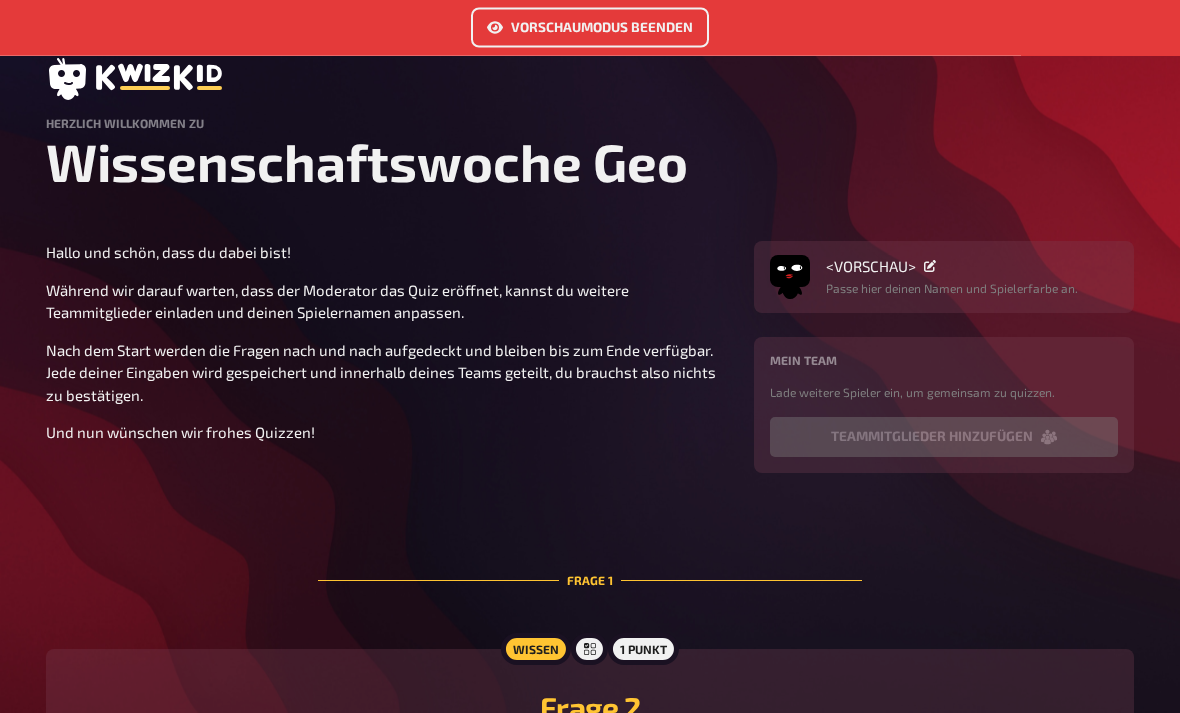 click on "Vorschaumodus beenden" at bounding box center [590, 28] 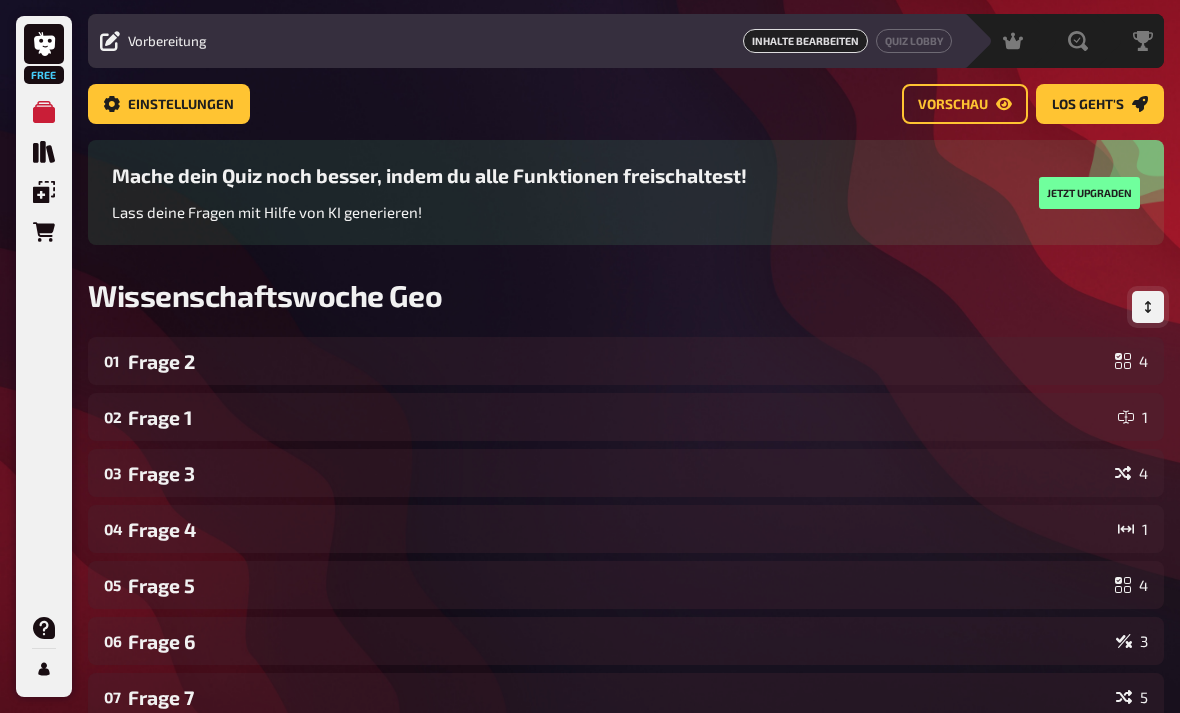 click at bounding box center [1148, 307] 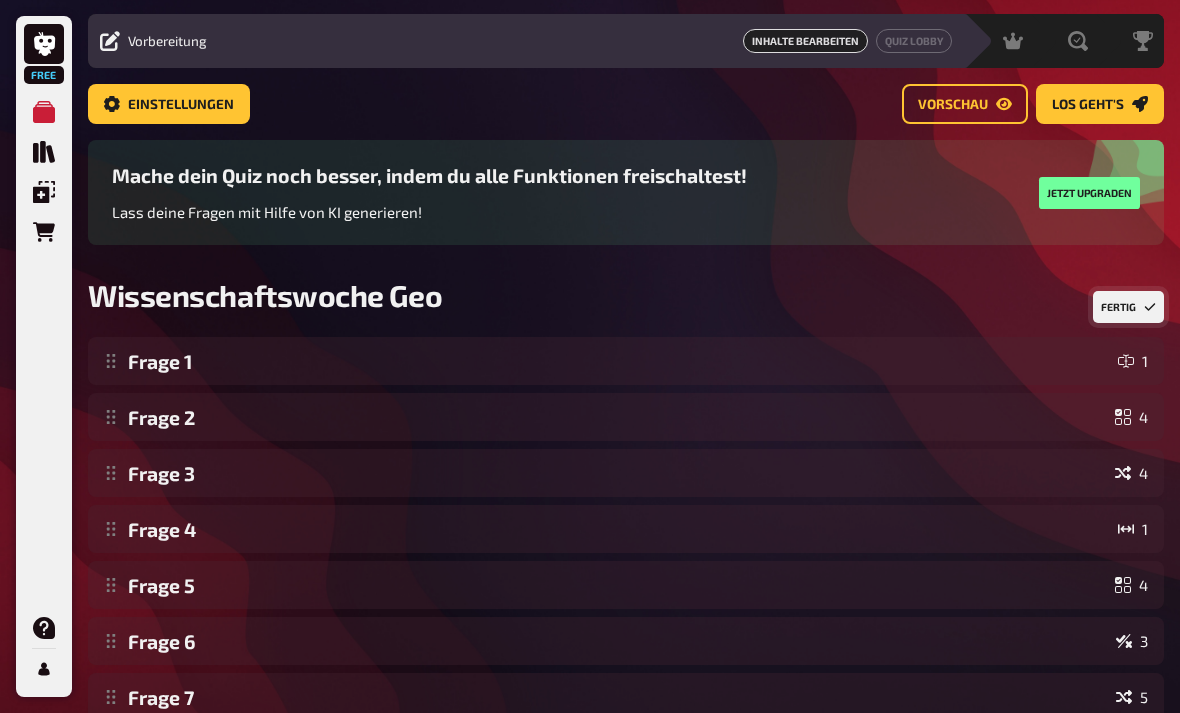 click on "Fertig" at bounding box center [1128, 307] 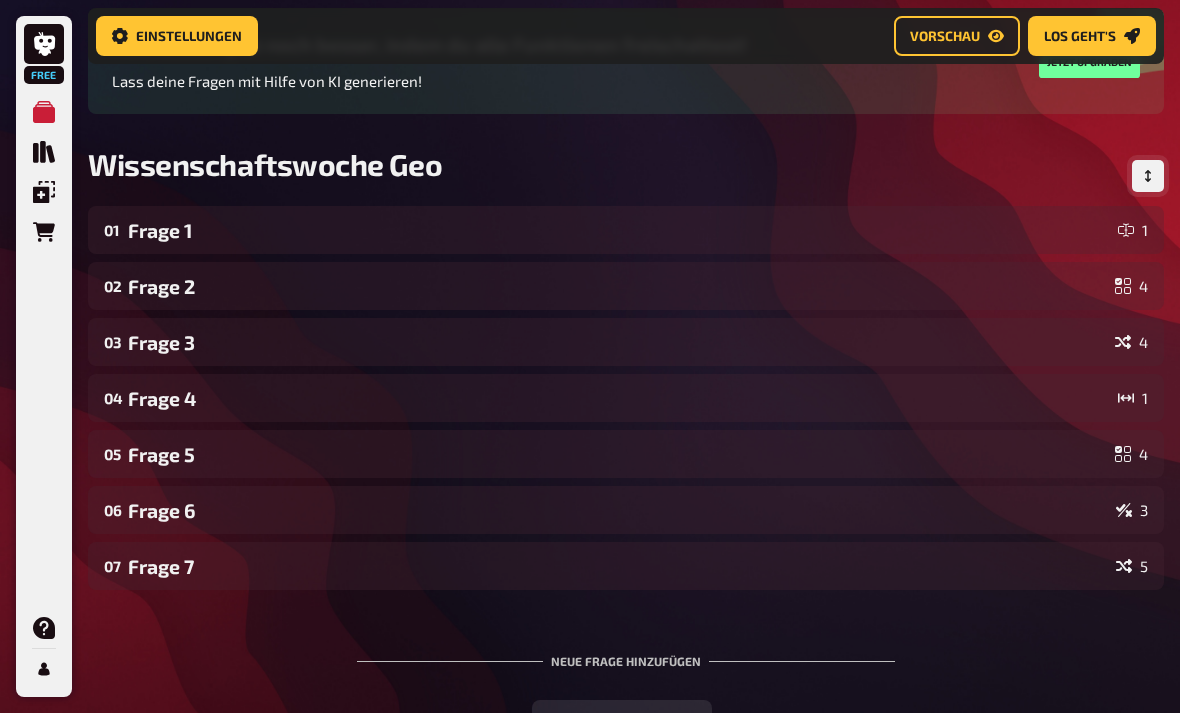 scroll, scrollTop: 0, scrollLeft: 0, axis: both 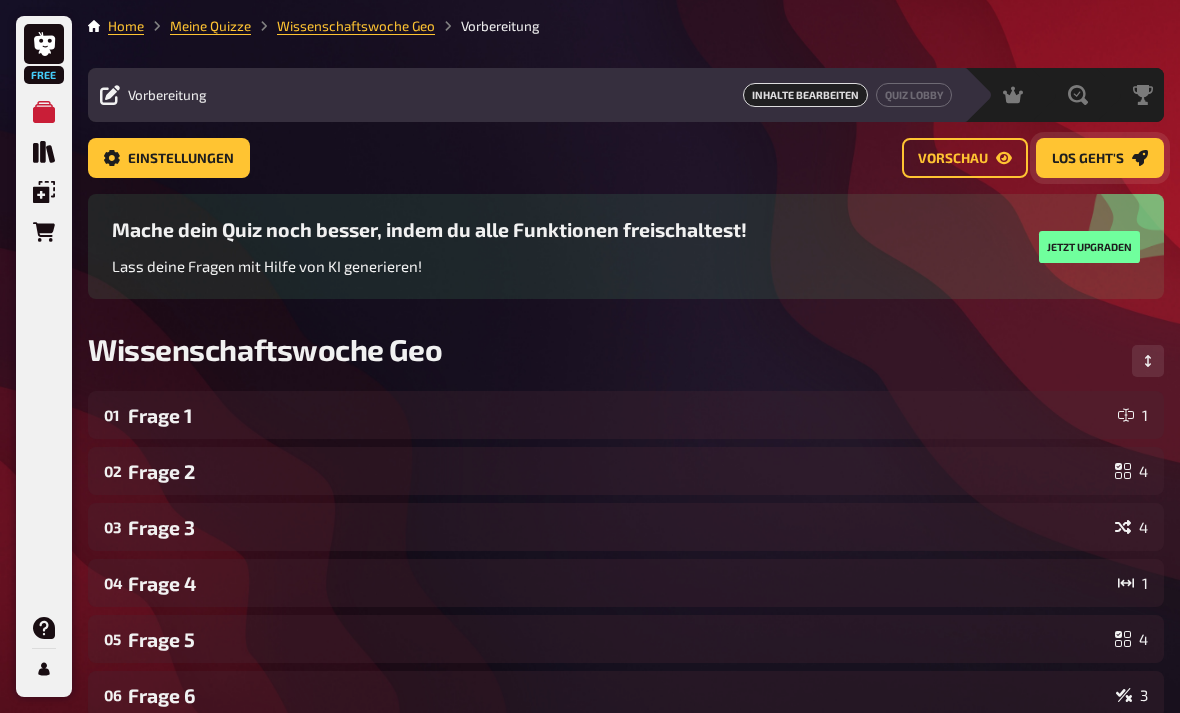 click on "Los geht's" at bounding box center [1100, 158] 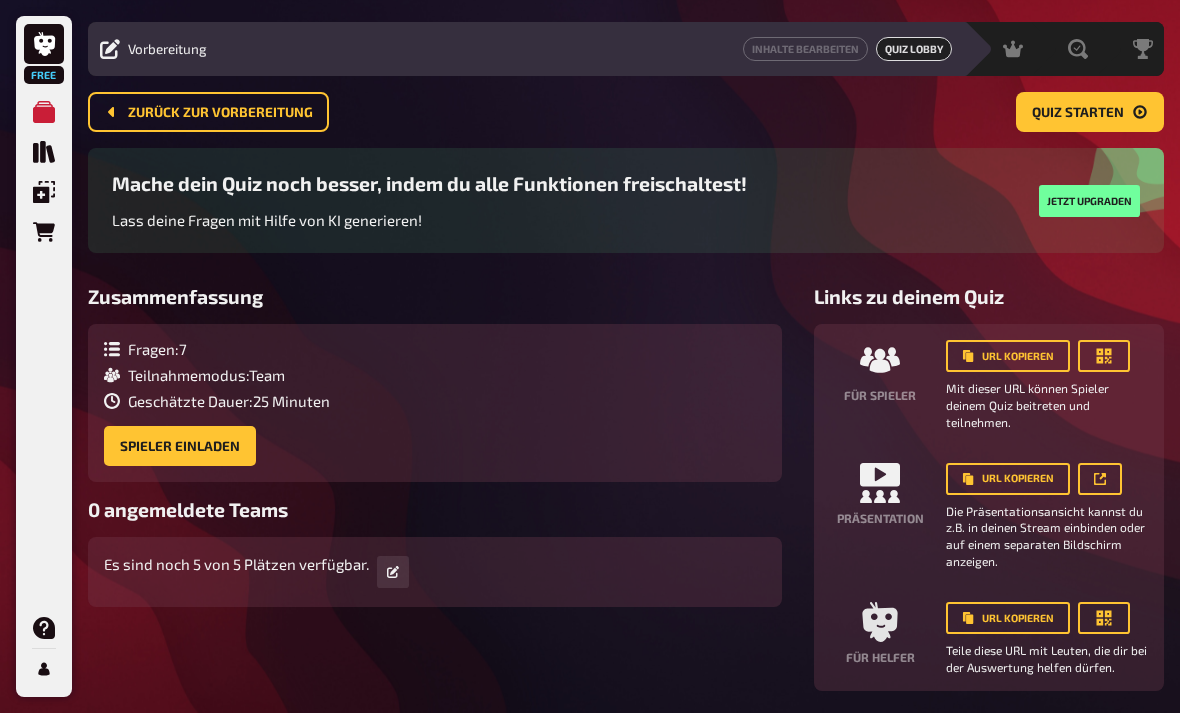 scroll, scrollTop: 52, scrollLeft: 0, axis: vertical 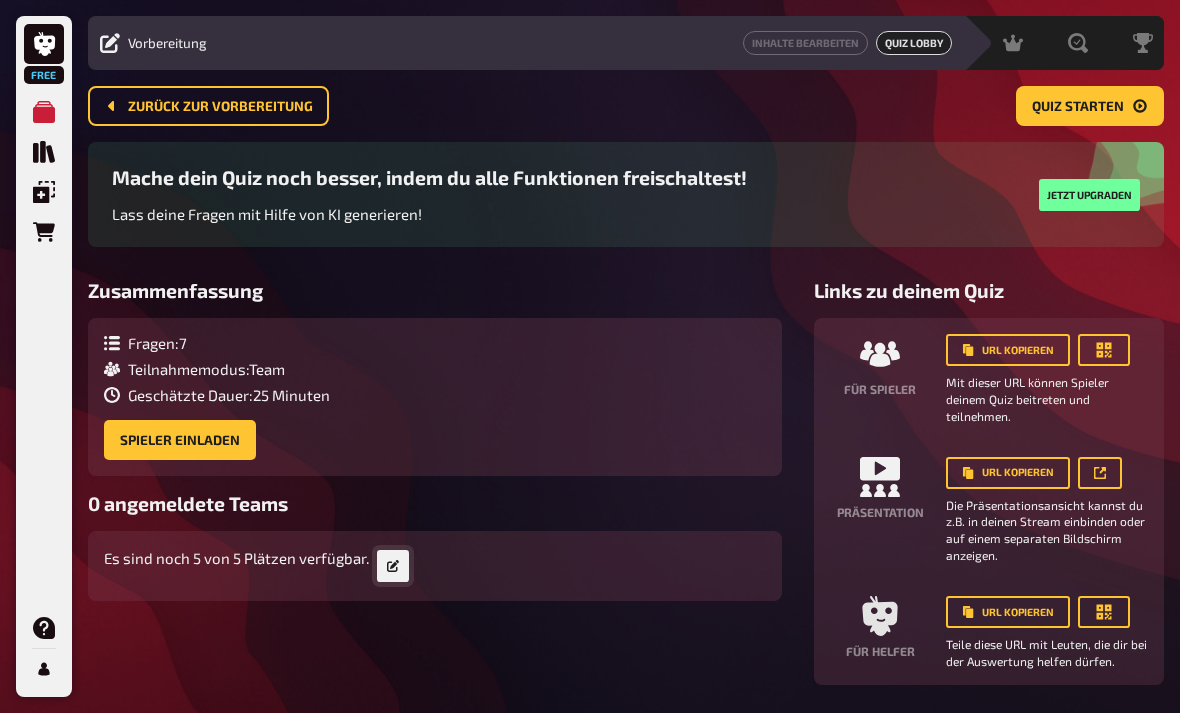 click 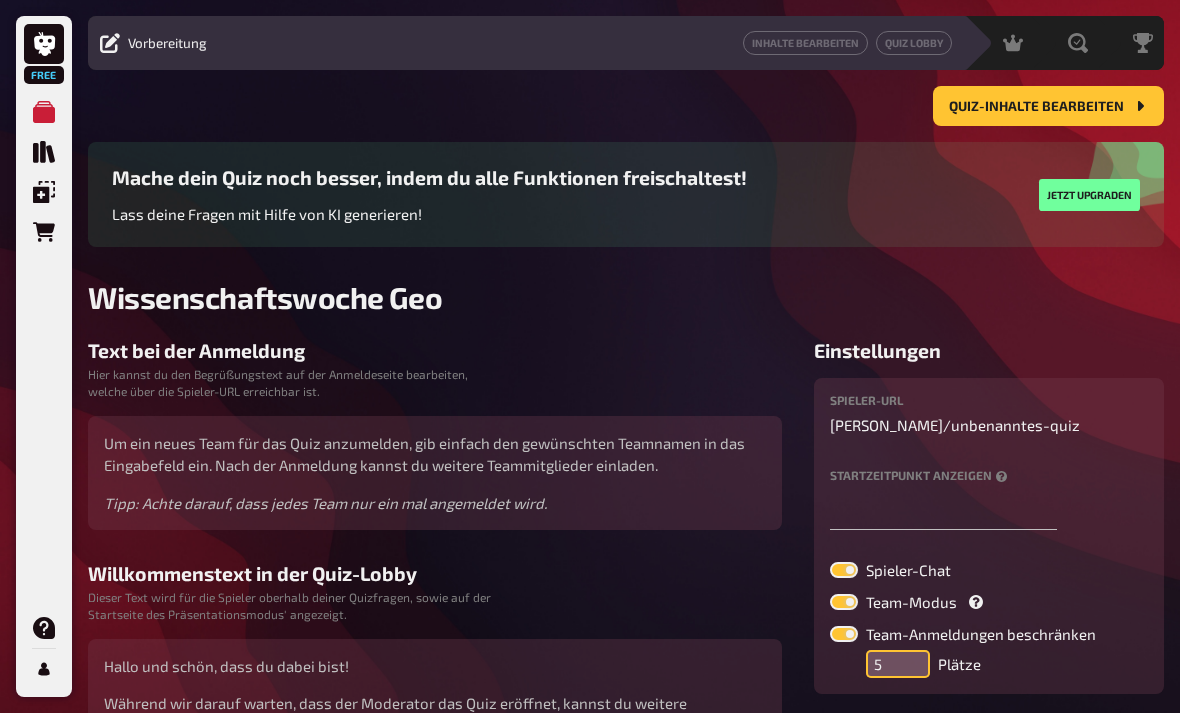 click on "5" at bounding box center [898, 664] 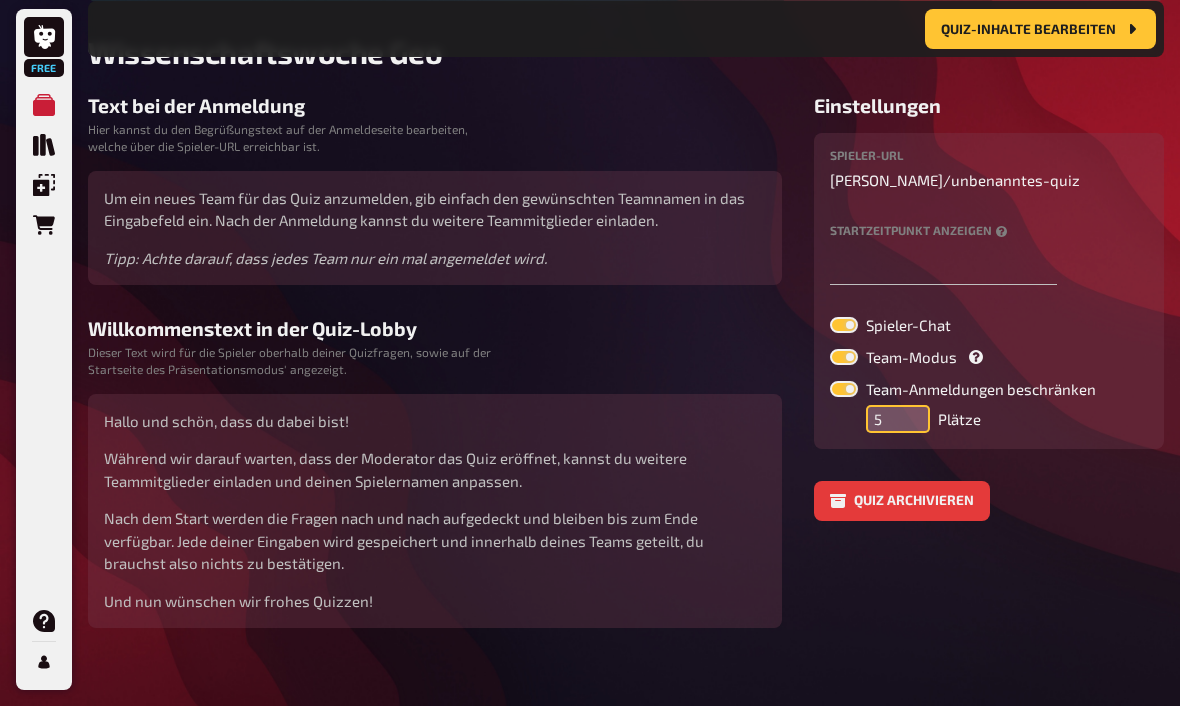 scroll, scrollTop: 305, scrollLeft: 0, axis: vertical 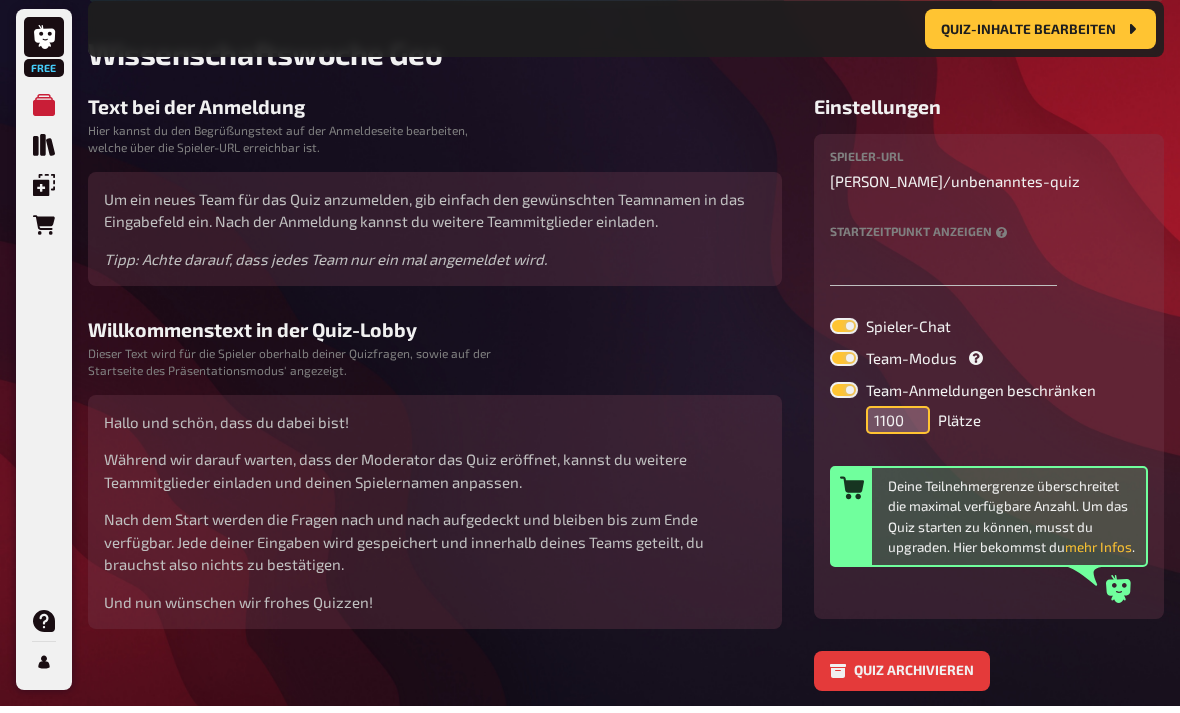 type on "1100" 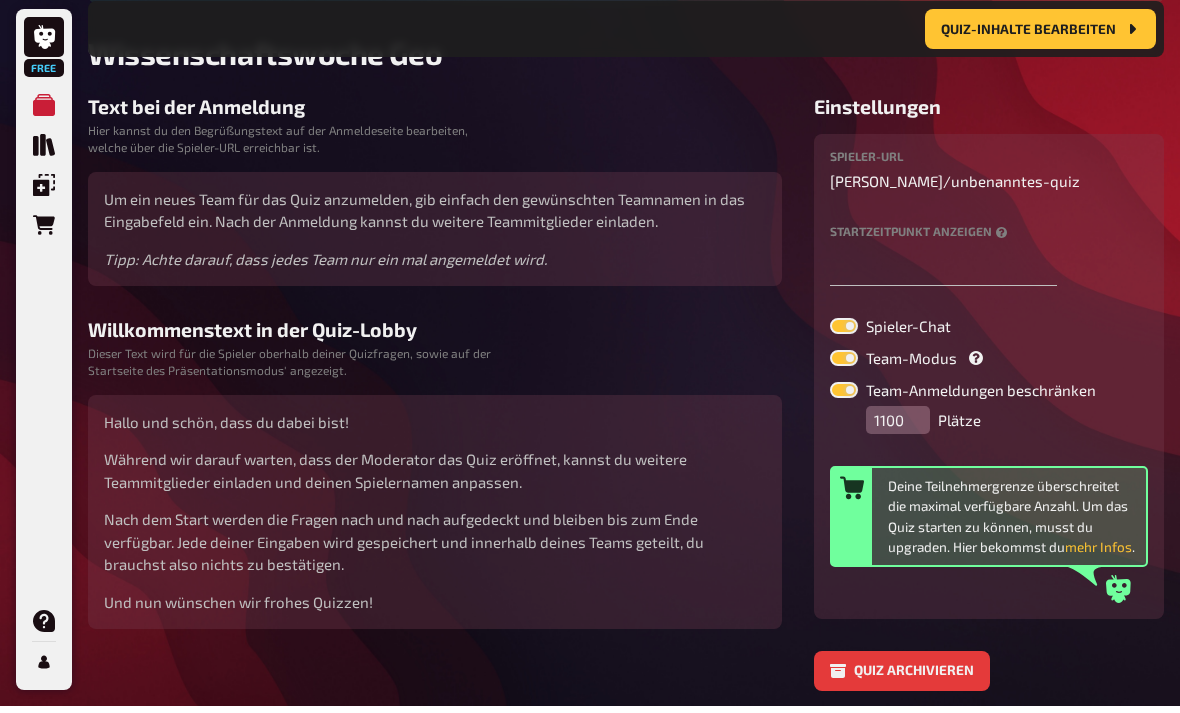 click on "Spieler-Chat" at bounding box center [989, 333] 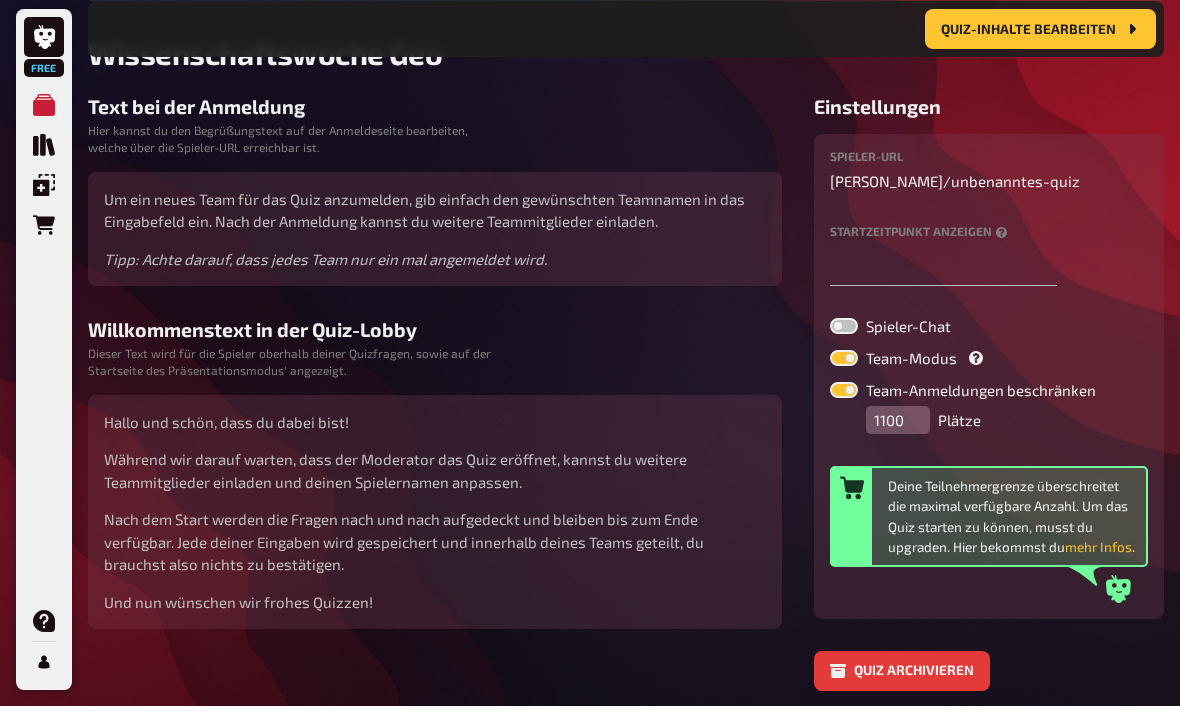 checkbox on "false" 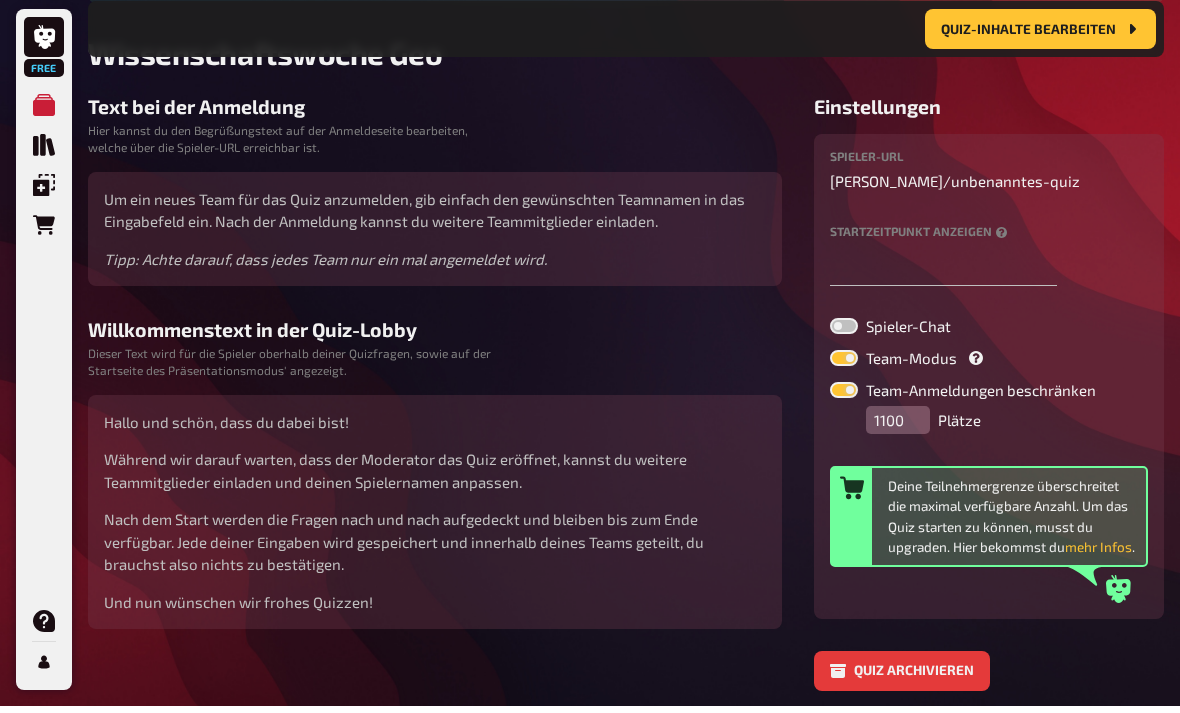type on "50" 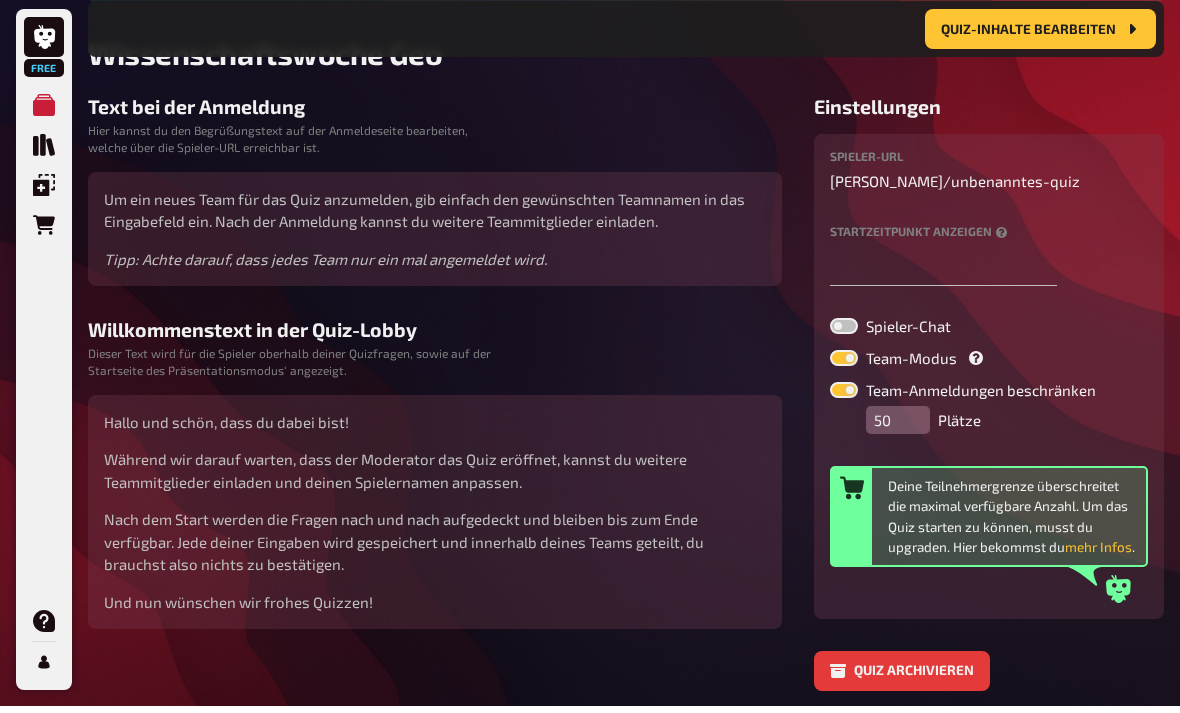 click on "Text bei der Anmeldung" at bounding box center [435, 113] 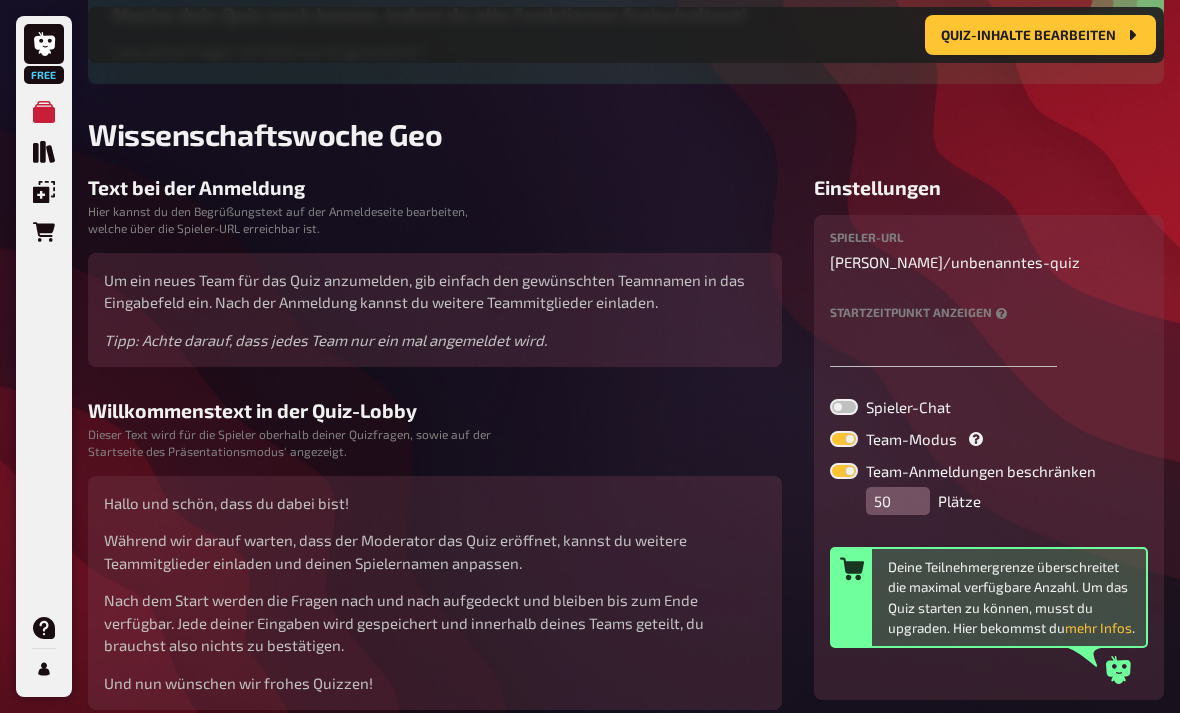 scroll, scrollTop: 224, scrollLeft: 0, axis: vertical 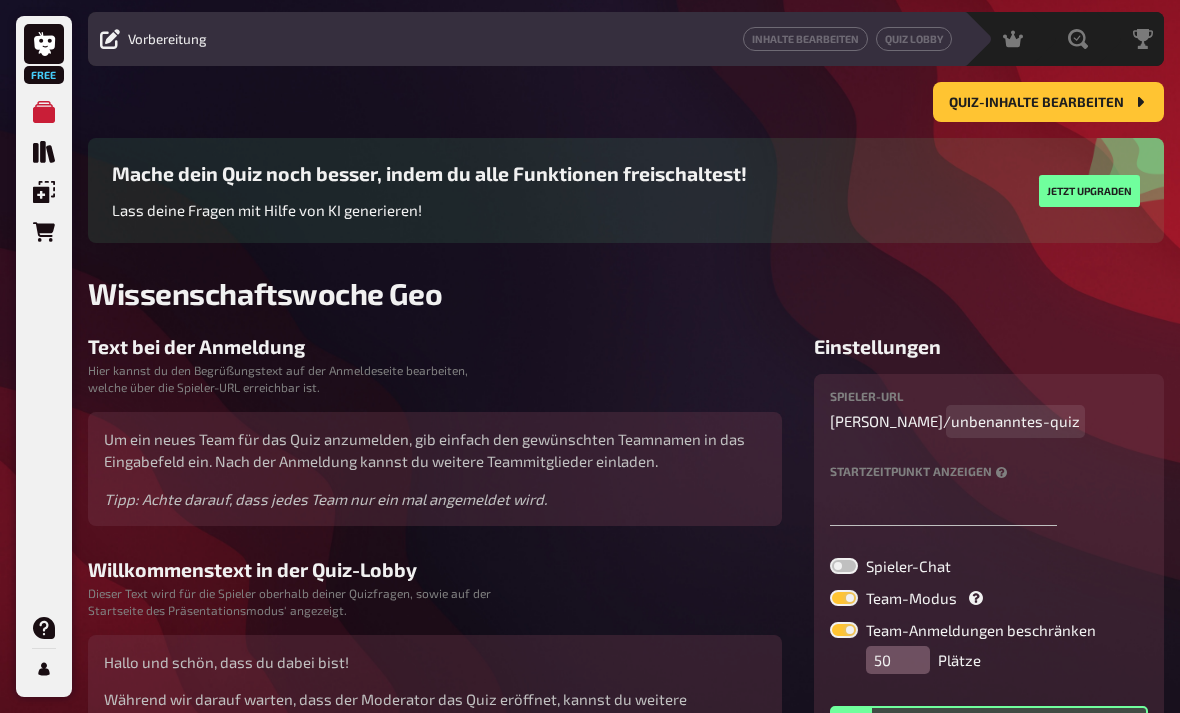 click on "unbenanntes-quiz" at bounding box center [1015, 421] 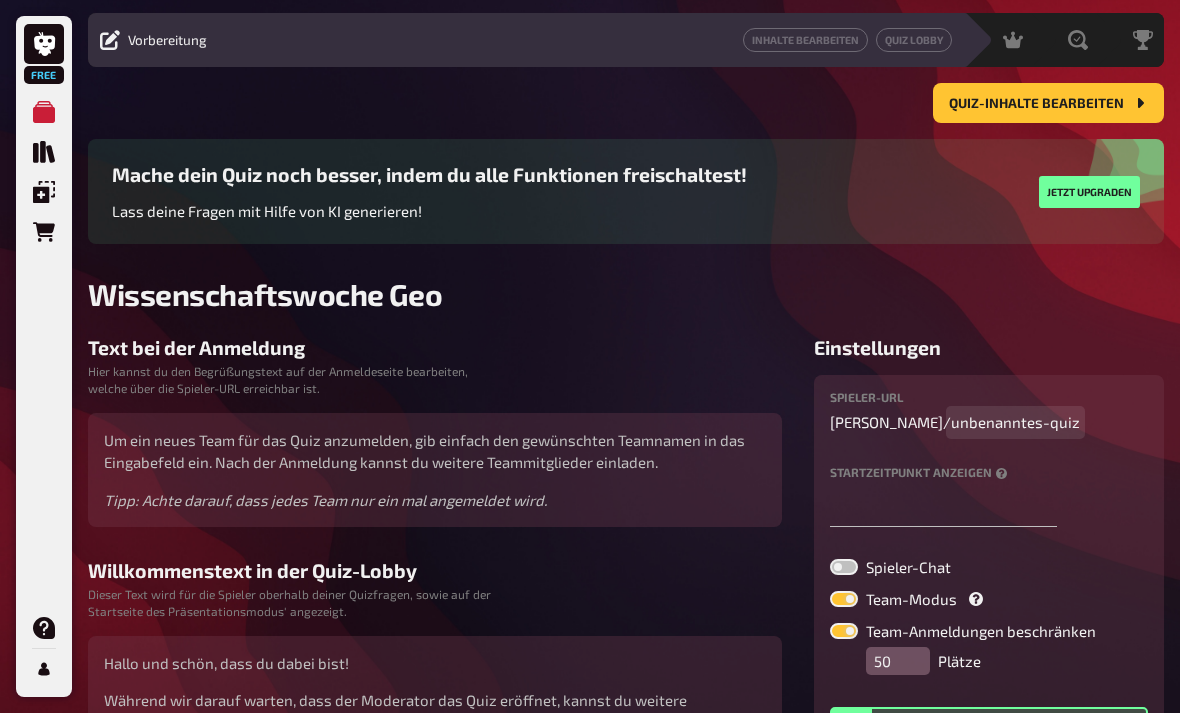 click on "unbenanntes-quiz" at bounding box center (1015, 422) 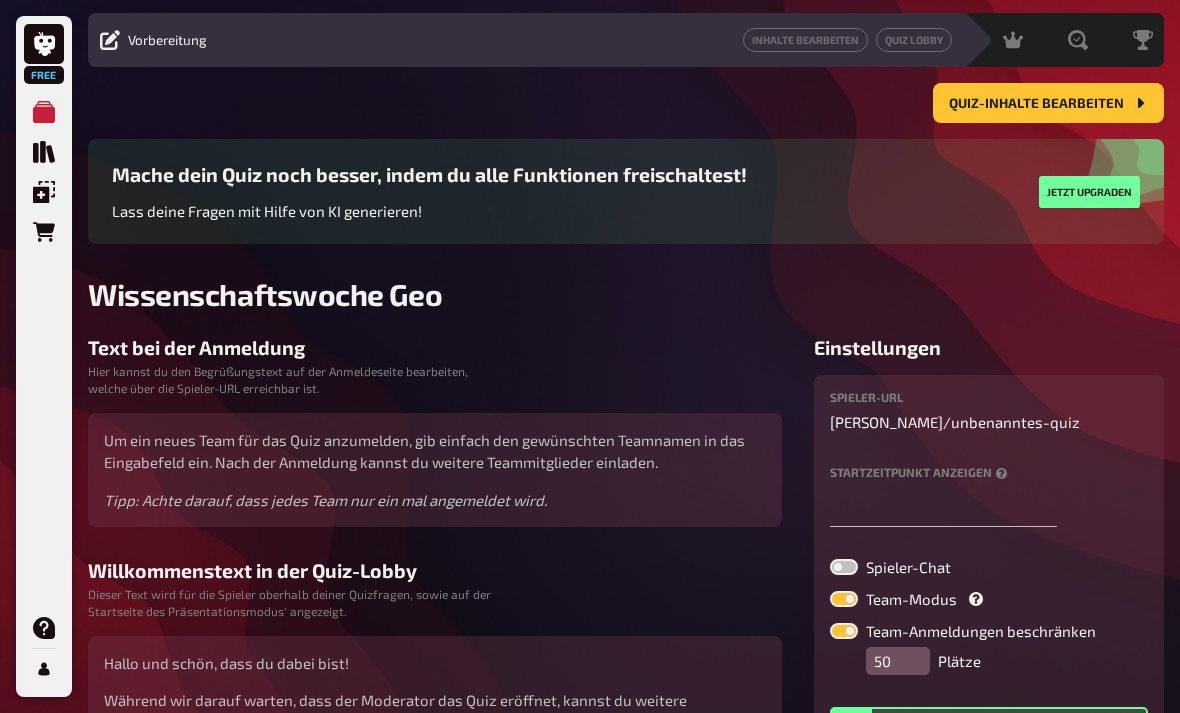 click on "Spieler-URL   [PERSON_NAME] / unbenanntes-quiz" at bounding box center [989, 412] 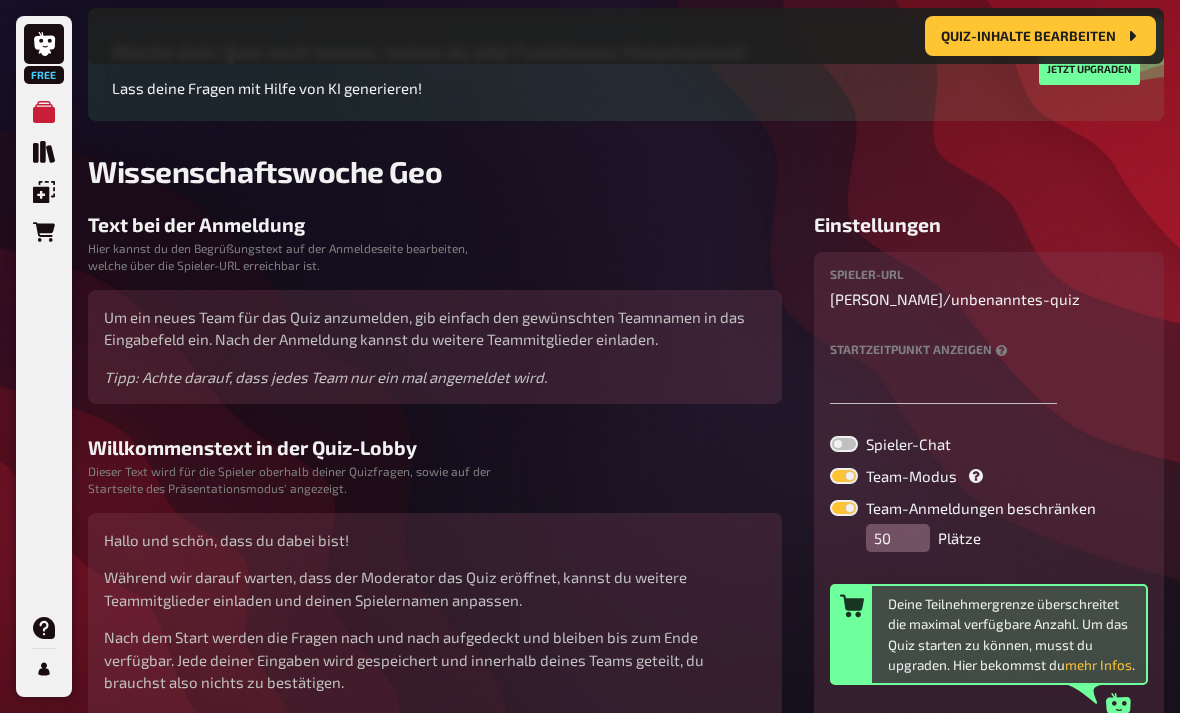 scroll, scrollTop: 189, scrollLeft: 0, axis: vertical 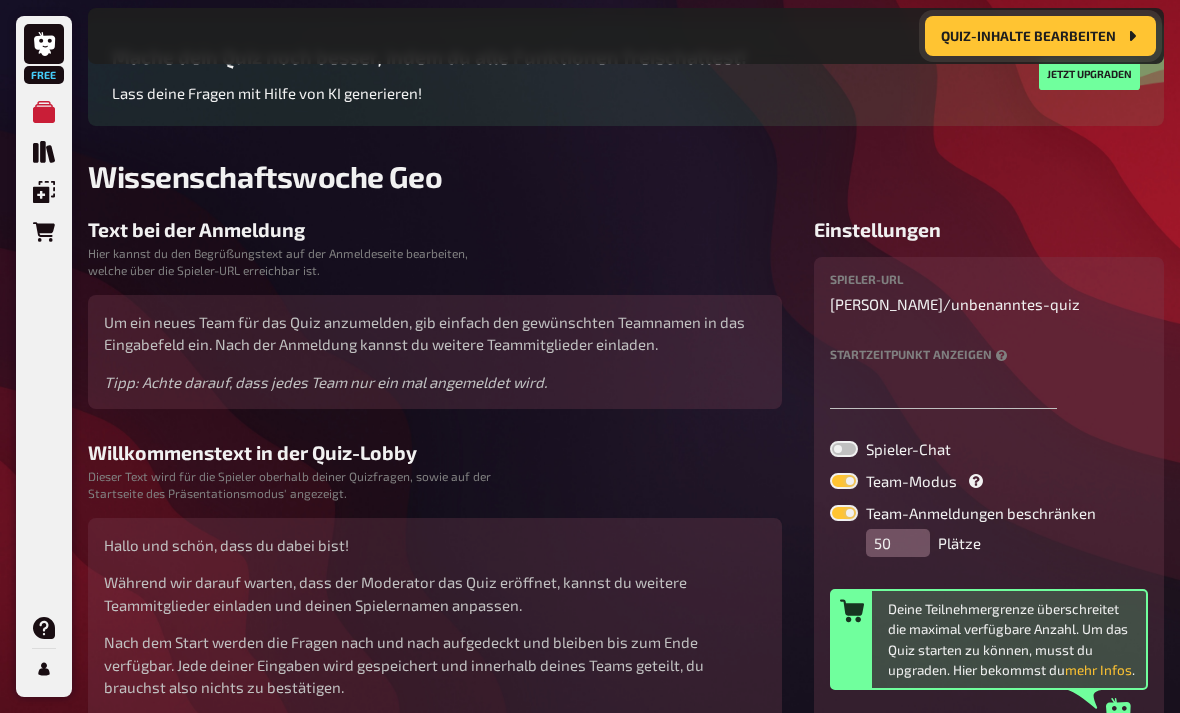 click on "Quiz-Inhalte bearbeiten" at bounding box center [1028, 36] 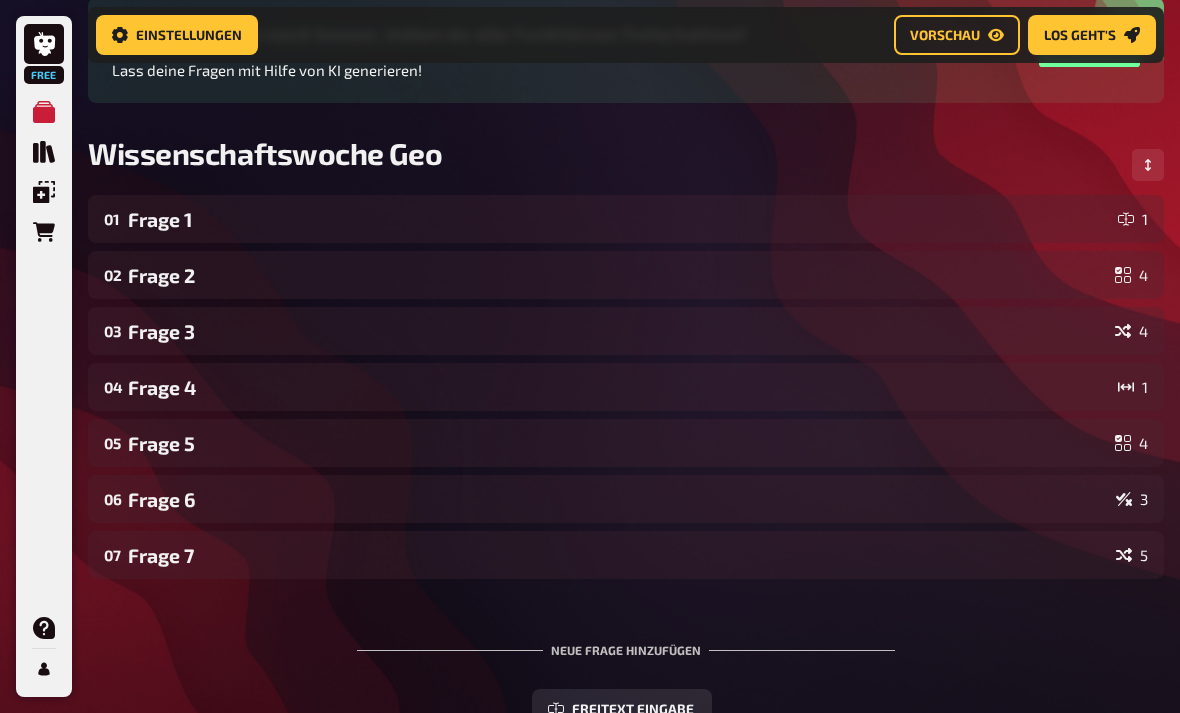 scroll, scrollTop: 0, scrollLeft: 0, axis: both 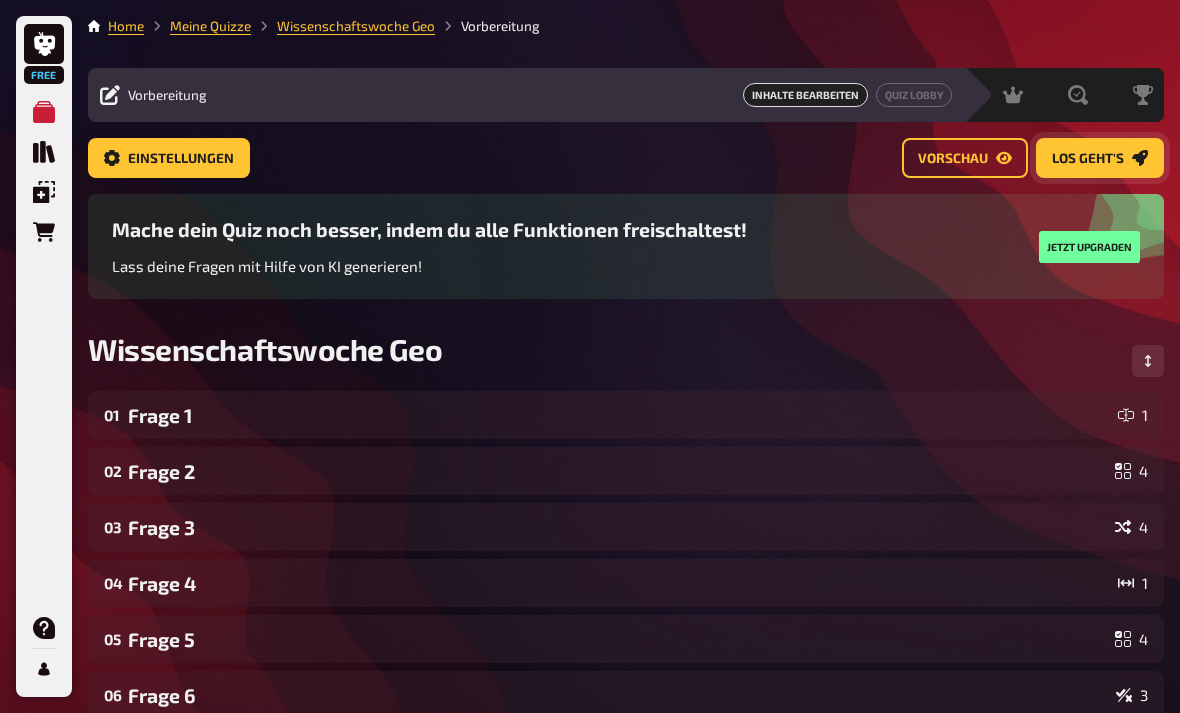 click on "Los geht's" at bounding box center (1088, 159) 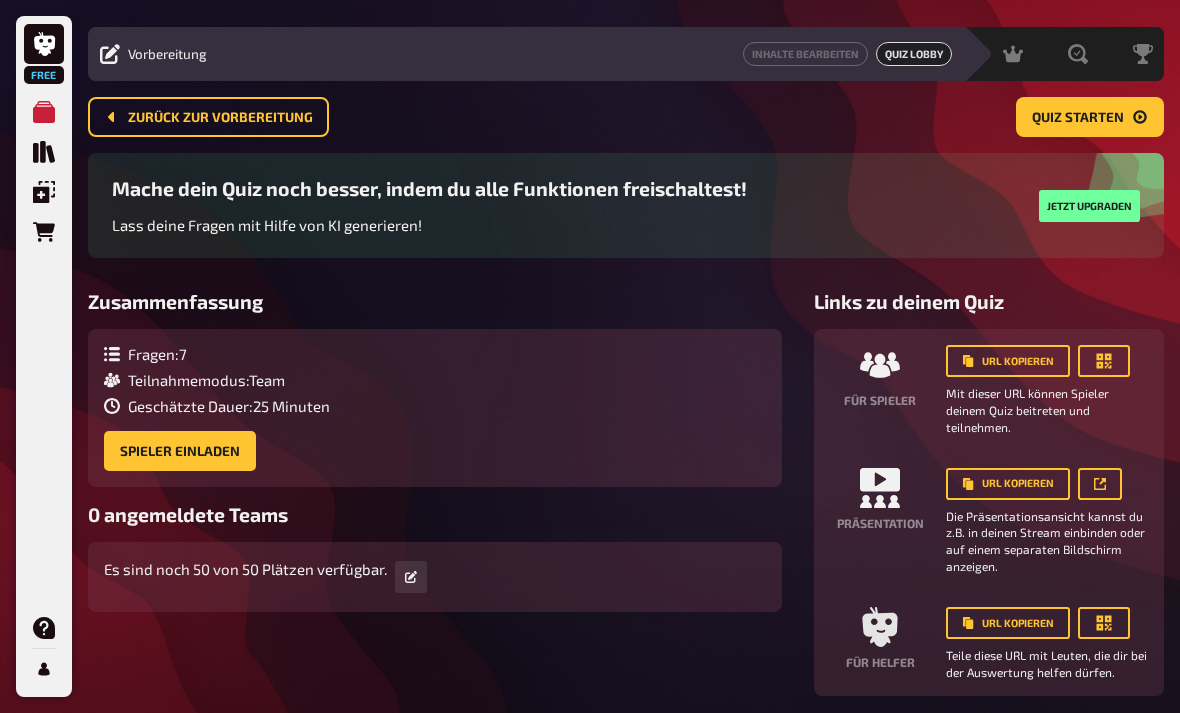 scroll, scrollTop: 52, scrollLeft: 0, axis: vertical 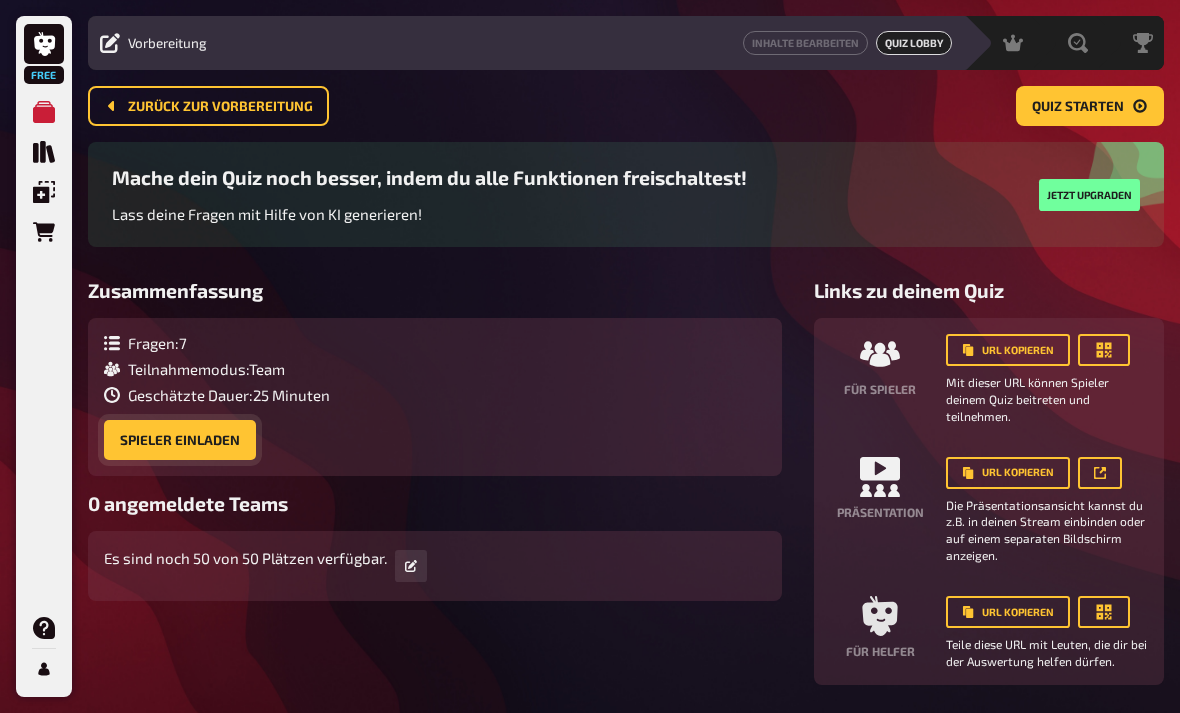 click on "Spieler einladen" at bounding box center (180, 440) 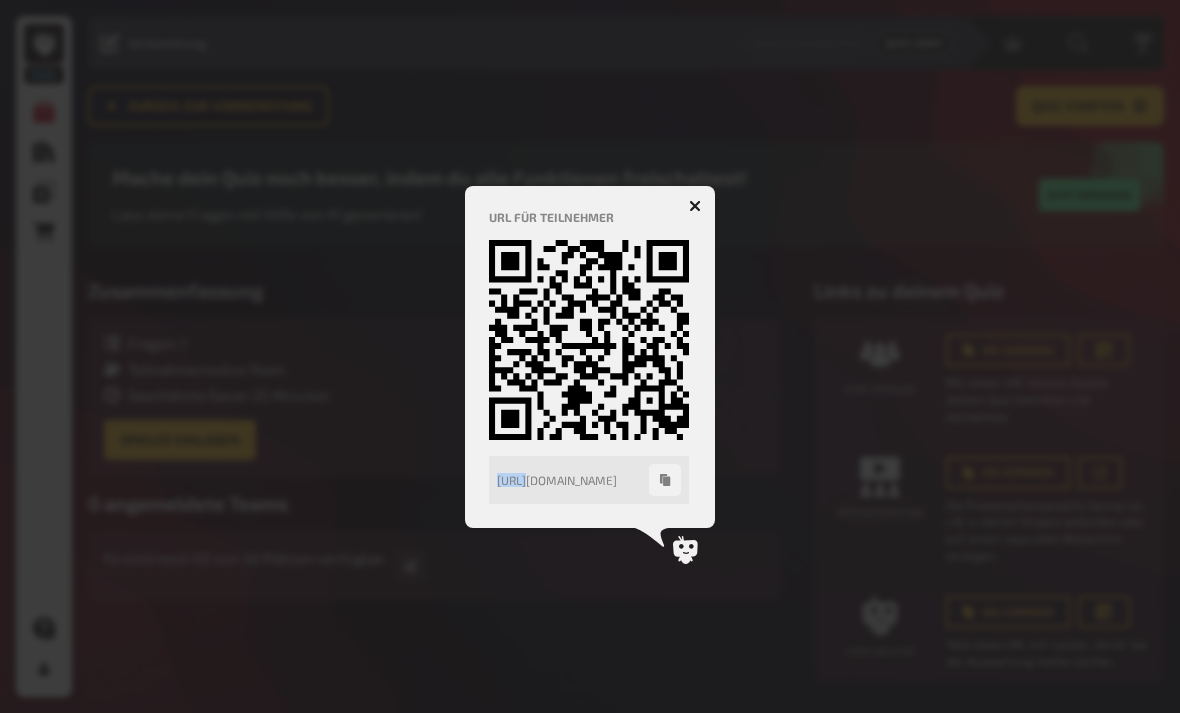 click at bounding box center [590, 356] 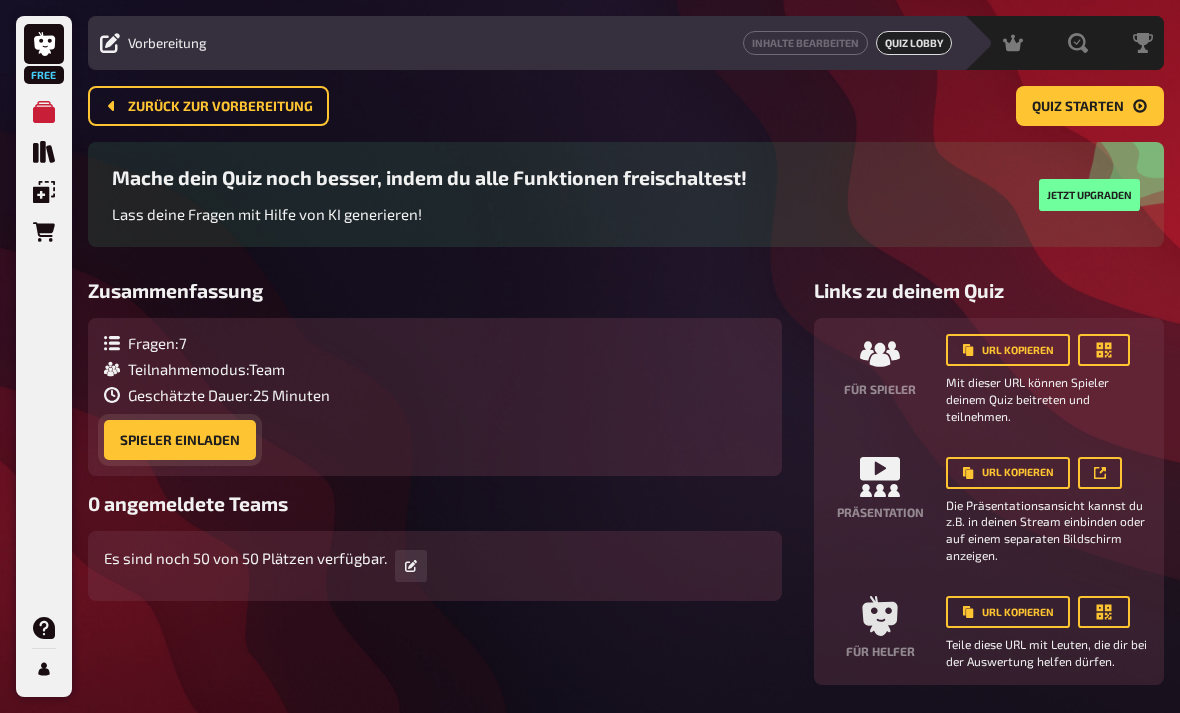 click on "Spieler einladen" at bounding box center [180, 440] 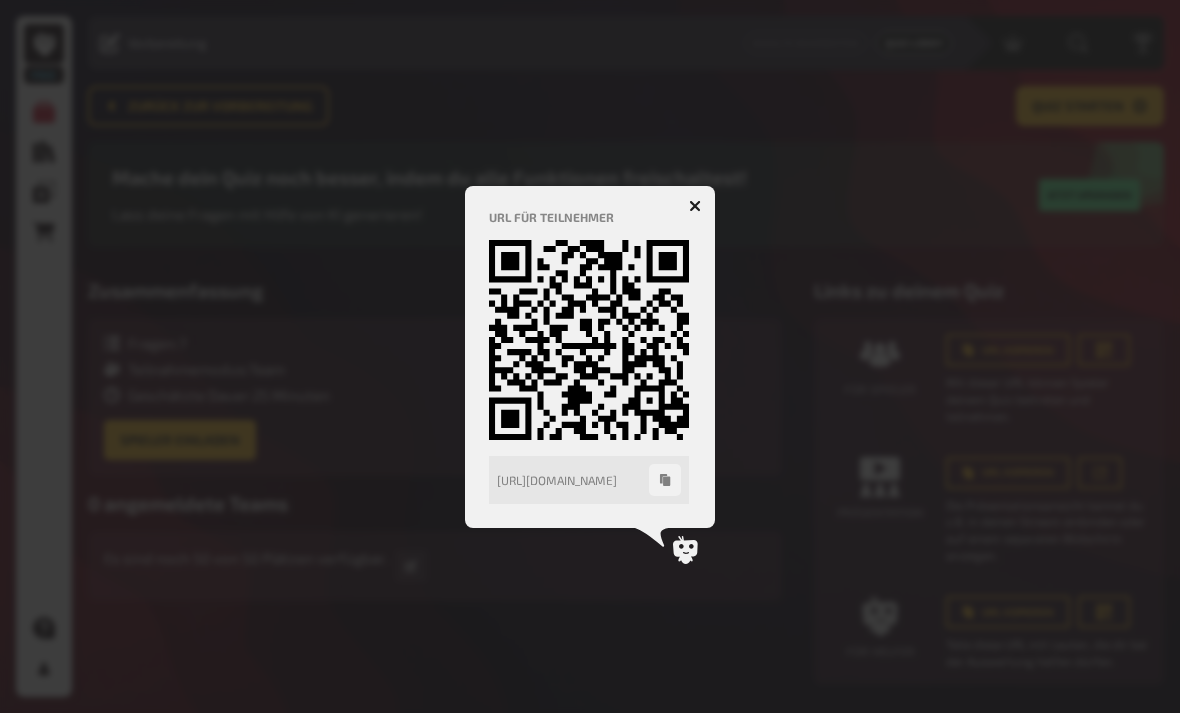 click at bounding box center [590, 356] 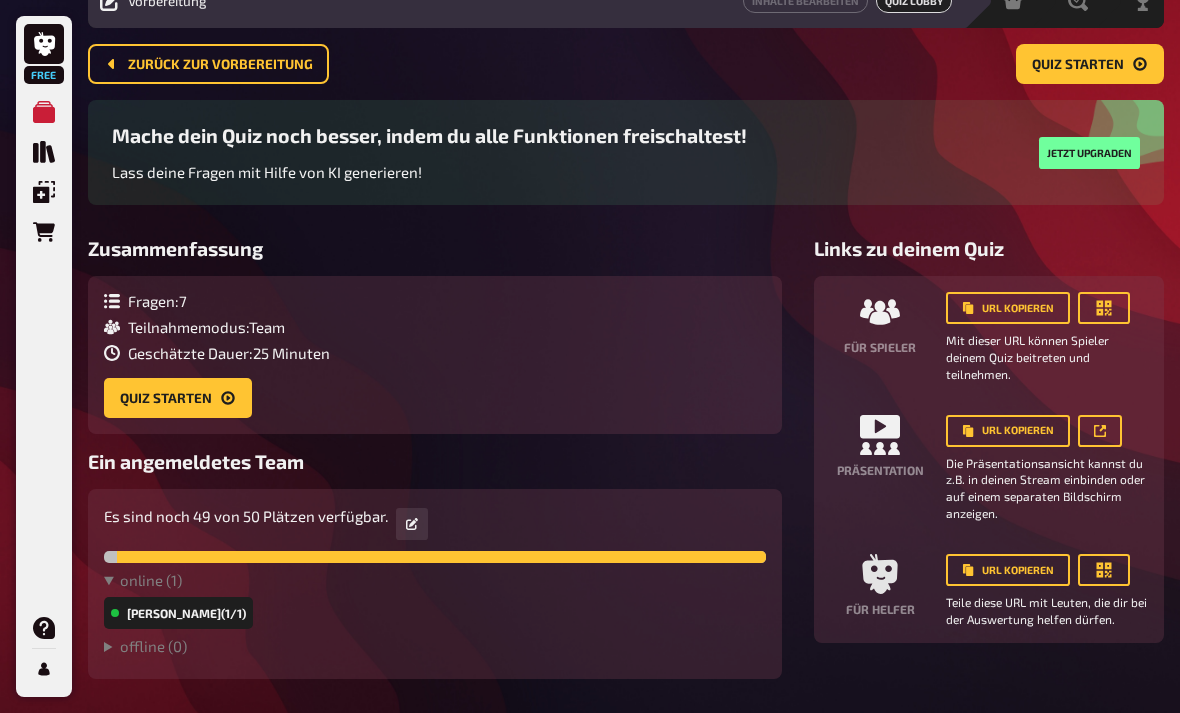 scroll, scrollTop: 100, scrollLeft: 0, axis: vertical 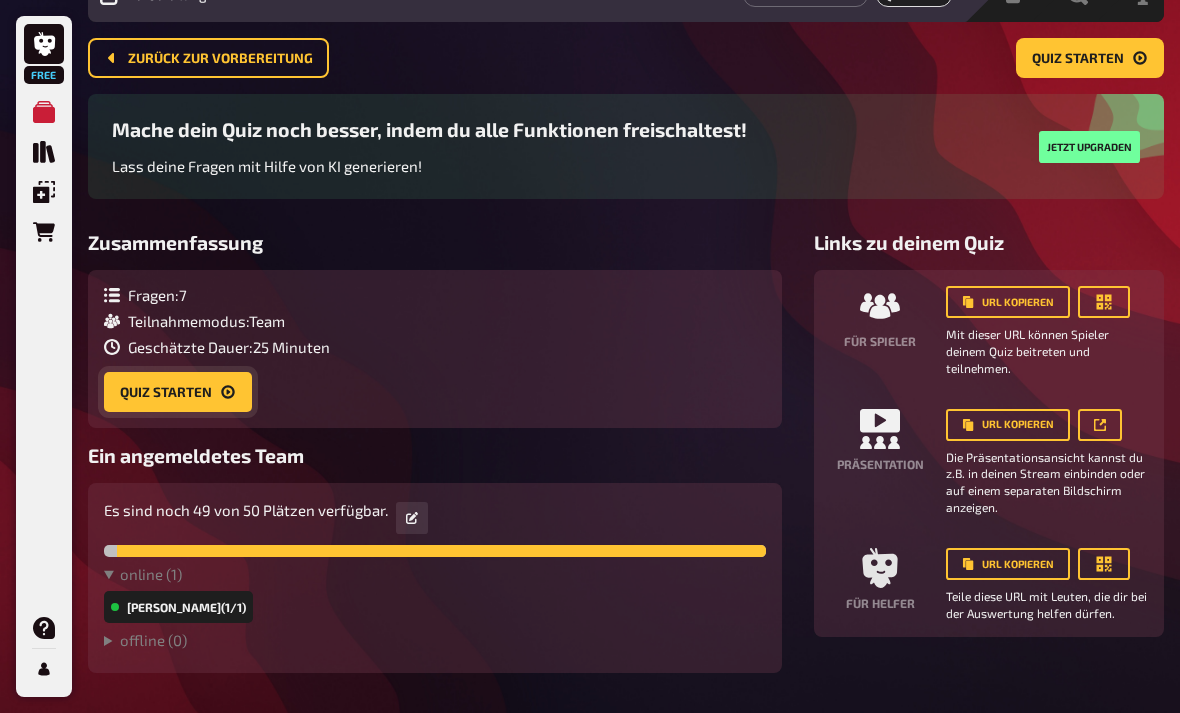 click on "Quiz starten" at bounding box center [178, 392] 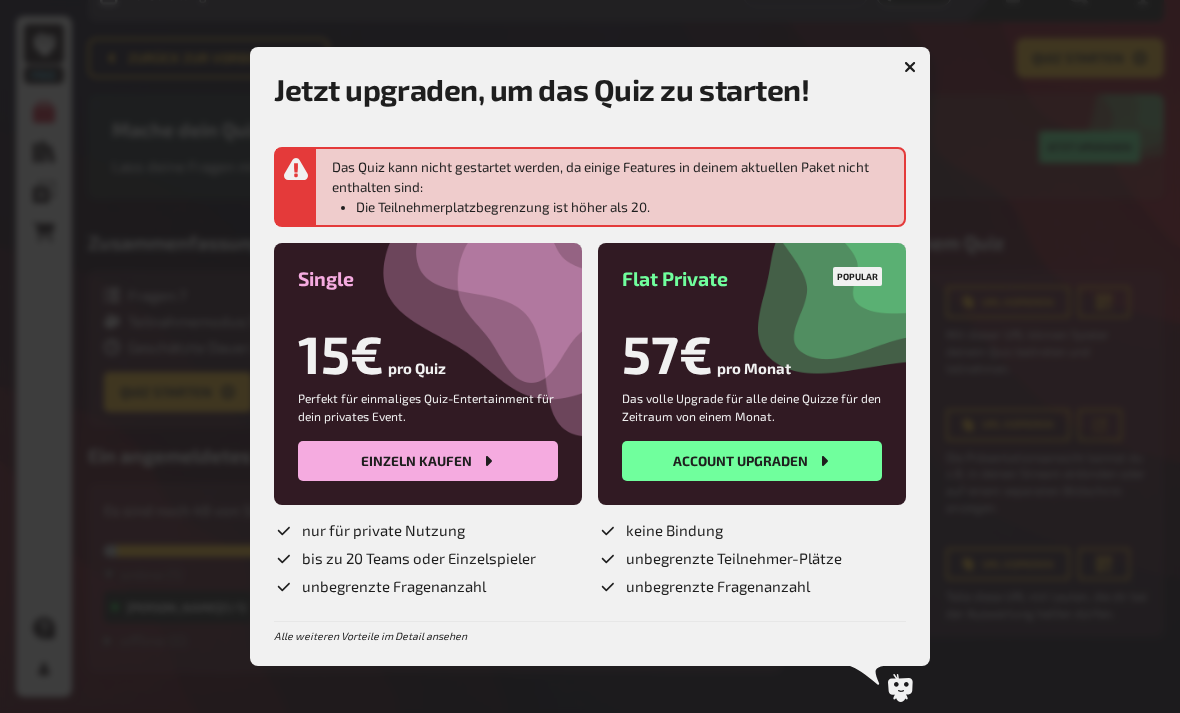 click at bounding box center (590, 356) 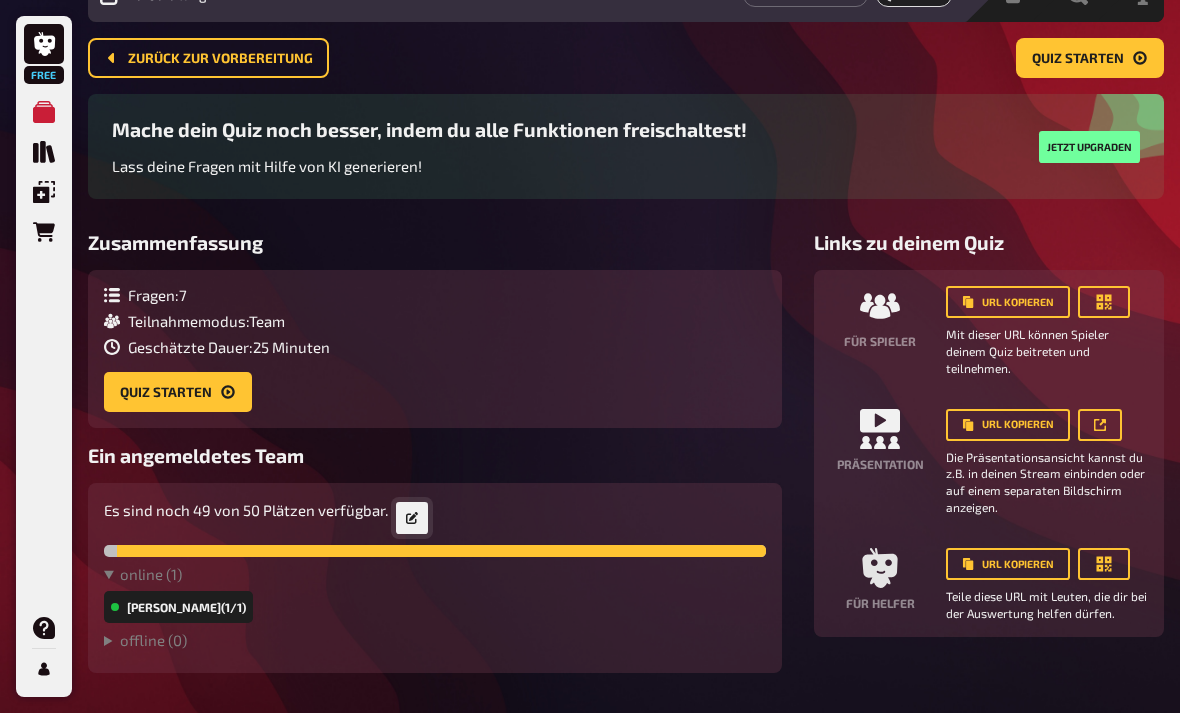 click 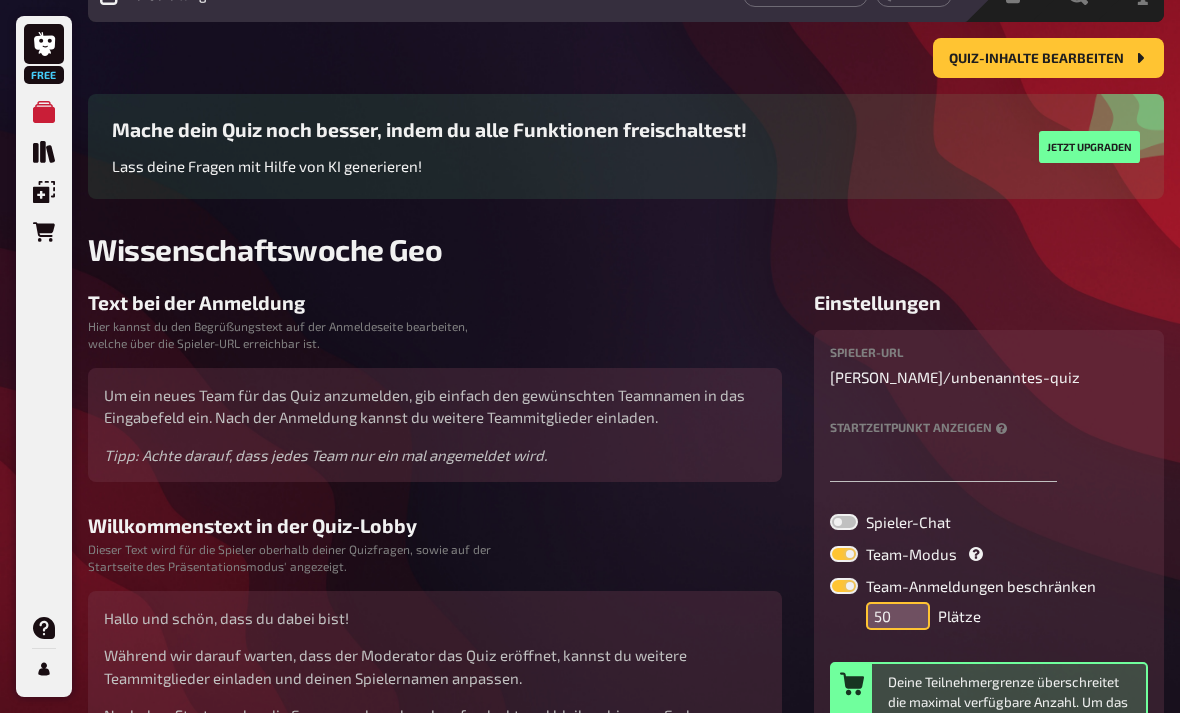 click on "50" at bounding box center [898, 616] 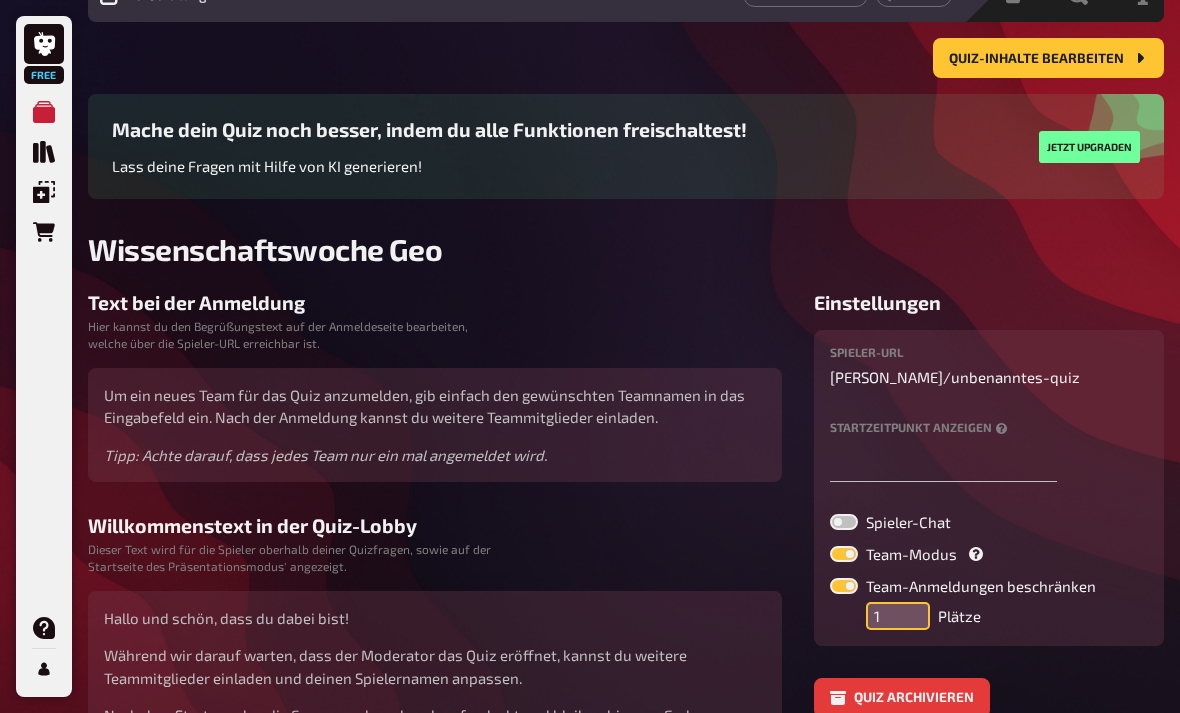 click on "1" at bounding box center (898, 616) 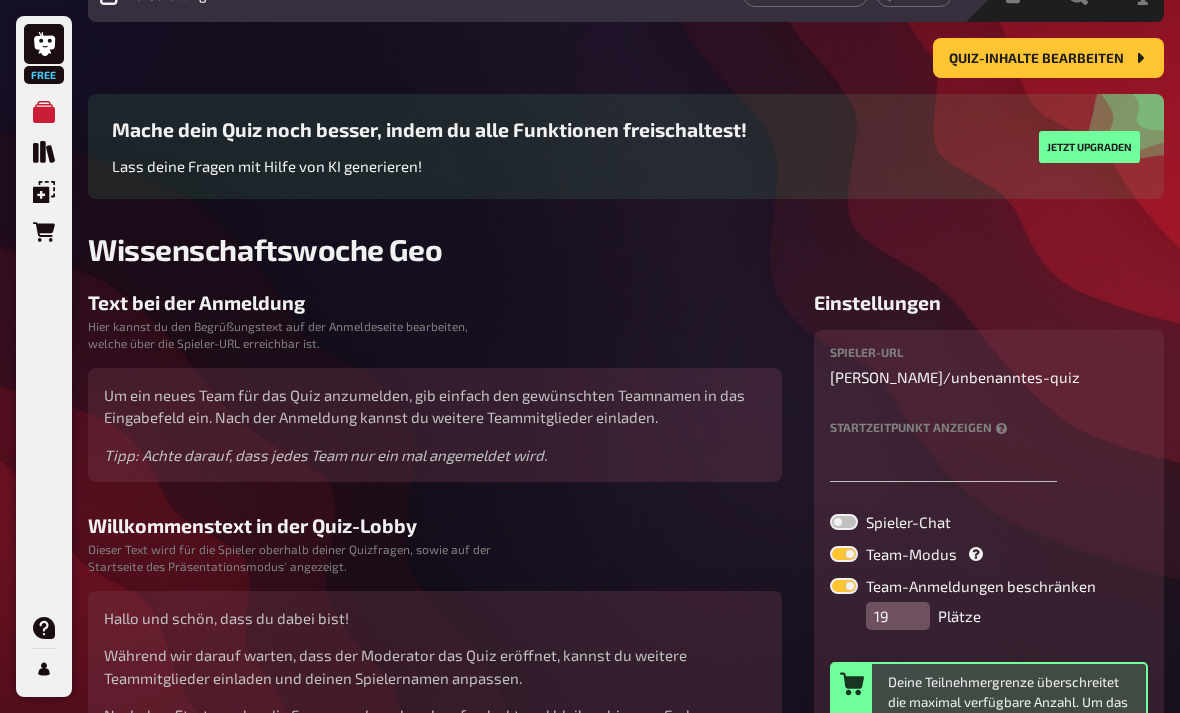 click on "Team-Anmeldungen beschränken" at bounding box center [989, 586] 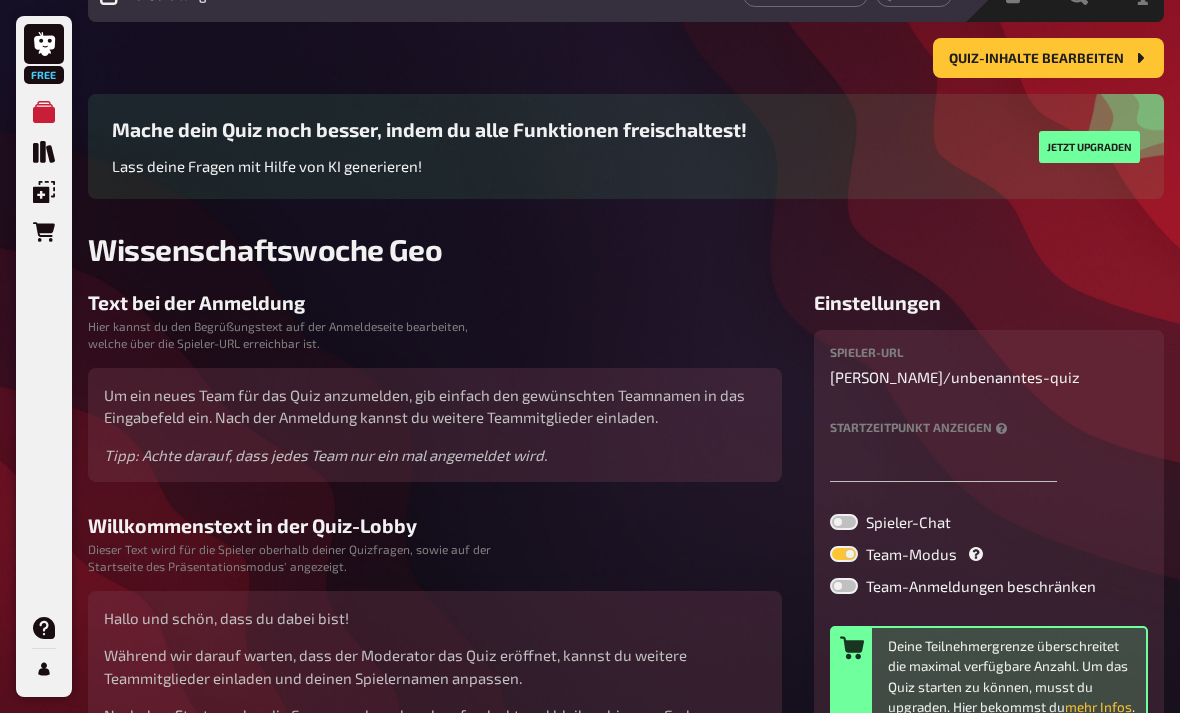click on "Startzeitpunkt anzeigen" at bounding box center (989, 427) 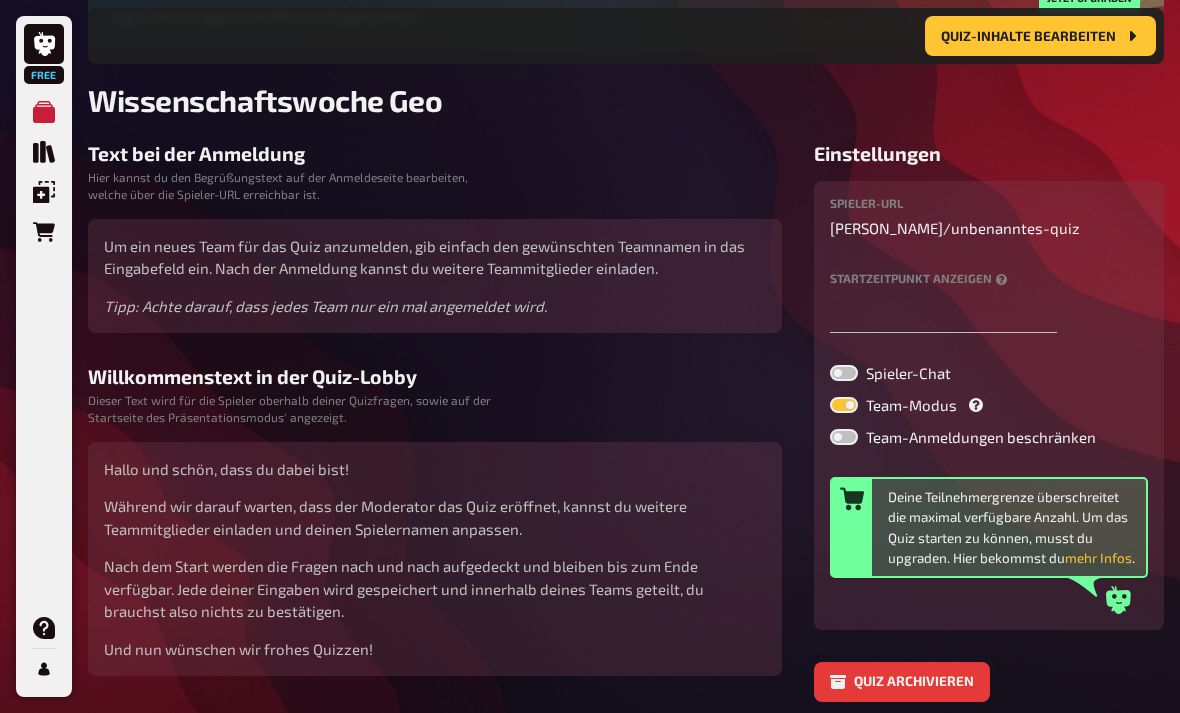 click on "Team-Anmeldungen beschränken" at bounding box center [989, 437] 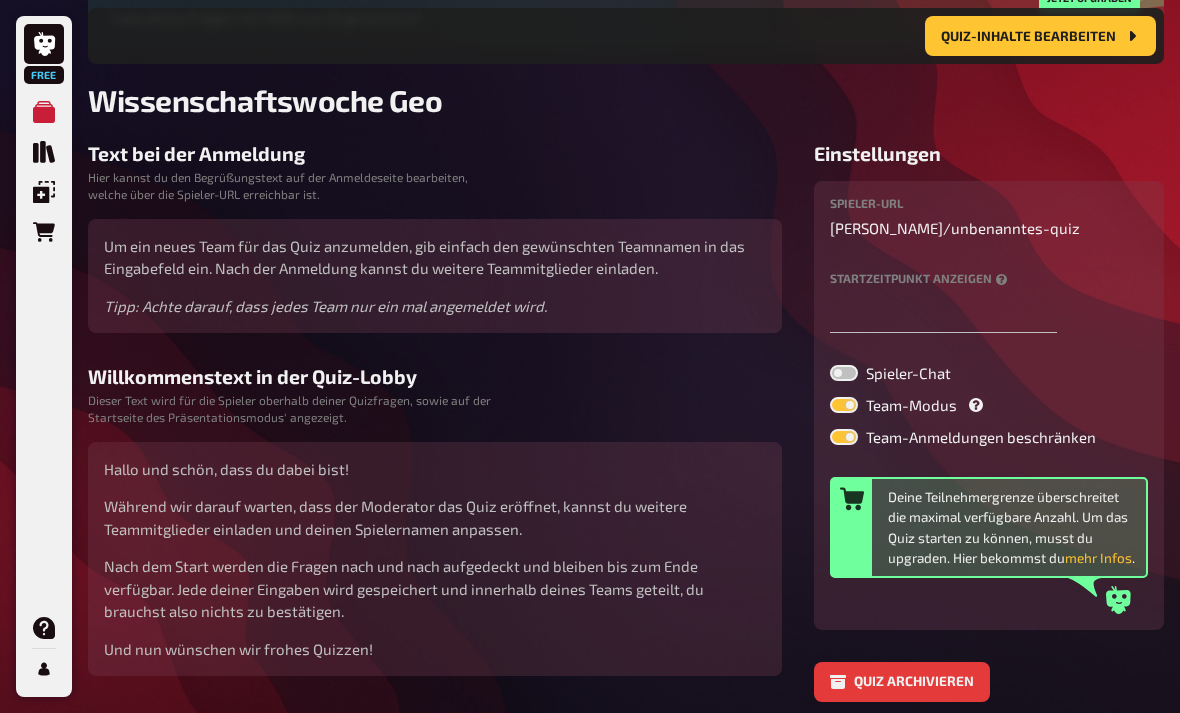 scroll, scrollTop: 257, scrollLeft: 0, axis: vertical 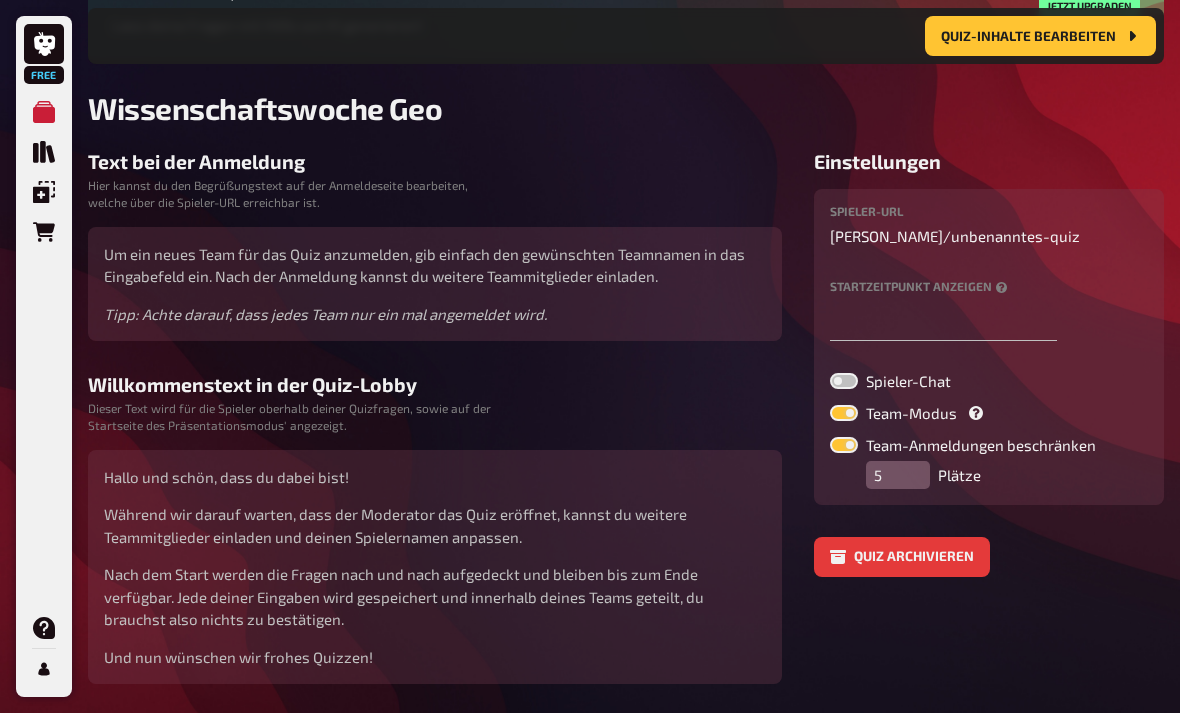 click at bounding box center [844, 445] 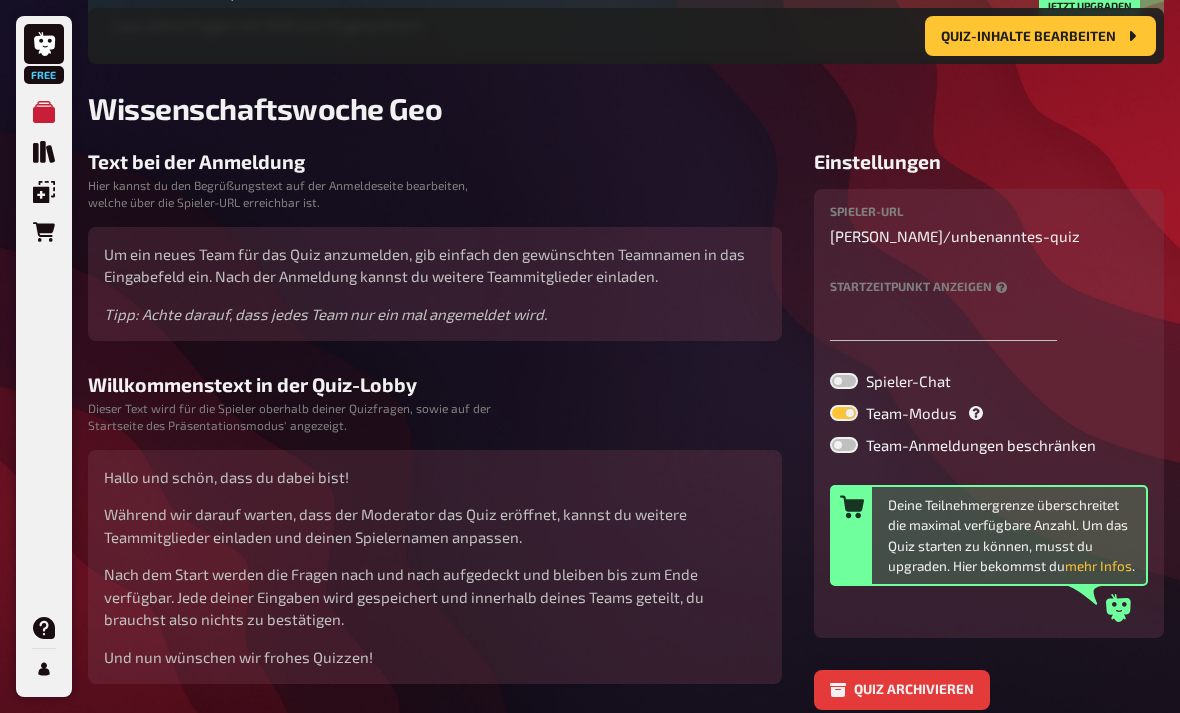 click on "Spieler-URL   sebastian / unbenanntes-quiz Startzeitpunkt anzeigen Spieler-Chat Team-Modus Team-Anmeldungen beschränken Deine Teilnehmergrenze überschreitet die maximal verfügbare Anzahl. Um das Quiz starten zu können, musst du upgraden. Hier bekommst du  mehr Infos ." at bounding box center (989, 413) 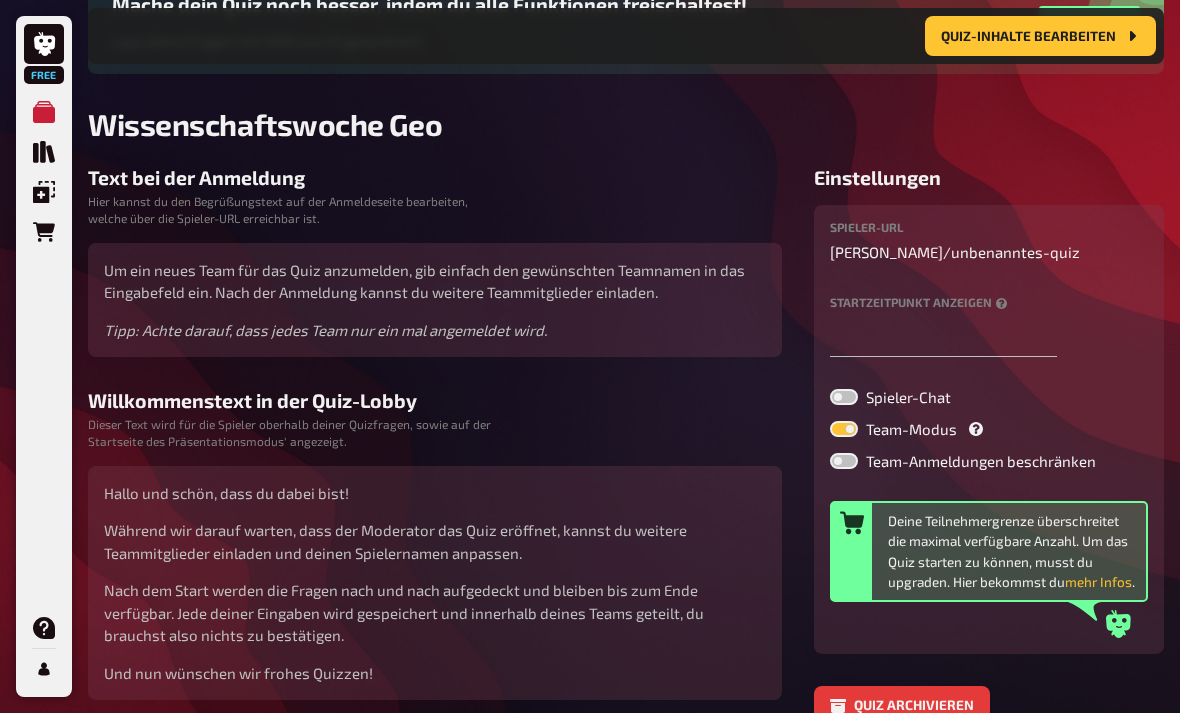 scroll, scrollTop: 240, scrollLeft: 0, axis: vertical 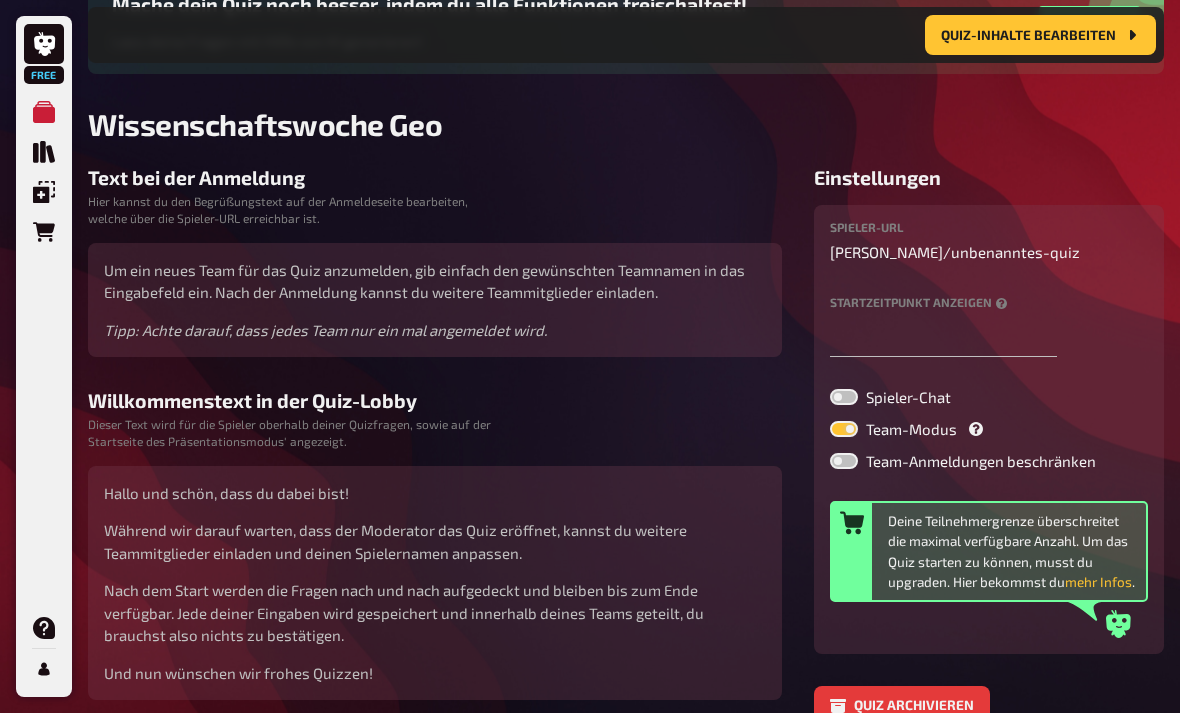 click on "Einstellungen Spieler-URL   sebastian / unbenanntes-quiz Startzeitpunkt anzeigen Spieler-Chat Team-Modus Team-Anmeldungen beschränken Deine Teilnehmergrenze überschreitet die maximal verfügbare Anzahl. Um das Quiz starten zu können, musst du upgraden. Hier bekommst du  mehr Infos . Quiz archivieren" at bounding box center (989, 447) 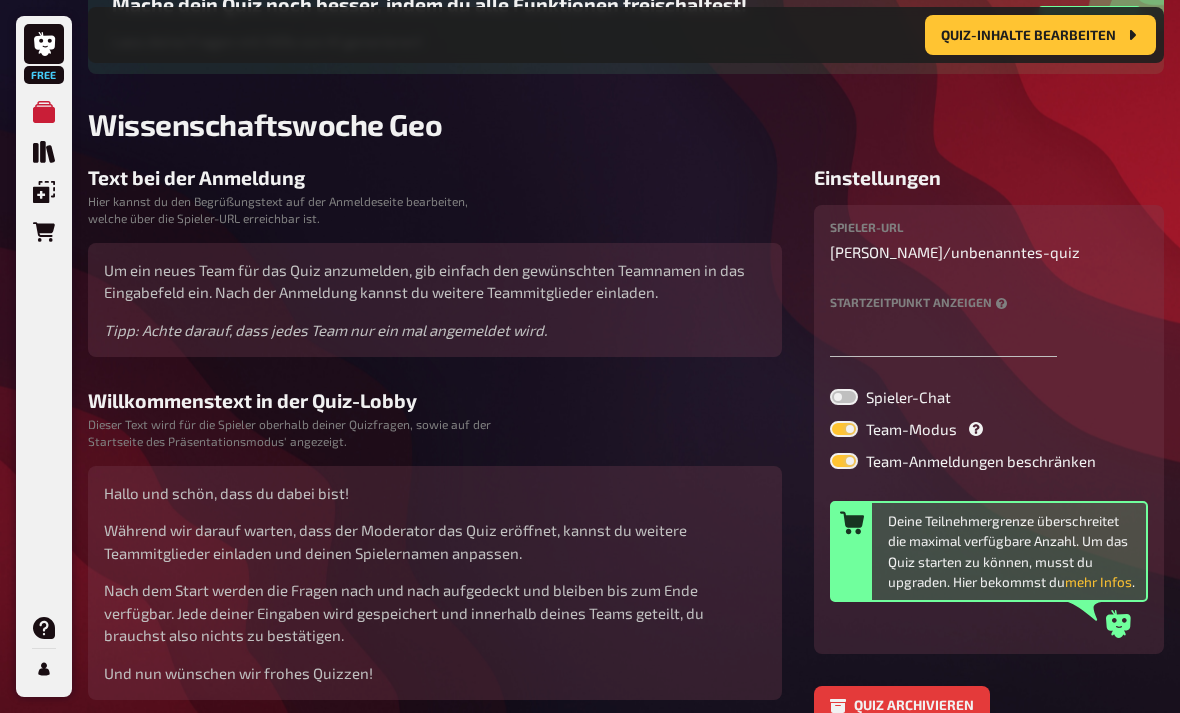 checkbox on "true" 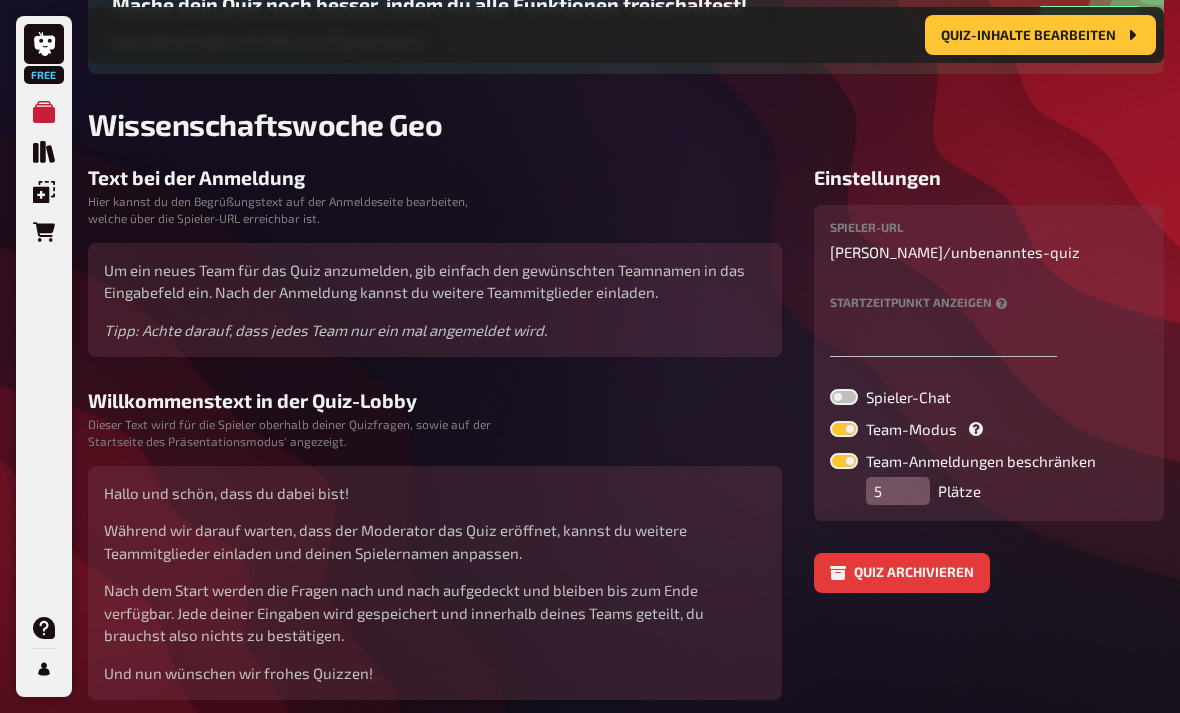 scroll, scrollTop: 241, scrollLeft: 0, axis: vertical 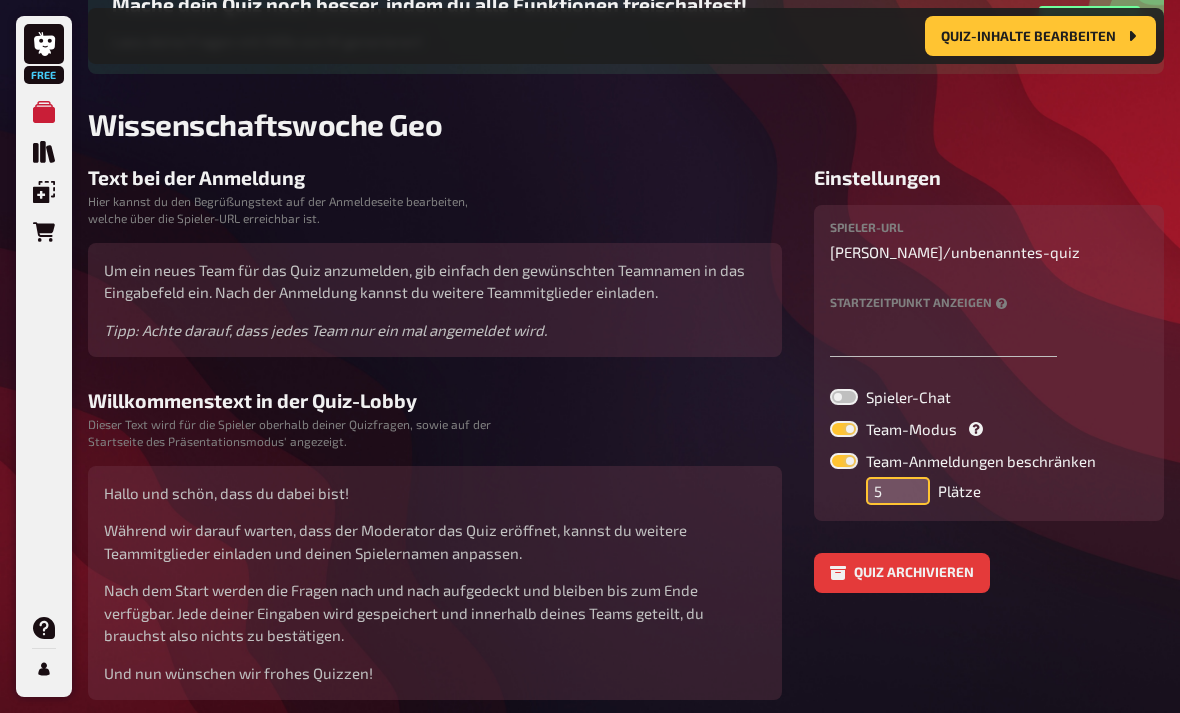 click on "5" at bounding box center (898, 491) 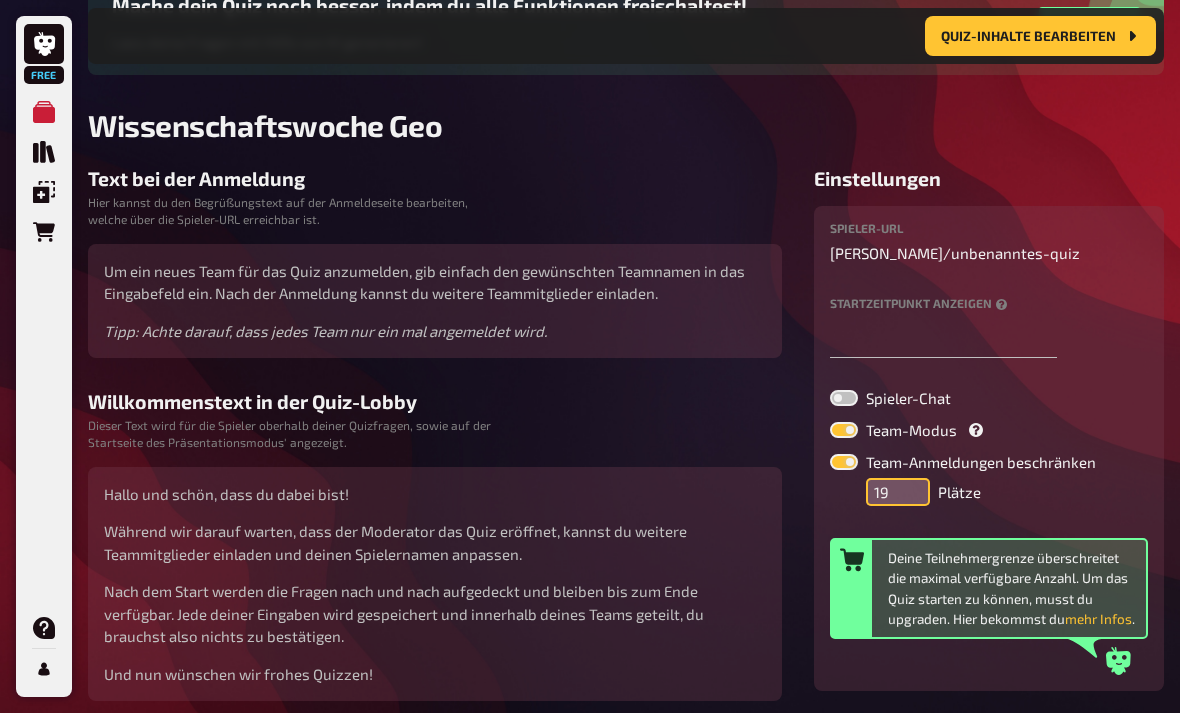 type on "19" 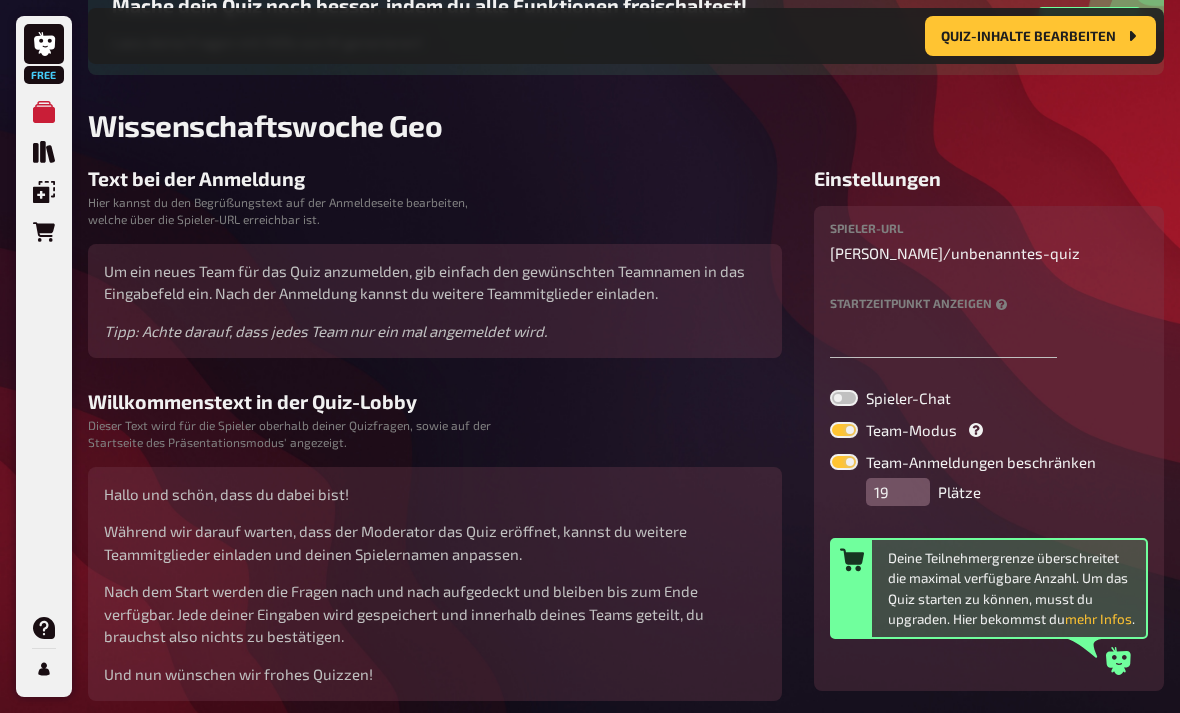 click on "Einstellungen" at bounding box center (989, 178) 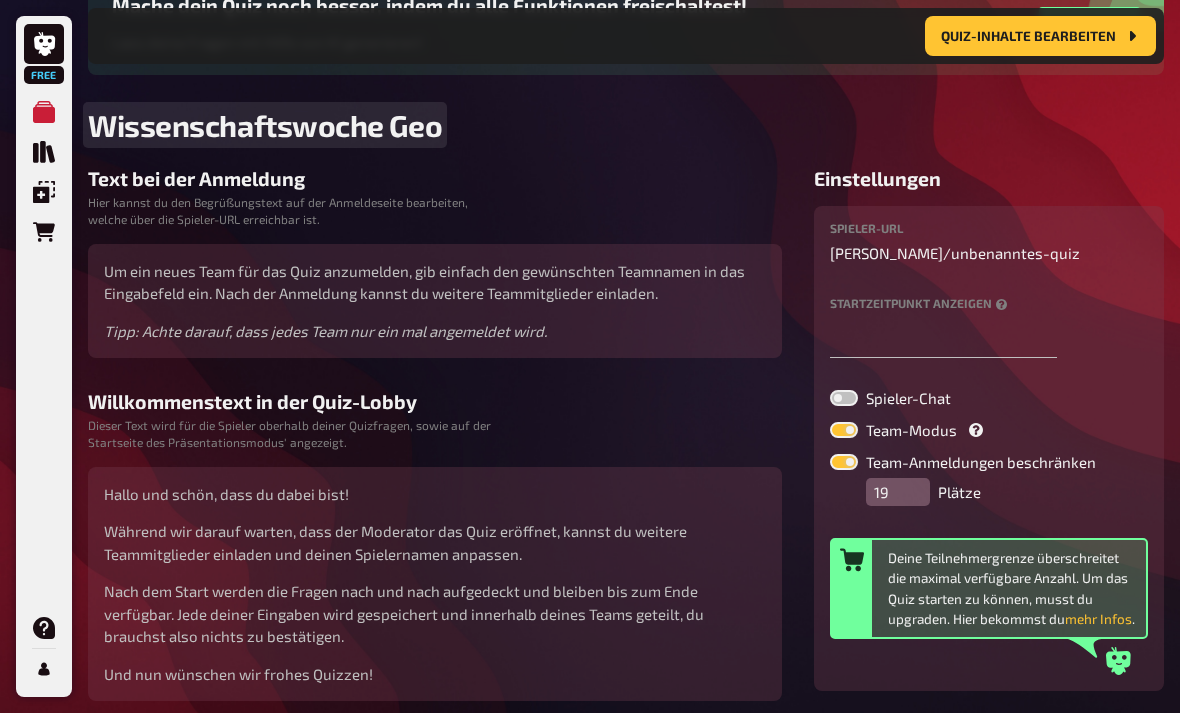 click on "Wissenschaftswoche Geo" at bounding box center (626, 125) 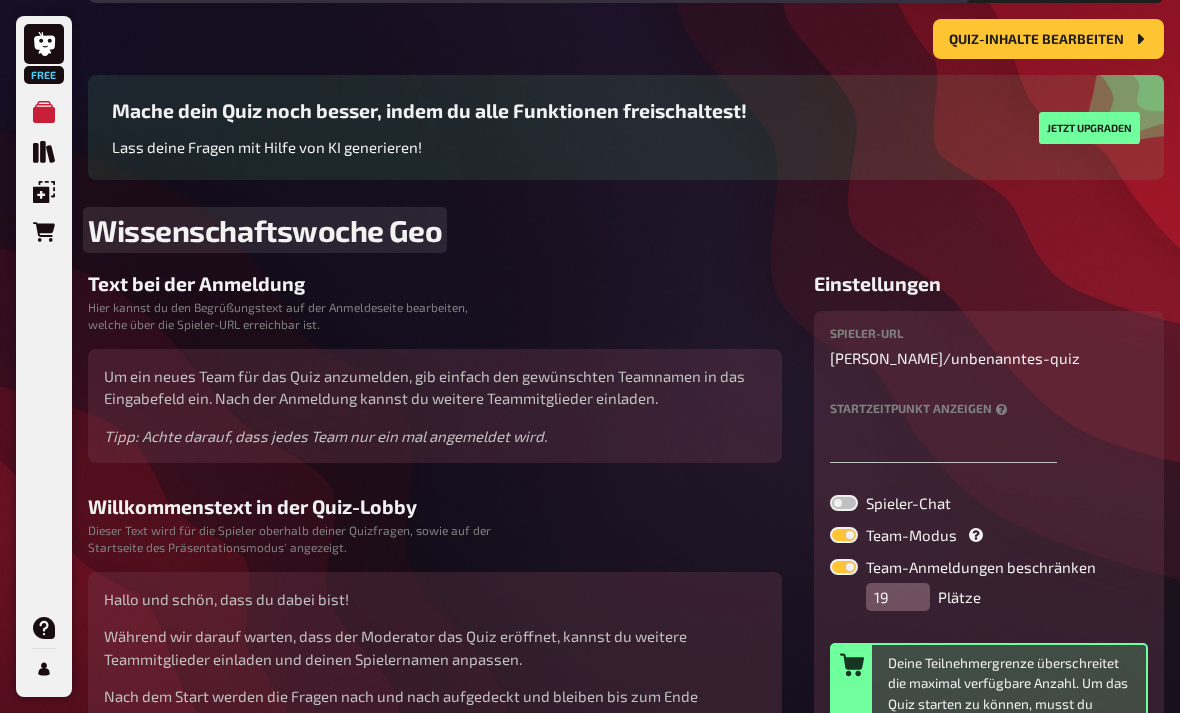 scroll, scrollTop: 92, scrollLeft: 0, axis: vertical 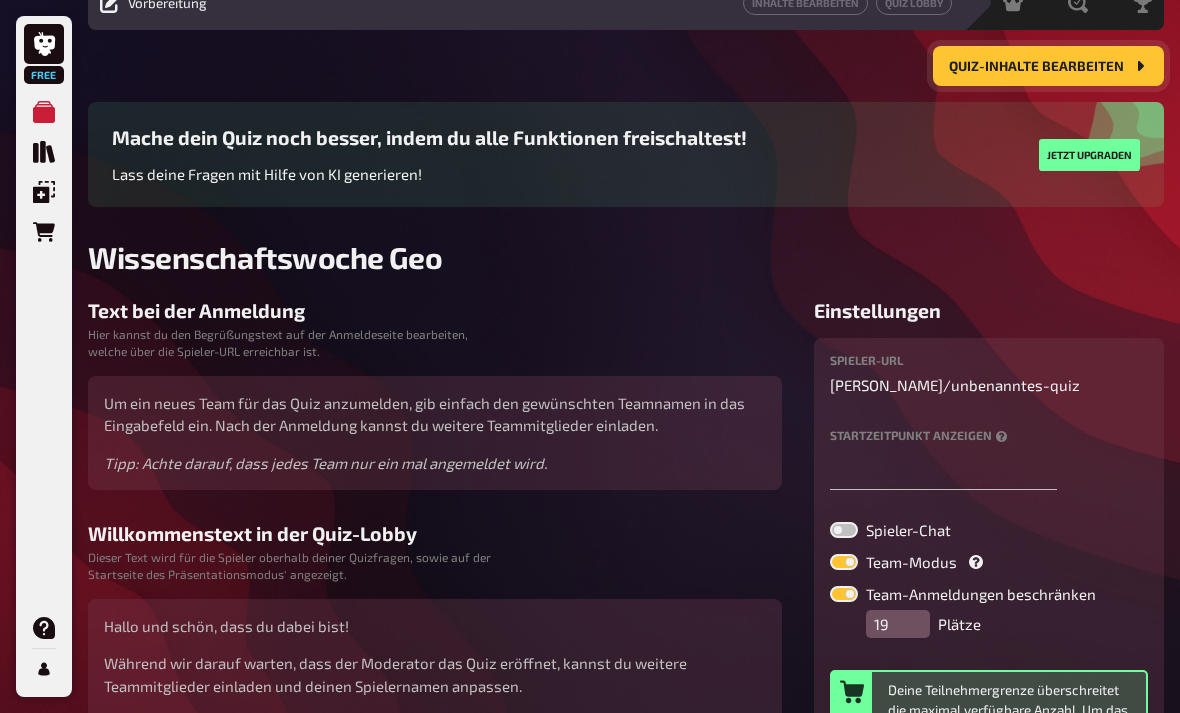 click on "Quiz-Inhalte bearbeiten" at bounding box center (1036, 67) 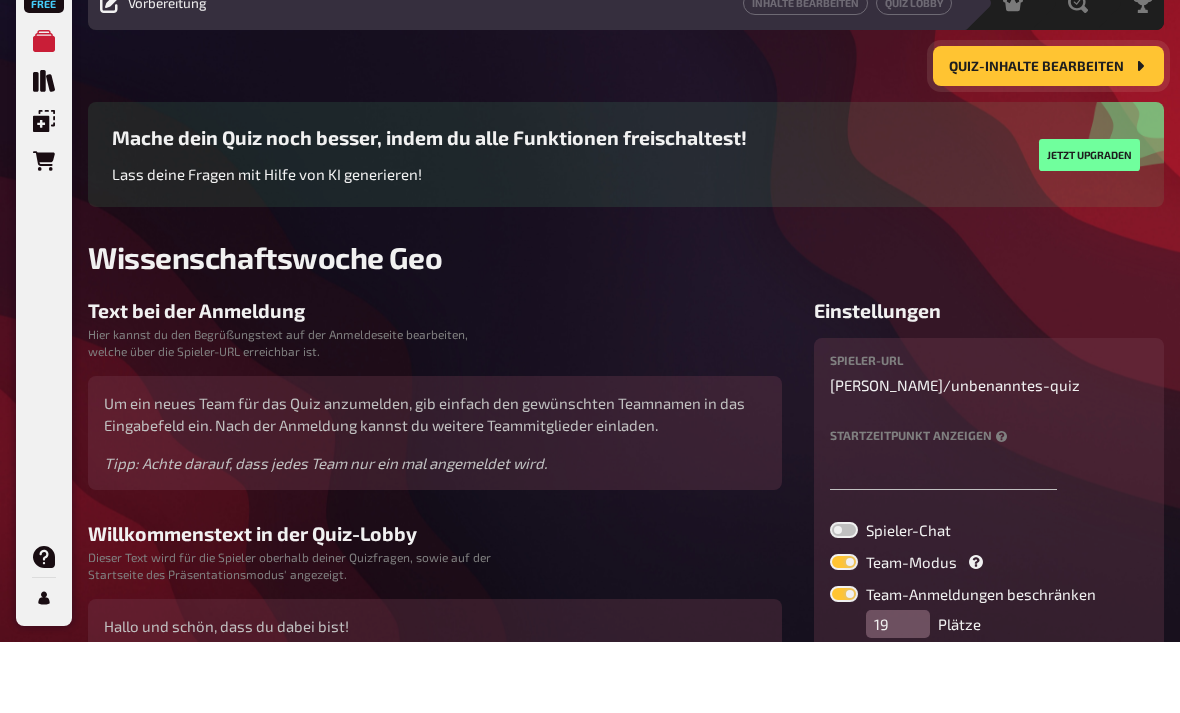 scroll, scrollTop: 0, scrollLeft: 0, axis: both 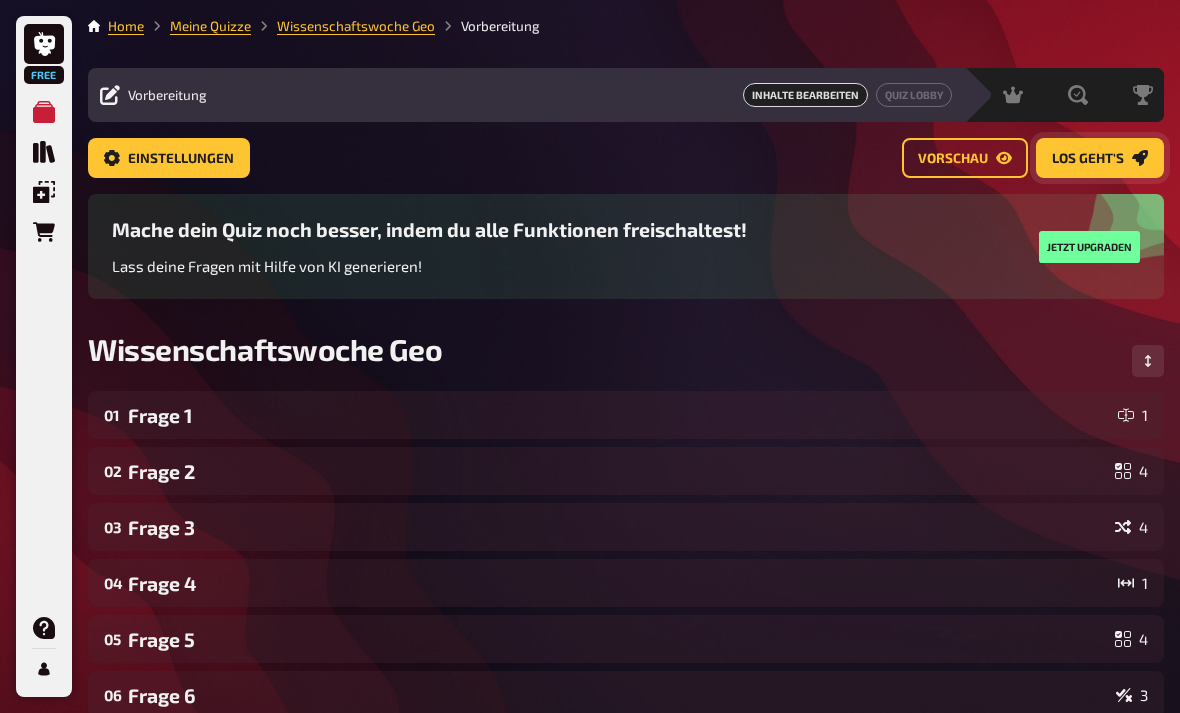 click on "Los geht's" at bounding box center [1088, 159] 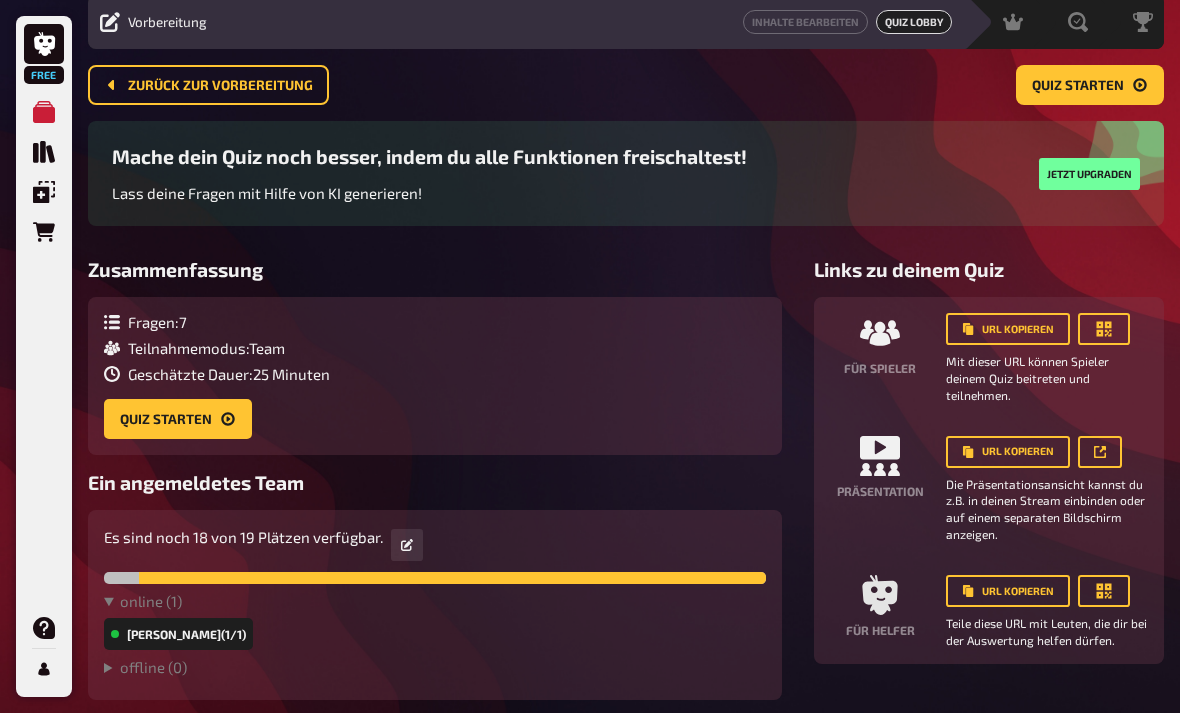 scroll, scrollTop: 68, scrollLeft: 0, axis: vertical 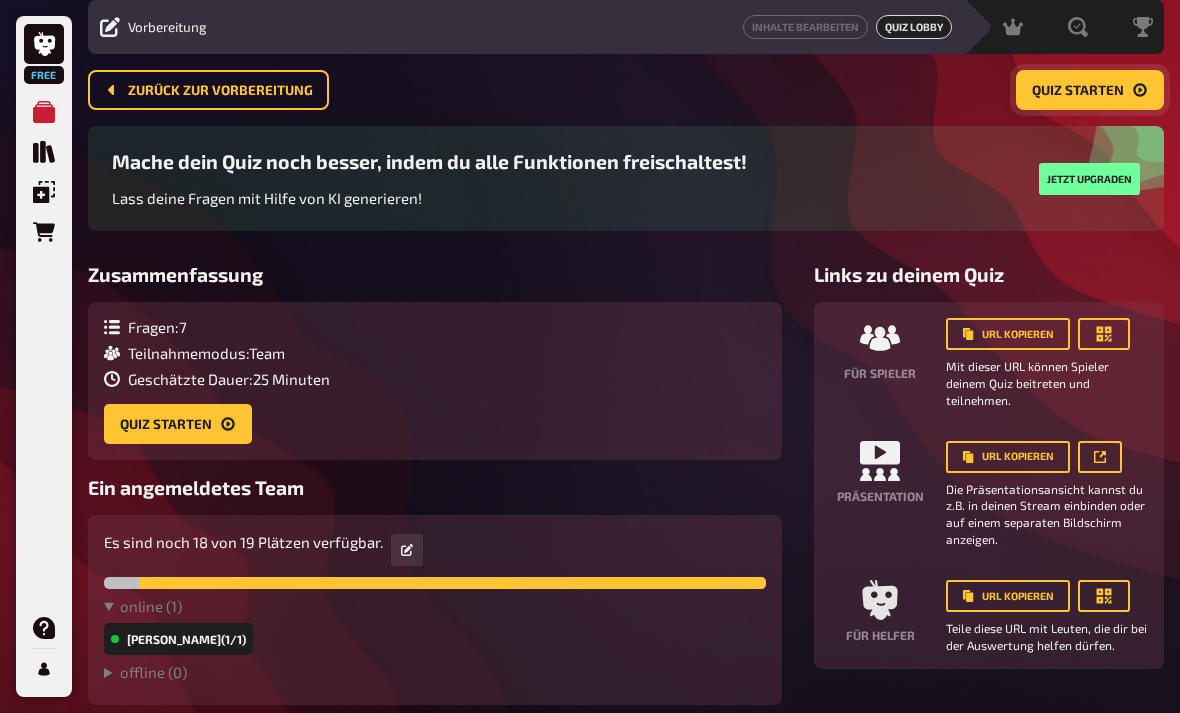 click on "Quiz starten" at bounding box center (1090, 90) 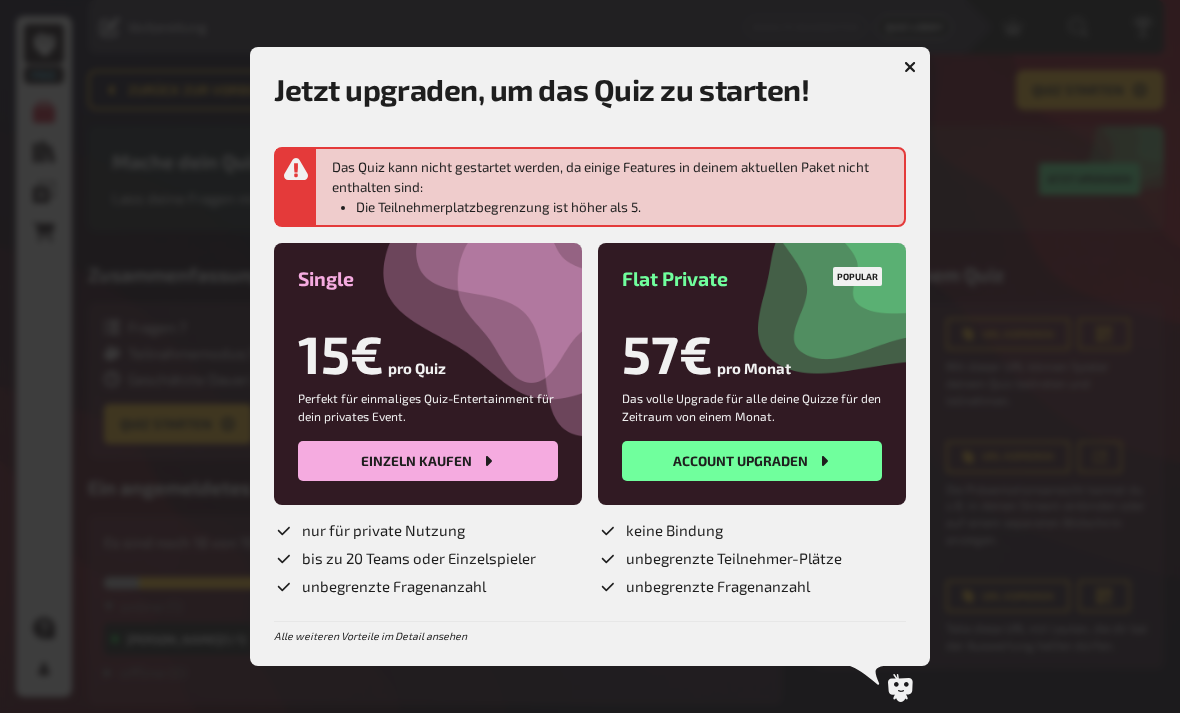 click on "Jetzt upgraden, um das Quiz zu starten! Das Quiz kann nicht gestartet werden, da einige Features in deinem aktuellen Paket nicht enthalten sind: Die Teilnehmerplatzbegrenzung ist höher als 5. Single 15€ pro Quiz Perfekt für einmaliges Quiz-Entertainment für dein privates Event. Einzeln kaufen   nur für private Nutzung bis zu 20 Teams oder Einzelspieler unbegrenzte Fragenanzahl Flat Private 57€ pro Monat Das volle Upgrade für alle deine Quizze für den Zeitraum von einem Monat. Account upgraden   Popular keine Bindung unbegrenzte Teilnehmer-Plätze unbegrenzte Fragenanzahl Alle weiteren Vorteile im Detail ansehen" at bounding box center (590, 357) 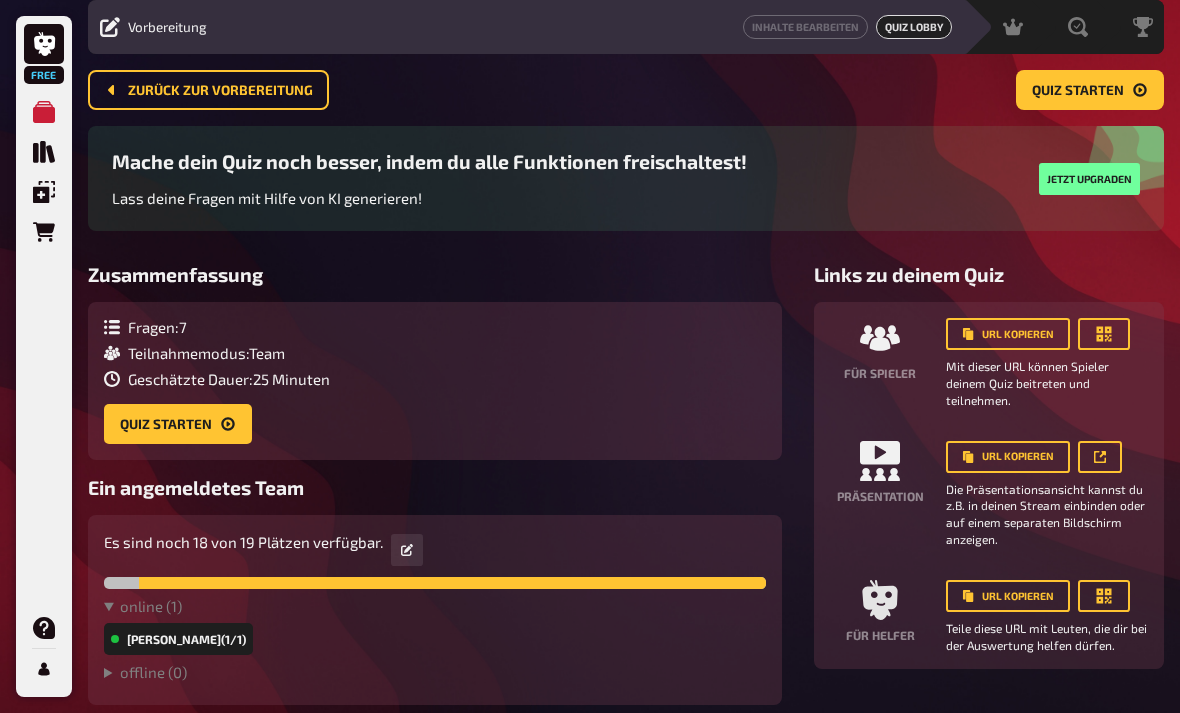 click on "Zurück zur Vorbereitung Quiz starten" at bounding box center [626, 90] 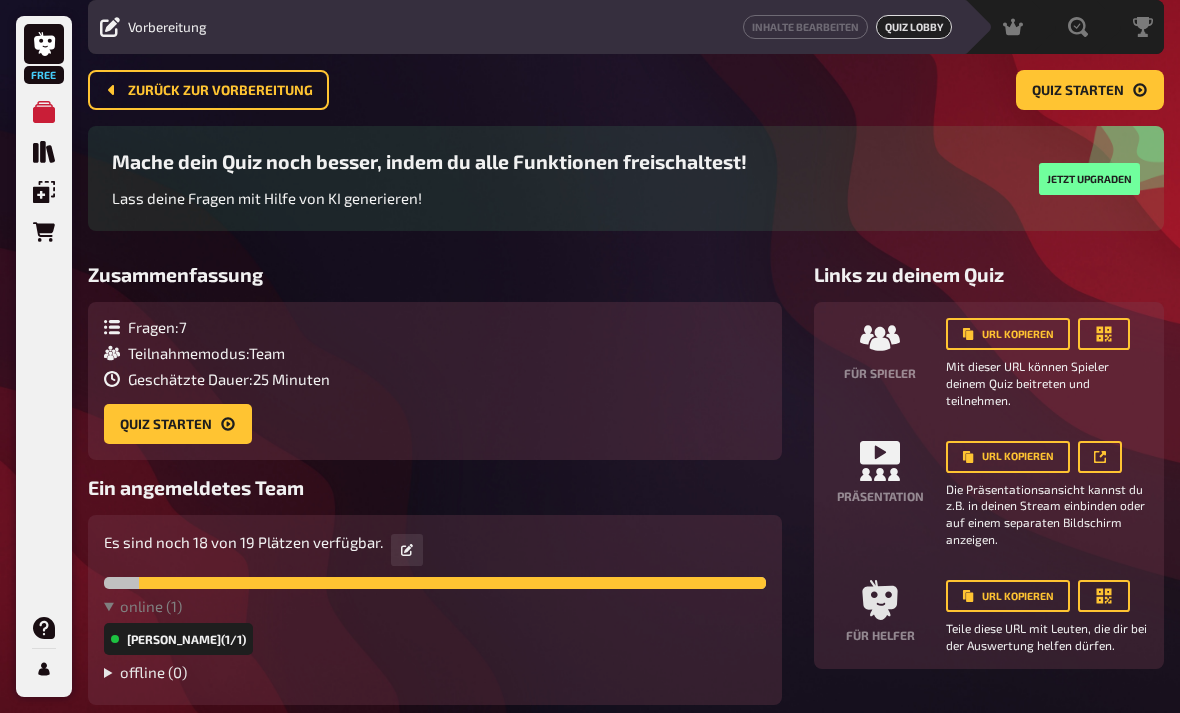 click on "offline ( 0 )" at bounding box center (435, 672) 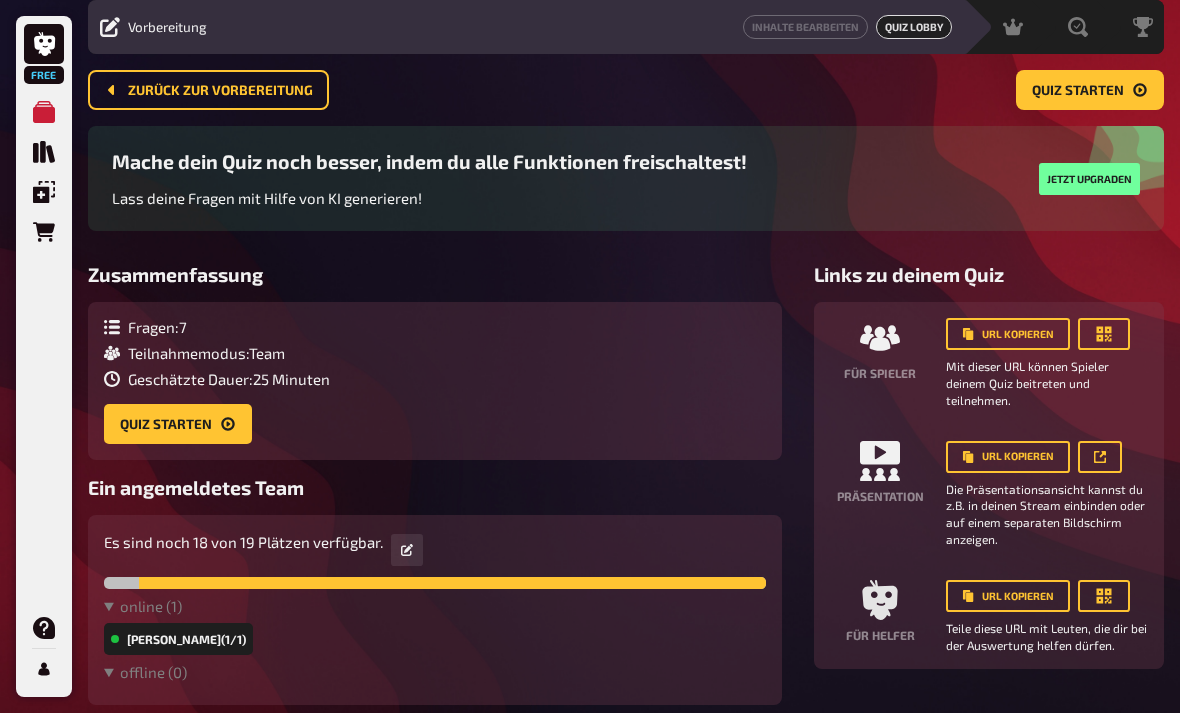 click on "Es sind noch 18 von 19 Plätzen verfügbar." at bounding box center (435, 560) 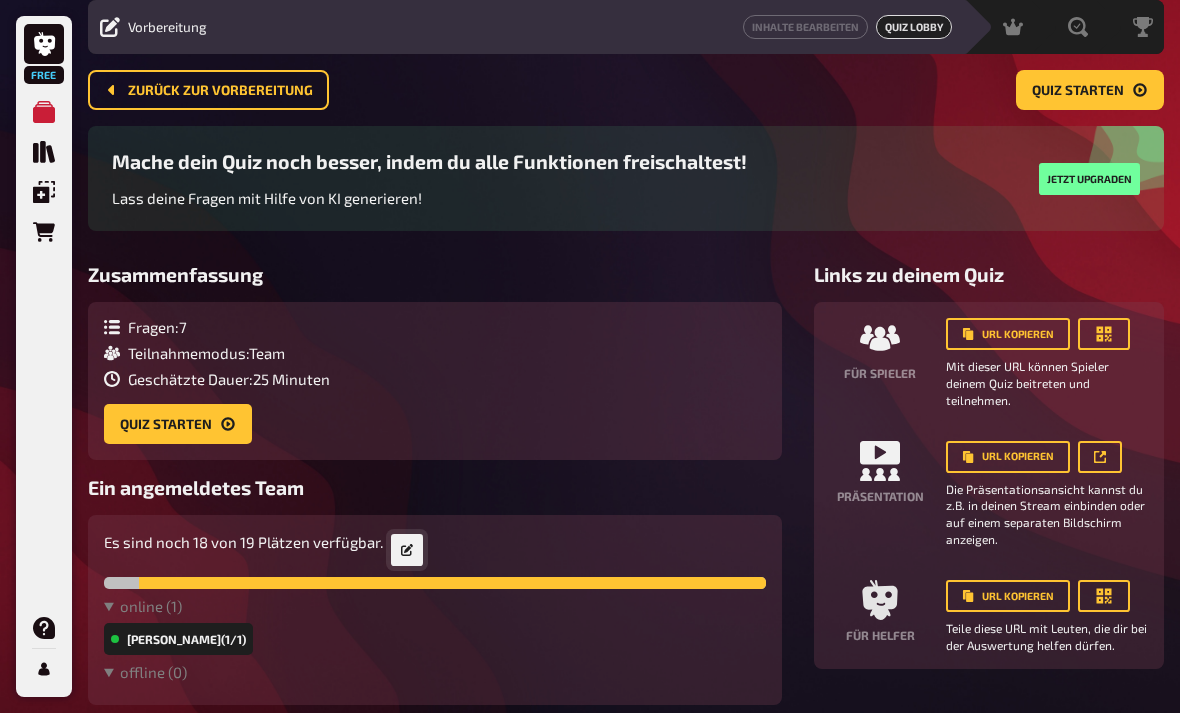 click 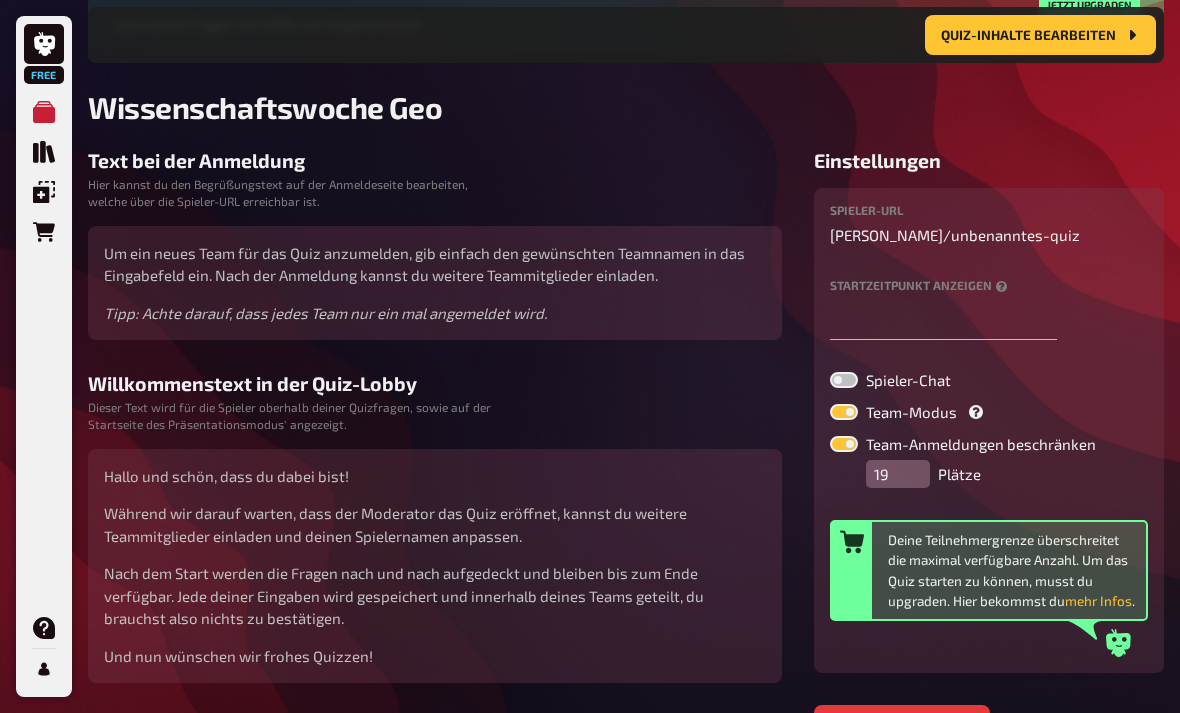scroll, scrollTop: 316, scrollLeft: 0, axis: vertical 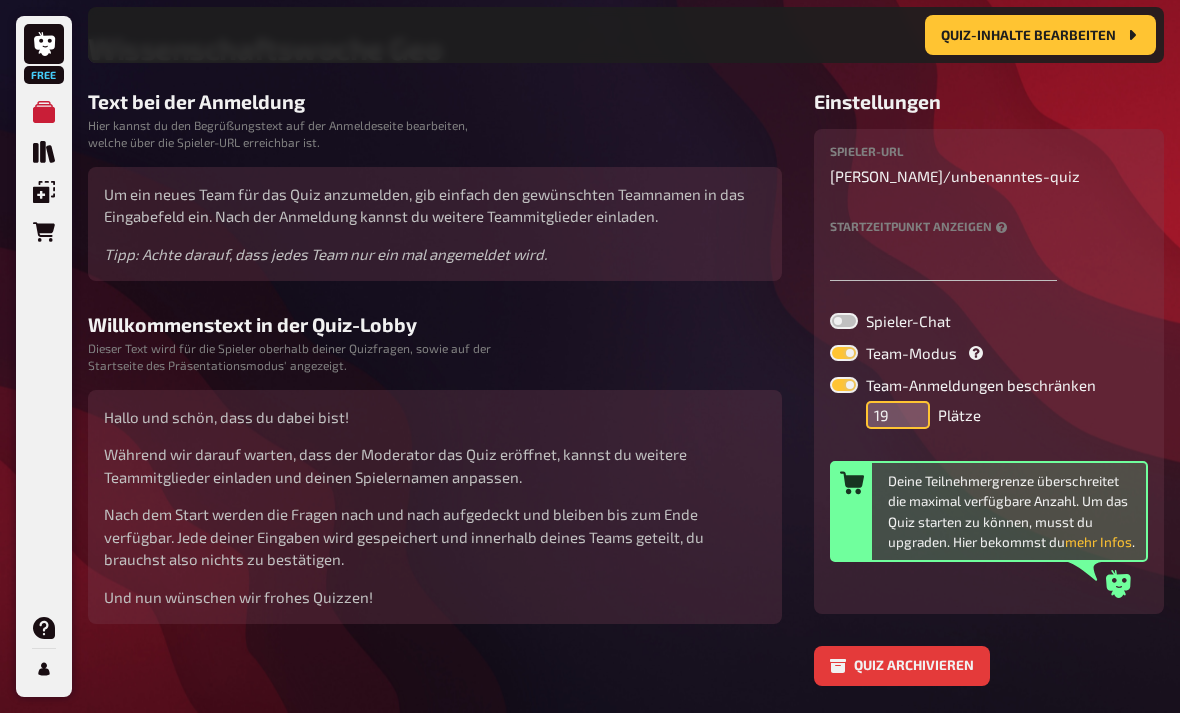 click on "19" at bounding box center [898, 416] 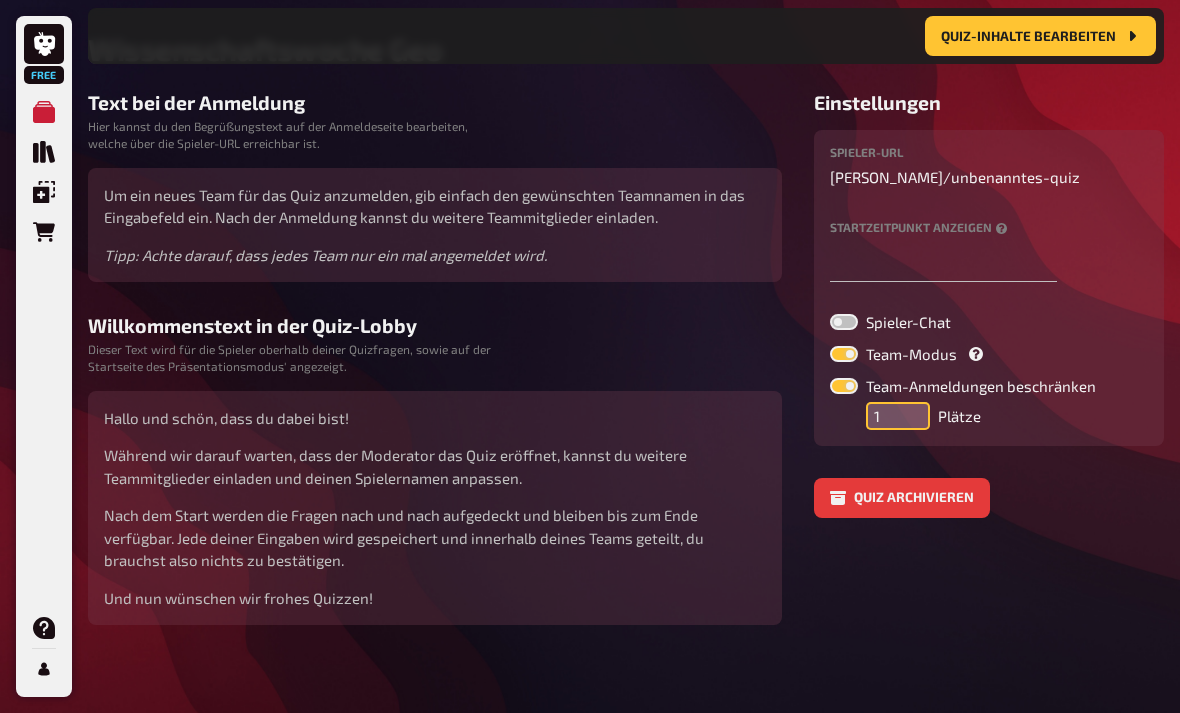 scroll, scrollTop: 257, scrollLeft: 0, axis: vertical 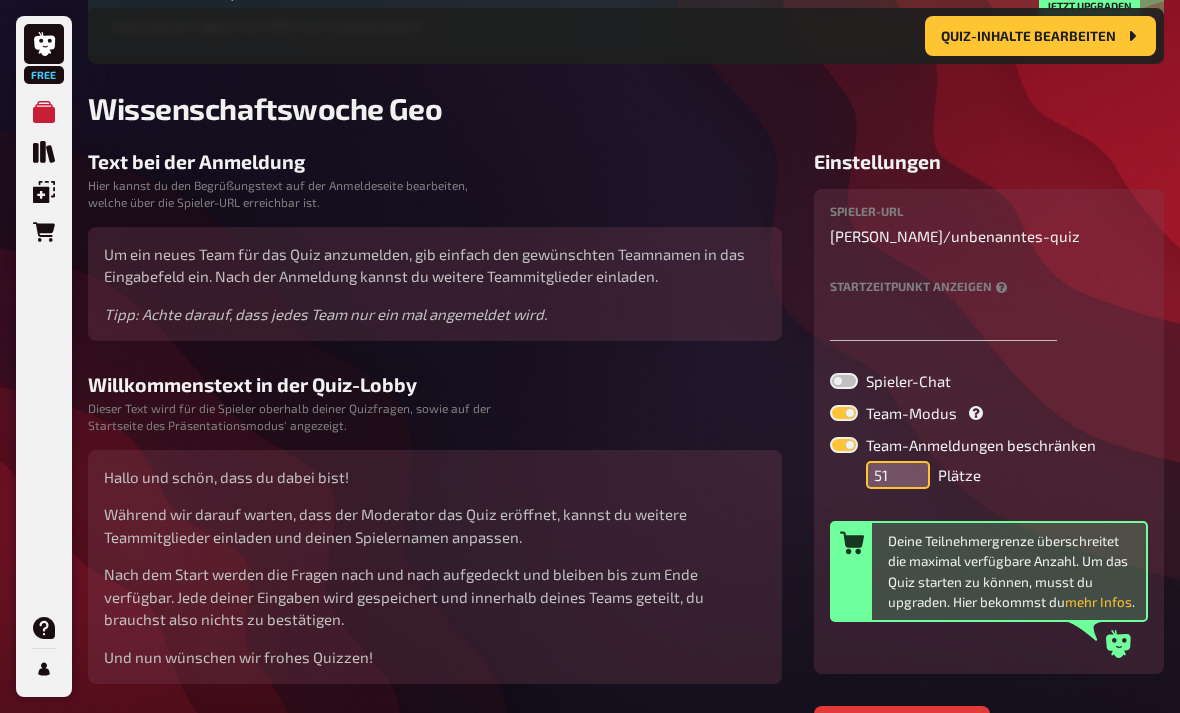 type on "5" 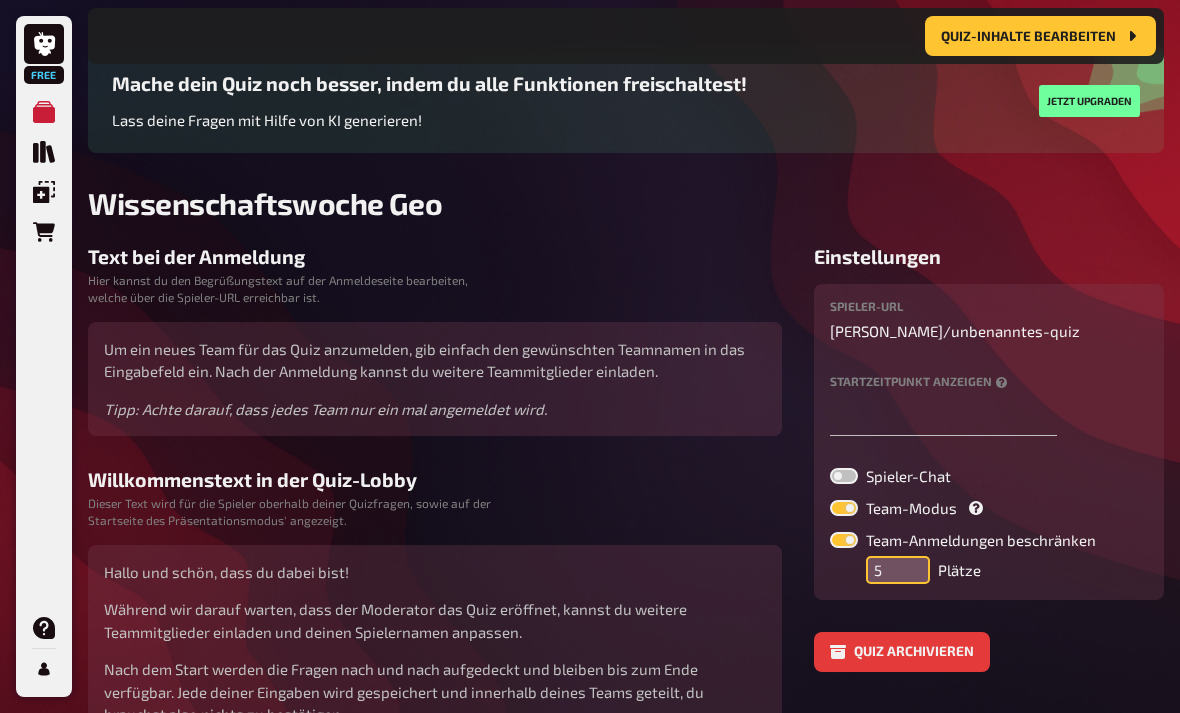 scroll, scrollTop: 127, scrollLeft: 0, axis: vertical 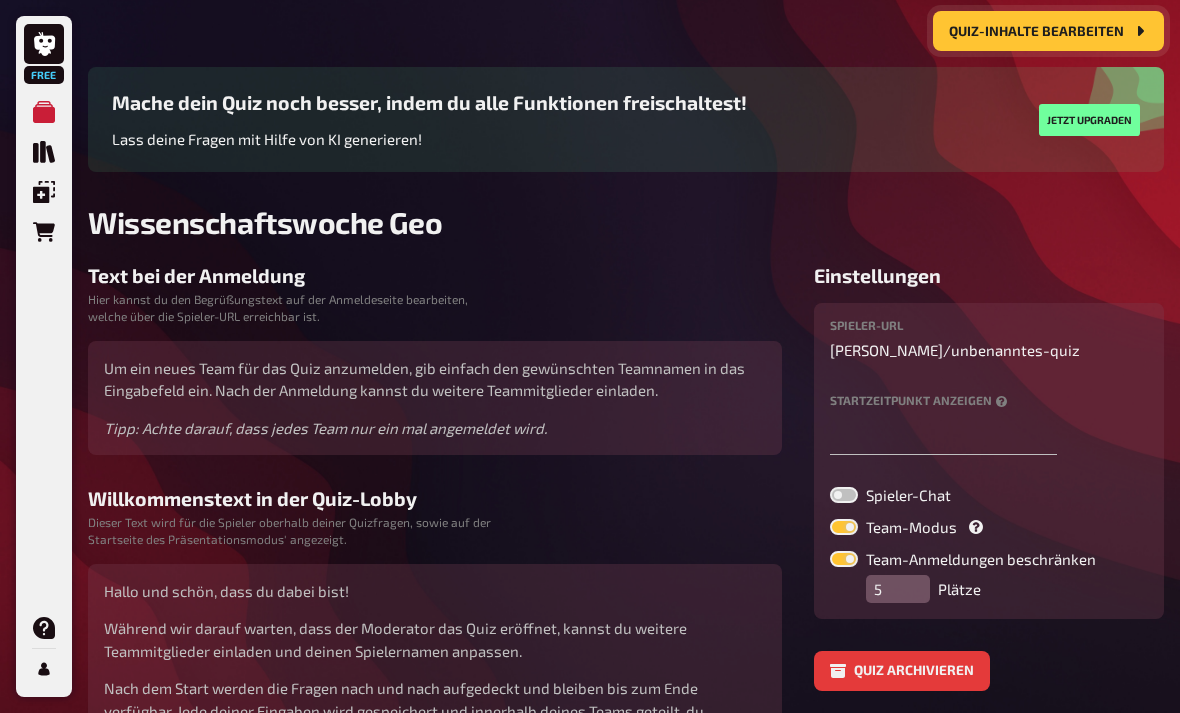 click on "Quiz-Inhalte bearbeiten" at bounding box center [1036, 32] 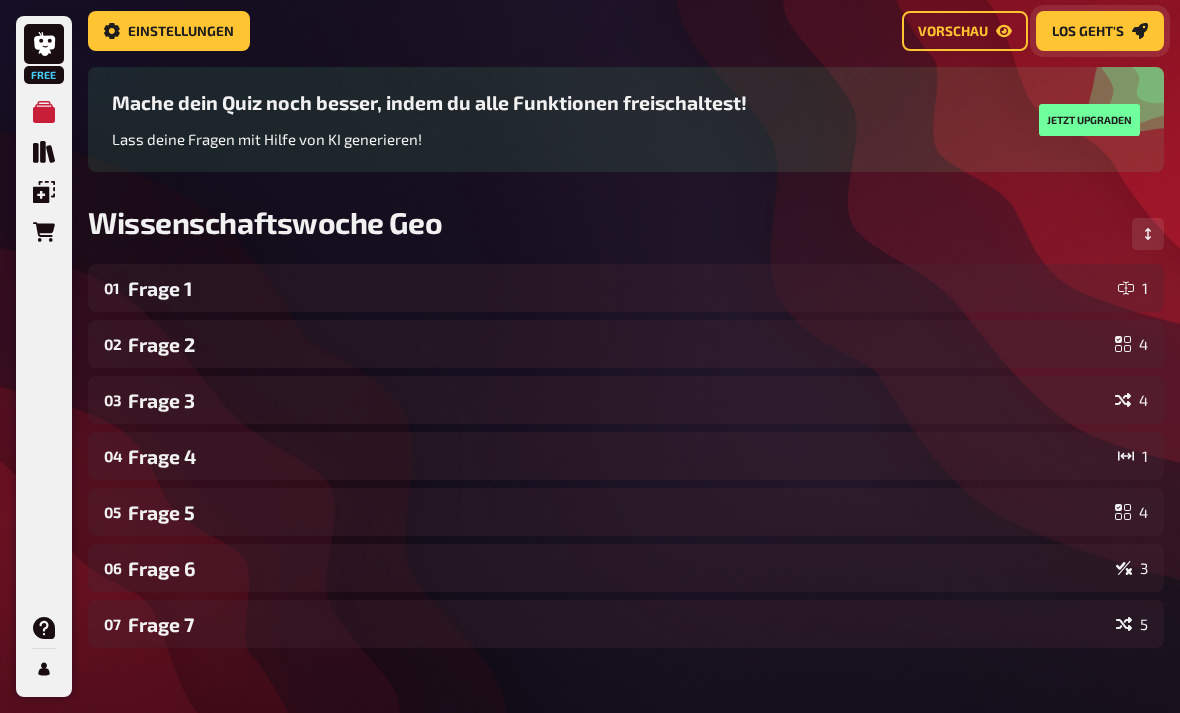 click on "Los geht's" at bounding box center (1088, 32) 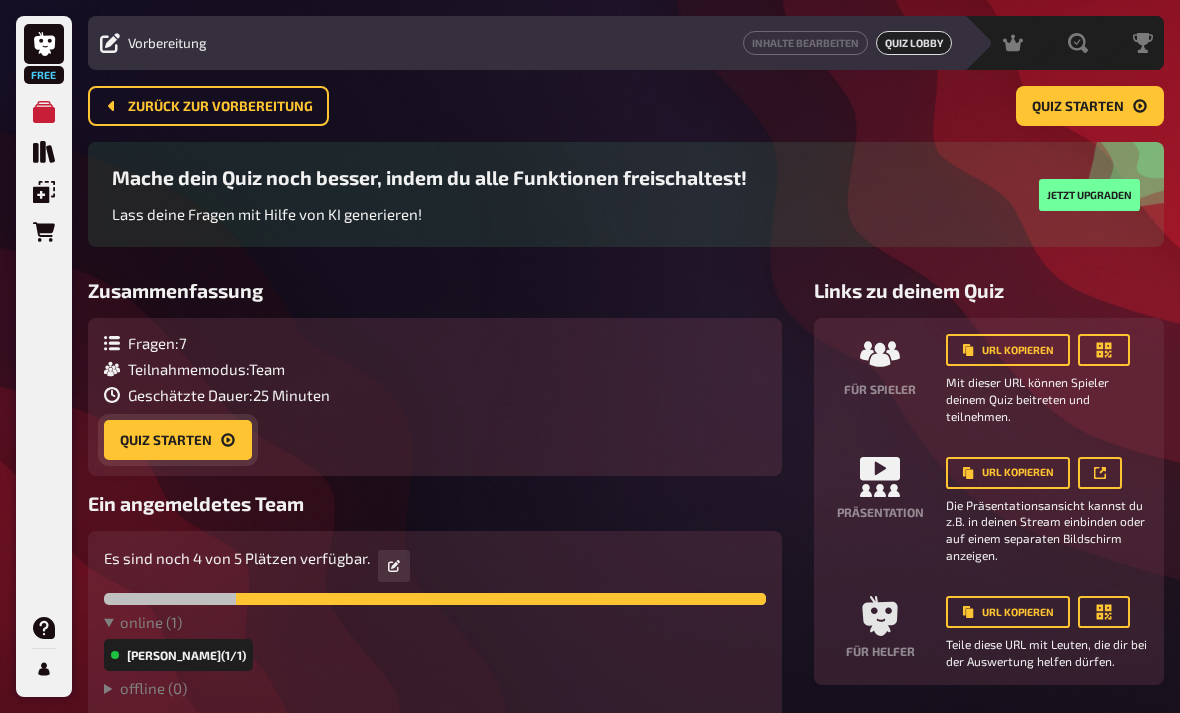 click on "Quiz starten" at bounding box center (178, 440) 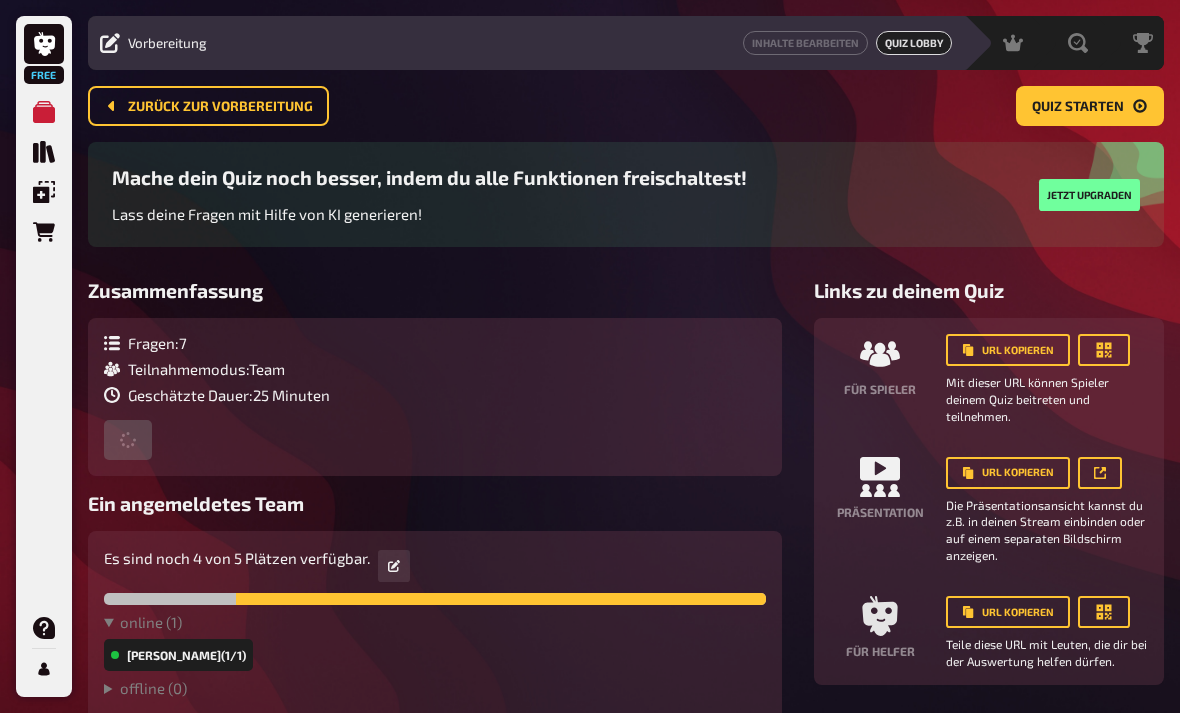 scroll, scrollTop: 0, scrollLeft: 0, axis: both 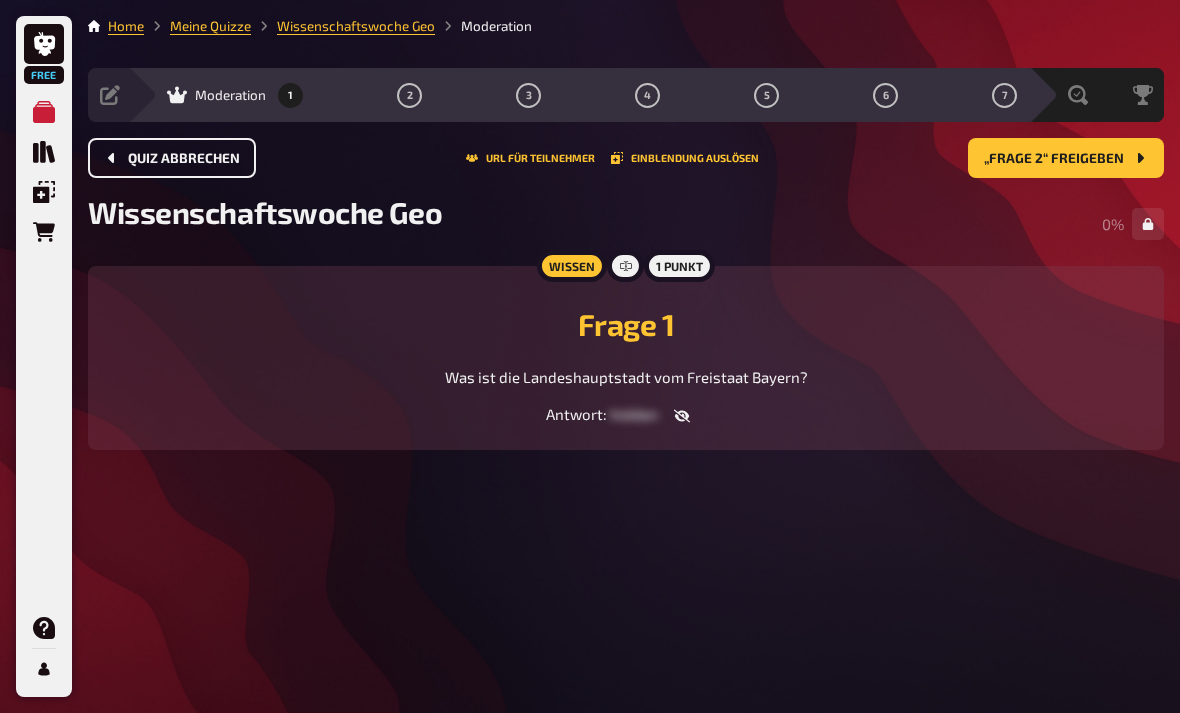 click on "Quiz abbrechen" at bounding box center [172, 158] 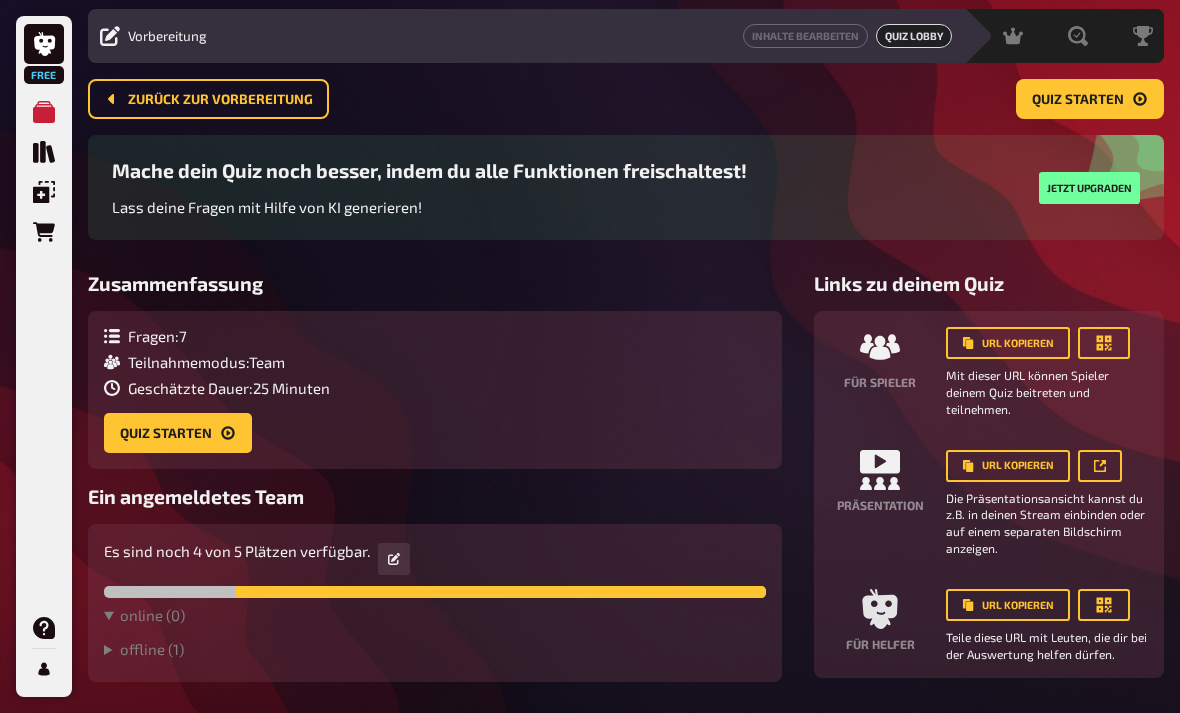 scroll, scrollTop: 59, scrollLeft: 0, axis: vertical 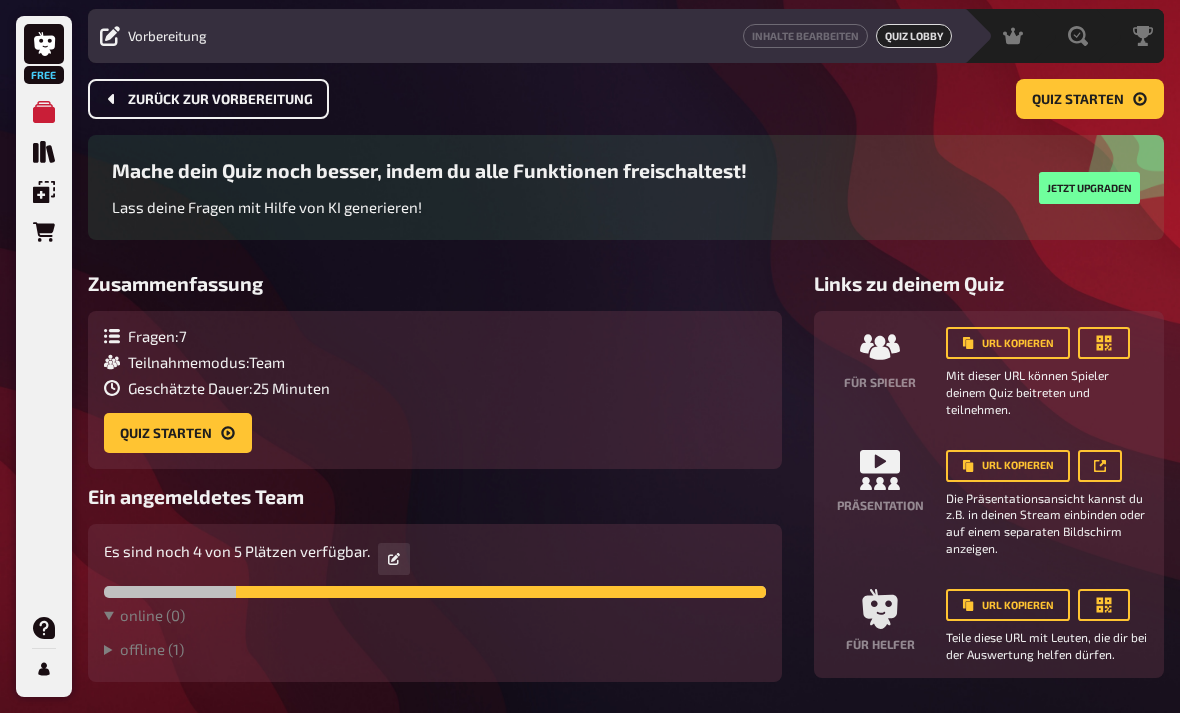 click on "Zurück zur Vorbereitung" at bounding box center (220, 100) 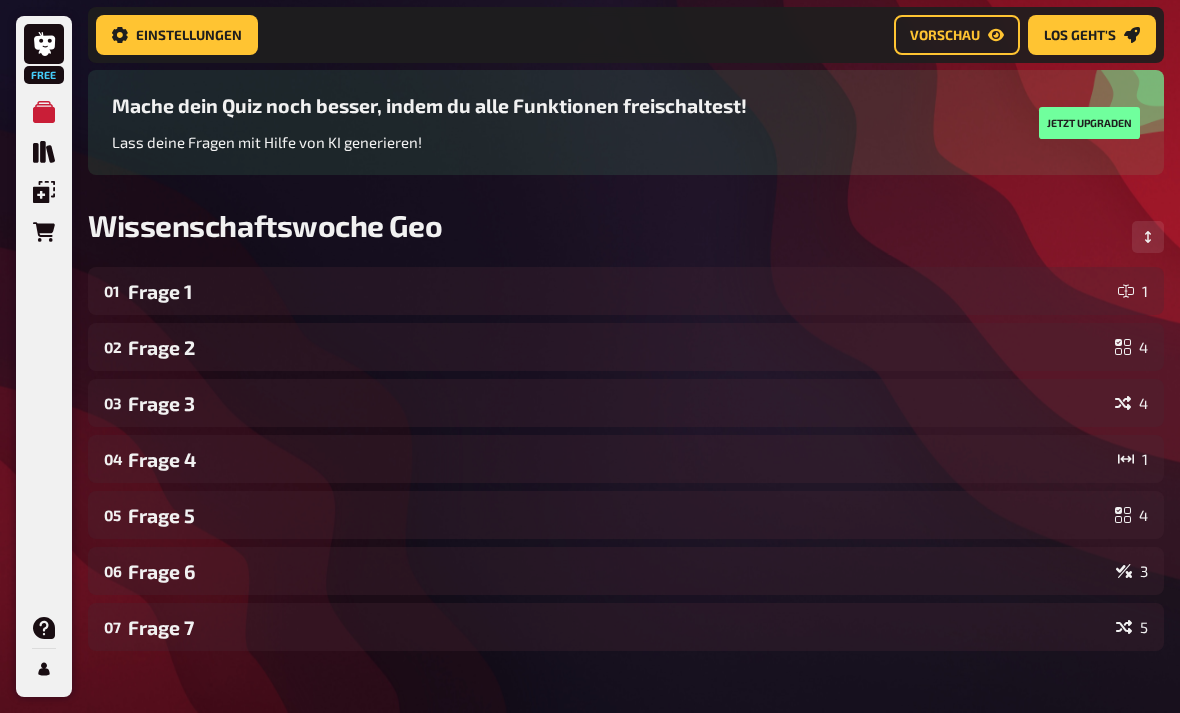 scroll, scrollTop: 133, scrollLeft: 0, axis: vertical 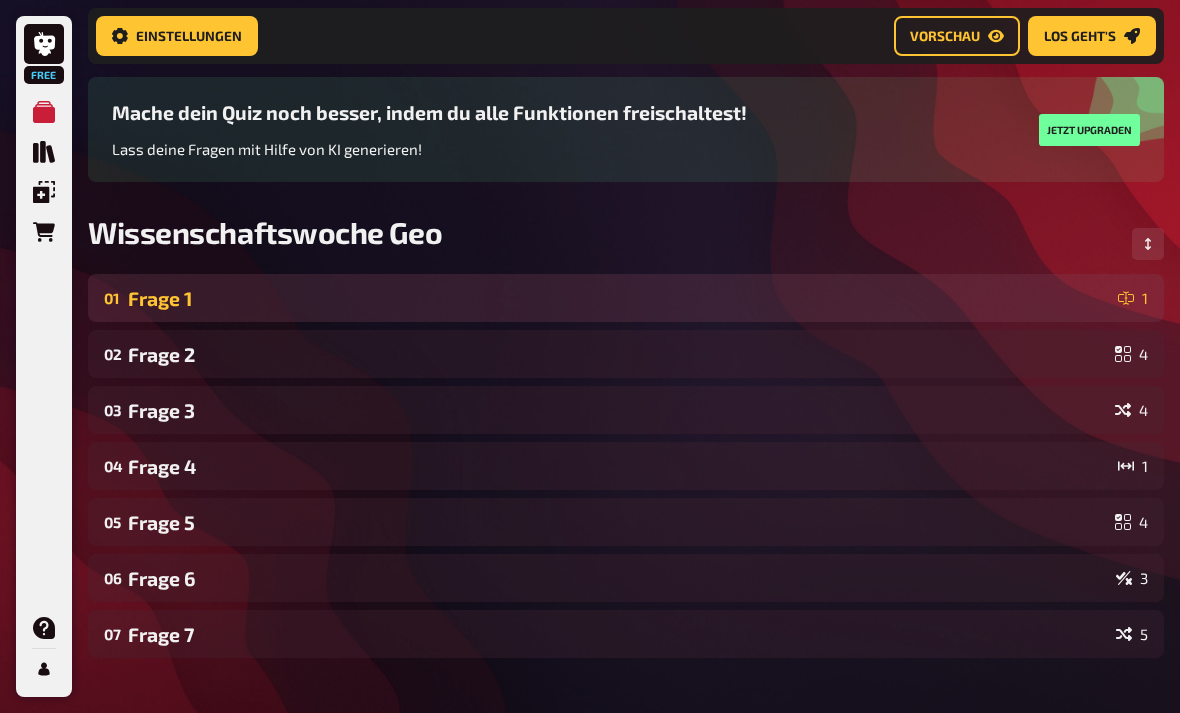 click on "01 Frage 1 1" at bounding box center [626, 298] 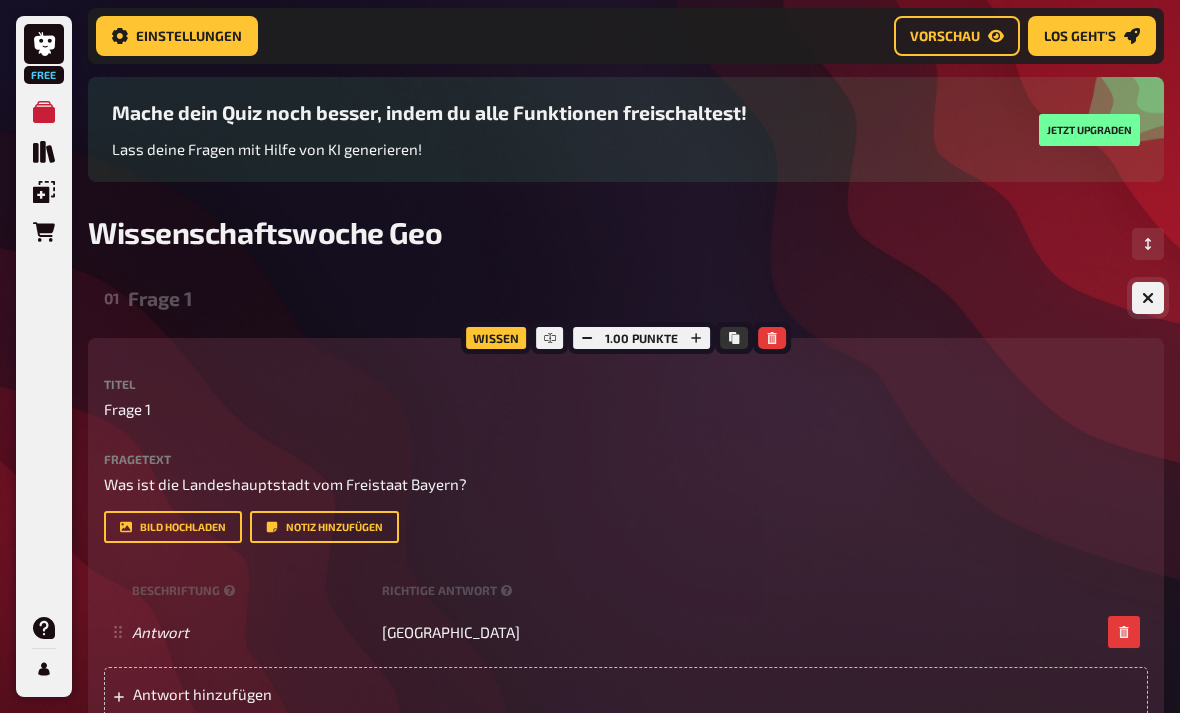 click at bounding box center (1148, 298) 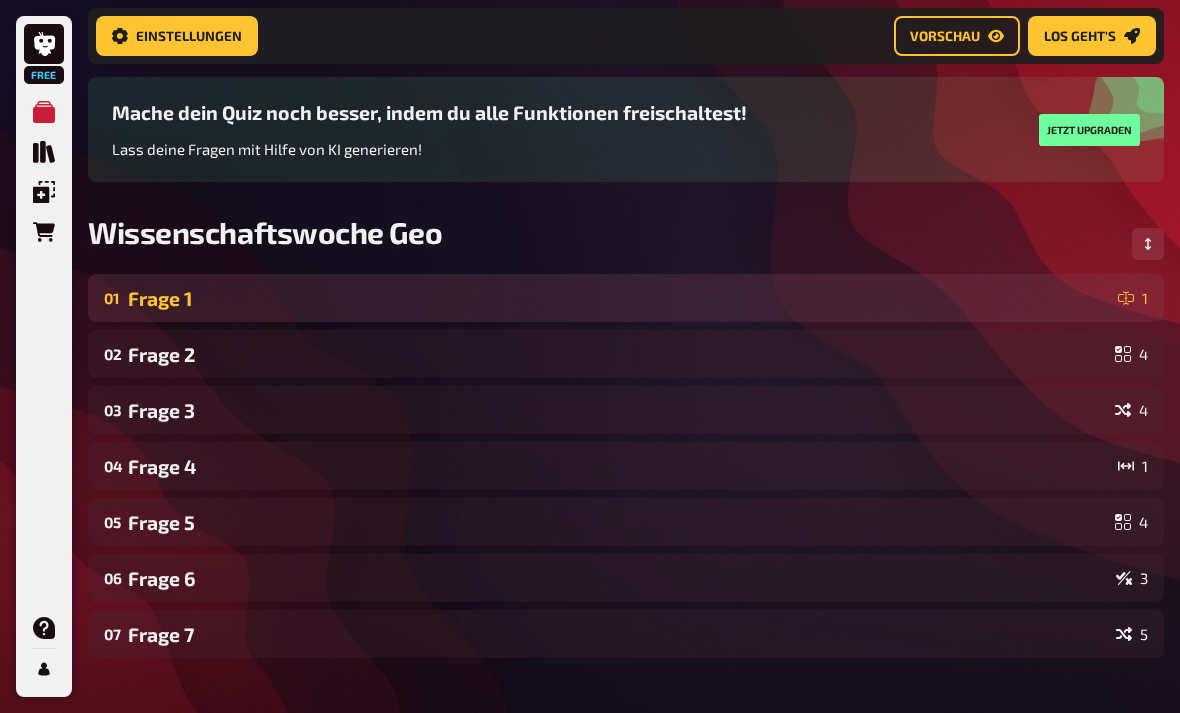 click 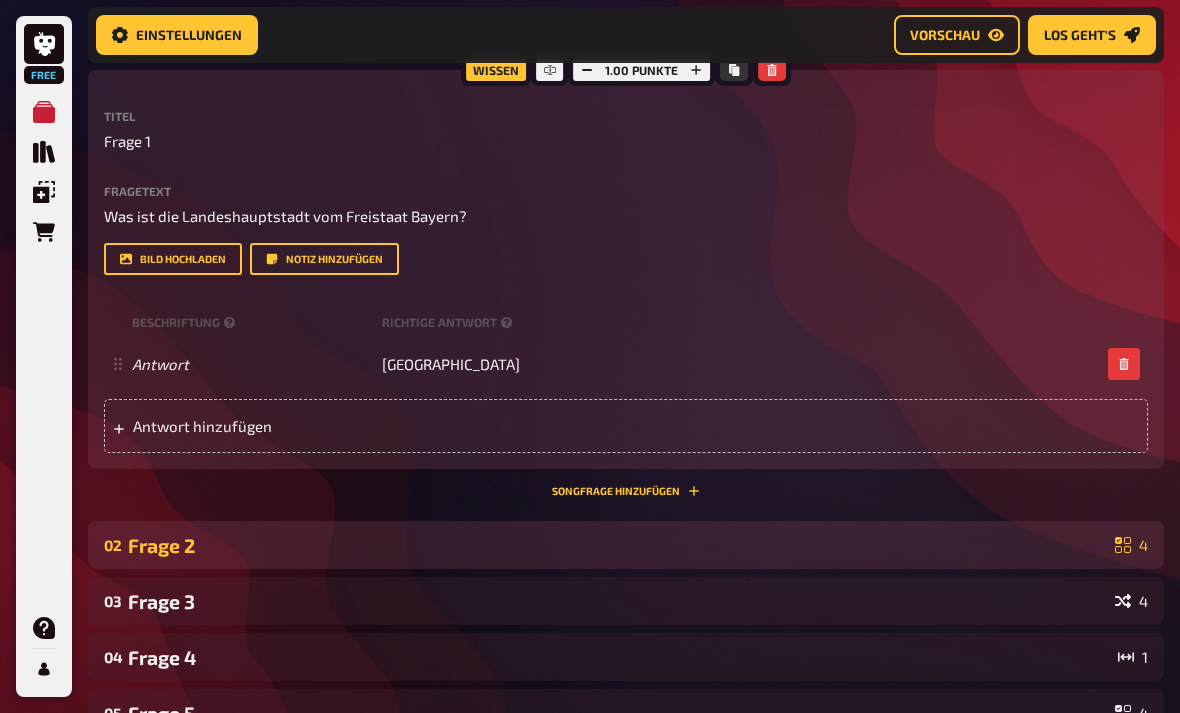 click 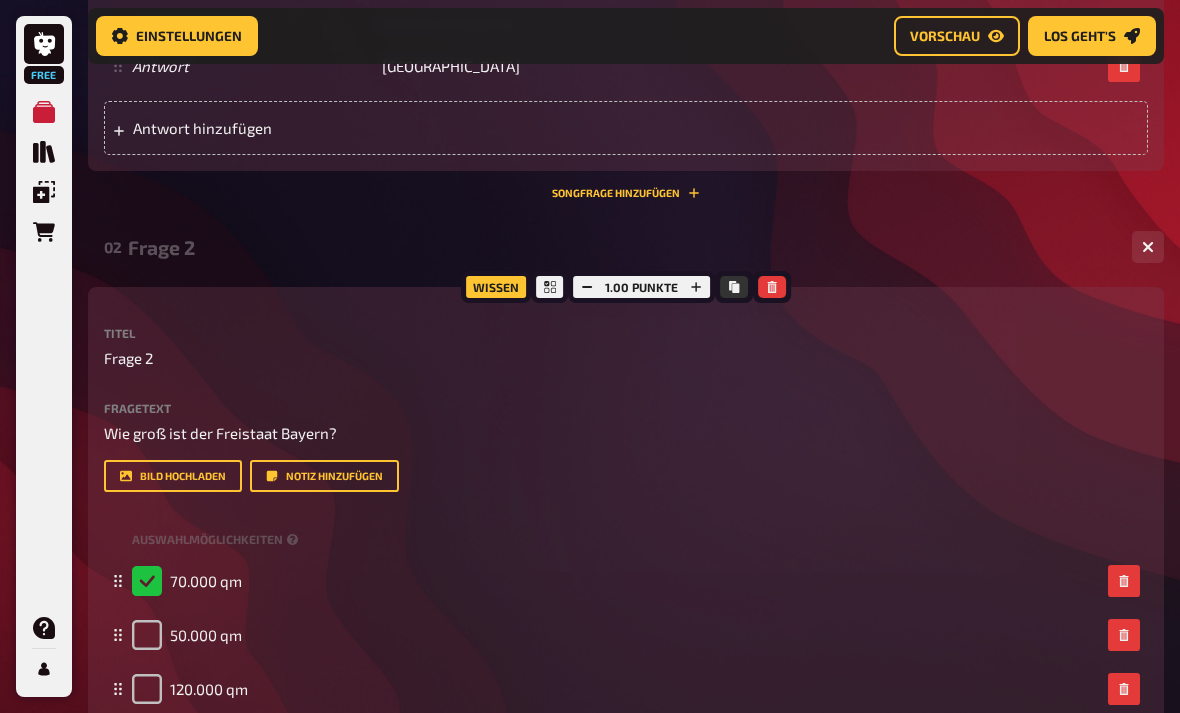 scroll, scrollTop: 685, scrollLeft: 0, axis: vertical 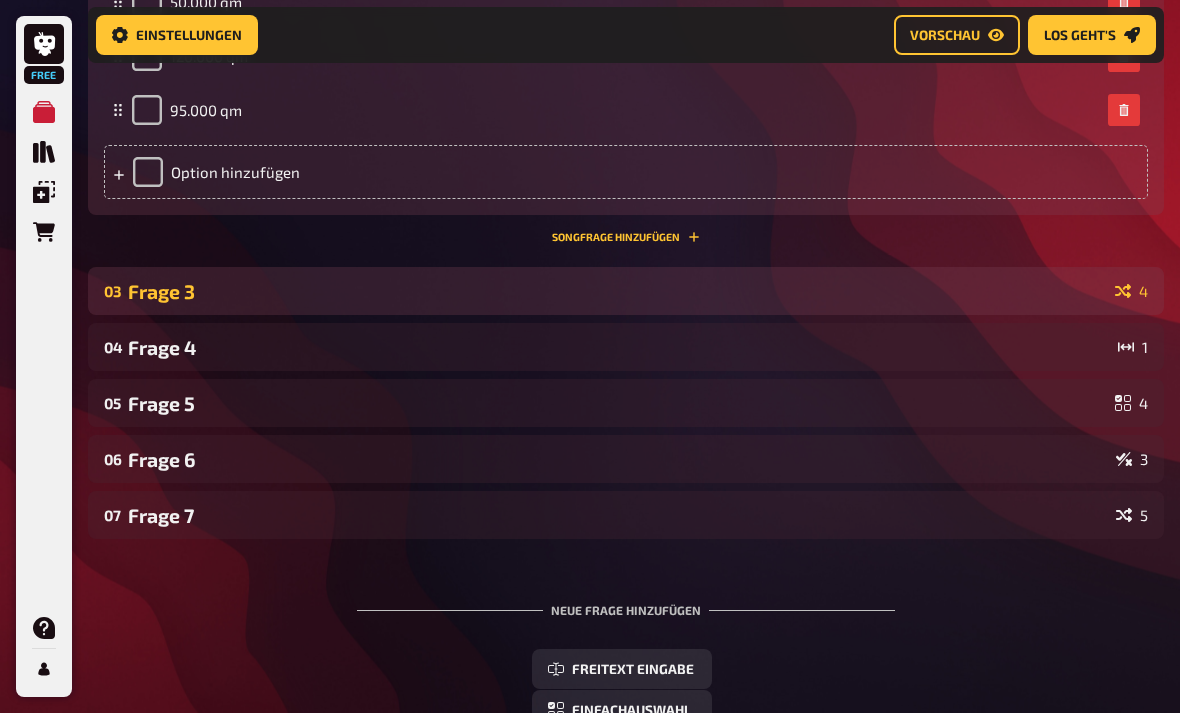 click on "Frage 3" at bounding box center (617, 292) 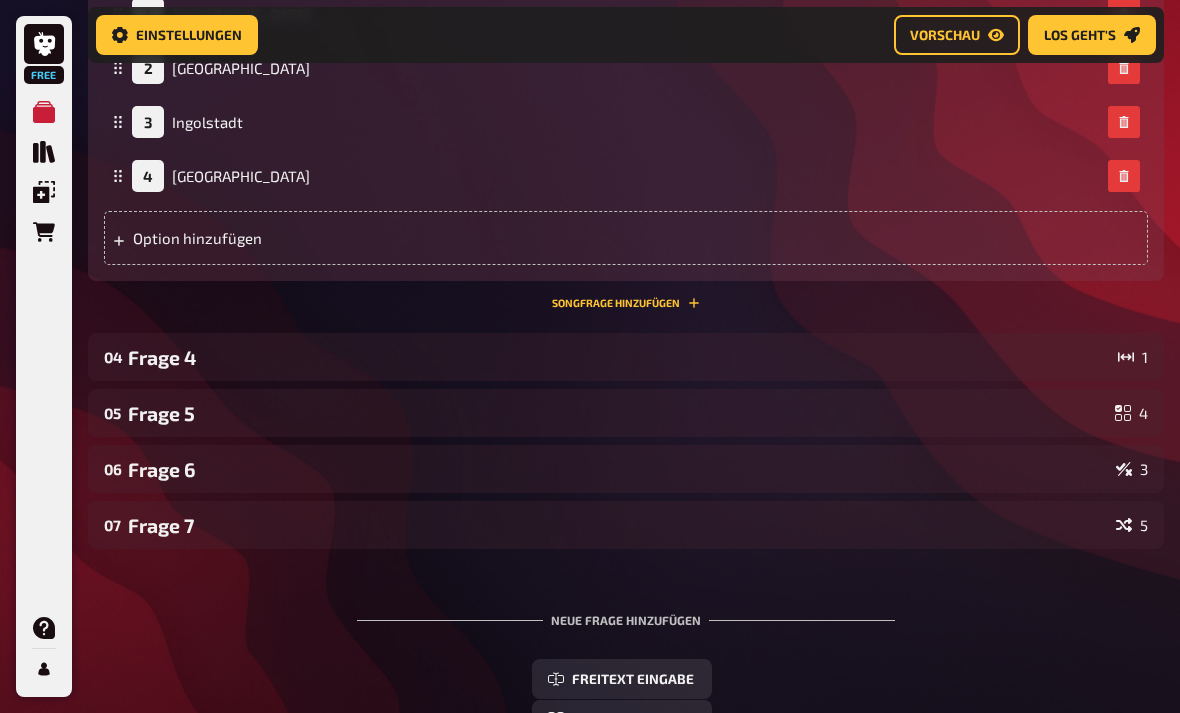 scroll, scrollTop: 1943, scrollLeft: 0, axis: vertical 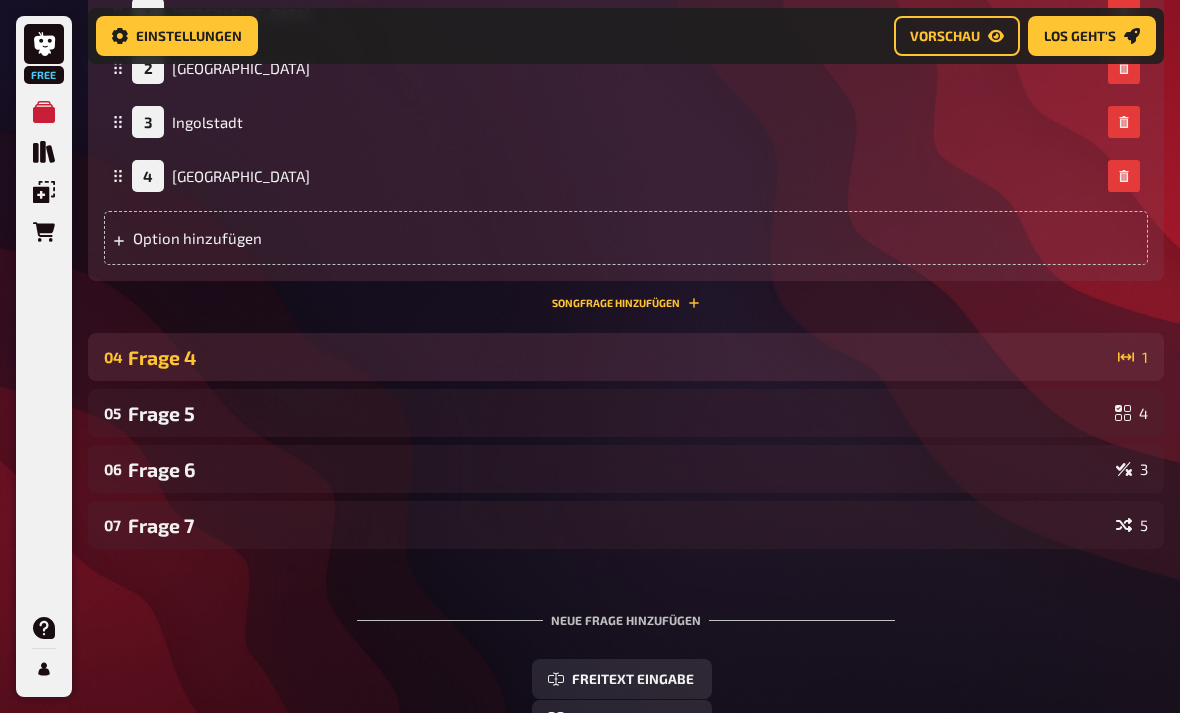 click on "Frage 4" at bounding box center (619, 357) 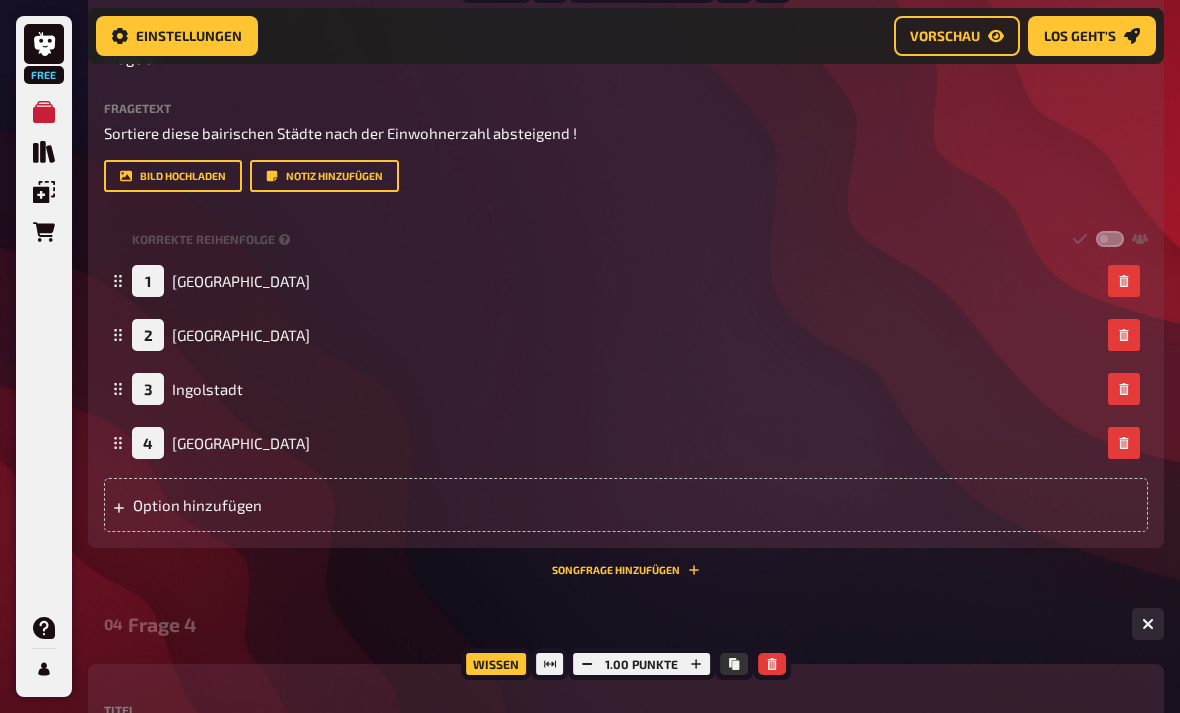 scroll, scrollTop: 1662, scrollLeft: 0, axis: vertical 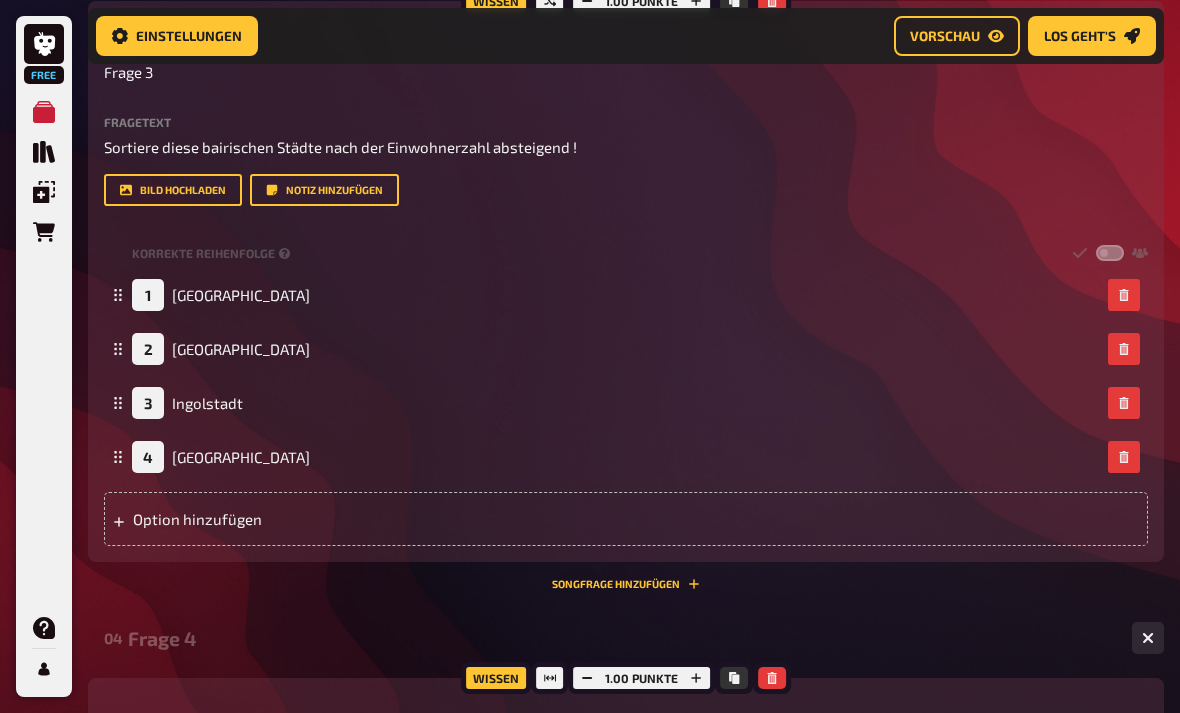 click on "Wissen 1.00 Punkte Titel Frage 3 Fragetext Sortiere diese bairischen Städte nach der Einwohnerzahl absteigend ! Hier hinziehen für Dateiupload Bild hochladen   Notiz hinzufügen Korrekte Reihenfolge 1 Nürnberg 2 Augsburg 3 Ingolstadt 4 Erlangen
To pick up a draggable item, press the space bar.
While dragging, use the arrow keys to move the item.
Press space again to drop the item in its new position, or press escape to cancel.
Option hinzufügen" at bounding box center [626, 281] 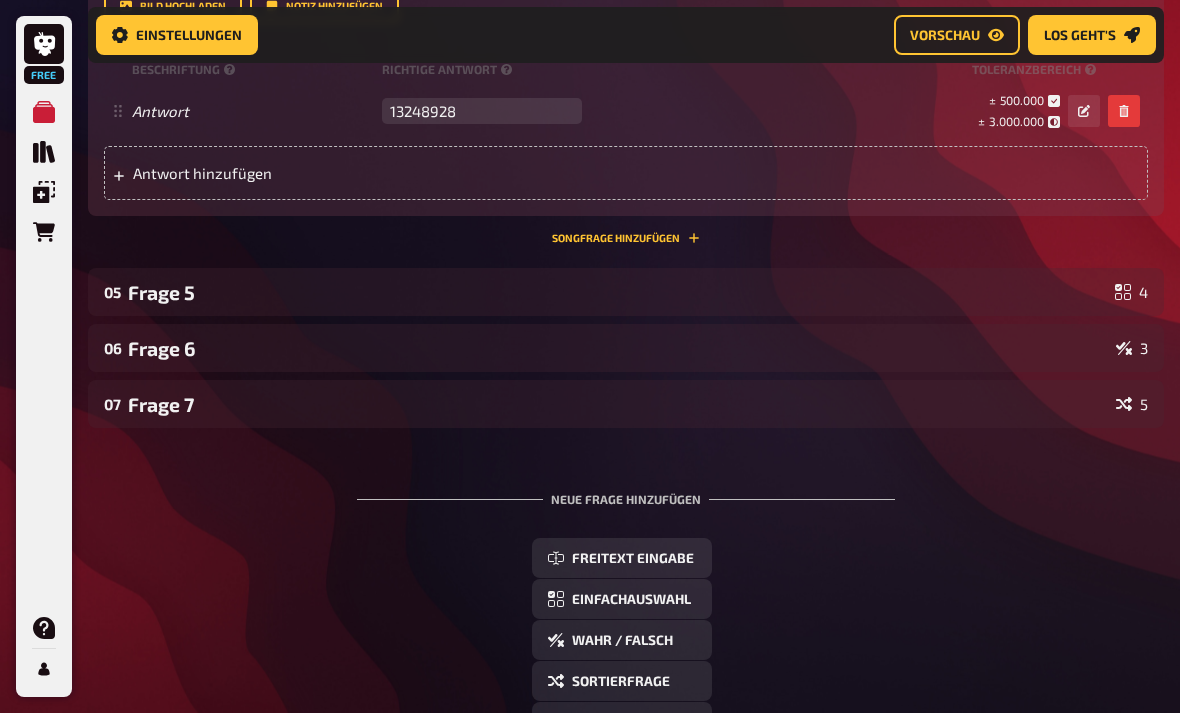 scroll, scrollTop: 2552, scrollLeft: 0, axis: vertical 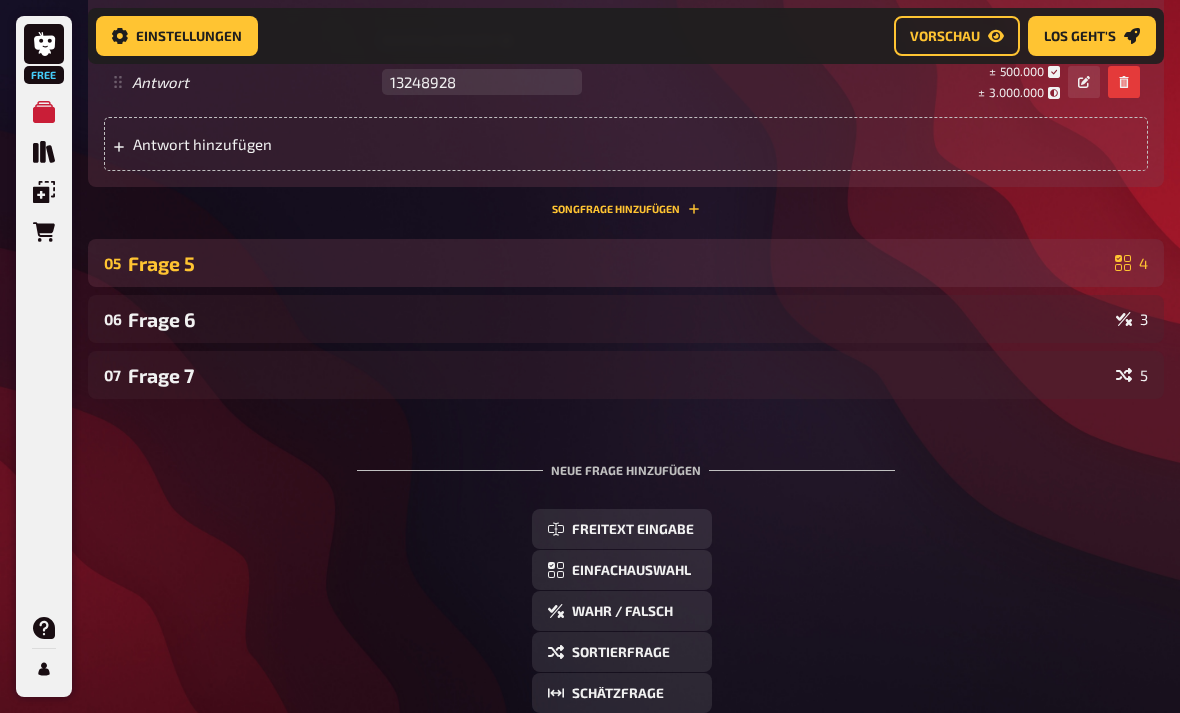 click on "Frage 5" at bounding box center (617, 263) 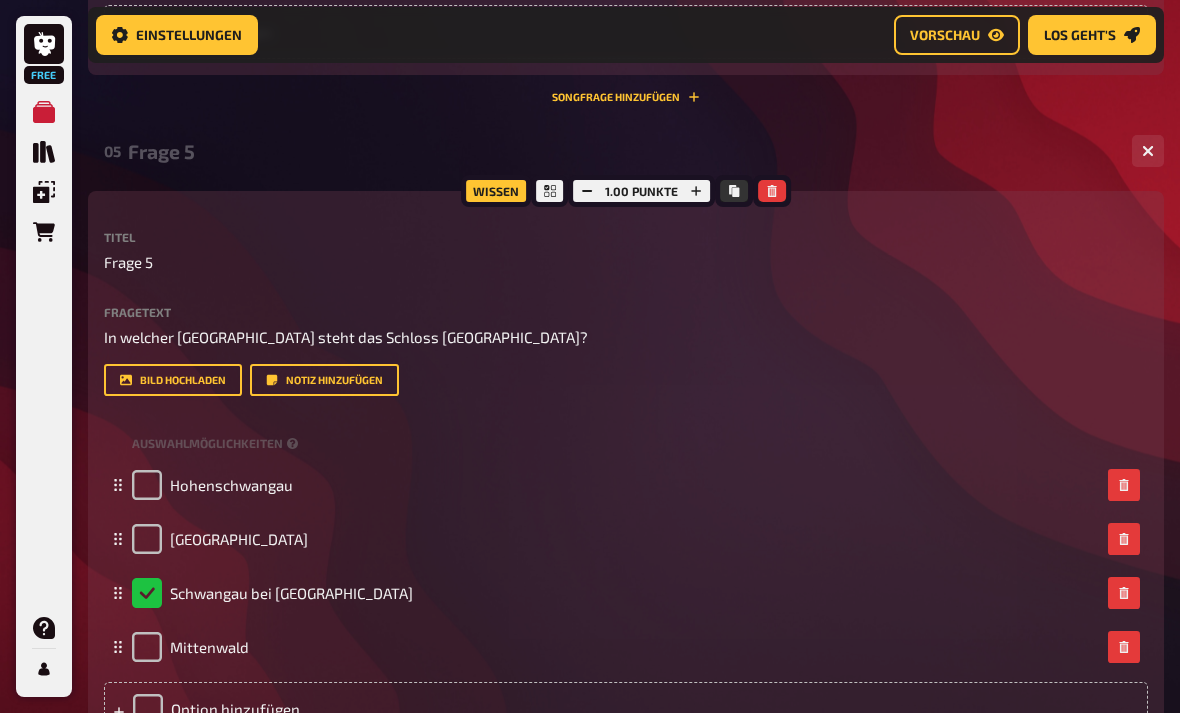 scroll, scrollTop: 2687, scrollLeft: 0, axis: vertical 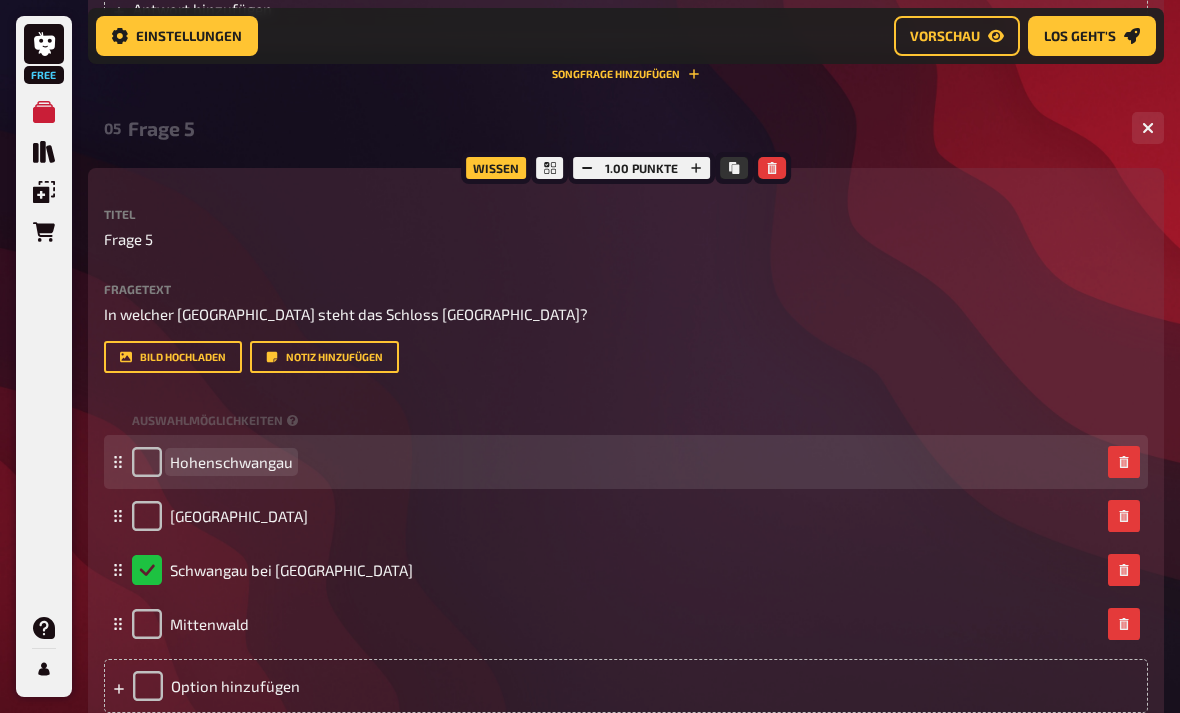 click on "Hohenschwangau" at bounding box center [231, 462] 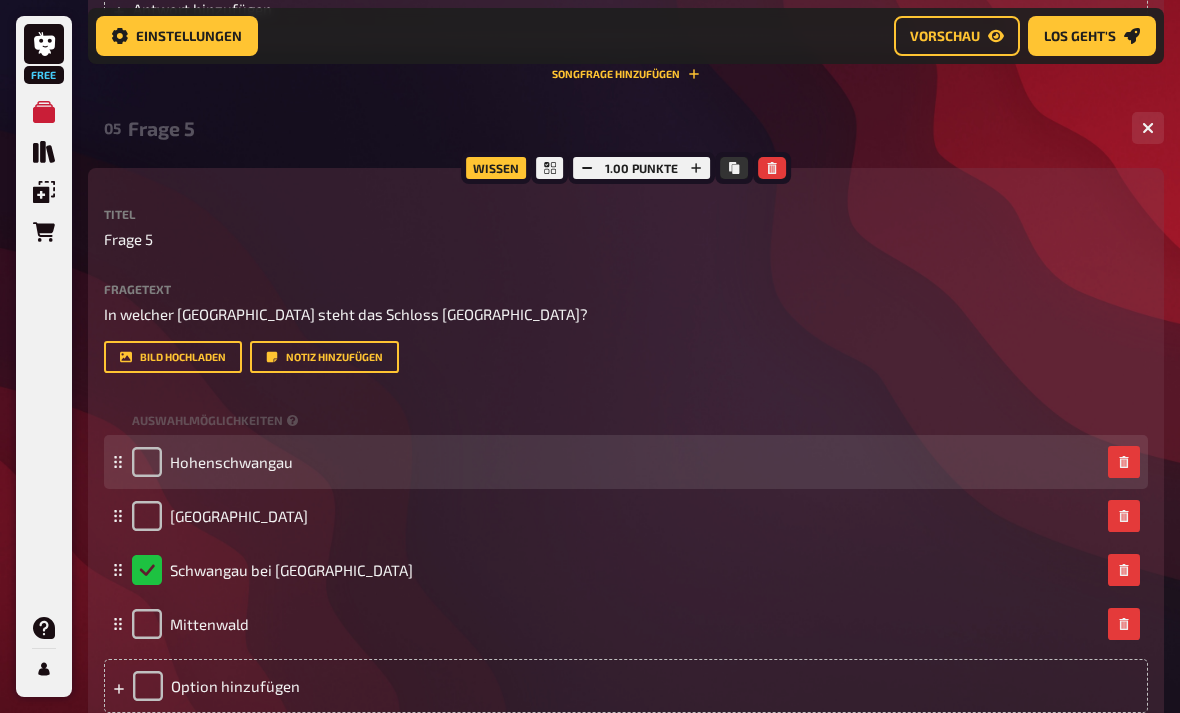 click on "Hohenschwangau" at bounding box center [212, 462] 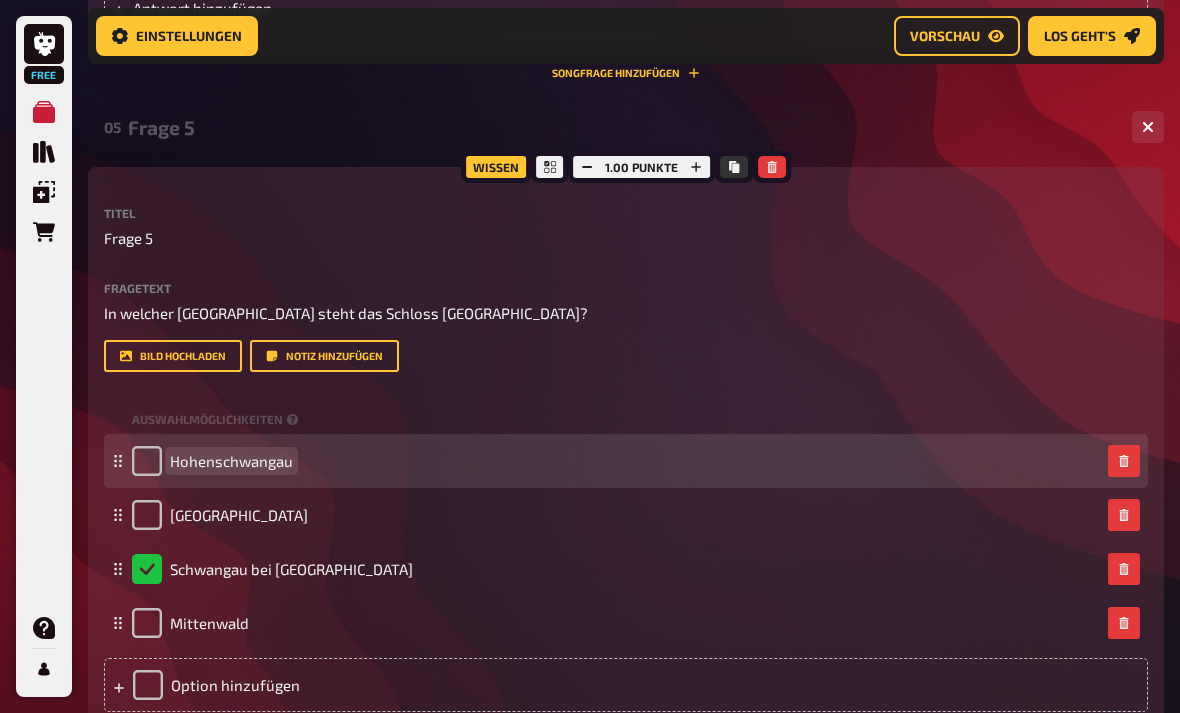 click on "Hohenschwangau" at bounding box center (231, 461) 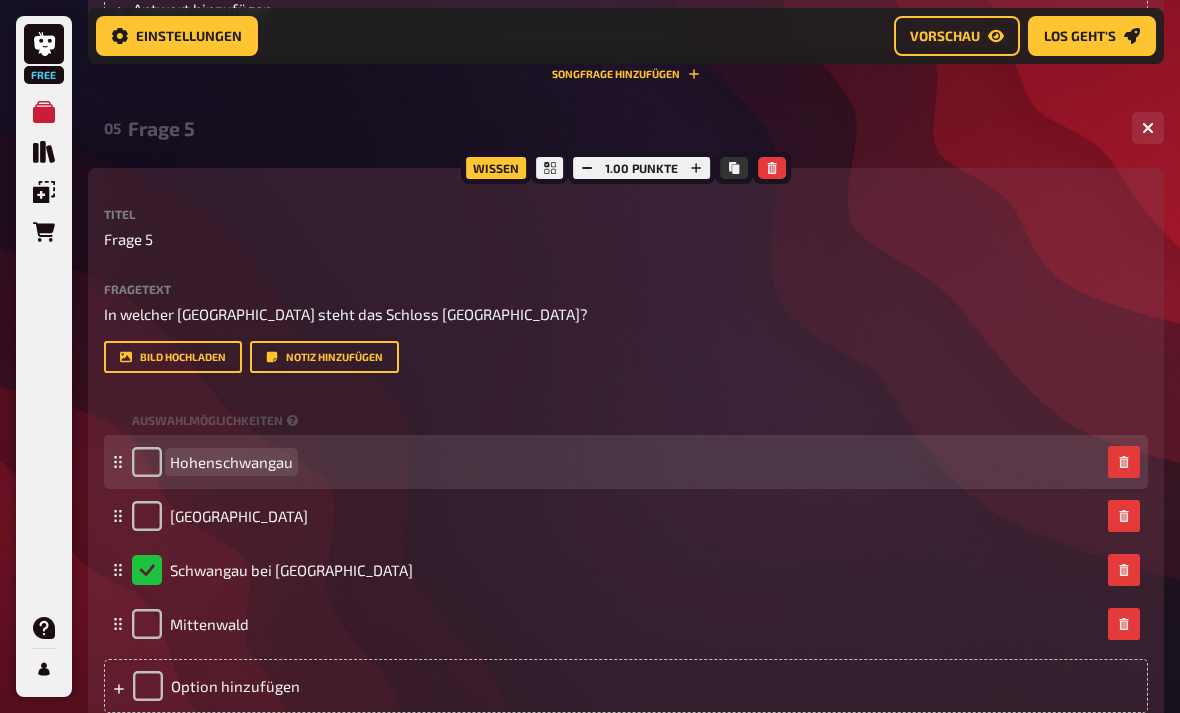 click on "Hohenschwangau" at bounding box center [231, 462] 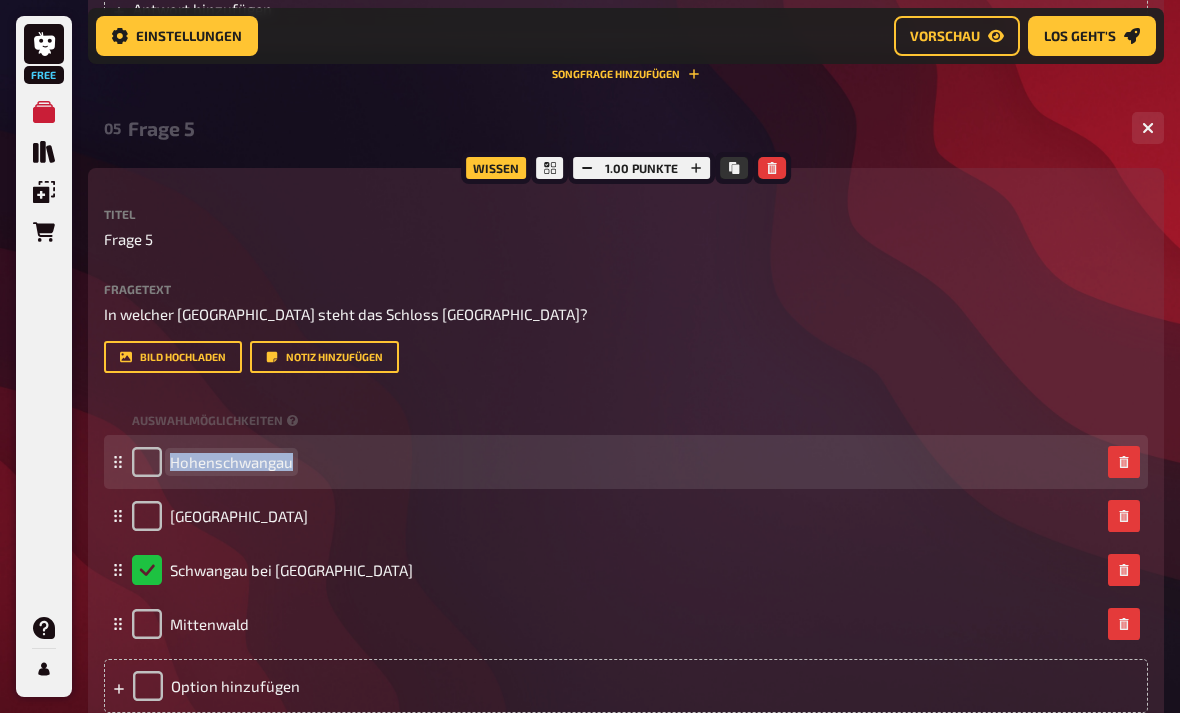 click on "Hohenschwangau" at bounding box center [231, 462] 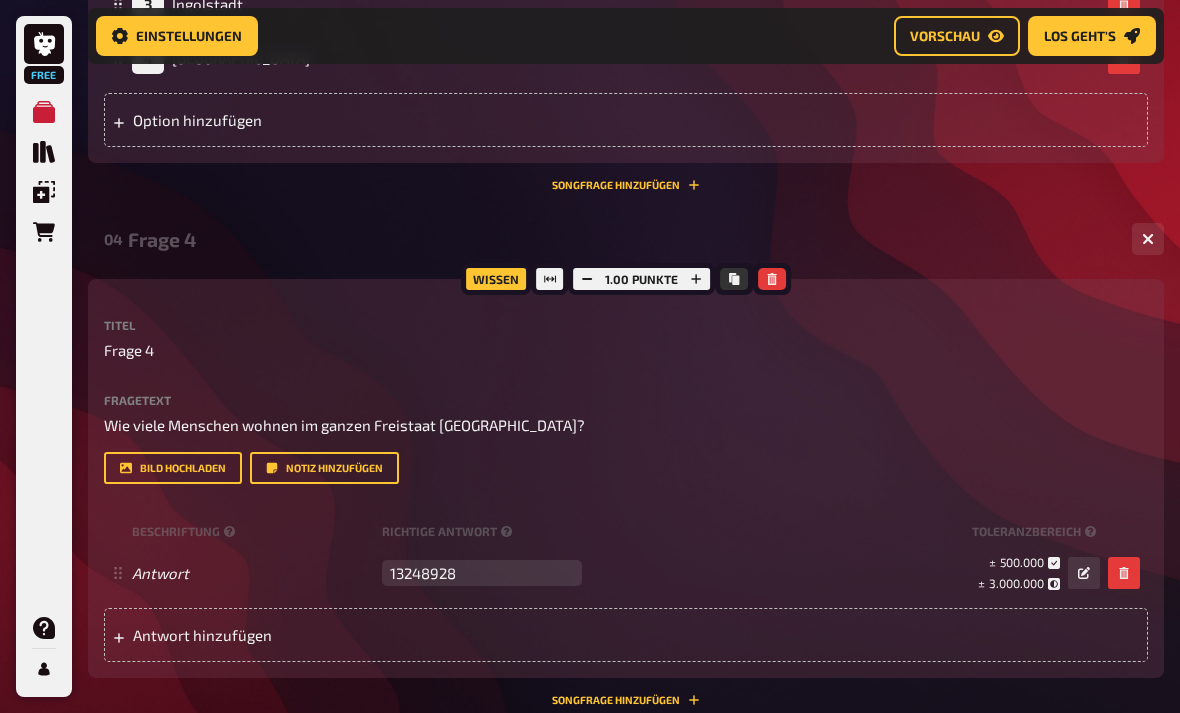 scroll, scrollTop: 2043, scrollLeft: 0, axis: vertical 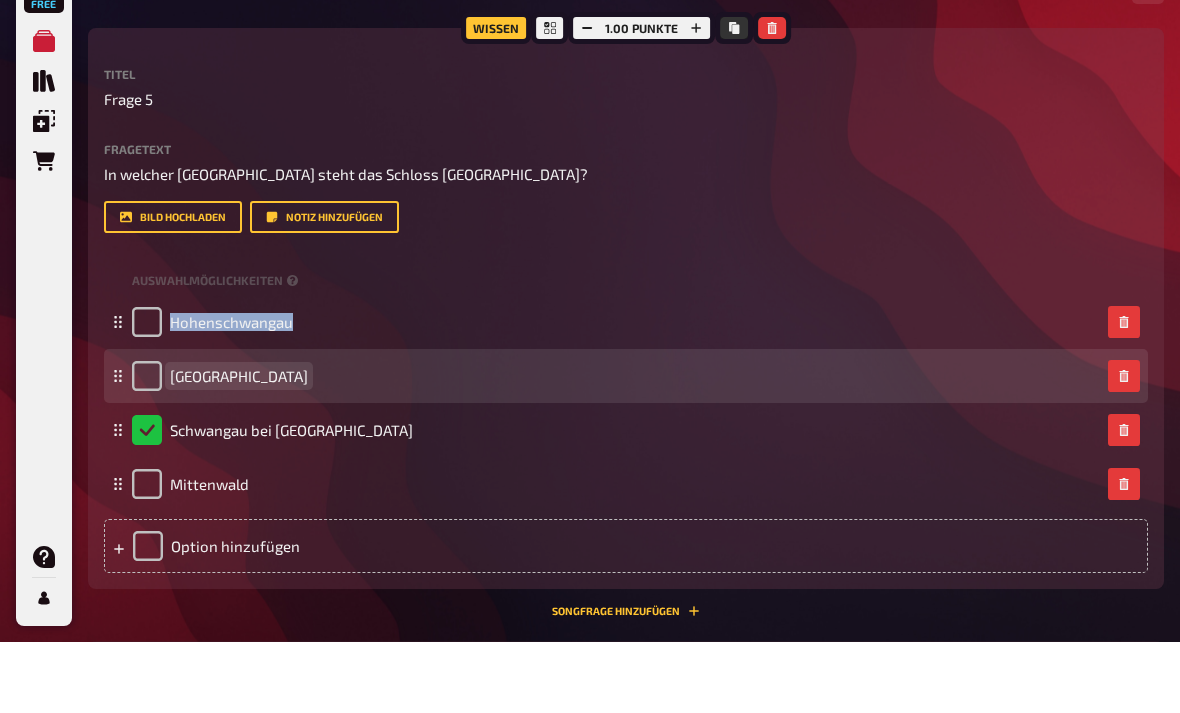 click on "[GEOGRAPHIC_DATA]" at bounding box center [239, 448] 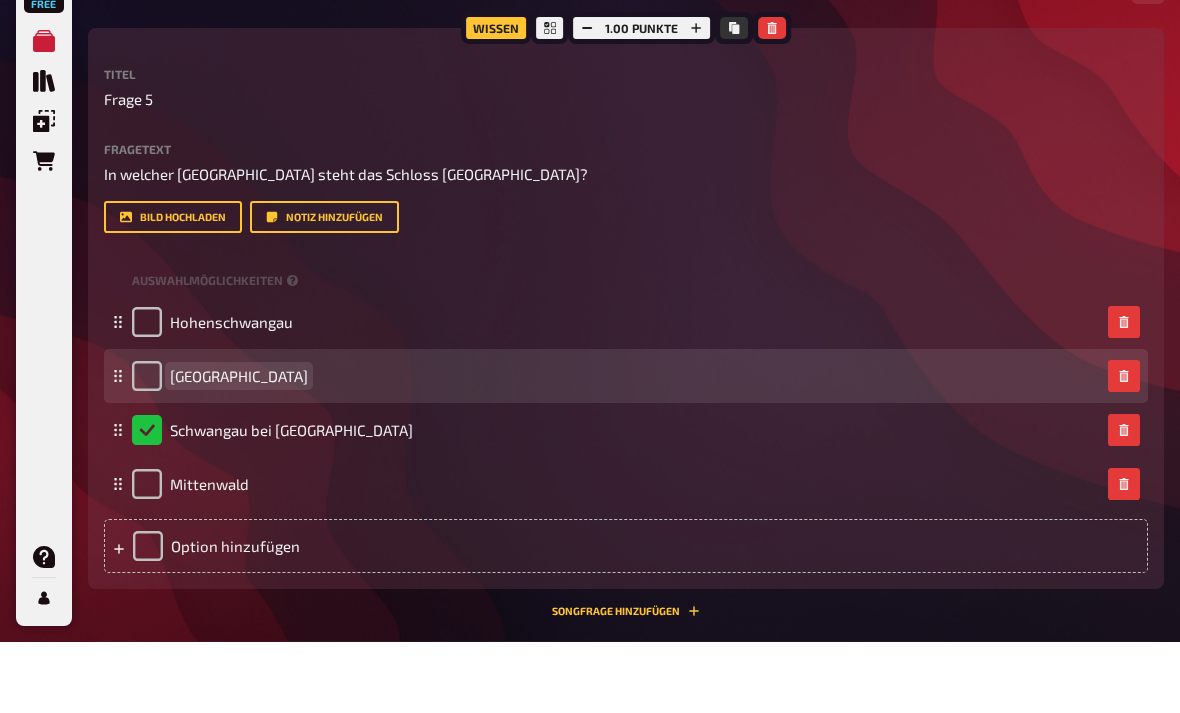 click on "[GEOGRAPHIC_DATA]" at bounding box center (239, 448) 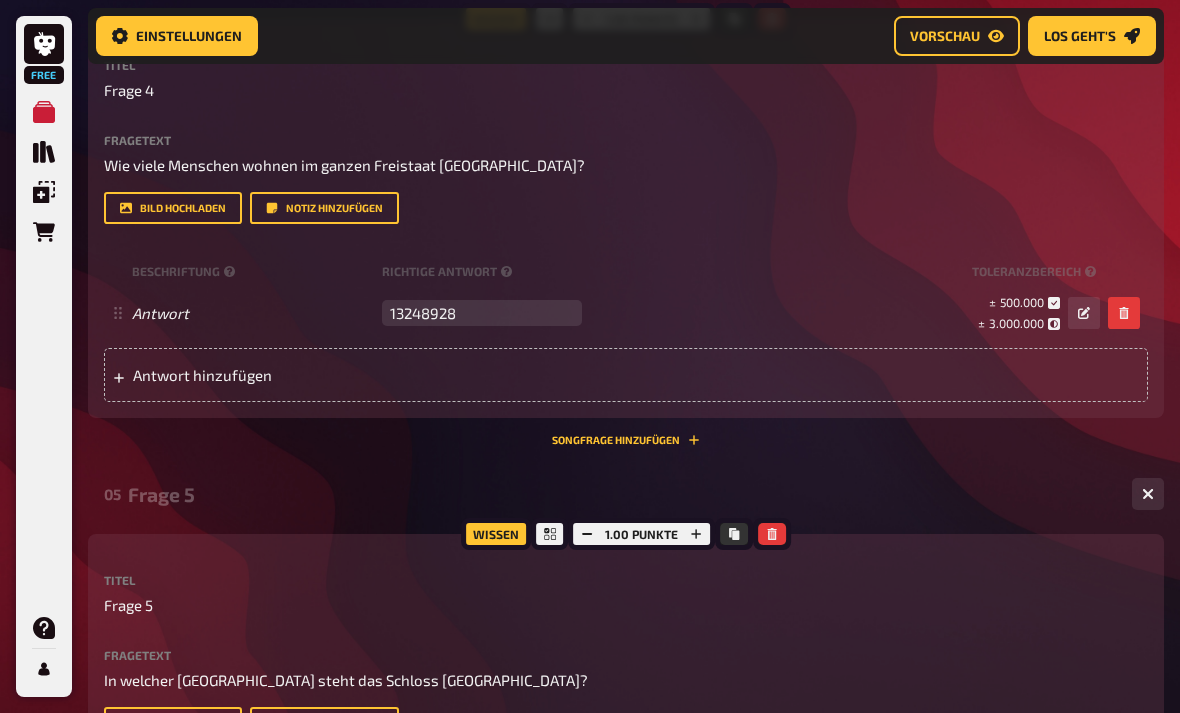 scroll, scrollTop: 2288, scrollLeft: 0, axis: vertical 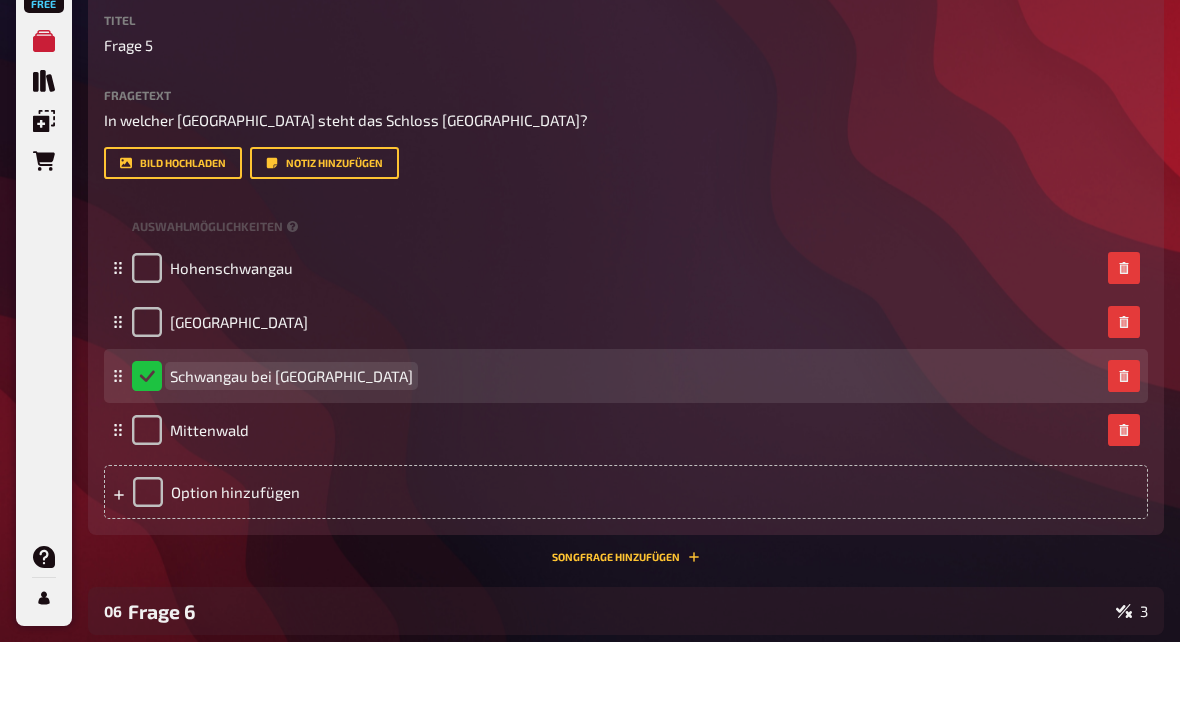 click on "Schwangau bei [GEOGRAPHIC_DATA]" at bounding box center [291, 448] 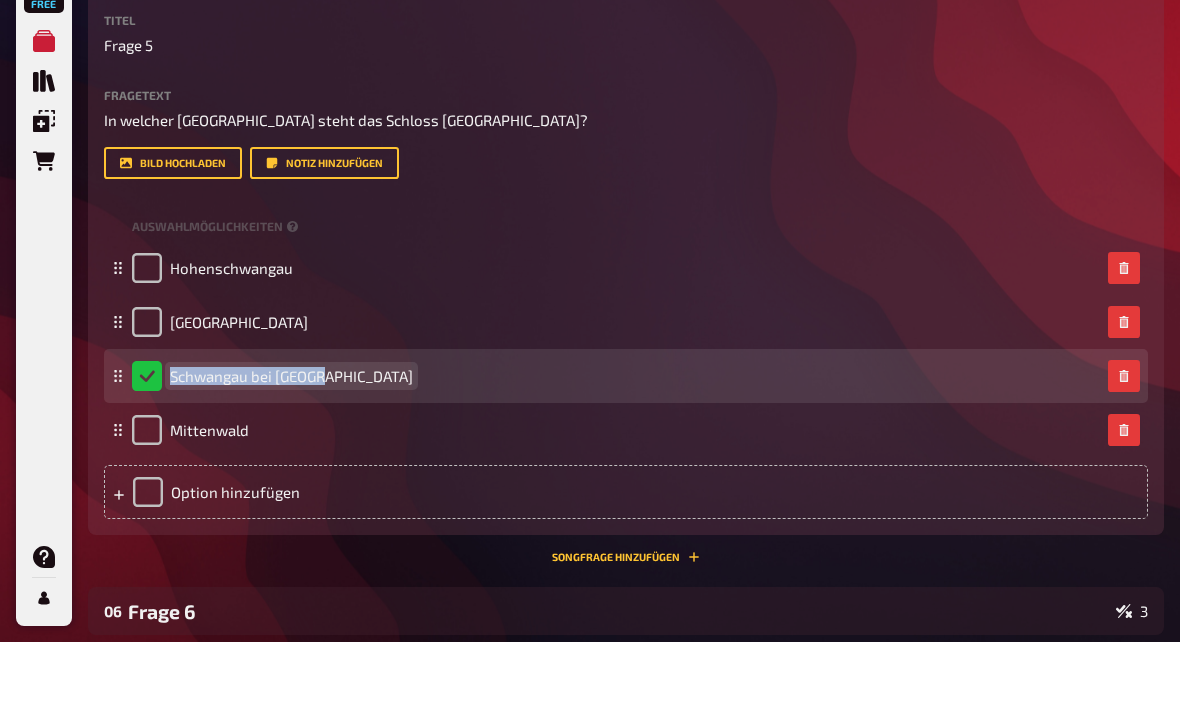 copy on "Schwangau bei [GEOGRAPHIC_DATA]" 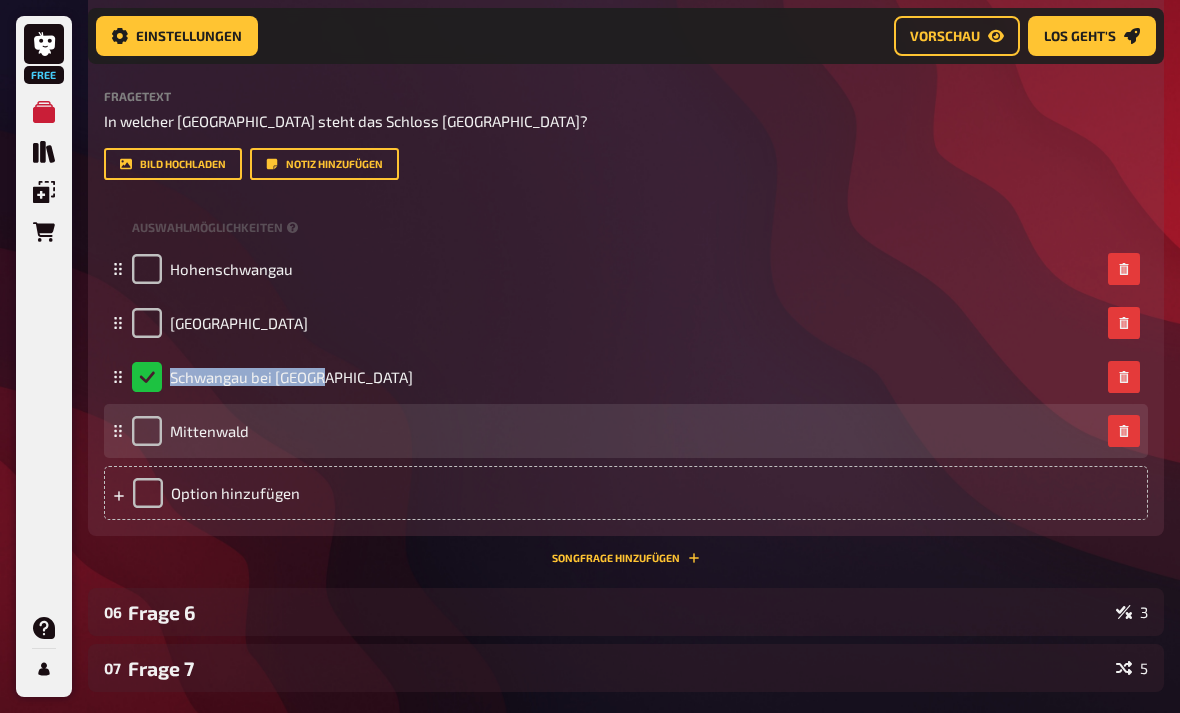 click on "Mittenwald" at bounding box center (616, 431) 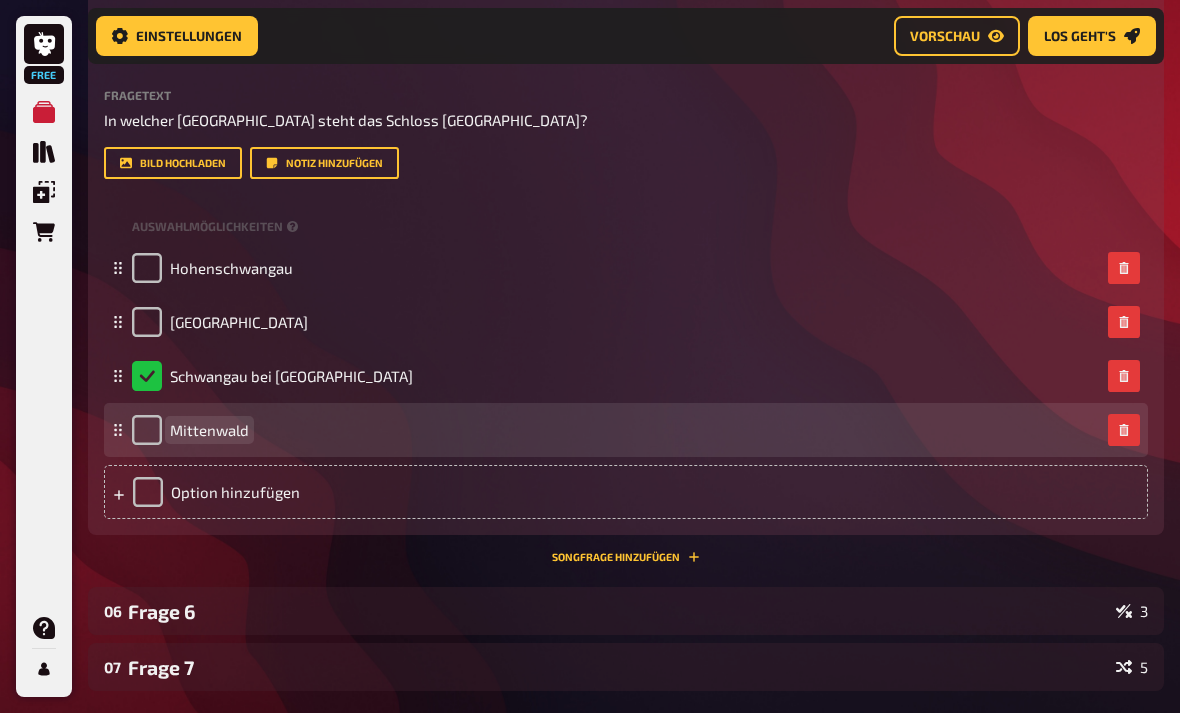 click on "Mittenwald" at bounding box center (209, 430) 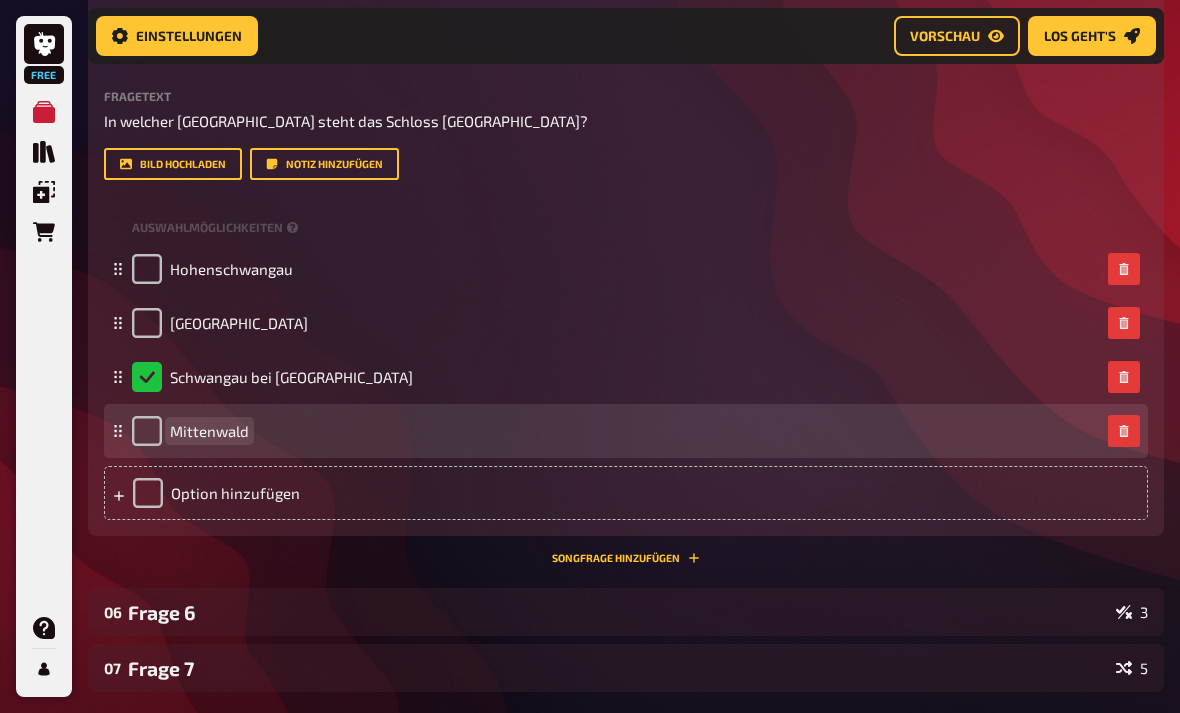 click on "Mittenwald" at bounding box center (209, 431) 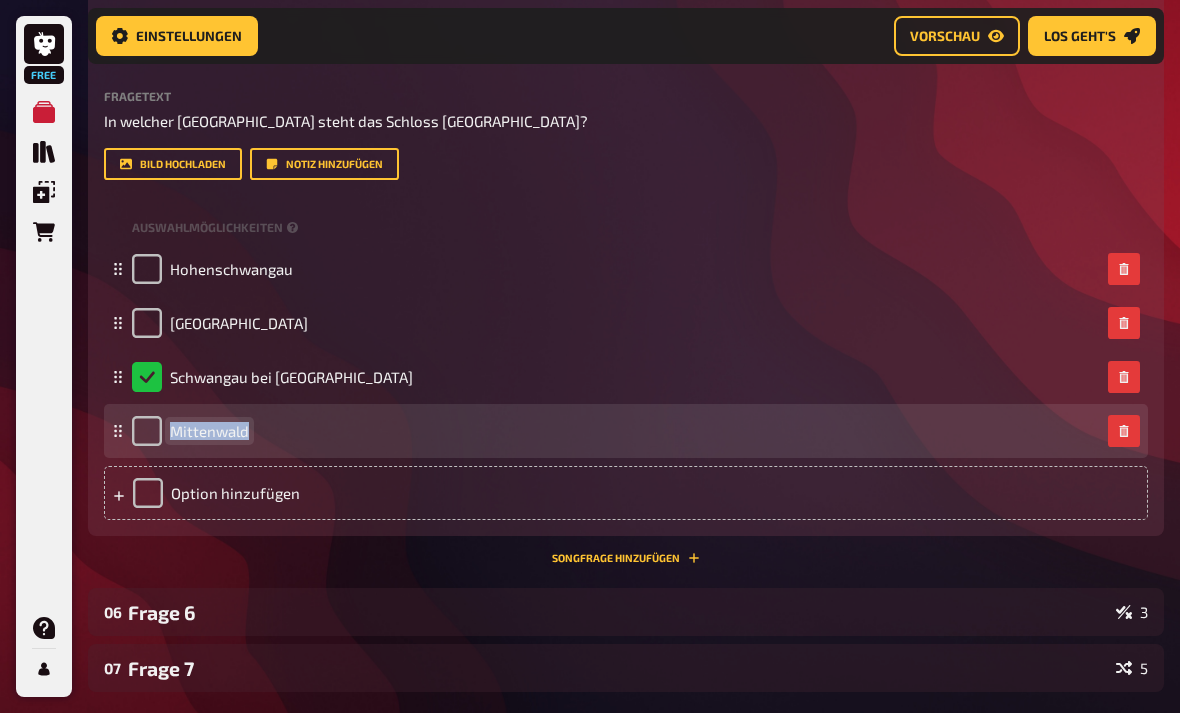 copy on "Mittenwald" 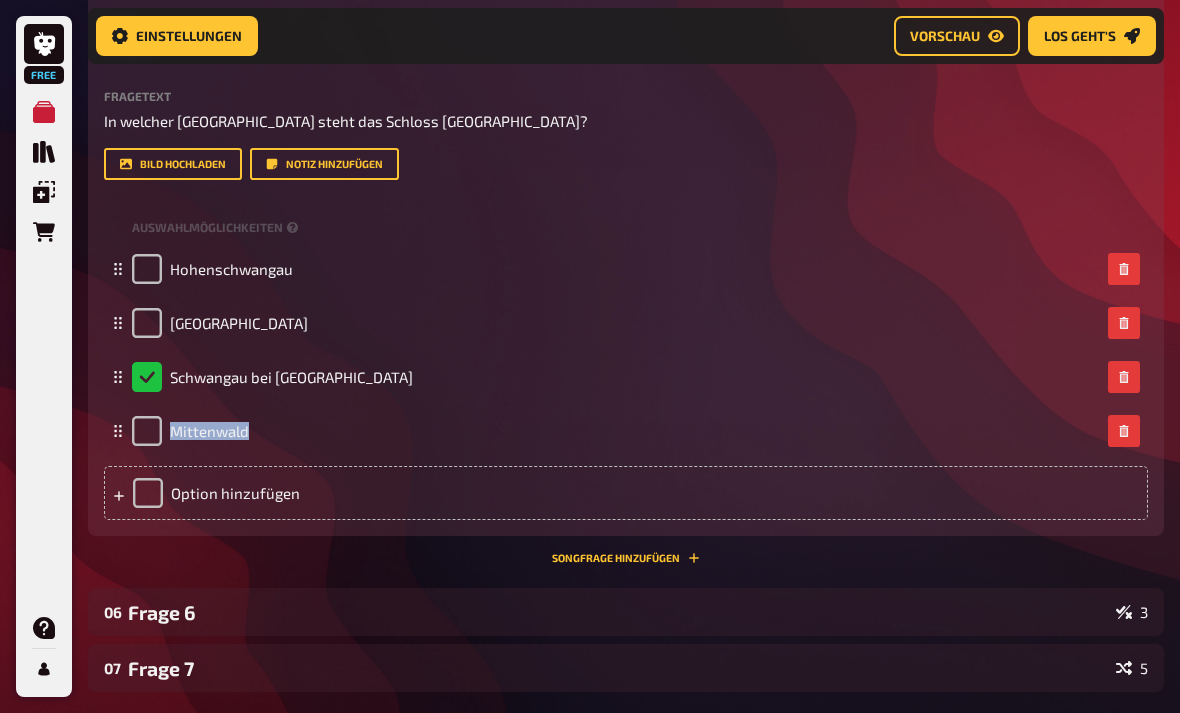 click on "Wissen 1.00 Punkte Titel Frage 5 Fragetext In welcher bayerischen Stadt steht das [GEOGRAPHIC_DATA]? Hier hinziehen für Dateiupload Bild hochladen   Notiz hinzufügen Auswahlmöglichkeiten Hohenschwangau [GEOGRAPHIC_DATA] Schwangau bei [GEOGRAPHIC_DATA] Mittenwald
To pick up a draggable item, press the space bar.
While dragging, use the arrow keys to move the item.
Press space again to drop the item in its new position, or press escape to cancel.
Option hinzufügen" at bounding box center [626, 255] 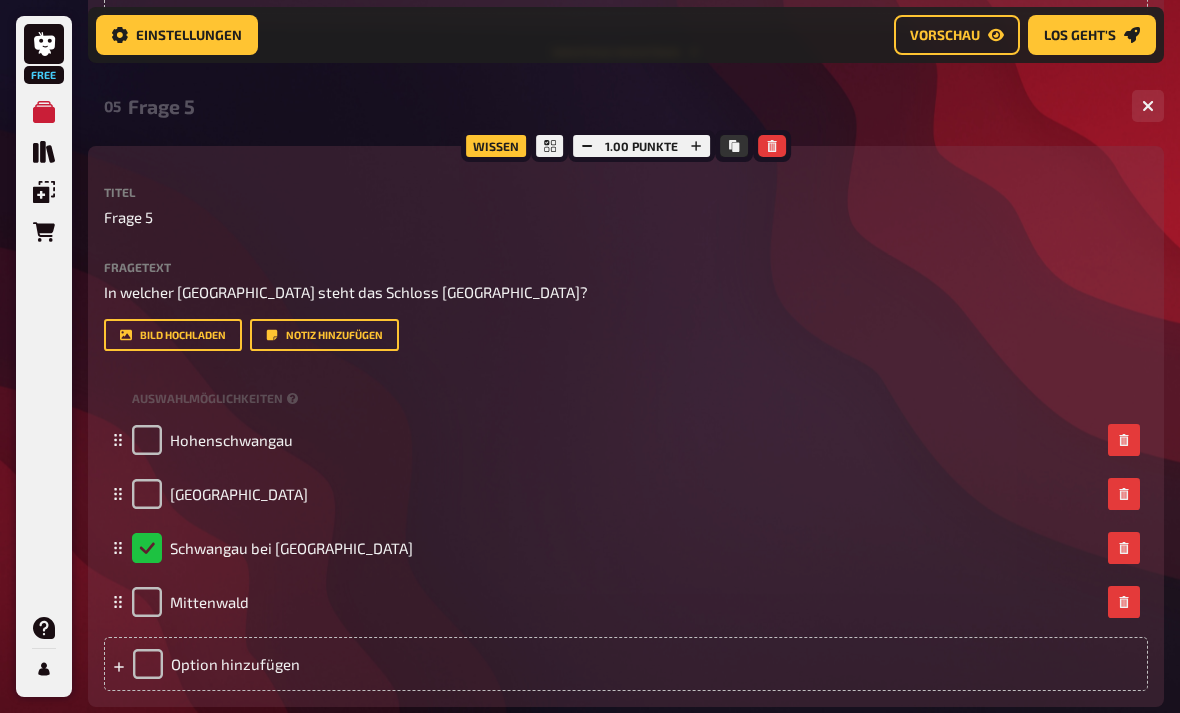 scroll, scrollTop: 2709, scrollLeft: 0, axis: vertical 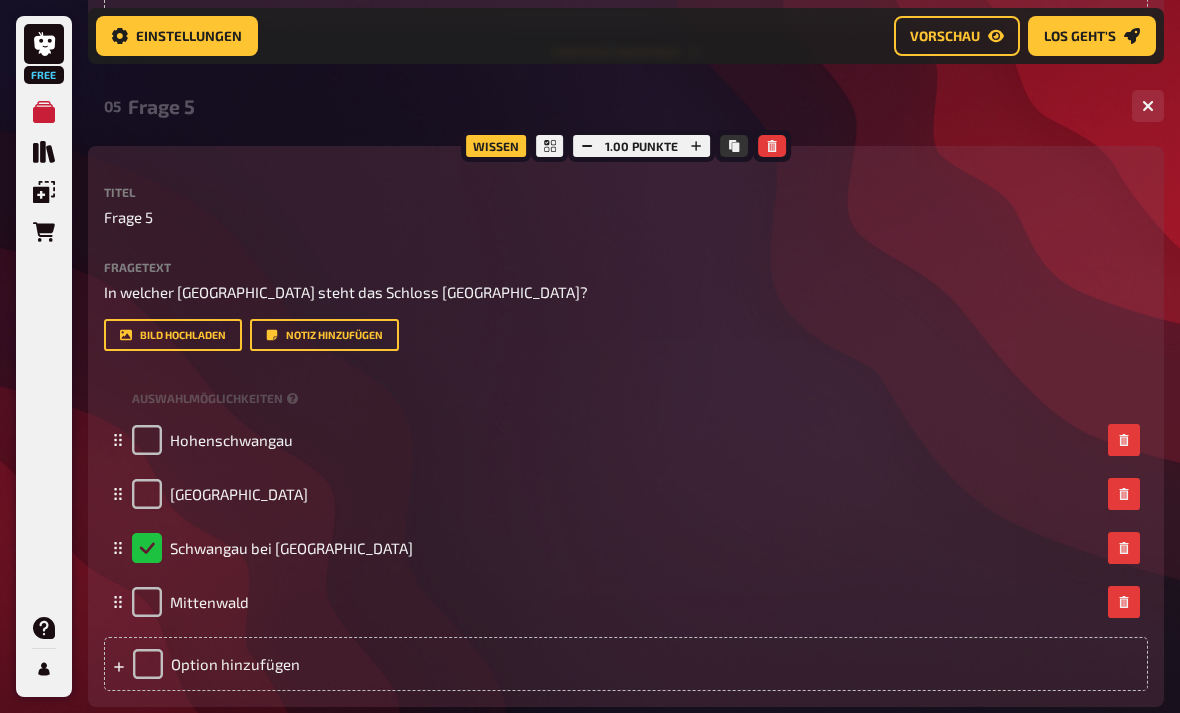 click on "Fragetext In welcher [GEOGRAPHIC_DATA] steht das Schloss [GEOGRAPHIC_DATA]? Hier hinziehen für Dateiupload" at bounding box center (626, 282) 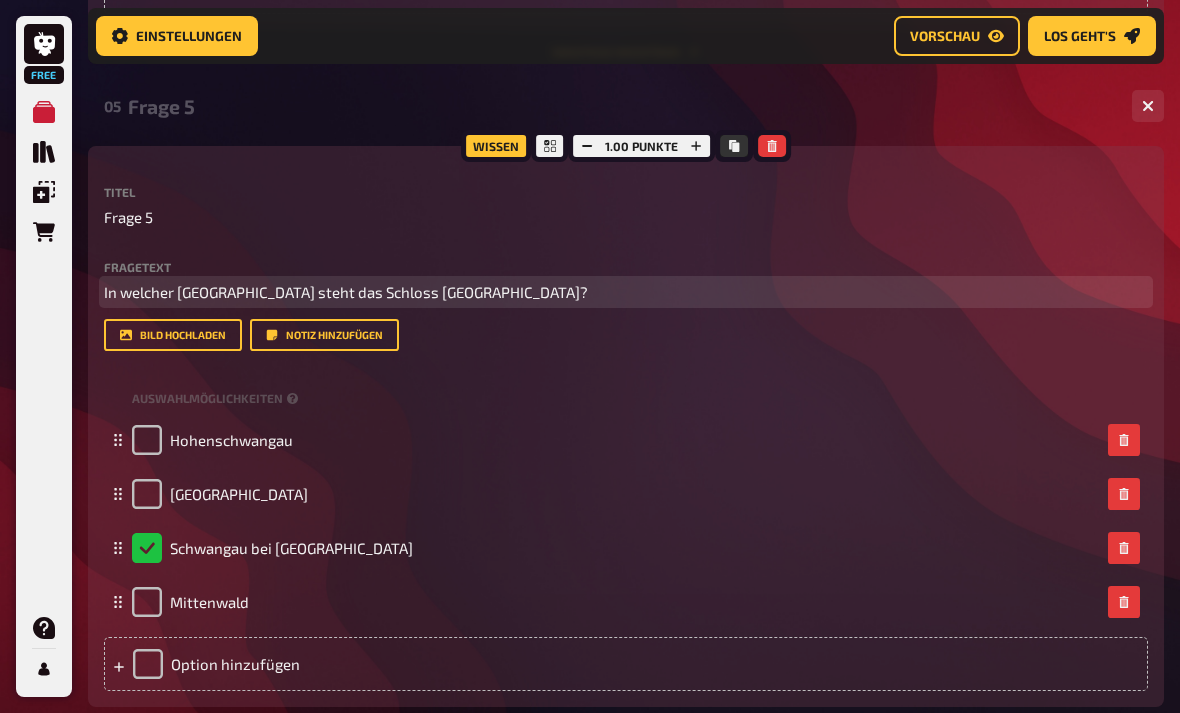 scroll, scrollTop: 2708, scrollLeft: 0, axis: vertical 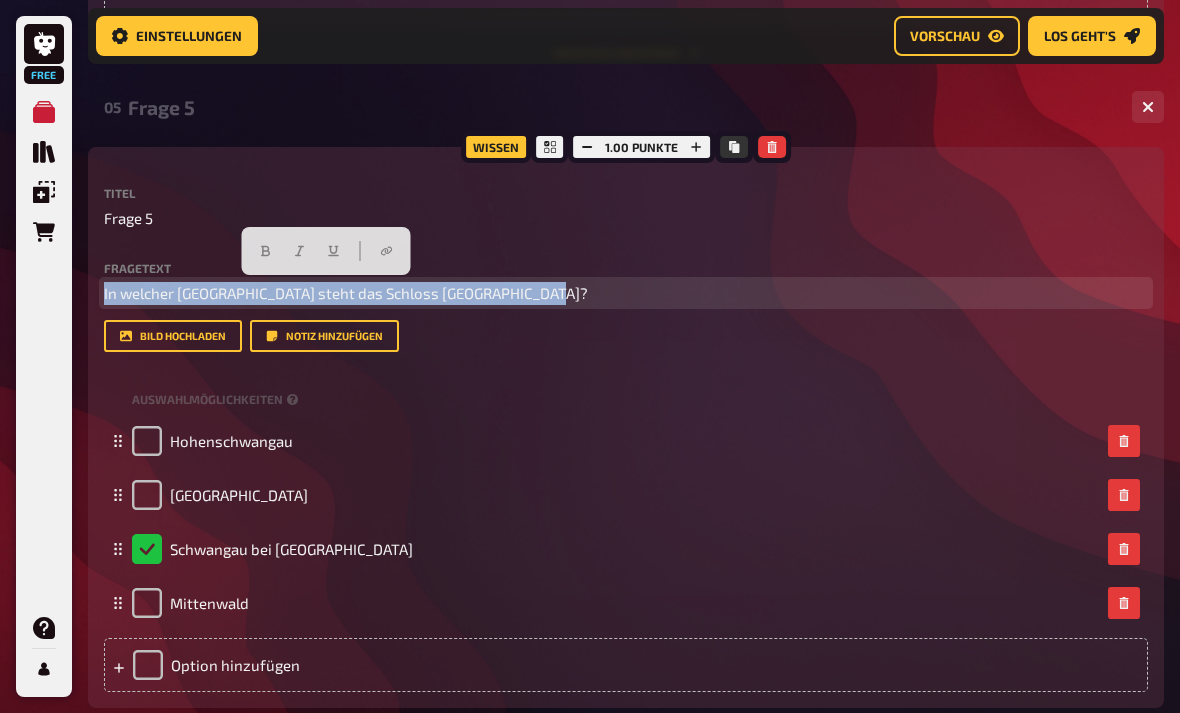 copy on "In welcher [GEOGRAPHIC_DATA] steht das Schloss [GEOGRAPHIC_DATA]?" 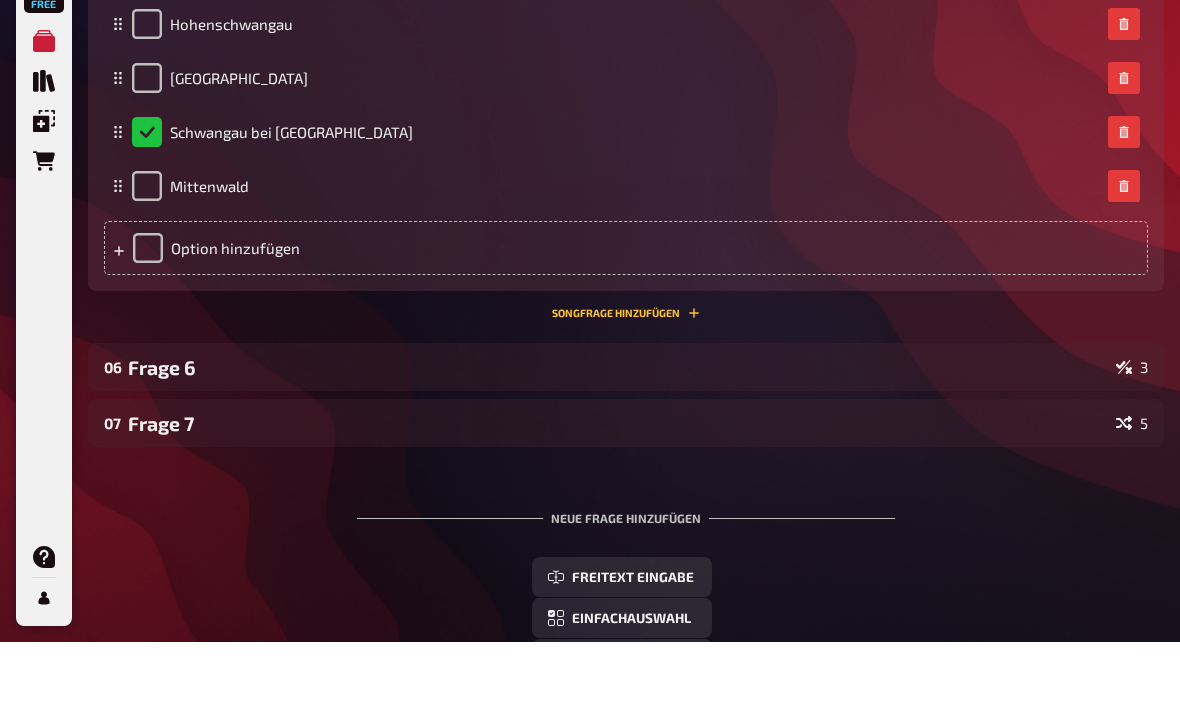 scroll, scrollTop: 3100, scrollLeft: 0, axis: vertical 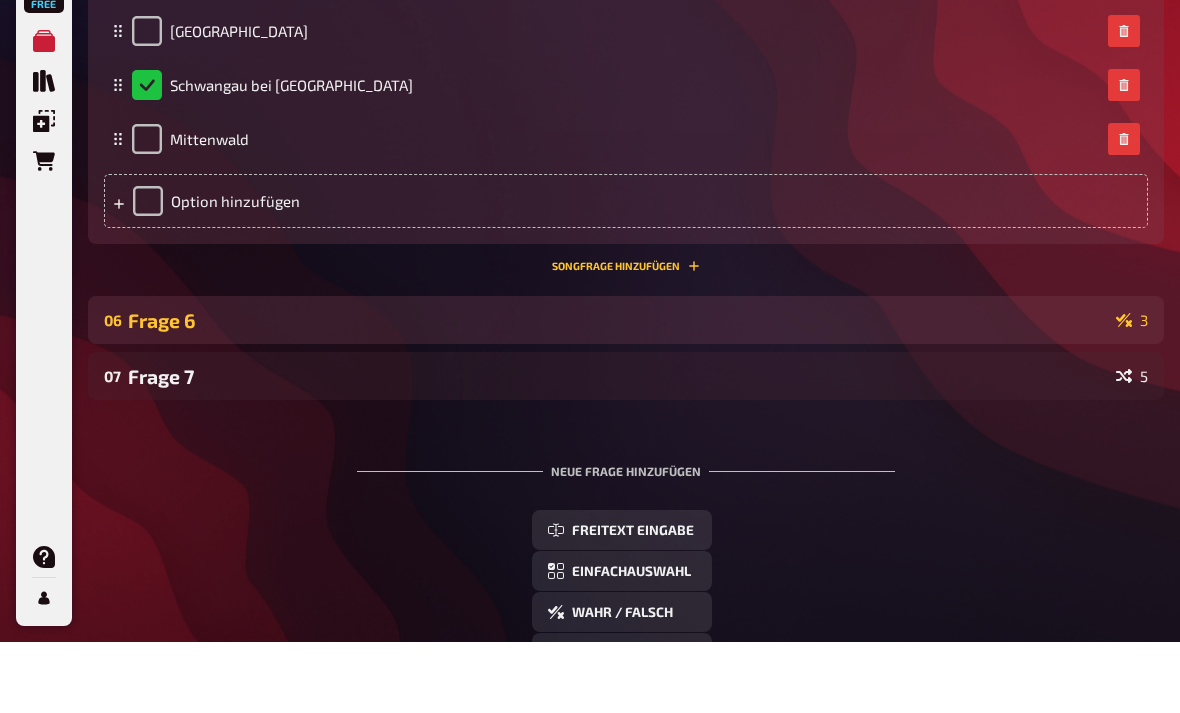 click on "Frage 6" at bounding box center [618, 392] 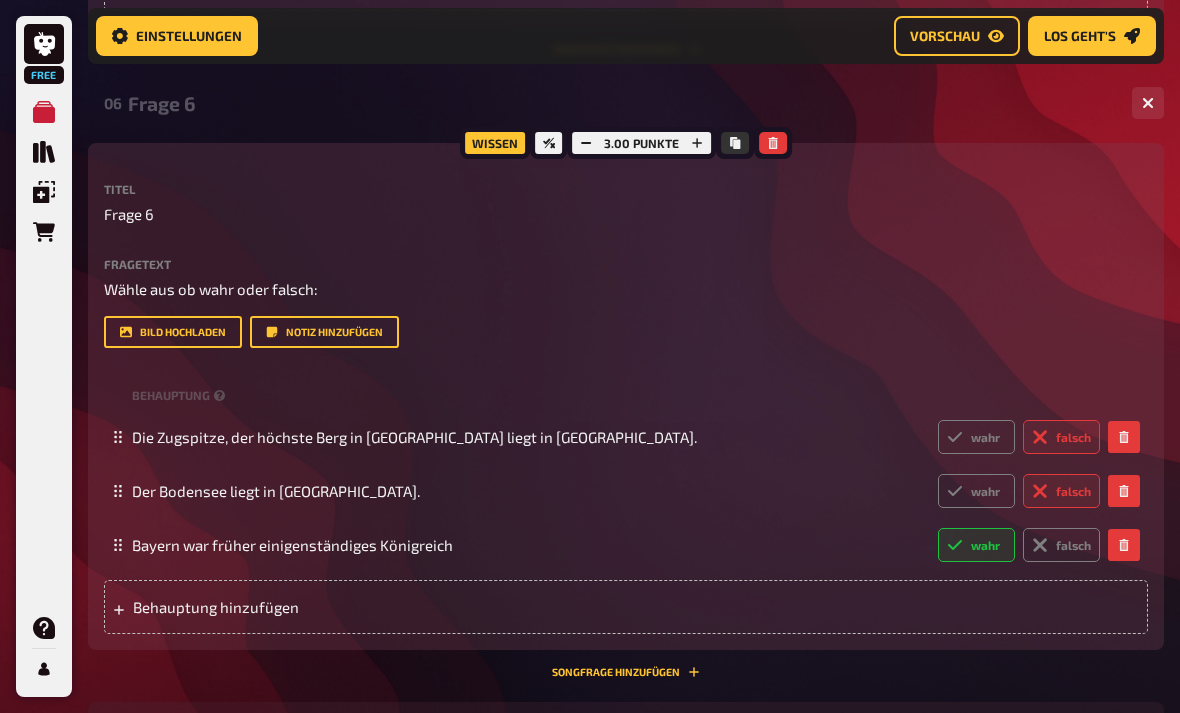 scroll, scrollTop: 3374, scrollLeft: 0, axis: vertical 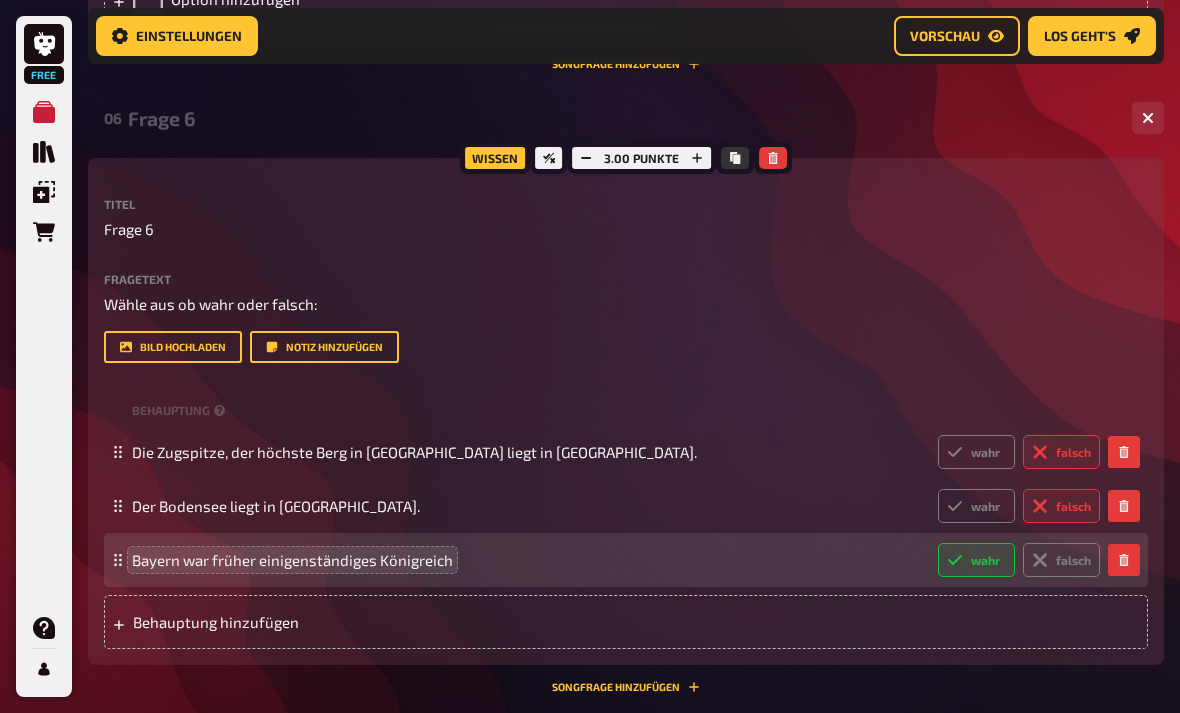 click on "Bayern war früher einigenständiges Königreich" at bounding box center (527, 560) 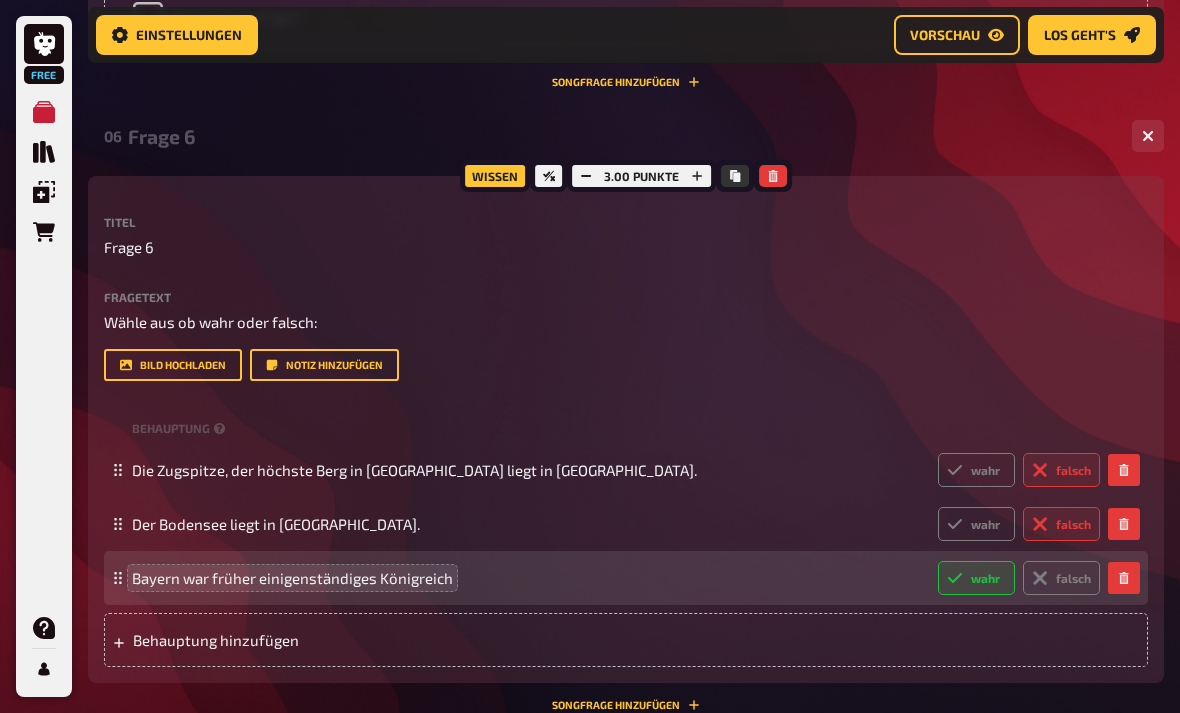 scroll, scrollTop: 3355, scrollLeft: 0, axis: vertical 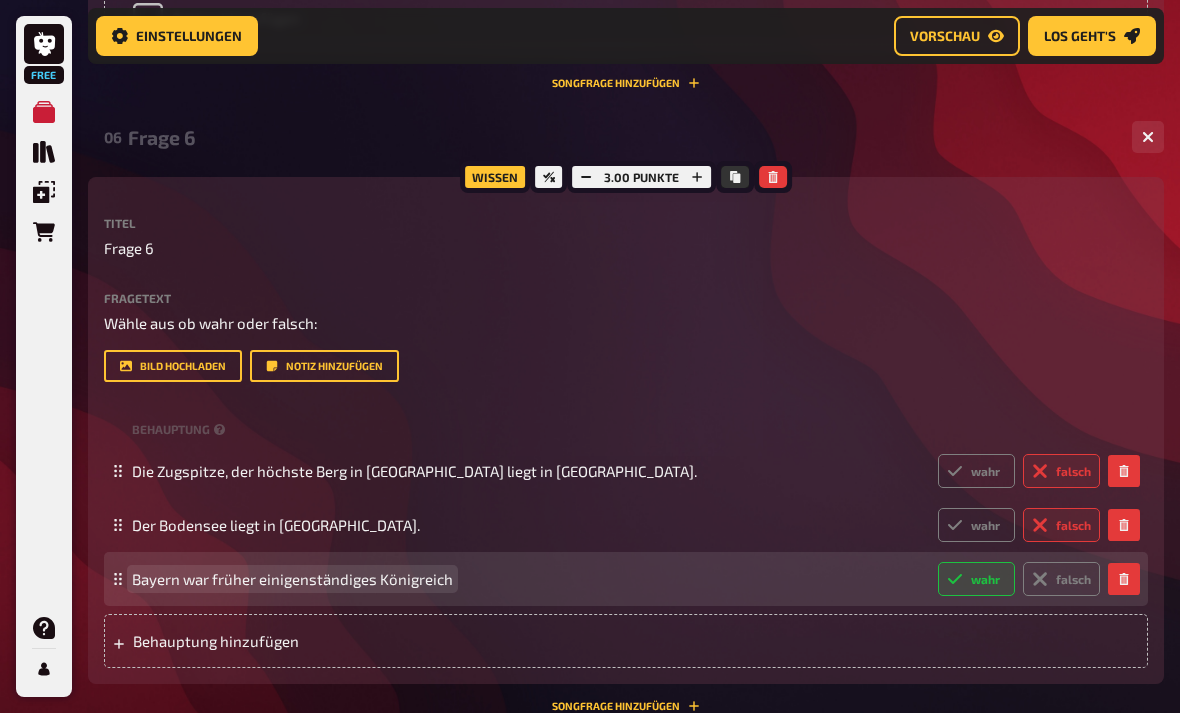 click on "Bayern war früher einigenständiges Königreich" at bounding box center [292, 579] 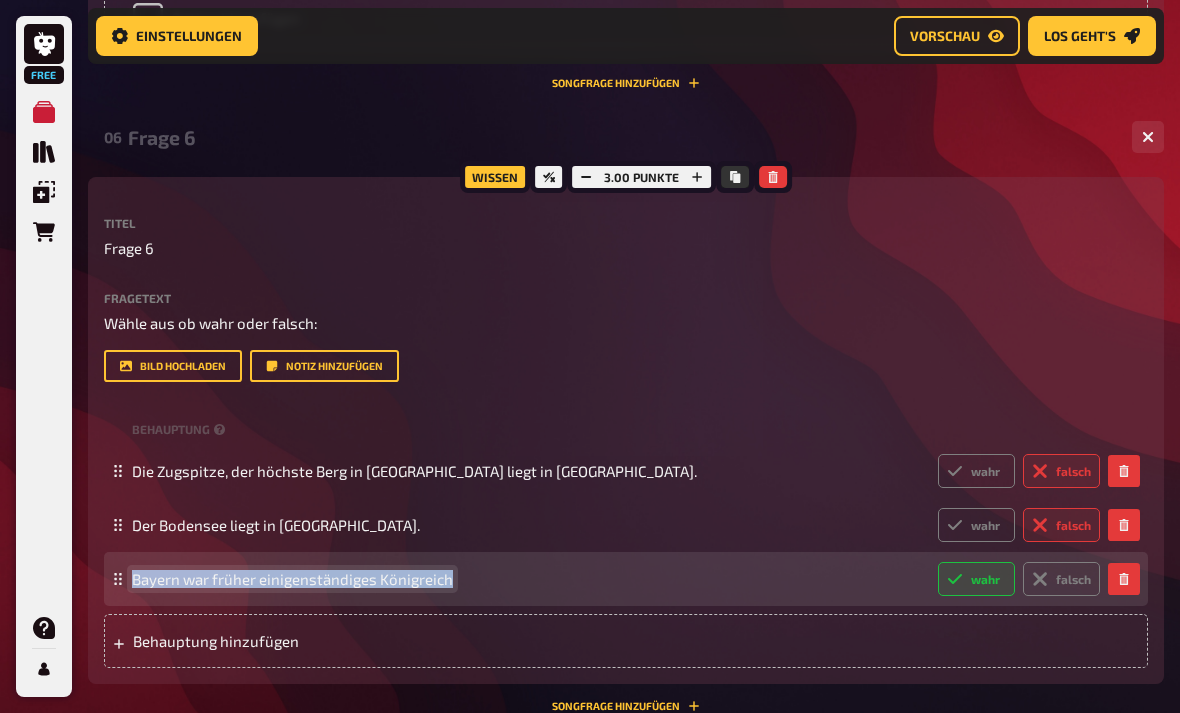 copy on "Bayern war früher einigenständiges Königreich" 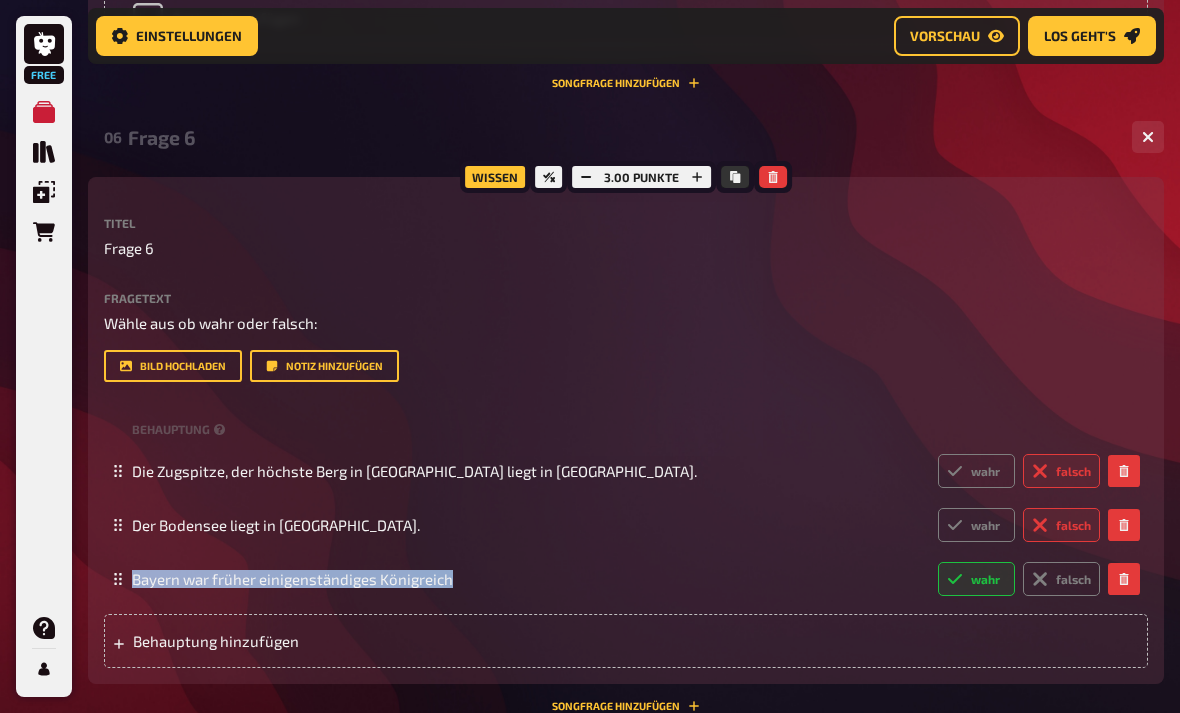 click on "Frage 7" at bounding box center [618, 760] 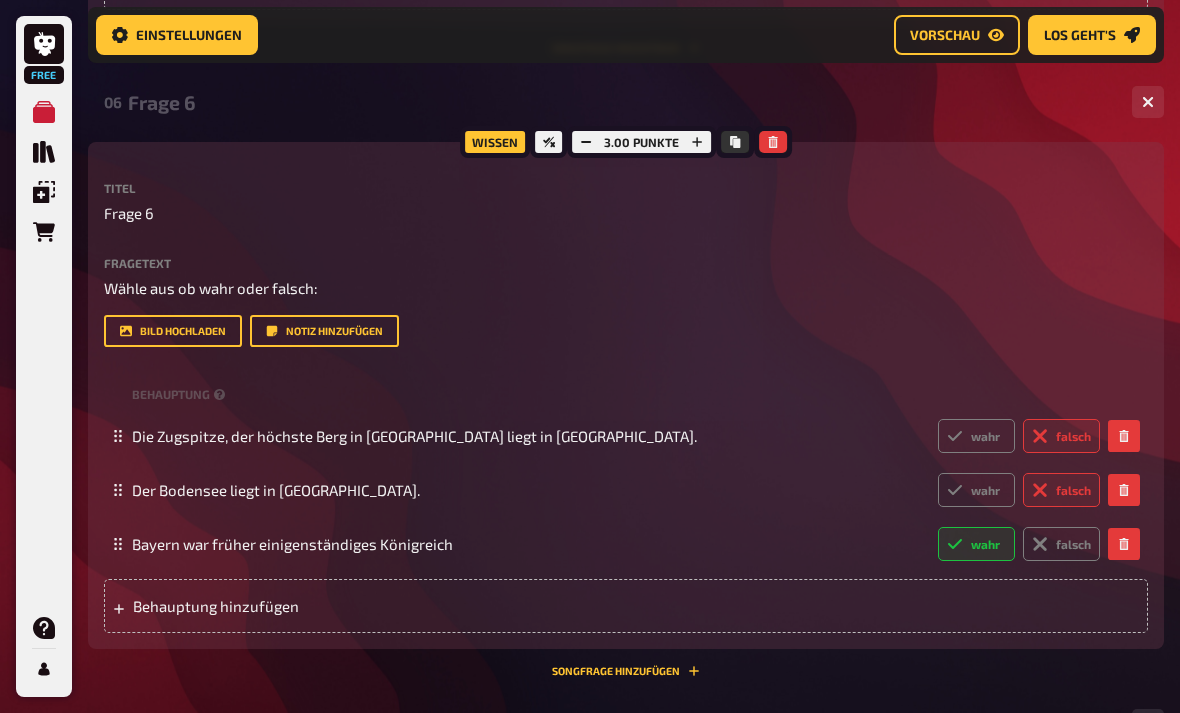 scroll, scrollTop: 3394, scrollLeft: 0, axis: vertical 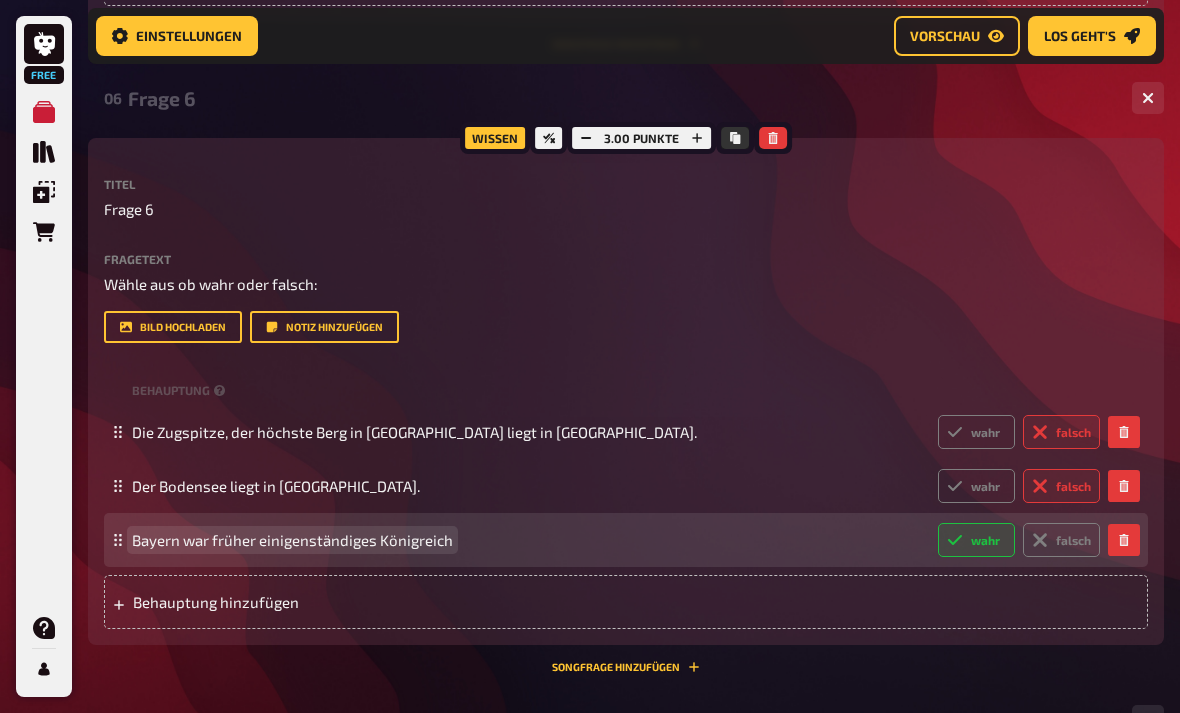 click on "Bayern war früher einigenständiges Königreich" at bounding box center [292, 540] 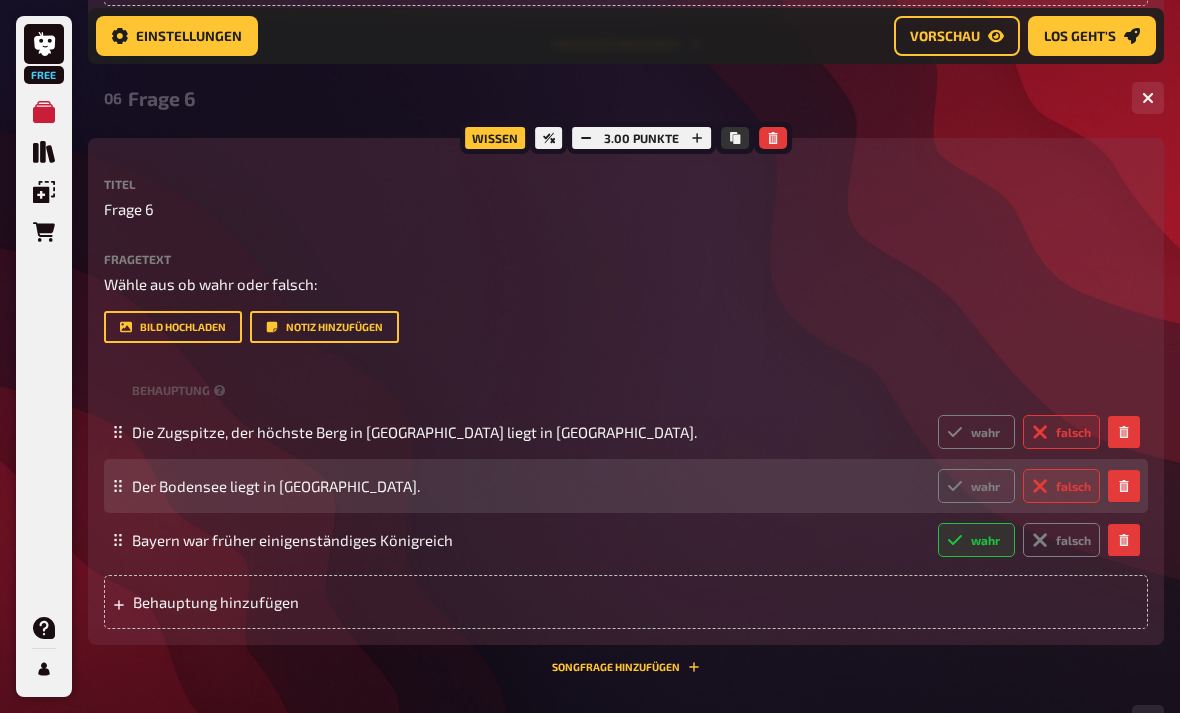 click on "Der Bodensee liegt in [GEOGRAPHIC_DATA]." at bounding box center (527, 486) 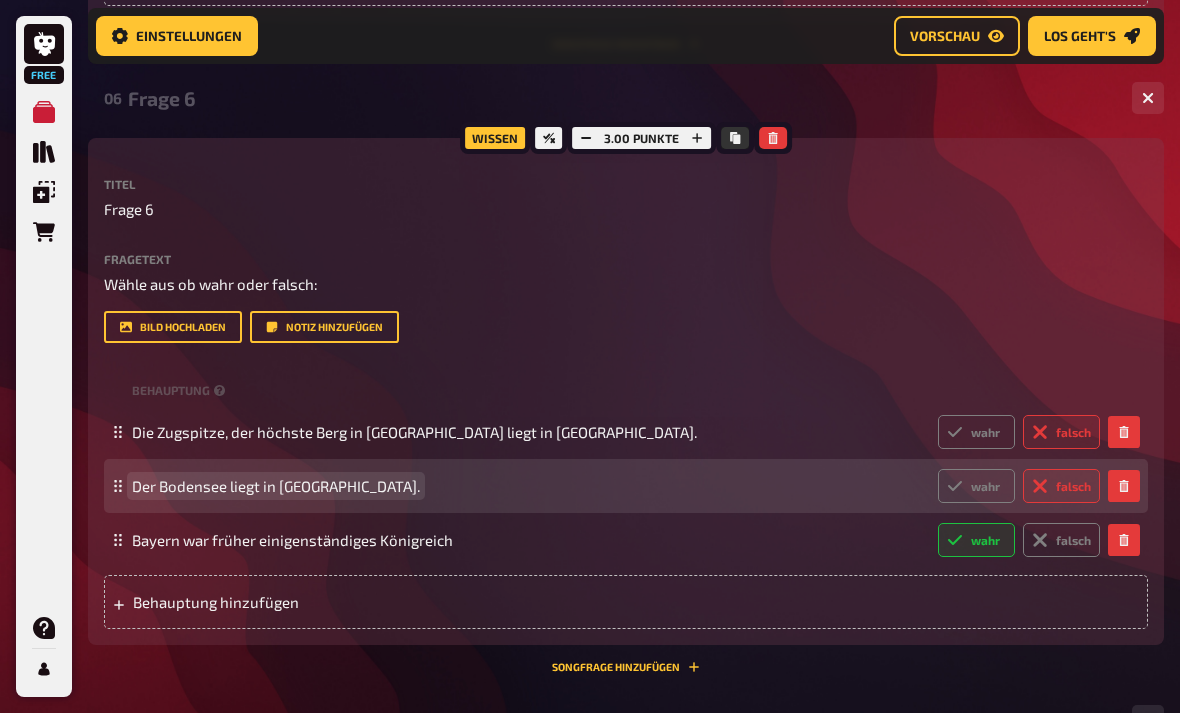 click on "Der Bodensee liegt in [GEOGRAPHIC_DATA]." at bounding box center (276, 486) 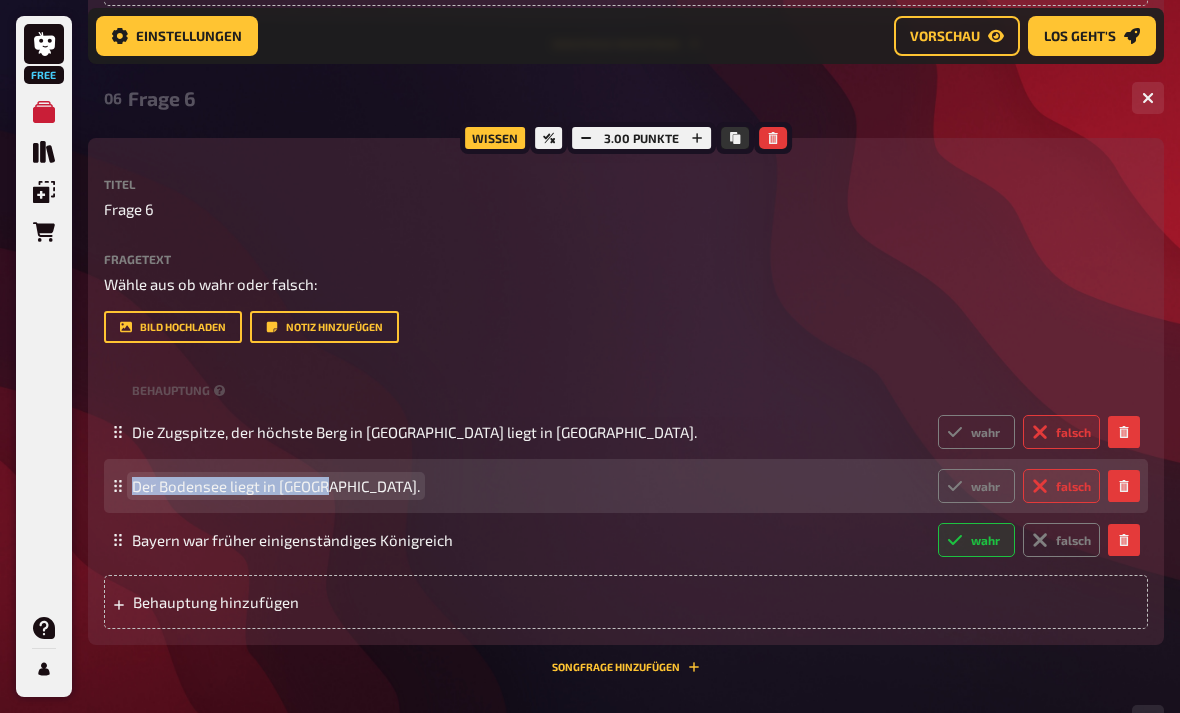 copy on "Der Bodensee liegt in [GEOGRAPHIC_DATA]" 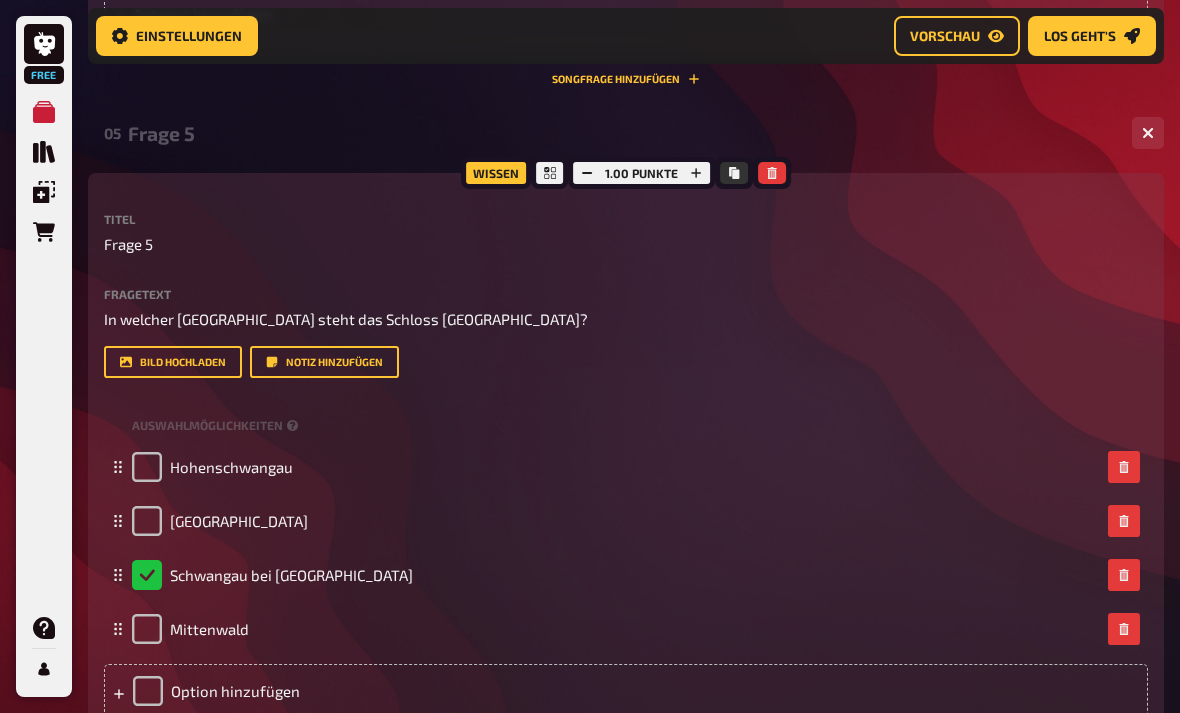 scroll, scrollTop: 2635, scrollLeft: 0, axis: vertical 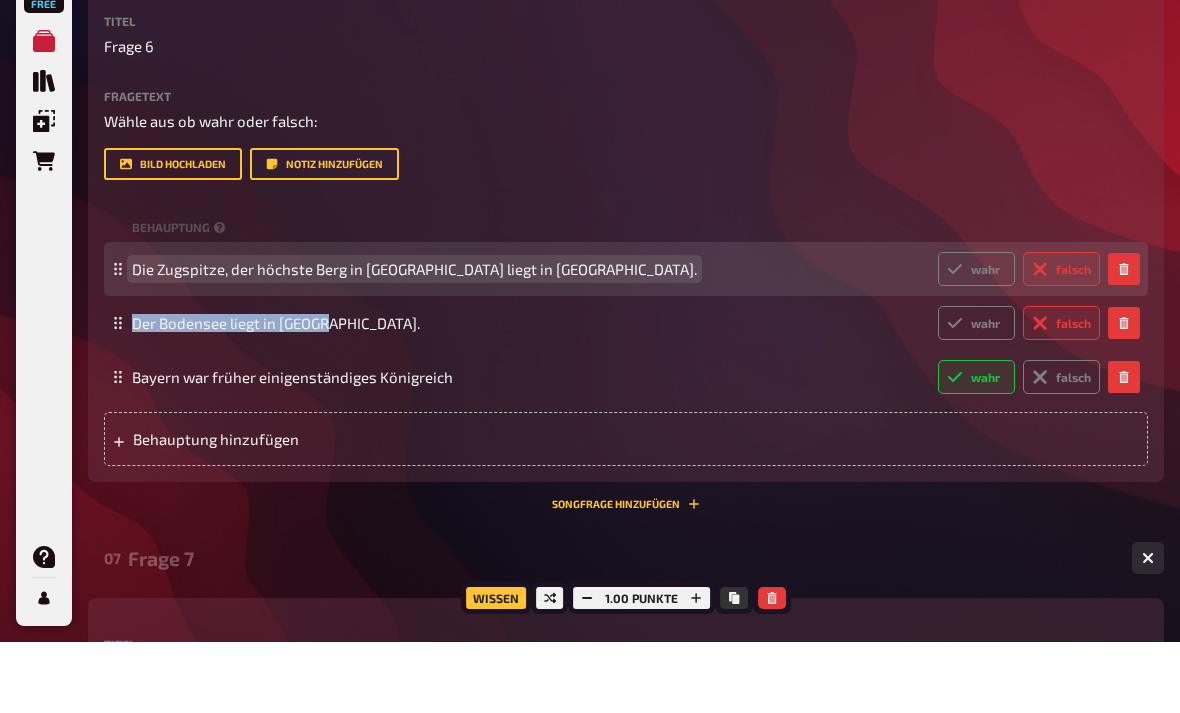 click on "Die Zugspitze, der höchste Berg in [GEOGRAPHIC_DATA] liegt in [GEOGRAPHIC_DATA]." at bounding box center (414, 341) 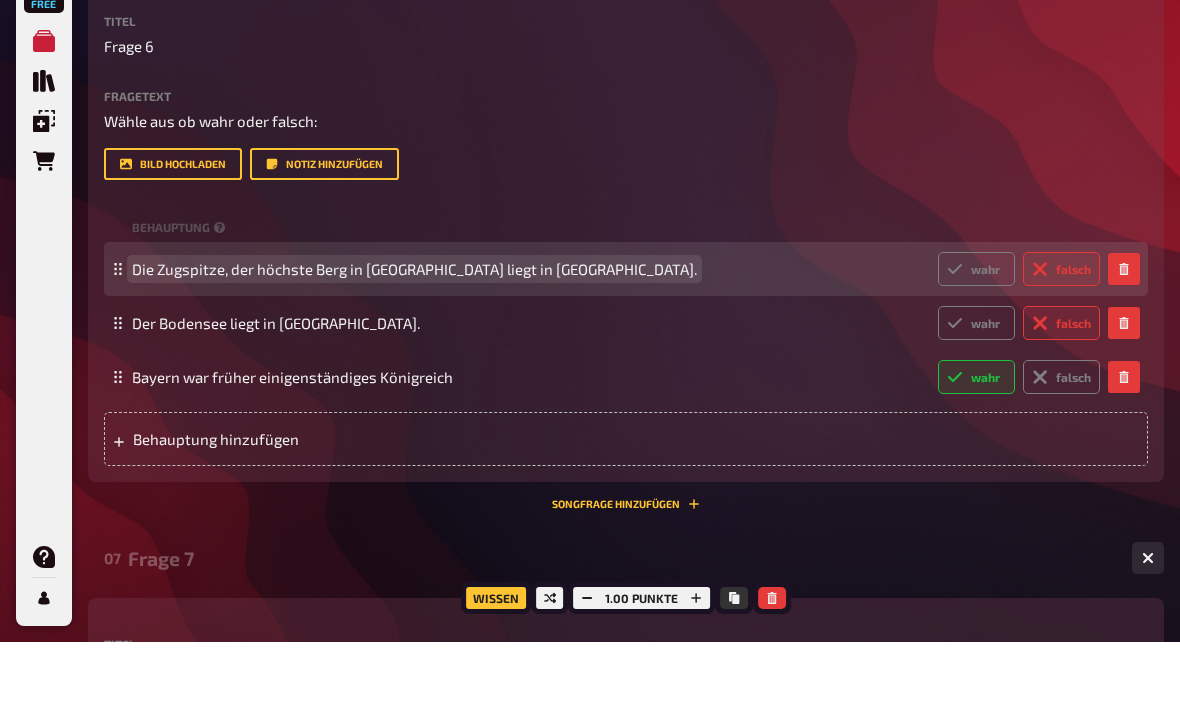 click on "Die Zugspitze, der höchste Berg in [GEOGRAPHIC_DATA] liegt in [GEOGRAPHIC_DATA]." at bounding box center (414, 341) 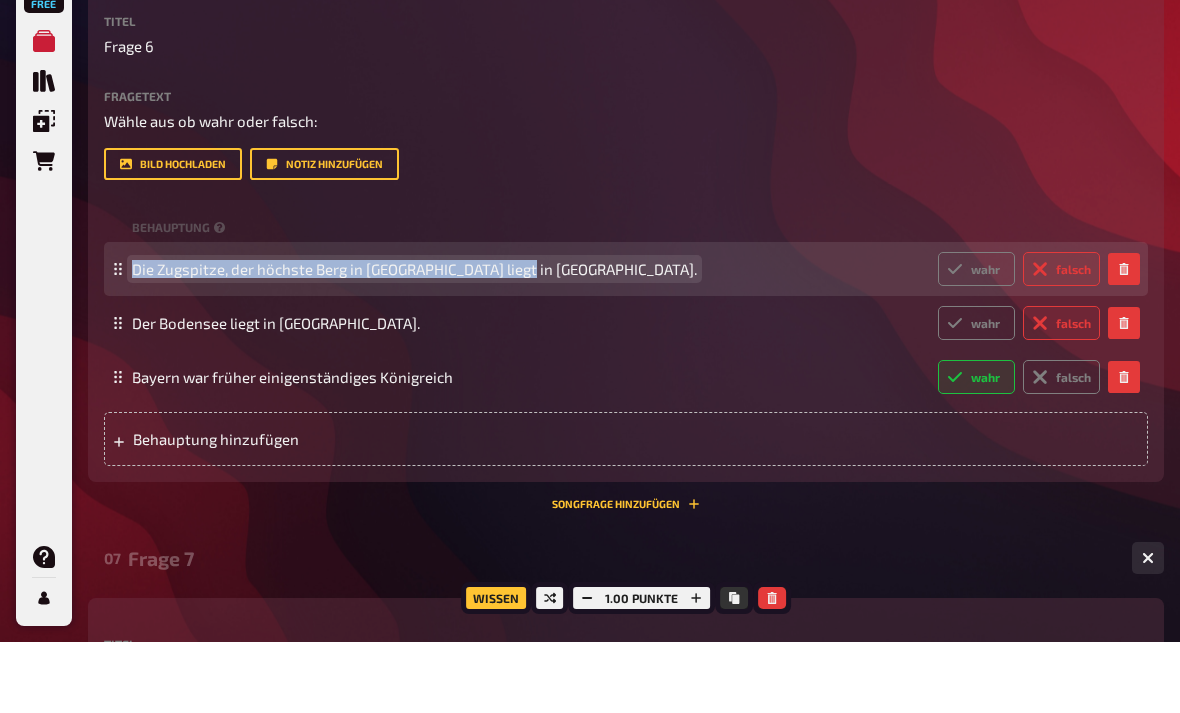 copy on "Die Zugspitze, der höchste Berg in [GEOGRAPHIC_DATA] liegt in [GEOGRAPHIC_DATA]" 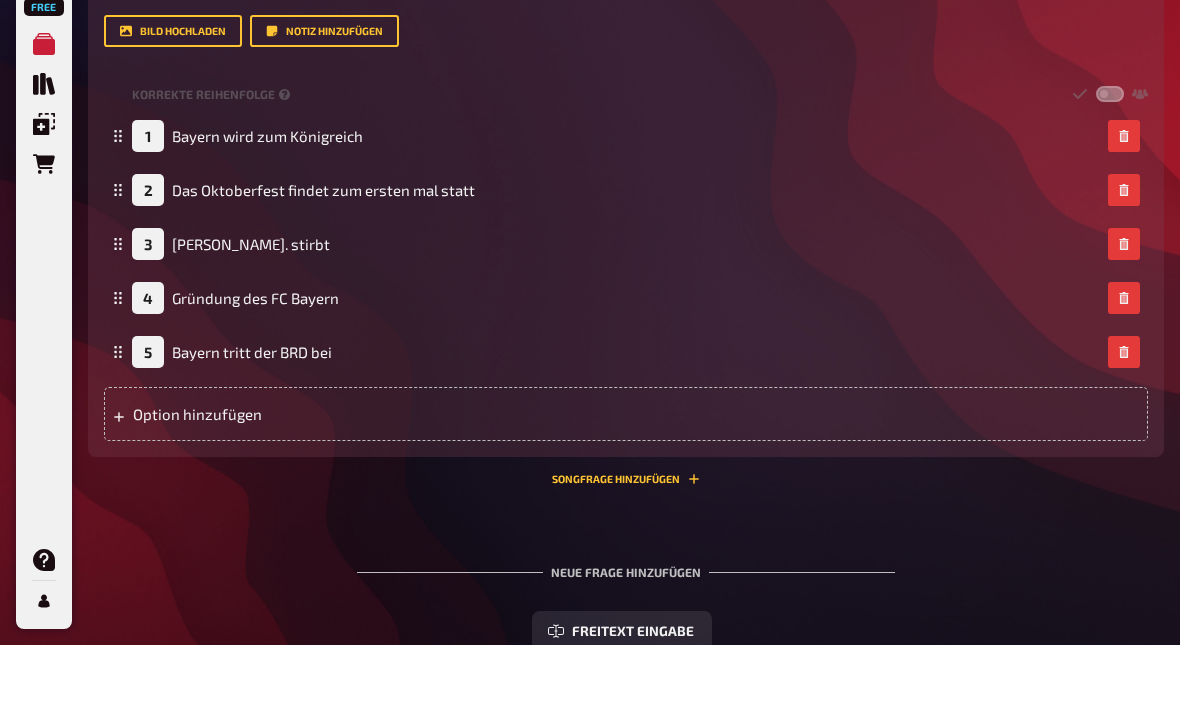 scroll, scrollTop: 4313, scrollLeft: 0, axis: vertical 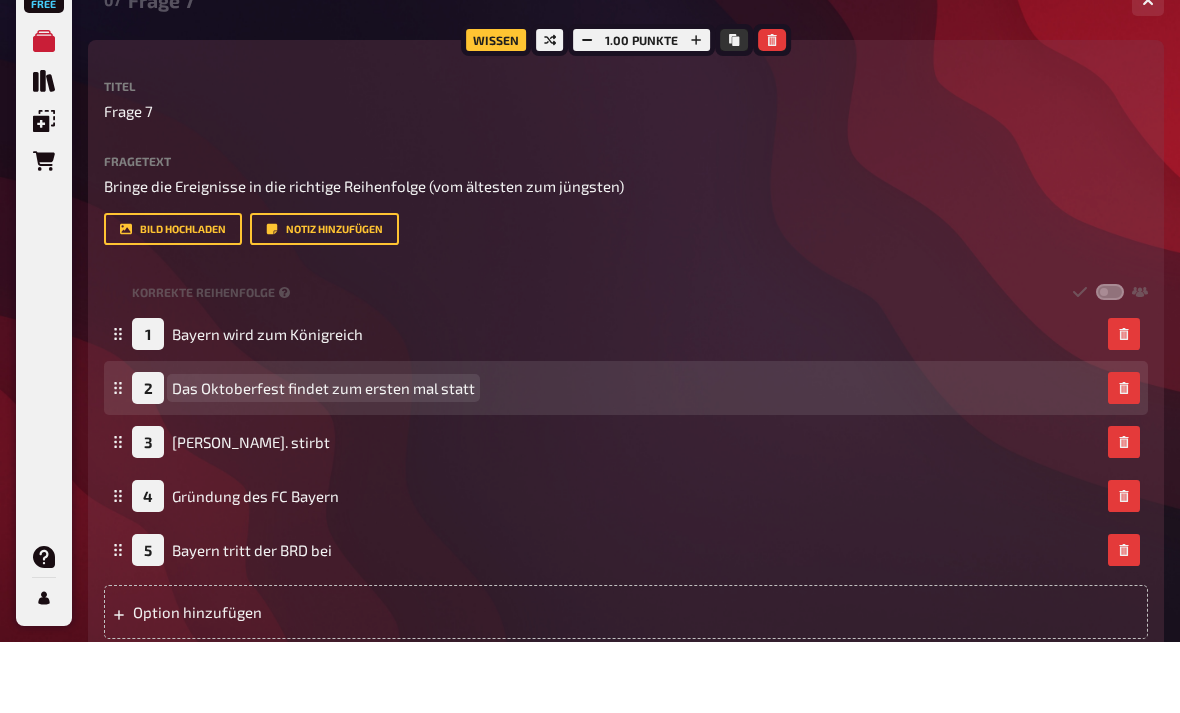 click on "Das Oktoberfest findet zum ersten mal statt" at bounding box center (323, 459) 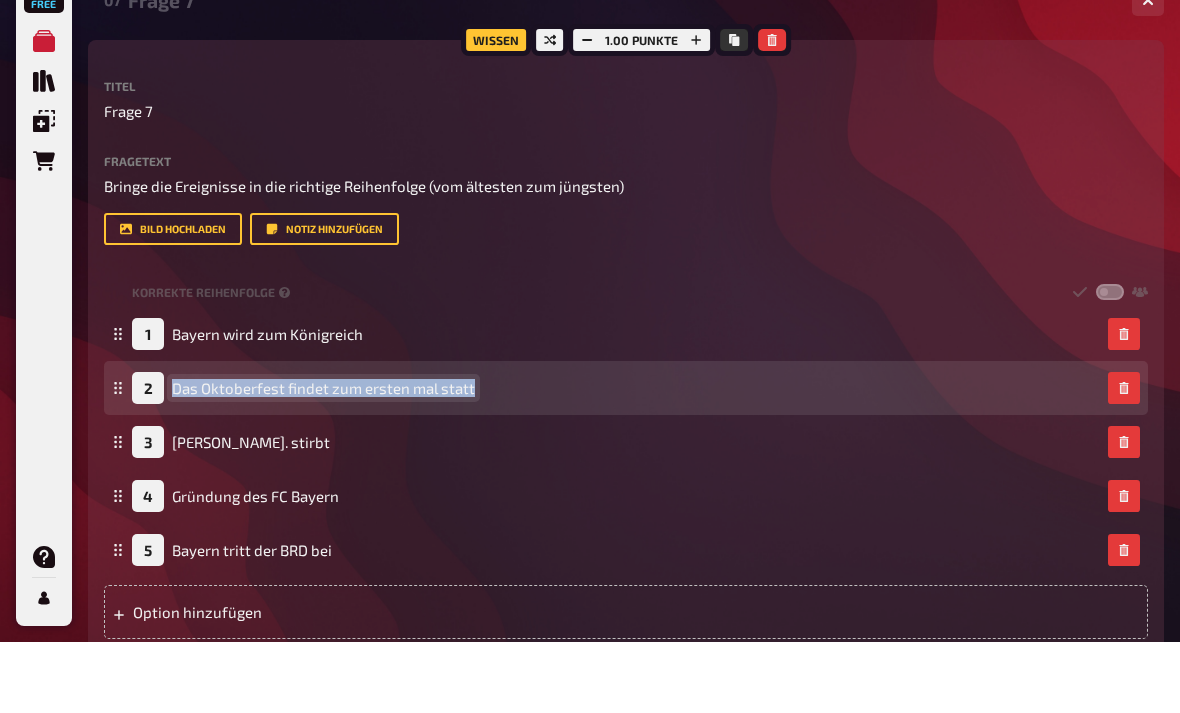 copy on "Das Oktoberfest findet zum ersten mal statt" 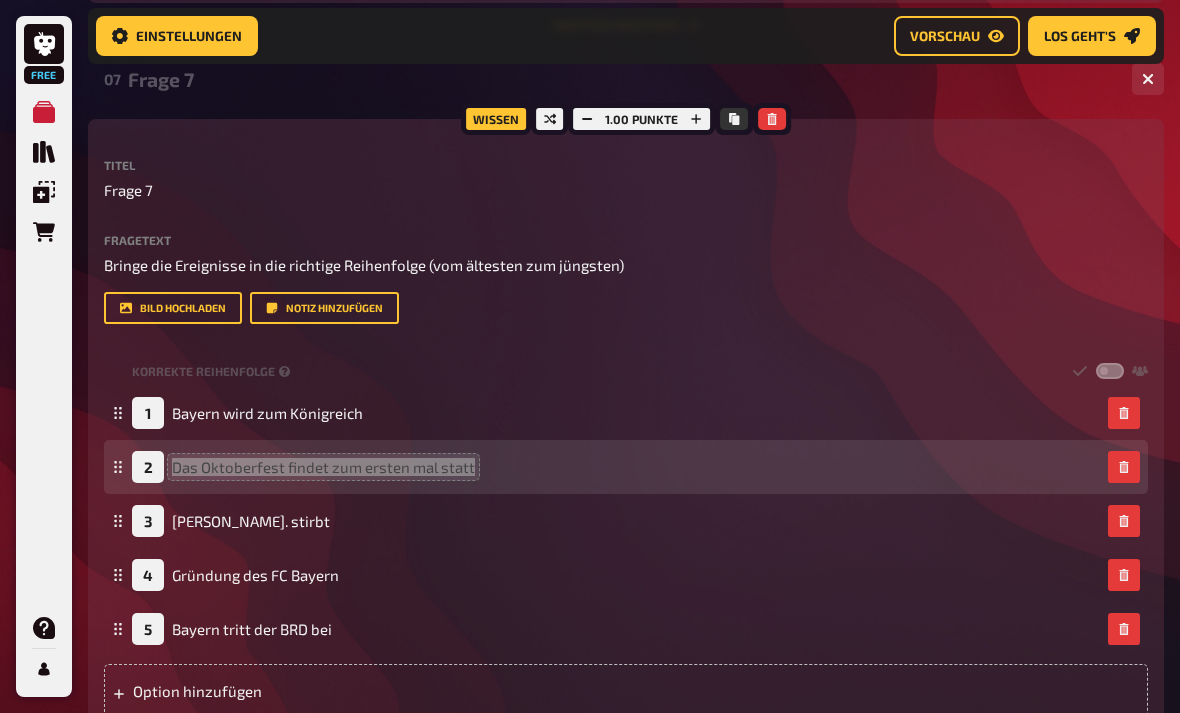 scroll, scrollTop: 4074, scrollLeft: 0, axis: vertical 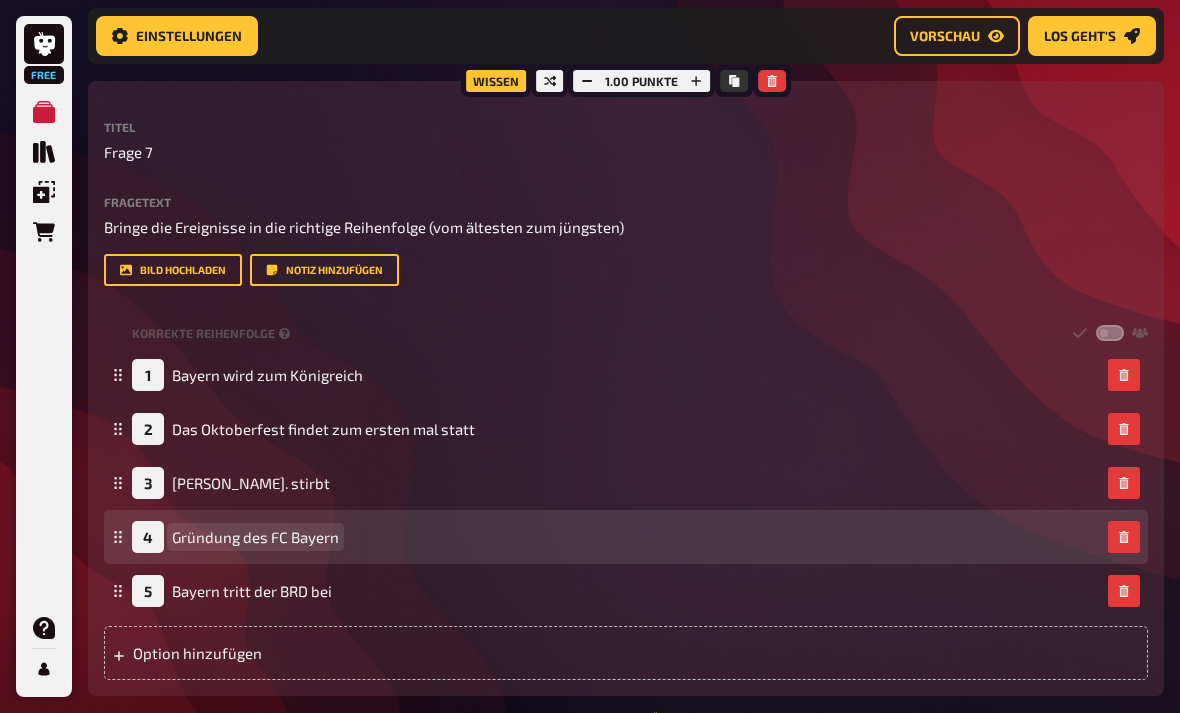 click on "Gründung des FC Bayern" at bounding box center [255, 537] 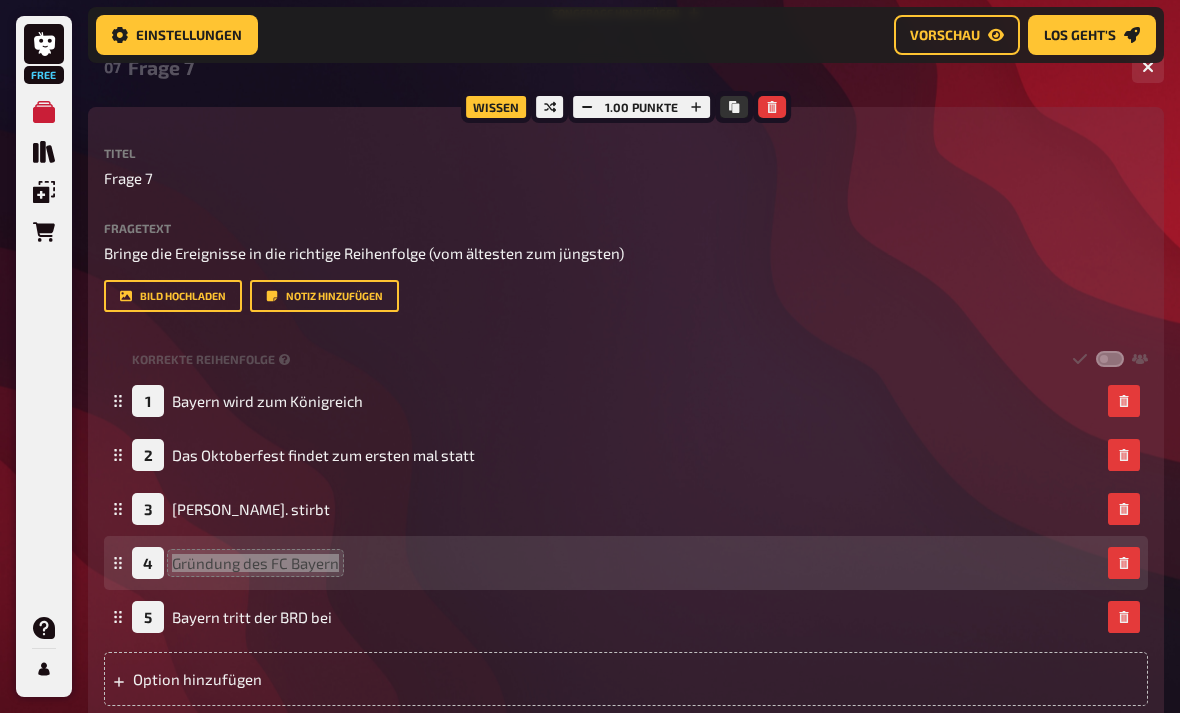 scroll, scrollTop: 4087, scrollLeft: 0, axis: vertical 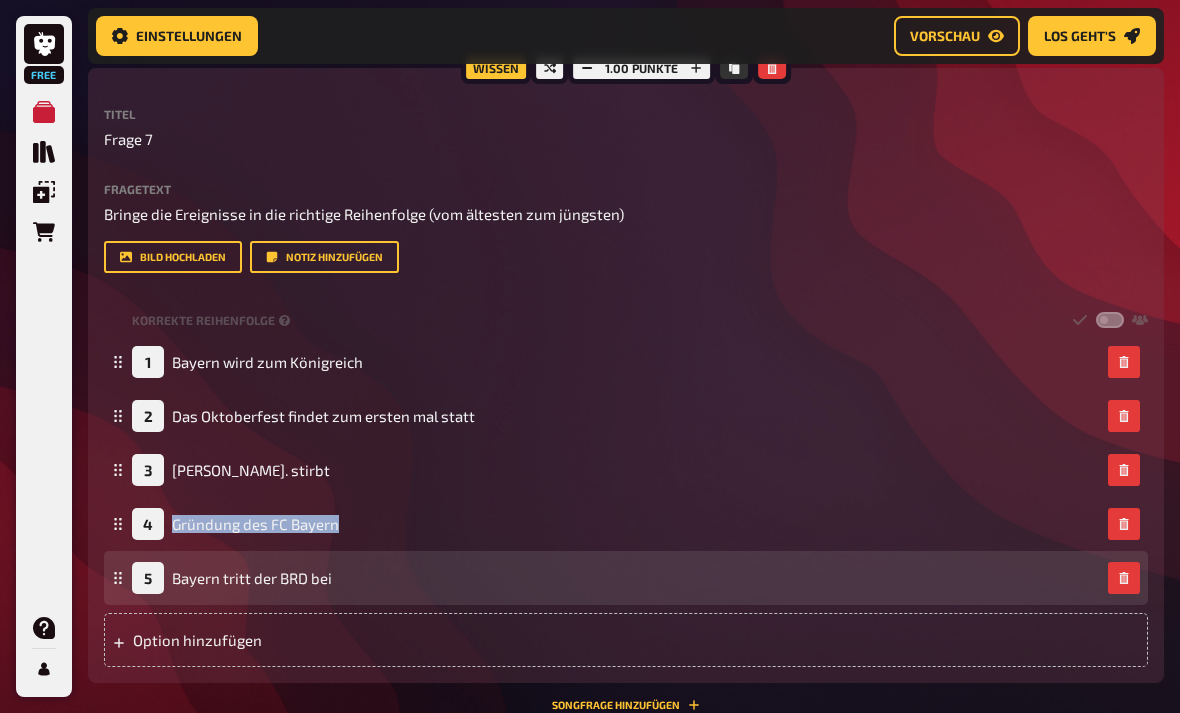 click on "5 Bayern tritt der BRD bei" at bounding box center [616, 578] 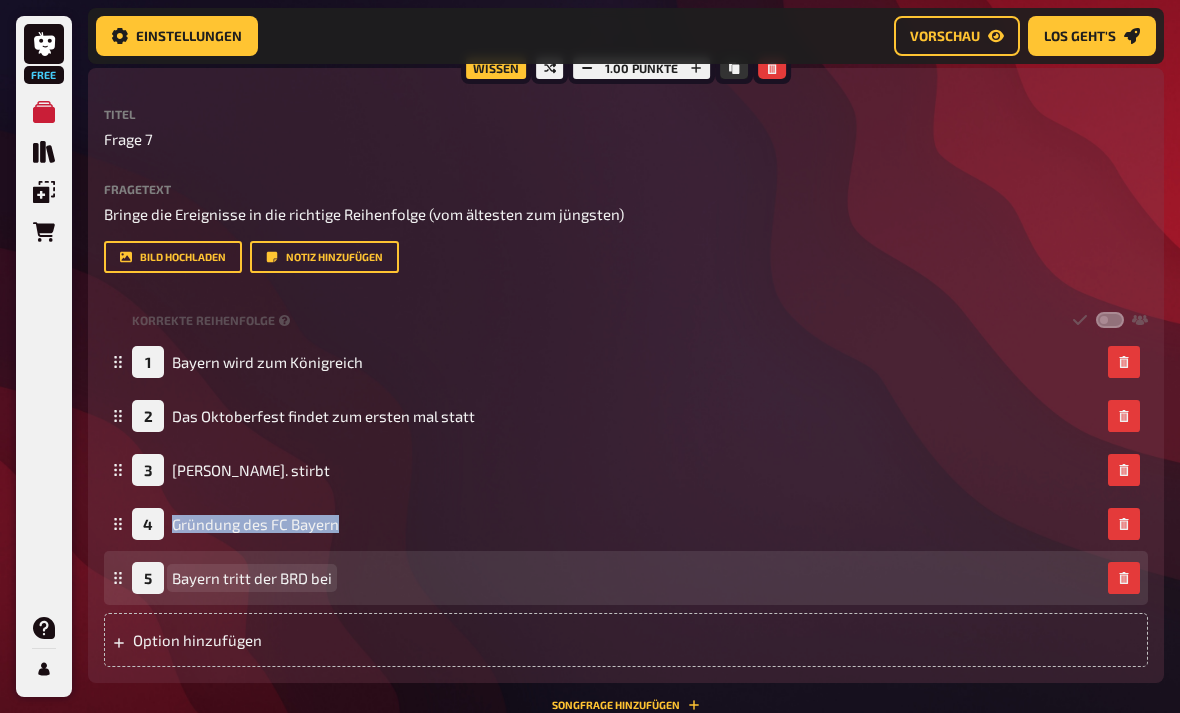 click on "5 Bayern tritt der BRD bei" at bounding box center (616, 578) 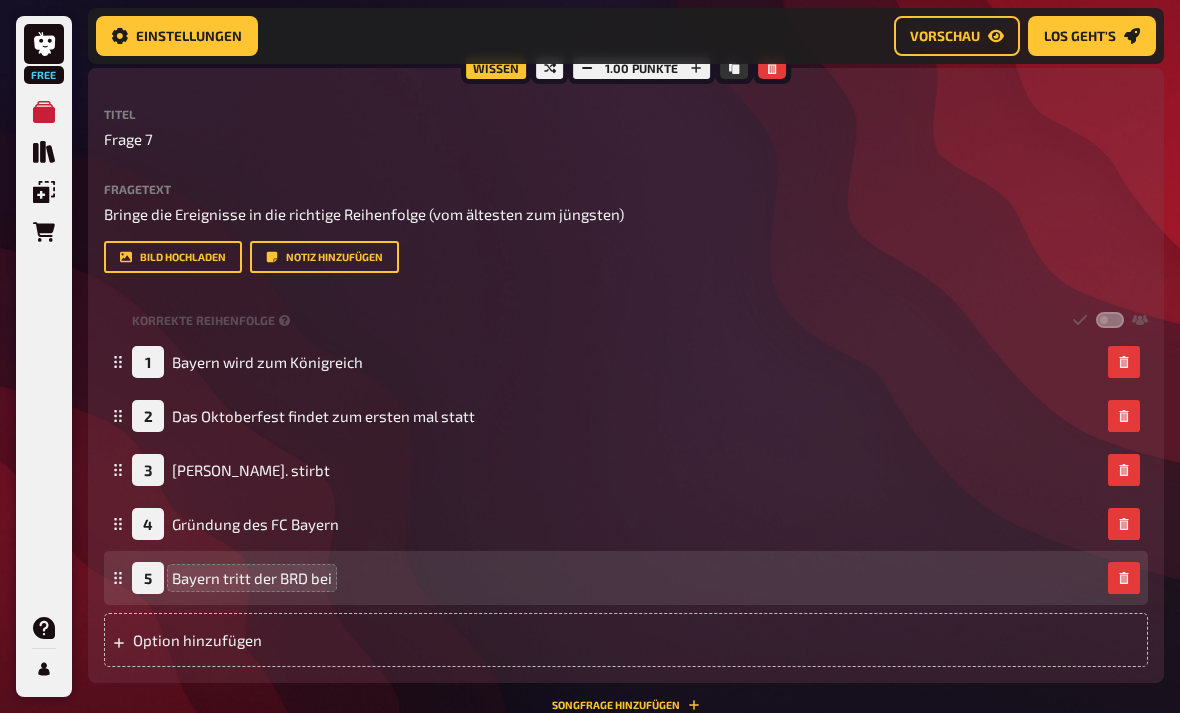click on "5 Bayern tritt der BRD bei" at bounding box center (616, 578) 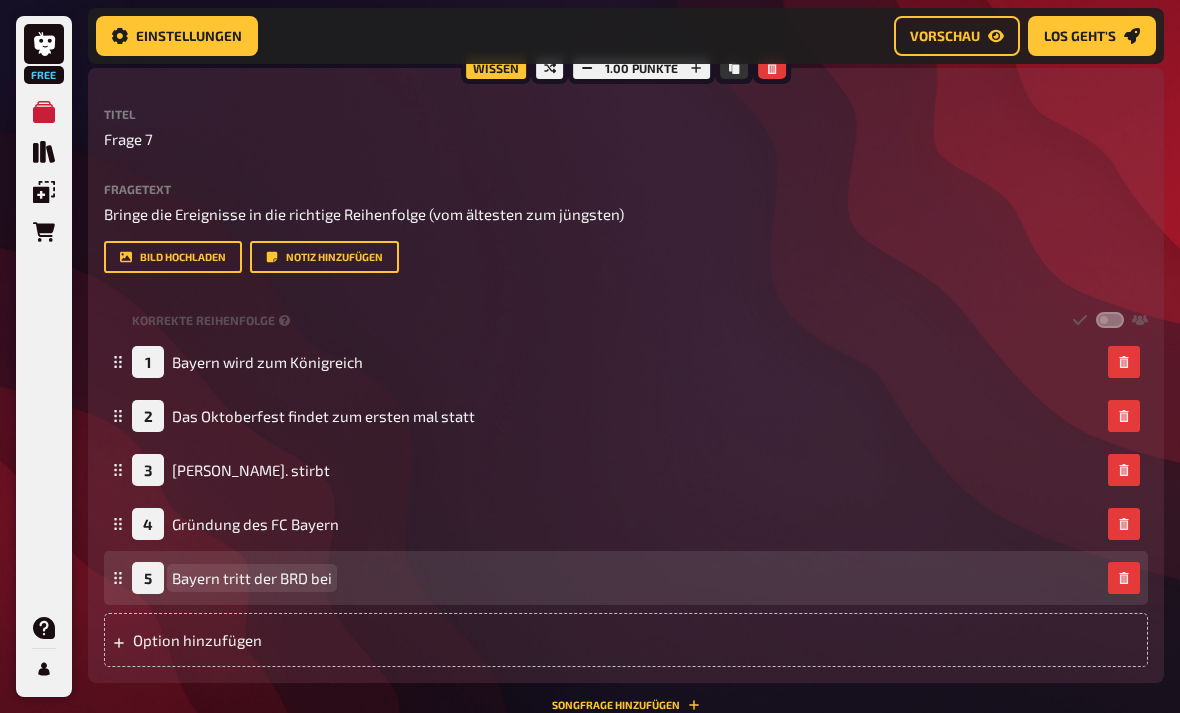click on "5 Bayern tritt der BRD bei" at bounding box center [616, 578] 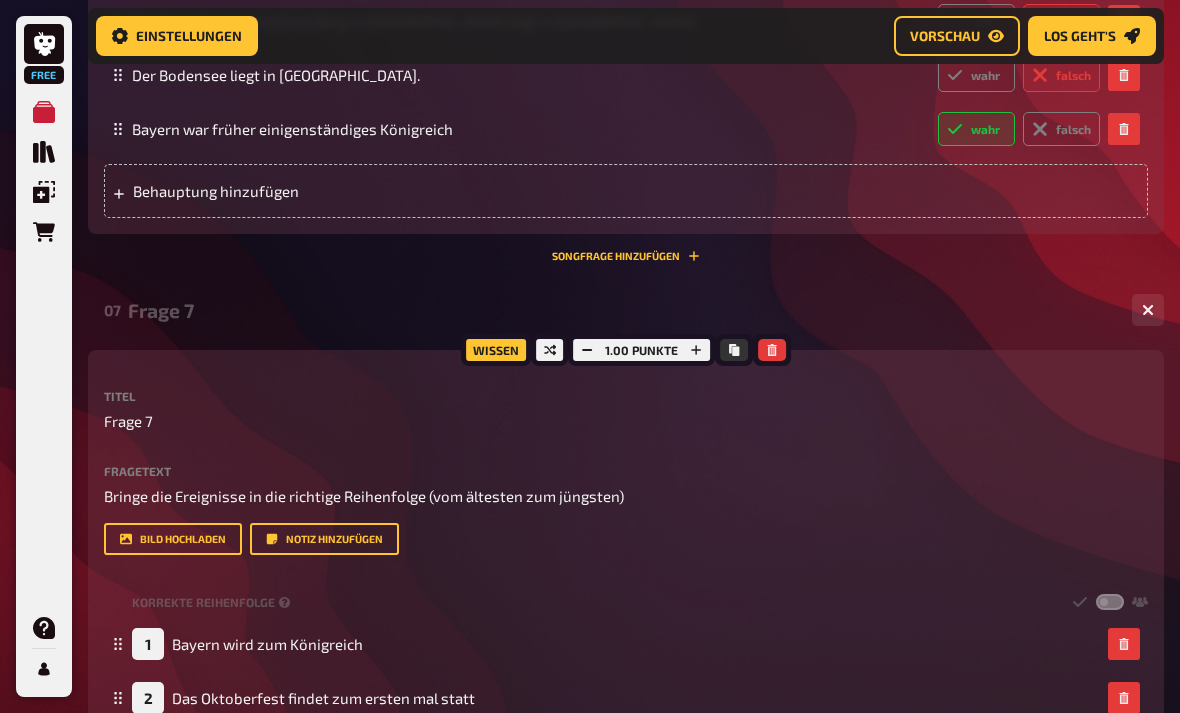 scroll, scrollTop: 3778, scrollLeft: 0, axis: vertical 